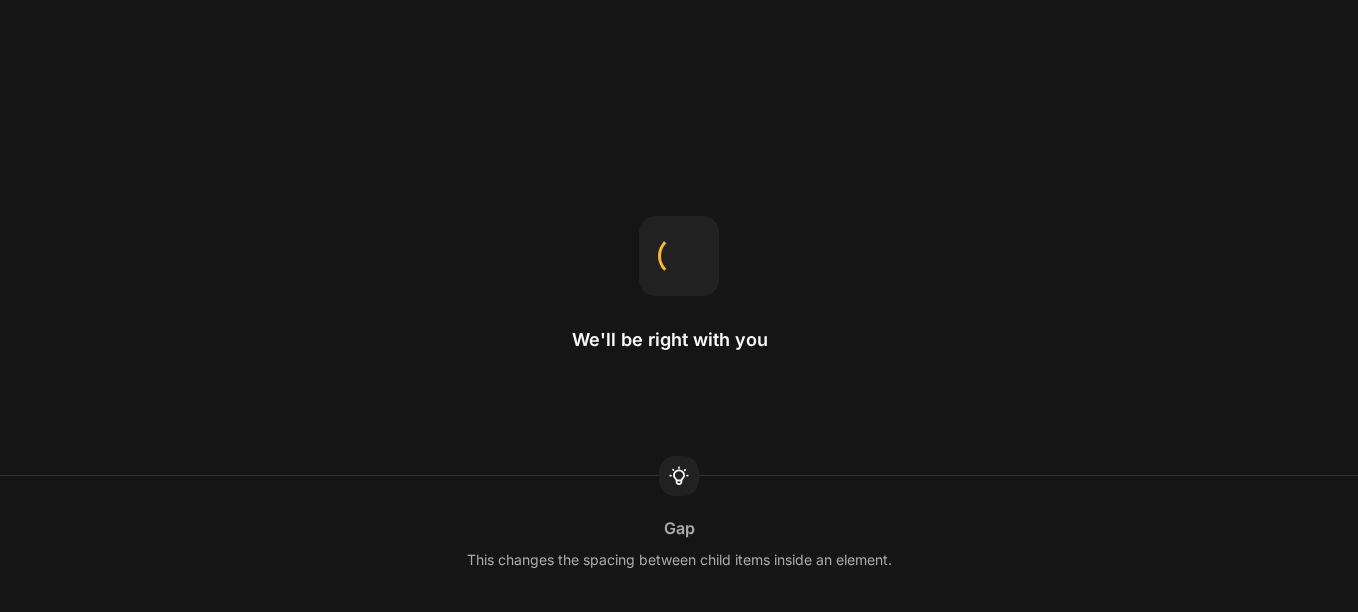 scroll, scrollTop: 0, scrollLeft: 0, axis: both 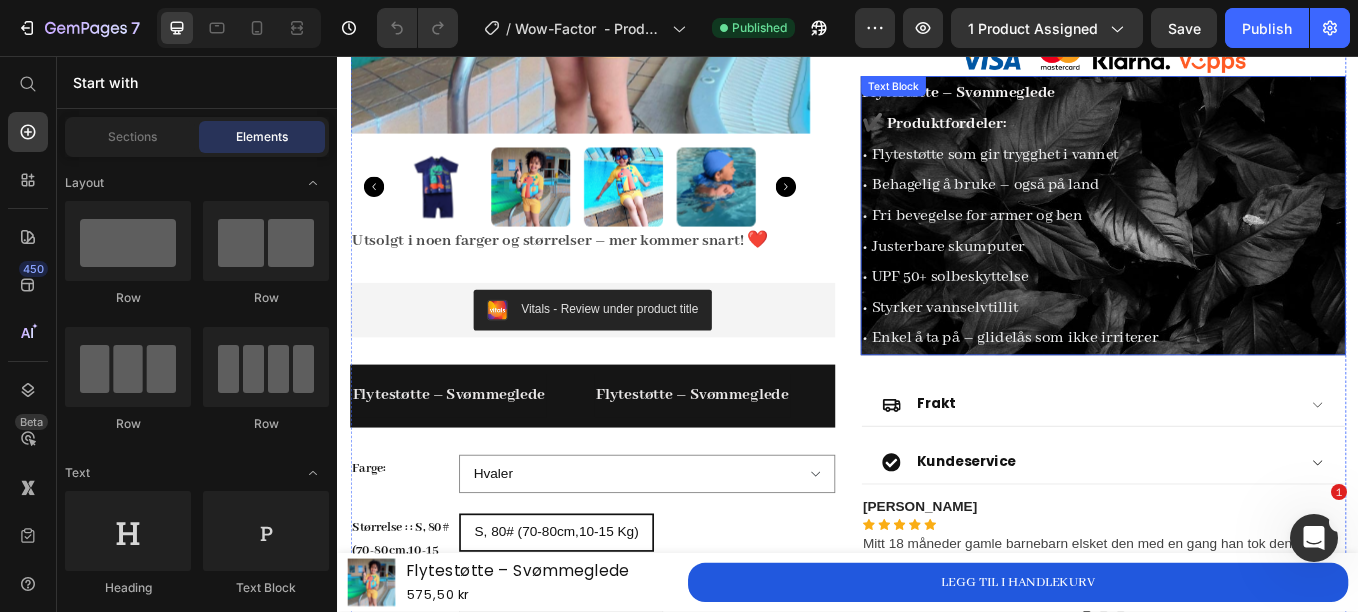 click on "• Flytestøtte som gir trygghet i vannet • Behagelig å bruke – også på land • Fri bevegelse for armer og ben • Justerbare skumputer • UPF 50+ solbeskyttelse • Styrker vannselvtillit • Enkel å ta på – glidelås som ikke irriterer" at bounding box center (1237, 280) 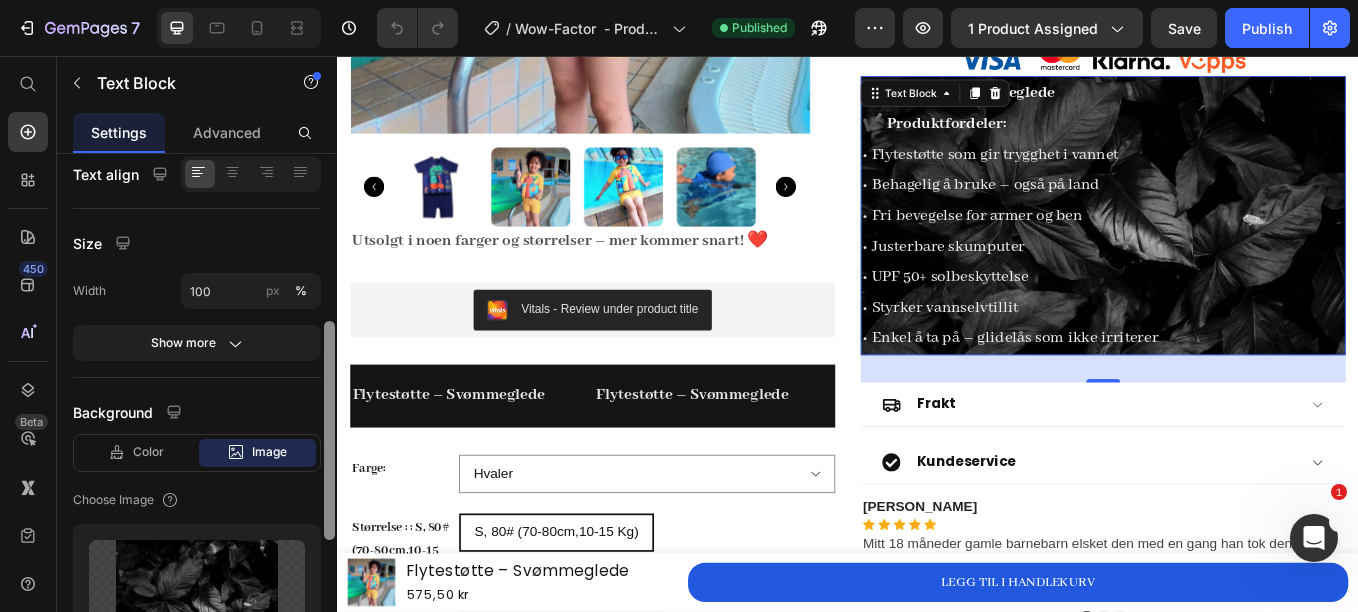 scroll, scrollTop: 395, scrollLeft: 0, axis: vertical 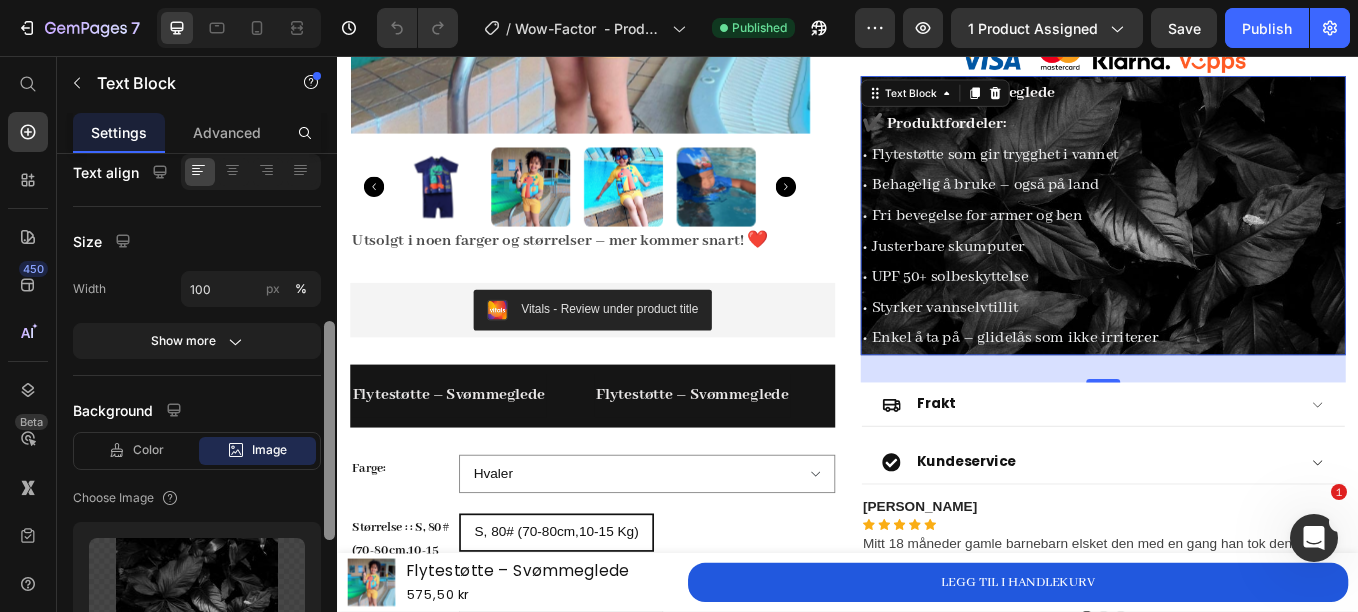 drag, startPoint x: 331, startPoint y: 358, endPoint x: 330, endPoint y: 526, distance: 168.00298 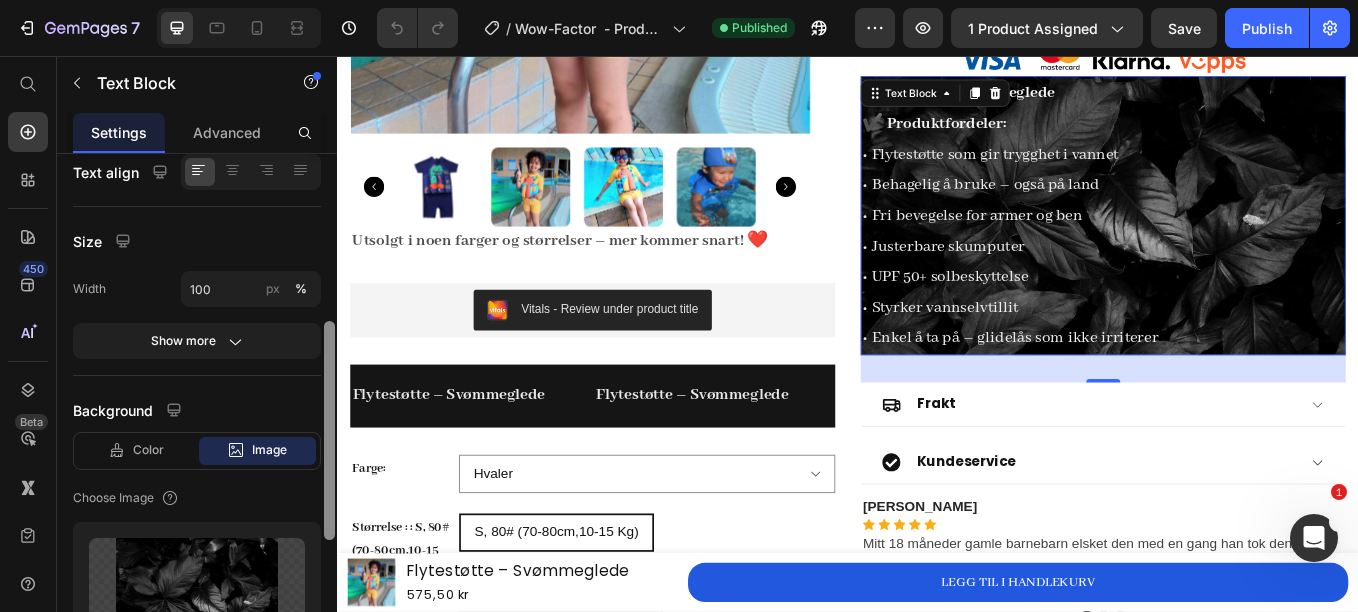 click at bounding box center (329, 430) 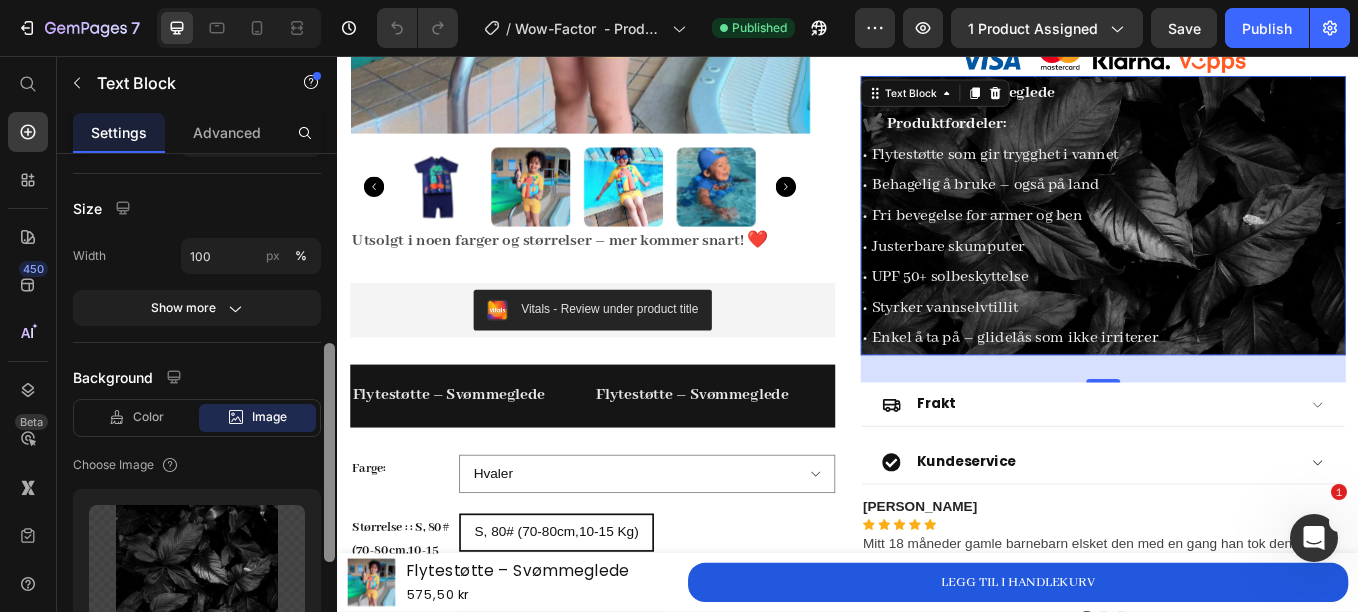 scroll, scrollTop: 433, scrollLeft: 0, axis: vertical 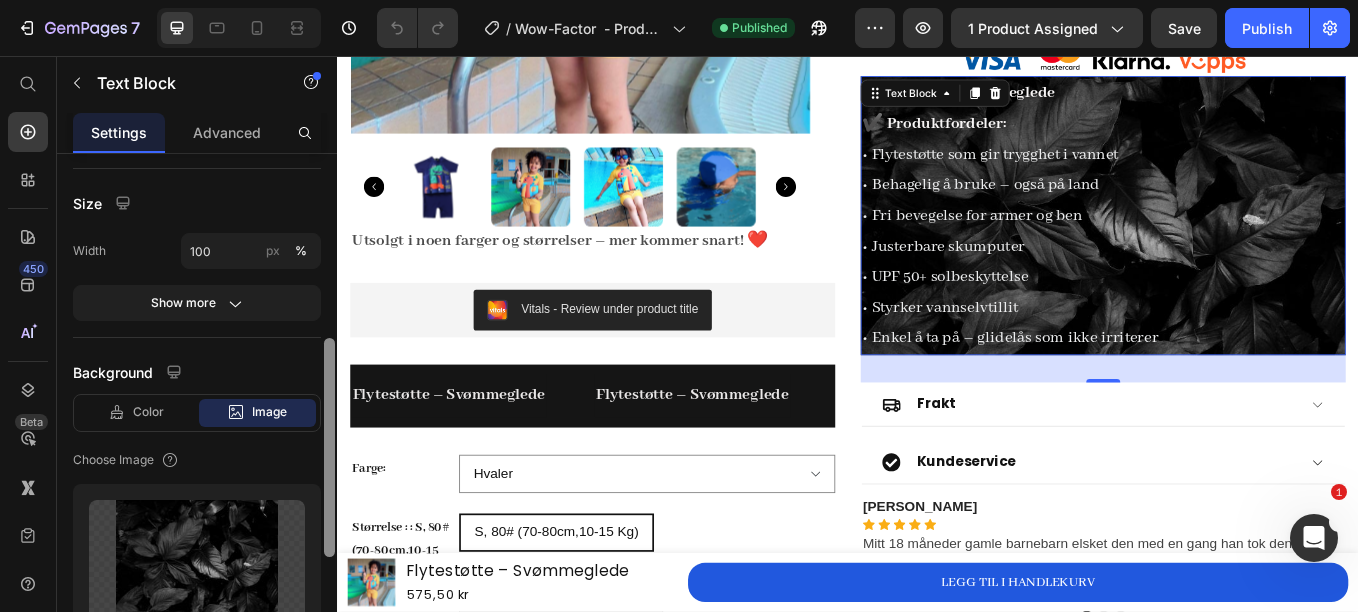 drag, startPoint x: 330, startPoint y: 526, endPoint x: 330, endPoint y: 542, distance: 16 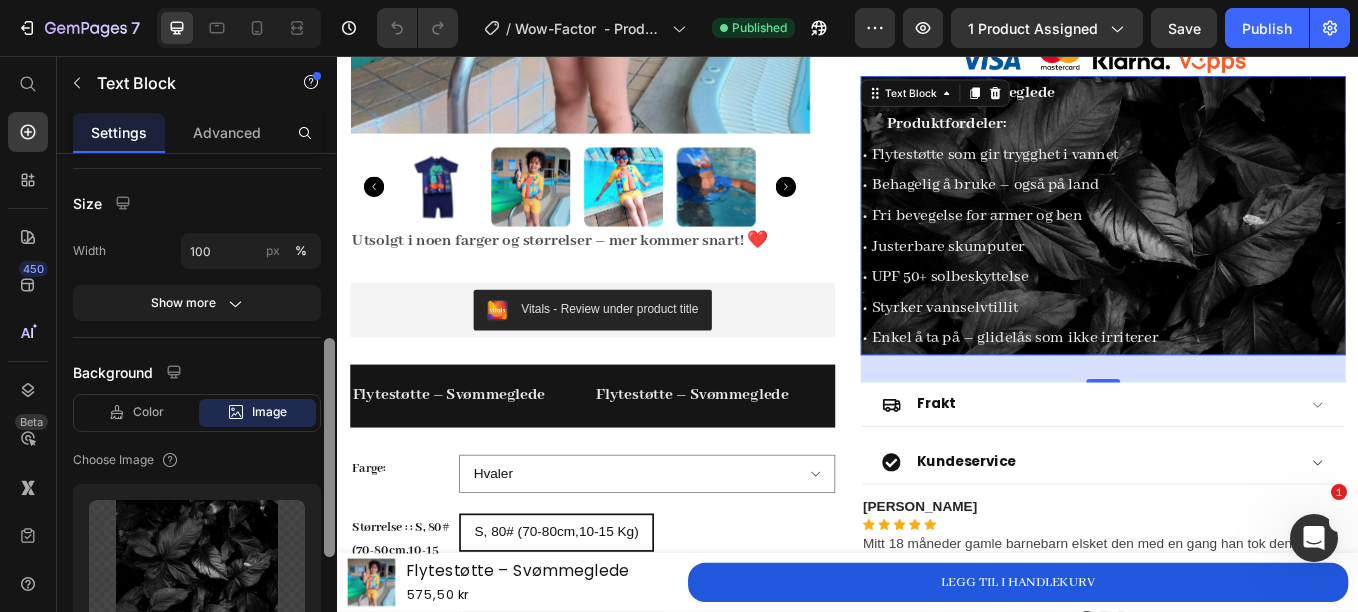 click at bounding box center (329, 447) 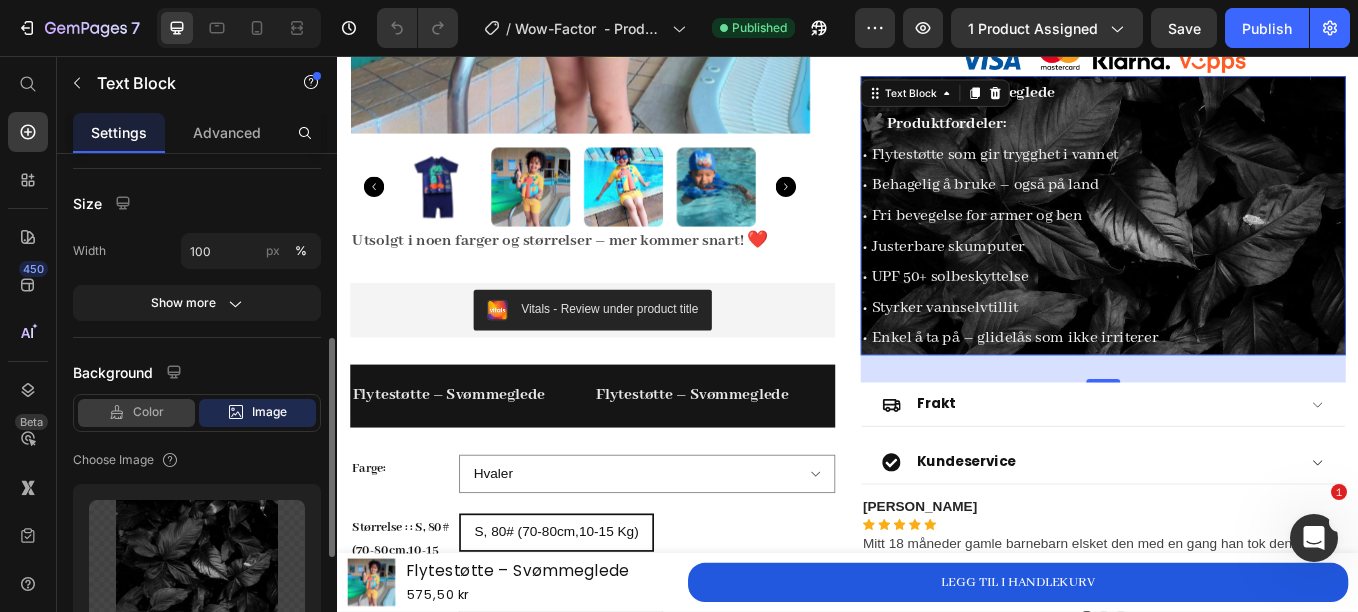 click on "Color" at bounding box center (148, 412) 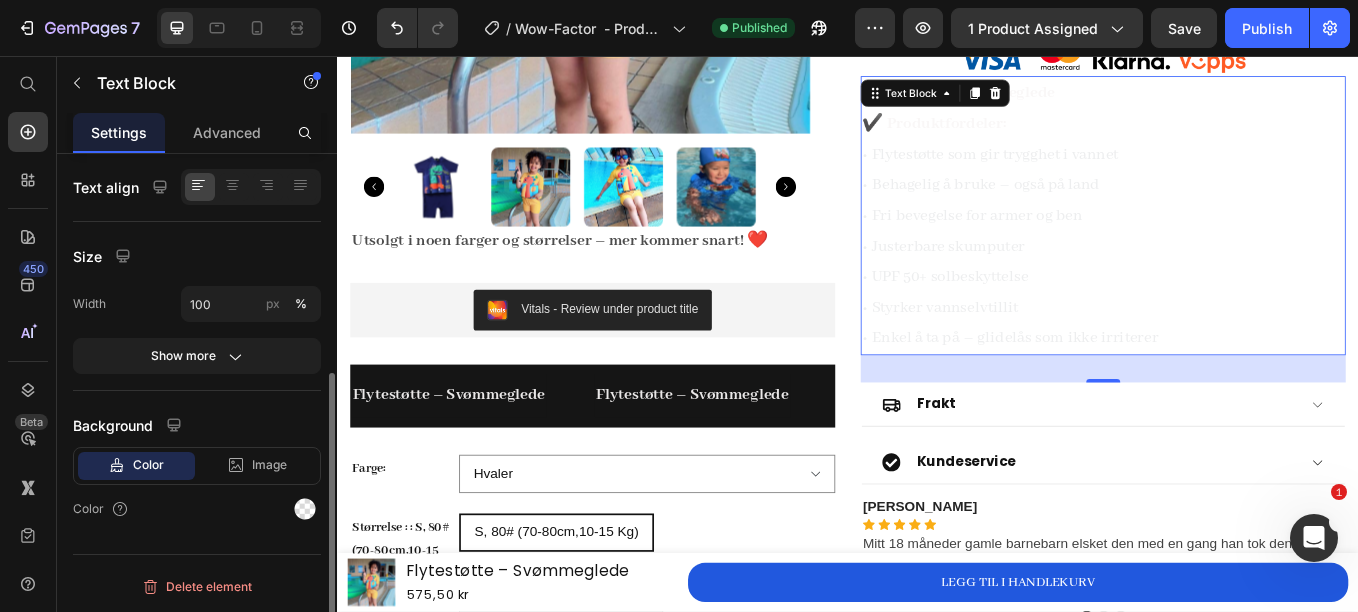 scroll, scrollTop: 380, scrollLeft: 0, axis: vertical 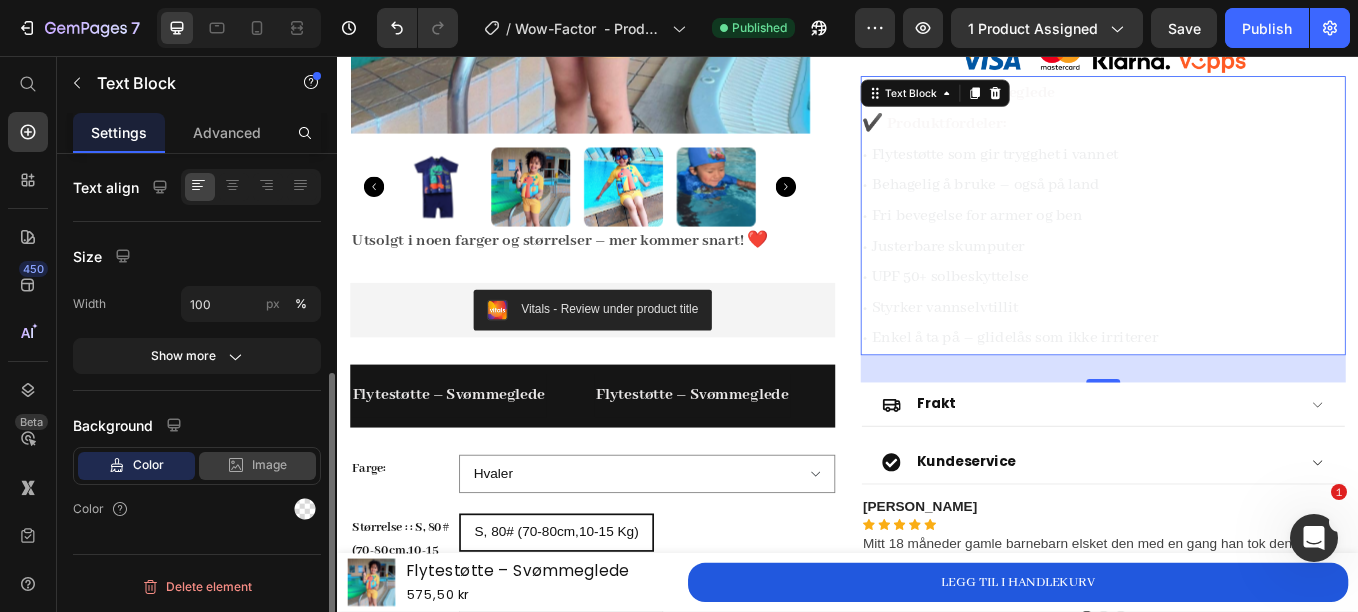 click on "Image" at bounding box center (269, 465) 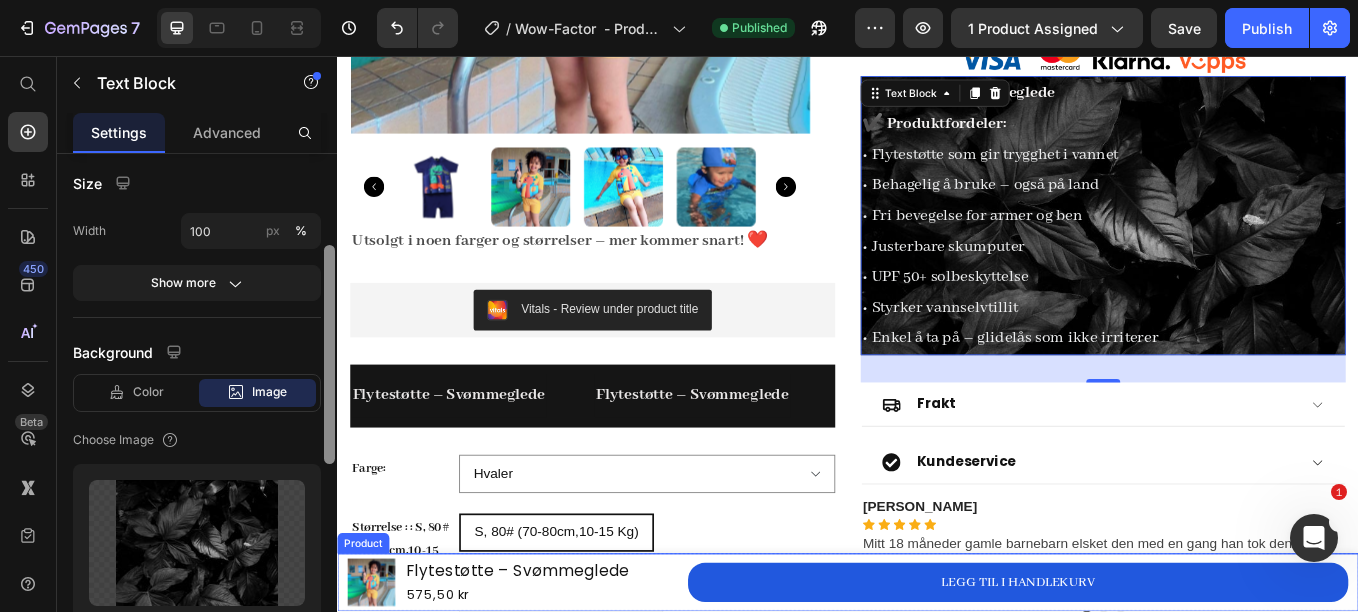 scroll, scrollTop: 474, scrollLeft: 0, axis: vertical 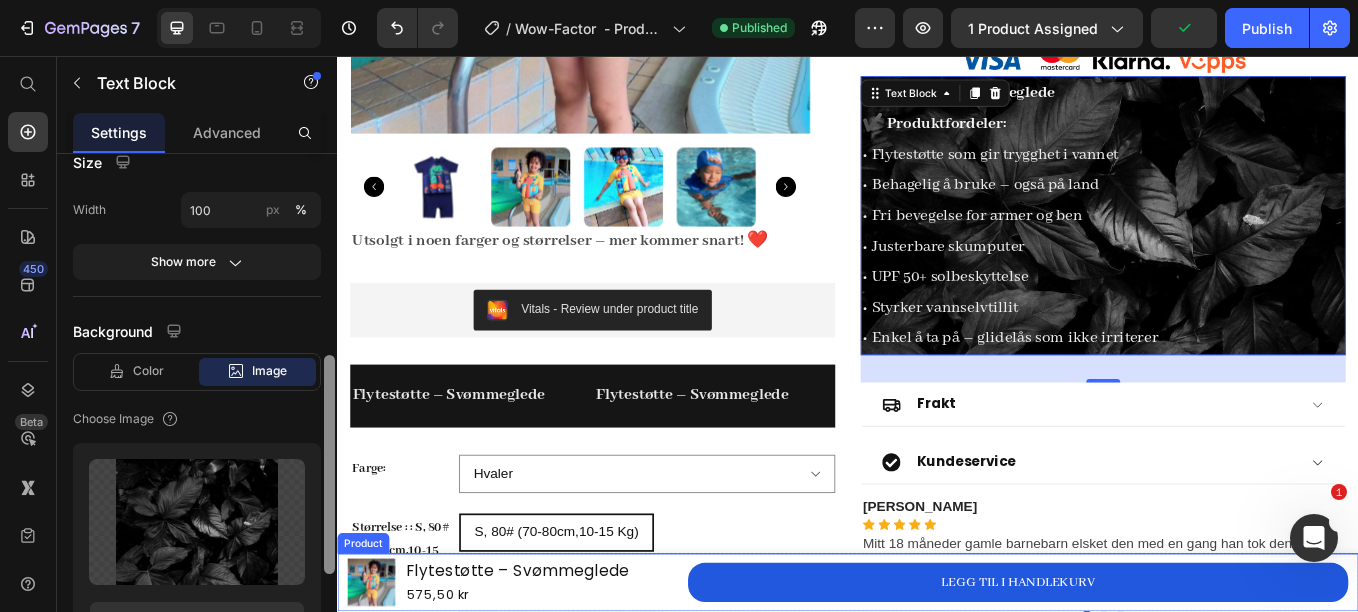 drag, startPoint x: 665, startPoint y: 569, endPoint x: 341, endPoint y: 688, distance: 345.1623 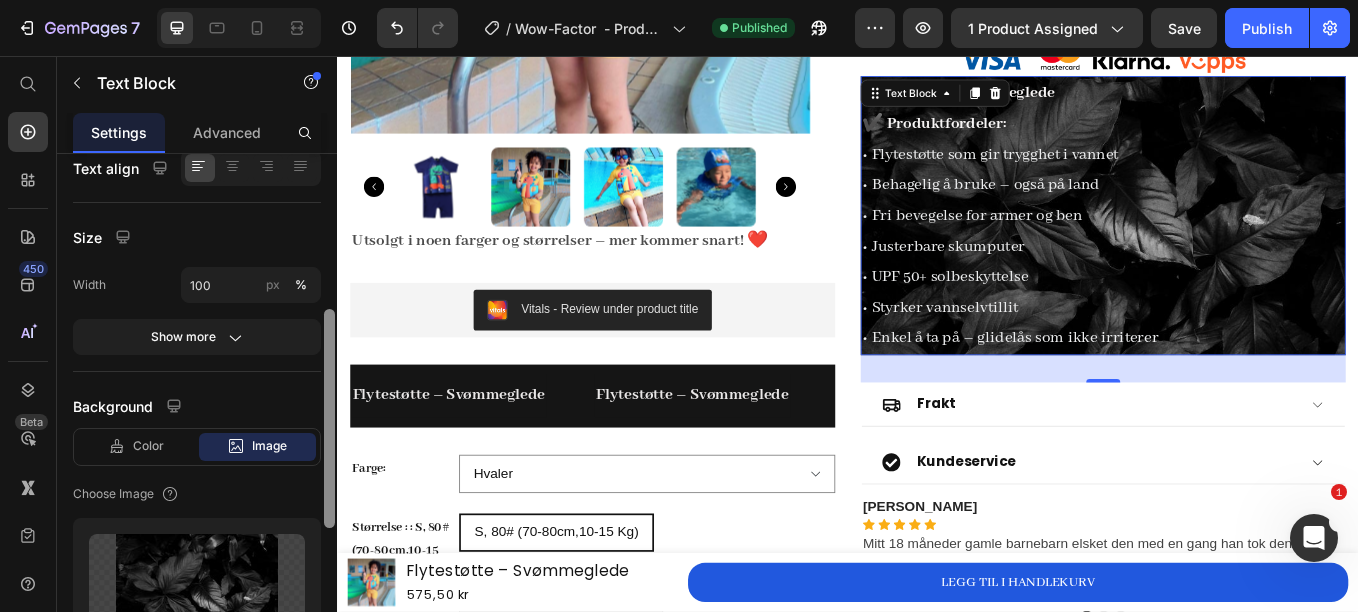 scroll, scrollTop: 401, scrollLeft: 0, axis: vertical 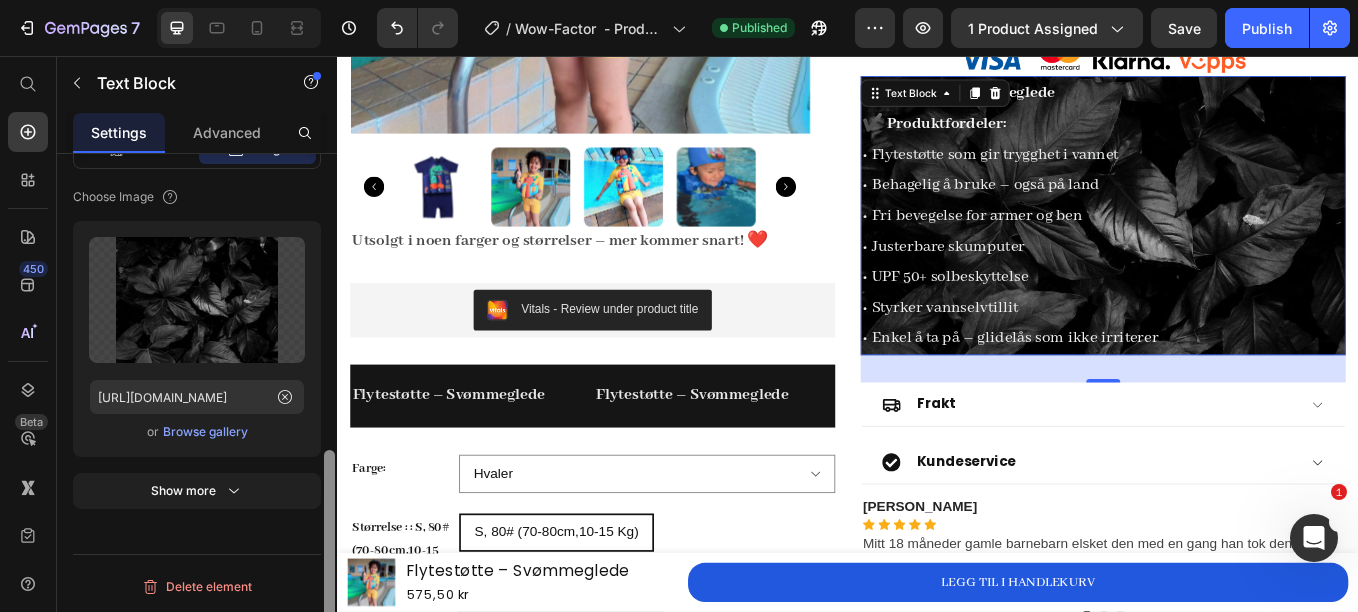 click at bounding box center [329, 411] 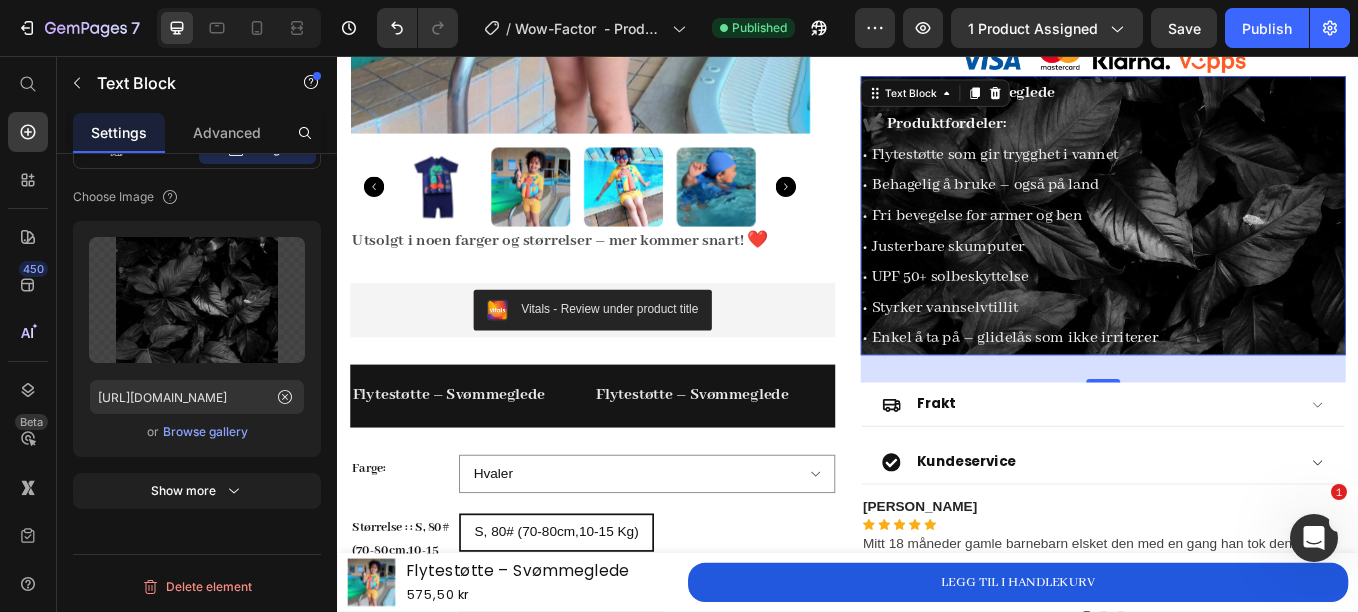 click on "✔️ Produktfordeler:" at bounding box center [1237, 136] 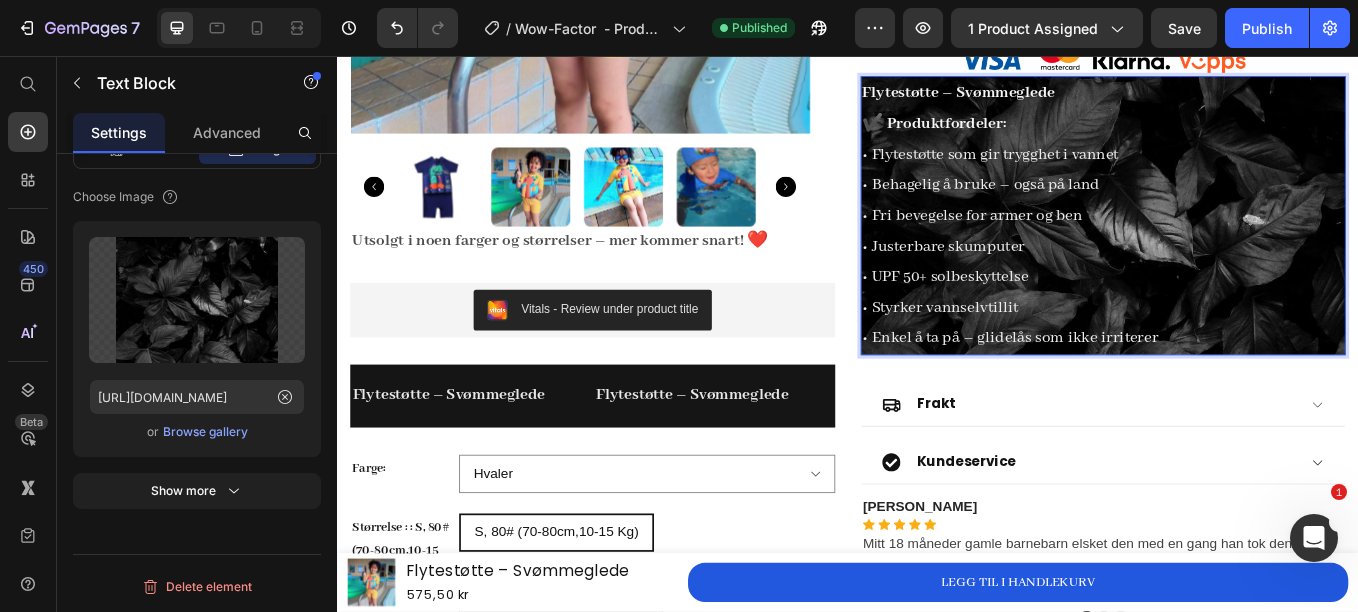 click on "• Flytestøtte som gir trygghet i vannet • Behagelig å bruke – også på land • Fri bevegelse for armer og ben • Justerbare skumputer • UPF 50+ solbeskyttelse • Styrker vannselvtillit • Enkel å ta på – glidelås som ikke irriterer" at bounding box center [1237, 280] 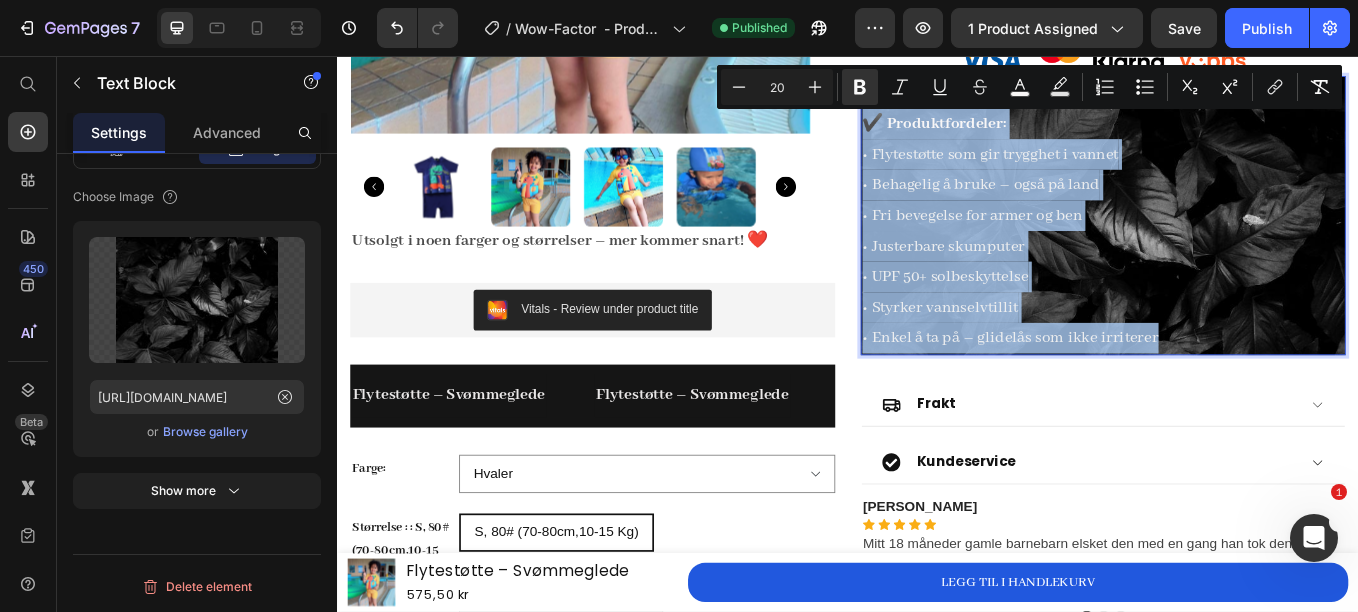 drag, startPoint x: 1311, startPoint y: 378, endPoint x: 946, endPoint y: 137, distance: 437.3854 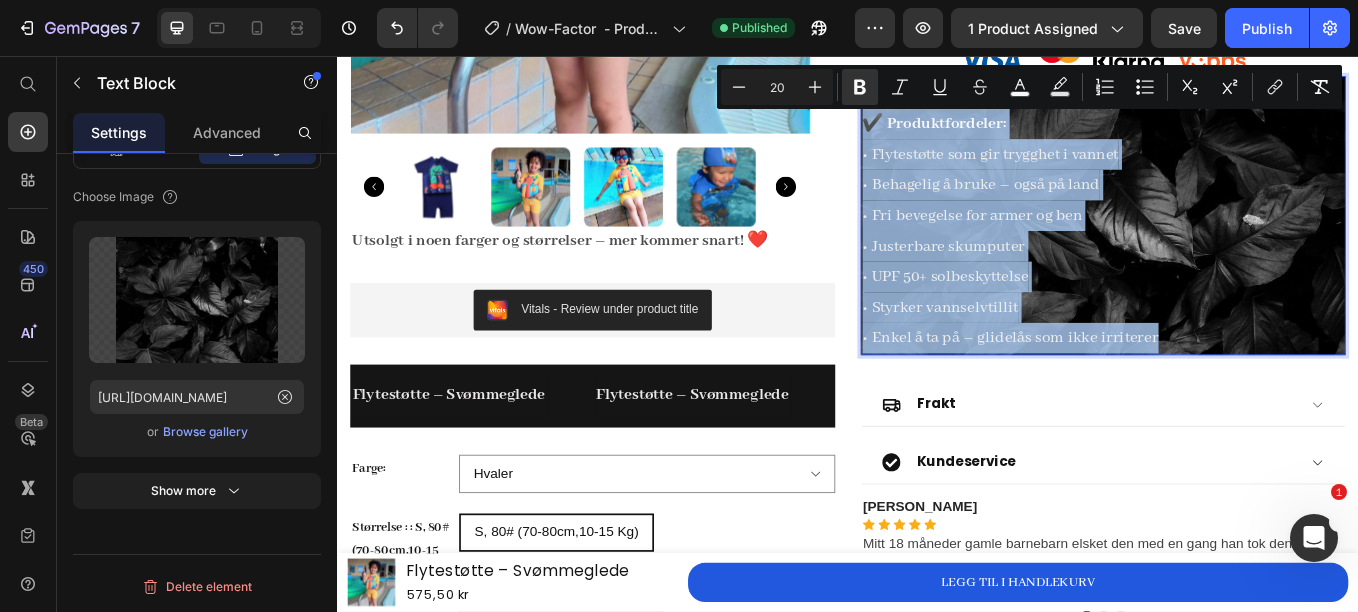 click on "Flytestøtte – Svømmeglede ✔️ Produktfordeler: • Flytestøtte som gir trygghet i vannet • Behagelig å bruke – også på land • Fri bevegelse for armer og ben • Justerbare skumputer • UPF 50+ solbeskyttelse • Styrker vannselvtillit • Enkel å ta på – glidelås som ikke irriterer" at bounding box center [1237, 244] 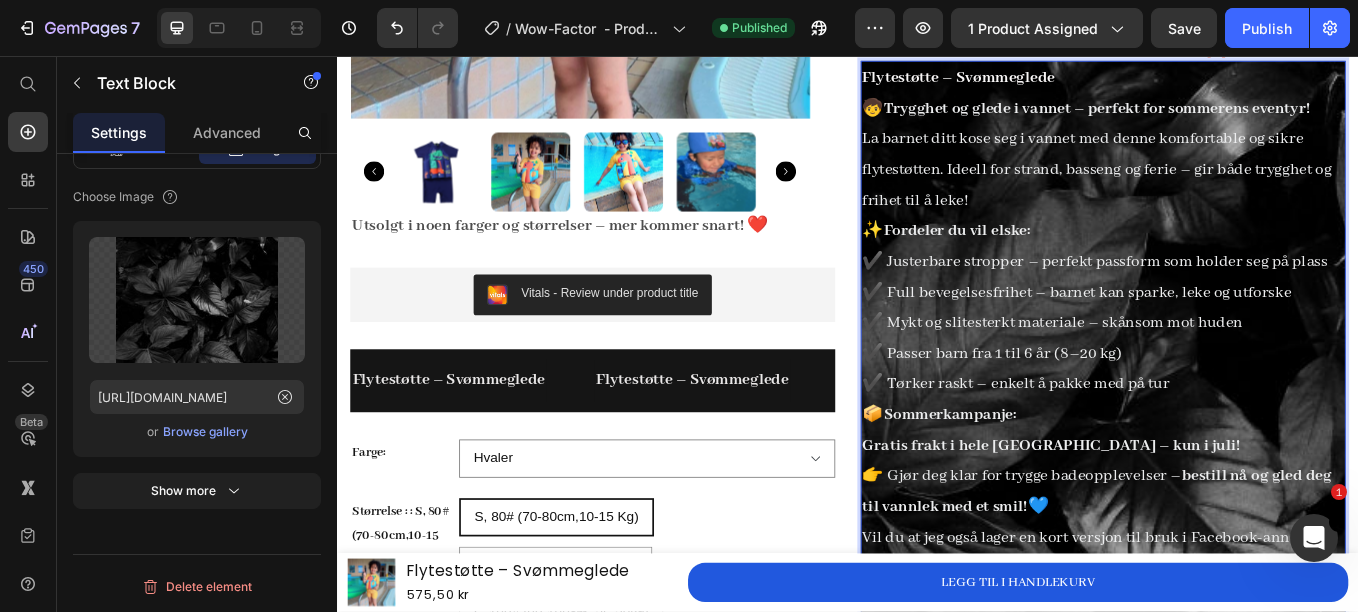 scroll, scrollTop: 1166, scrollLeft: 0, axis: vertical 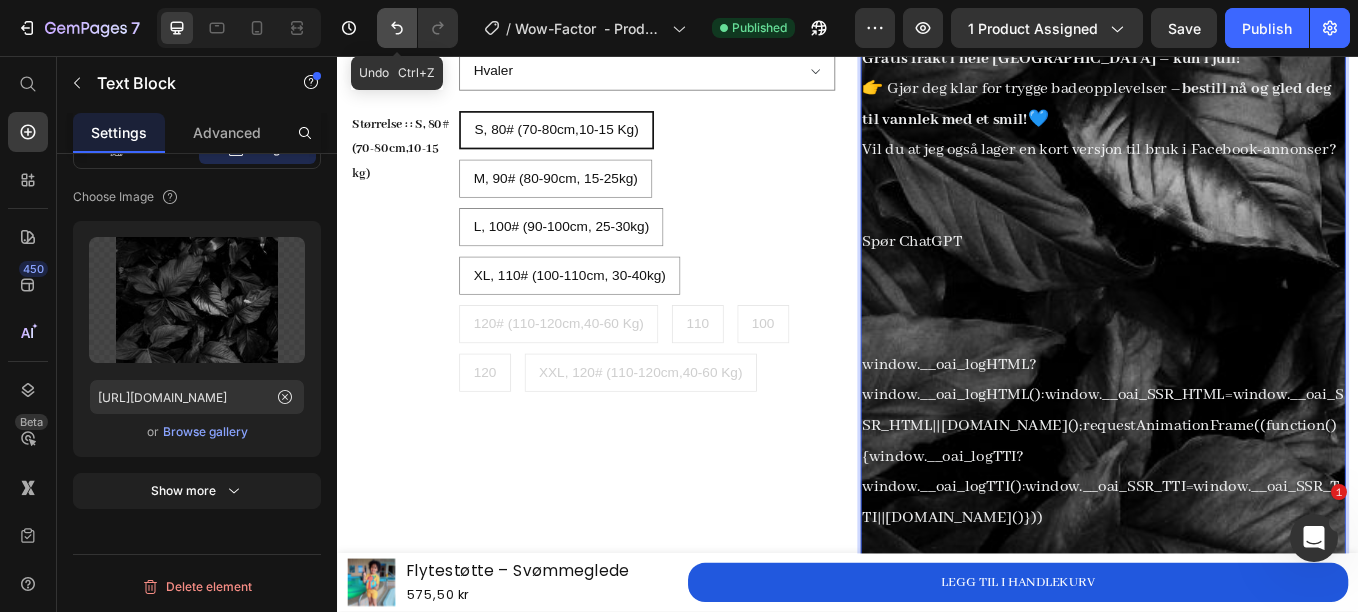 click 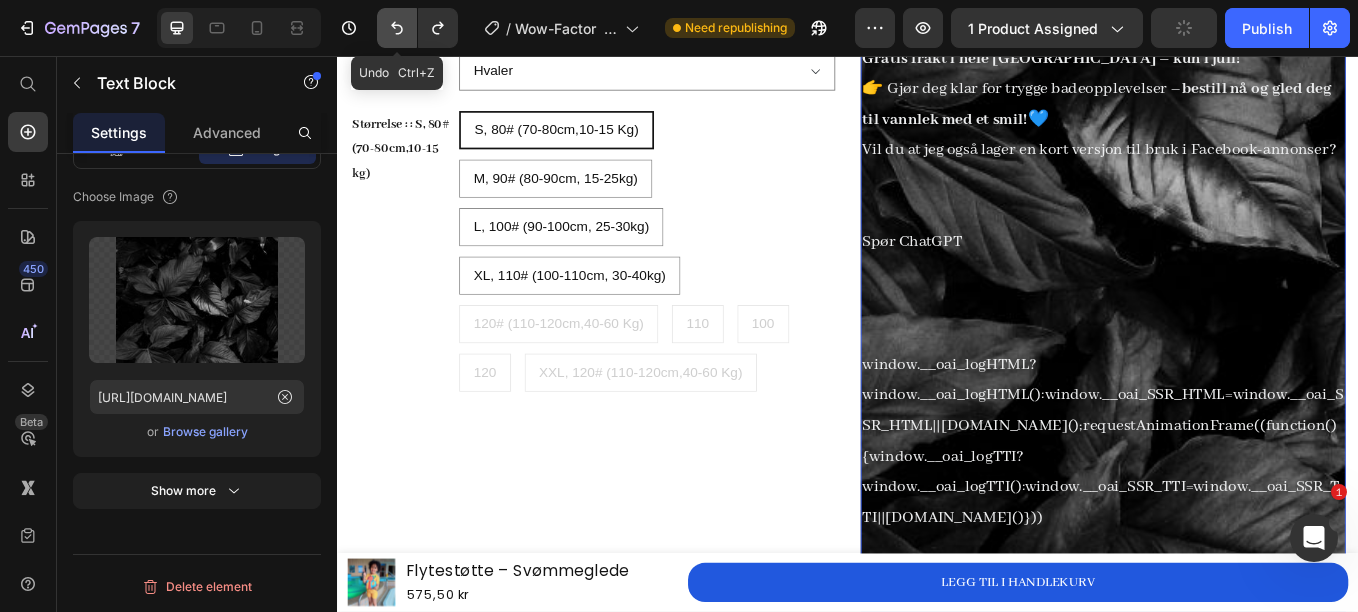 click 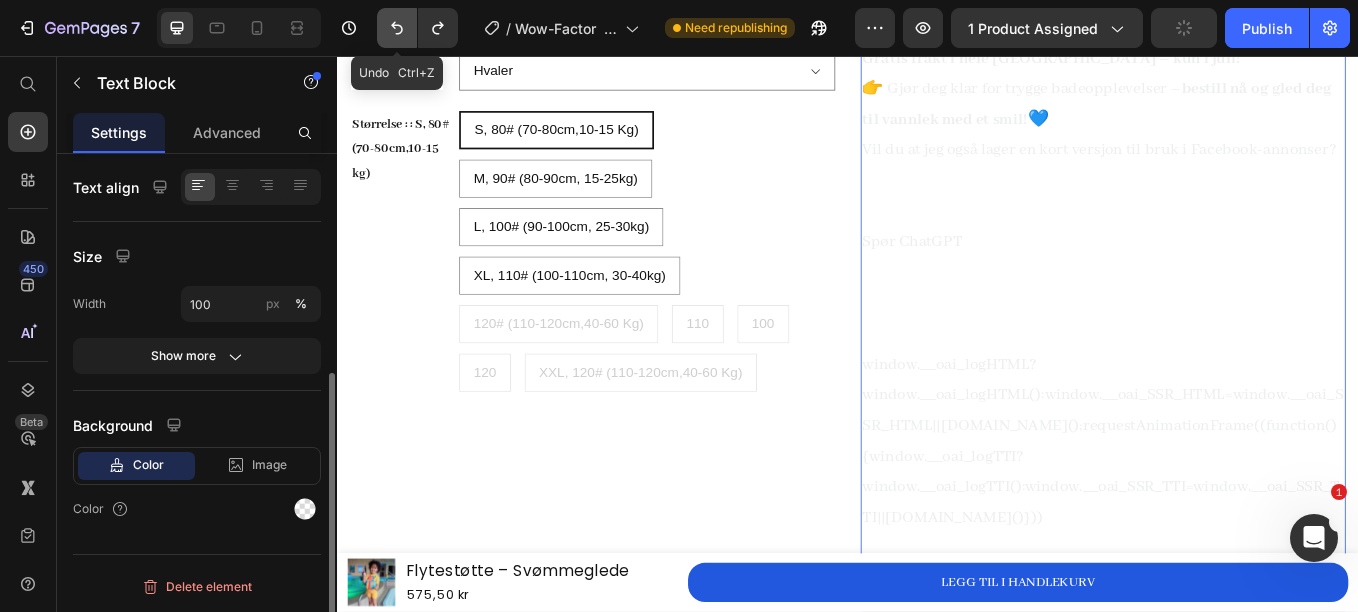 scroll, scrollTop: 380, scrollLeft: 0, axis: vertical 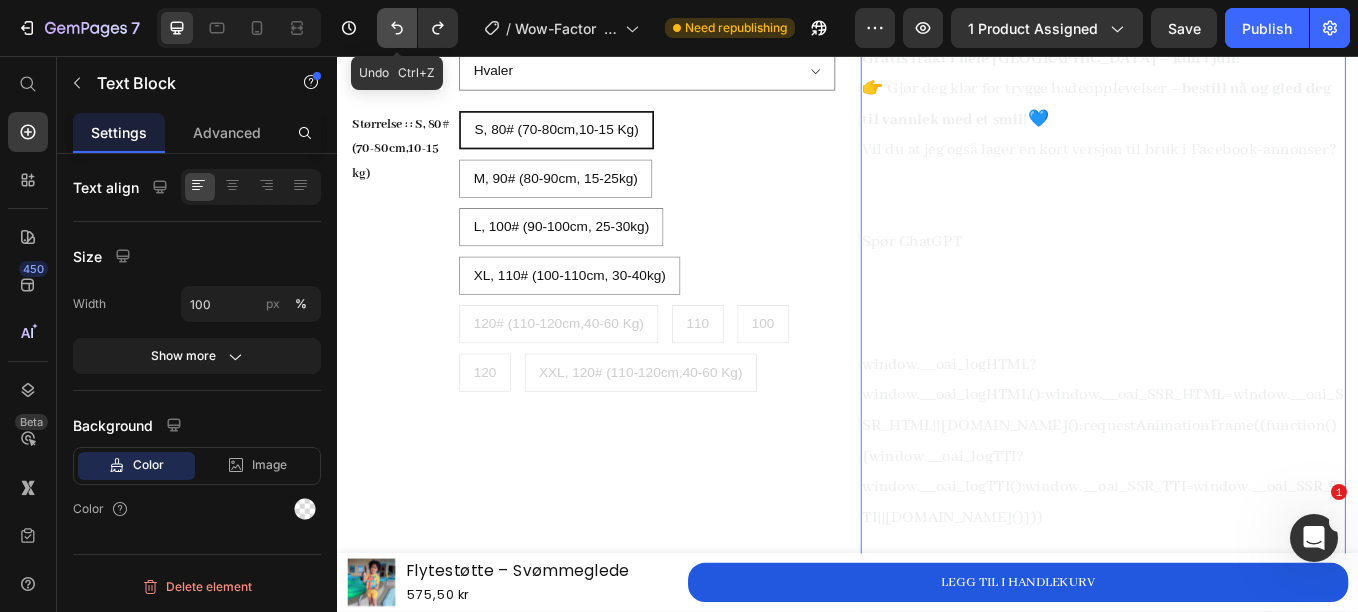click 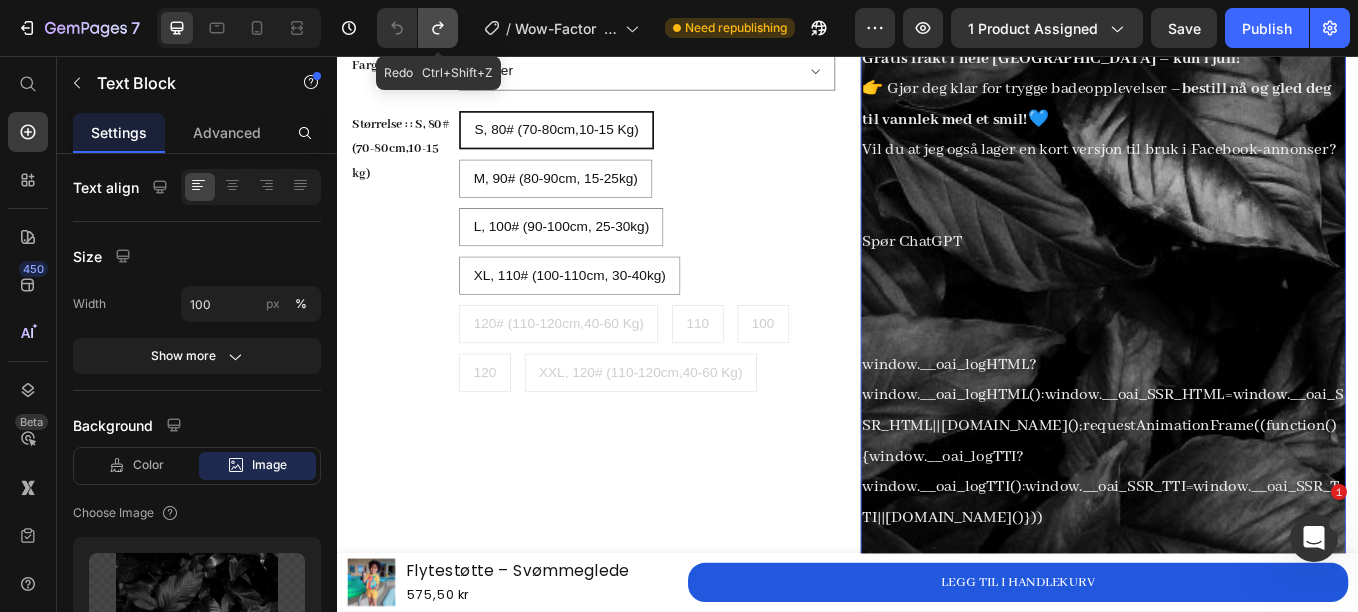 click 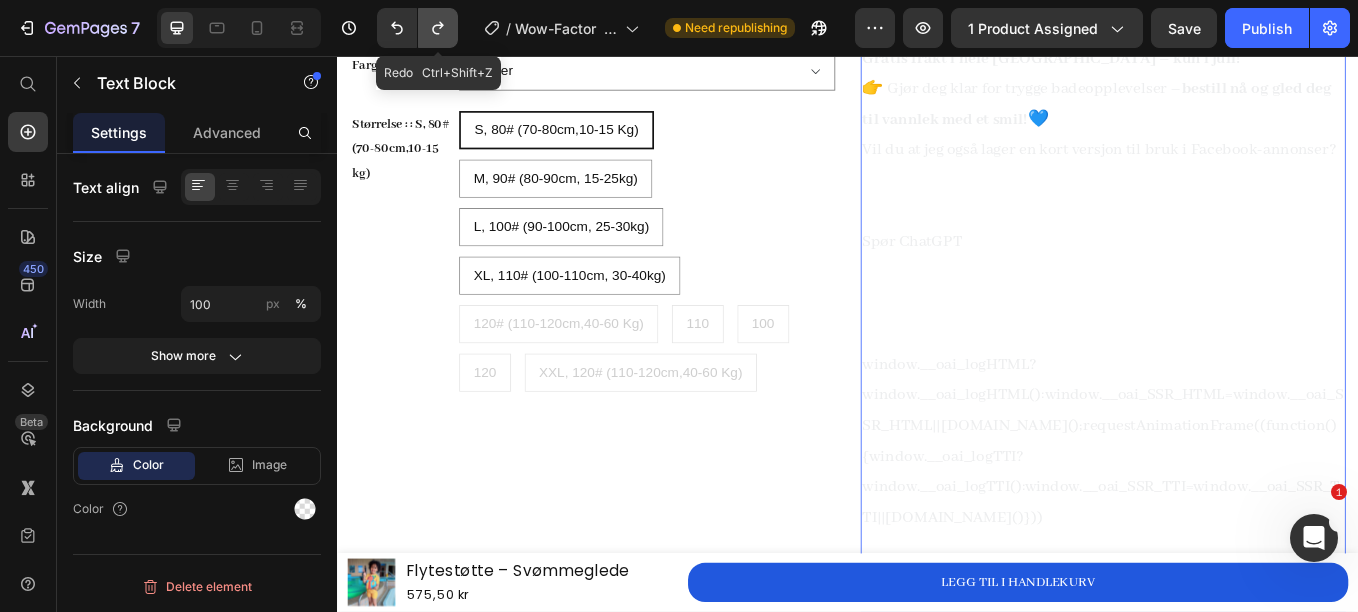 click 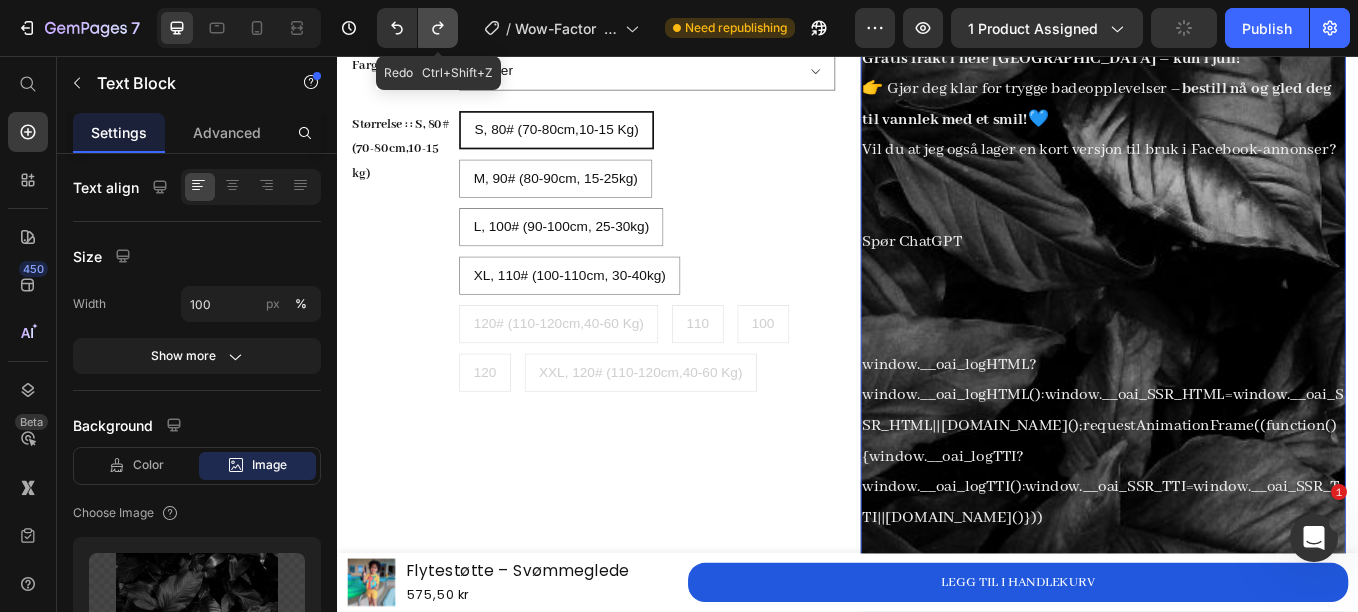 click 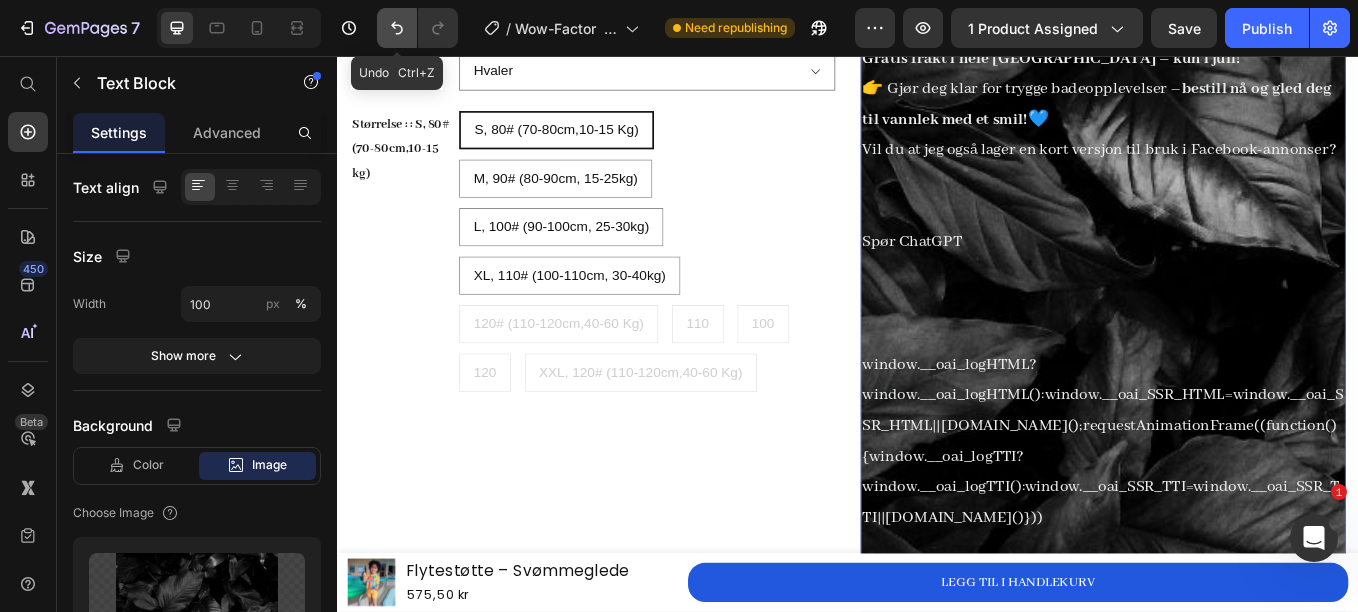 click 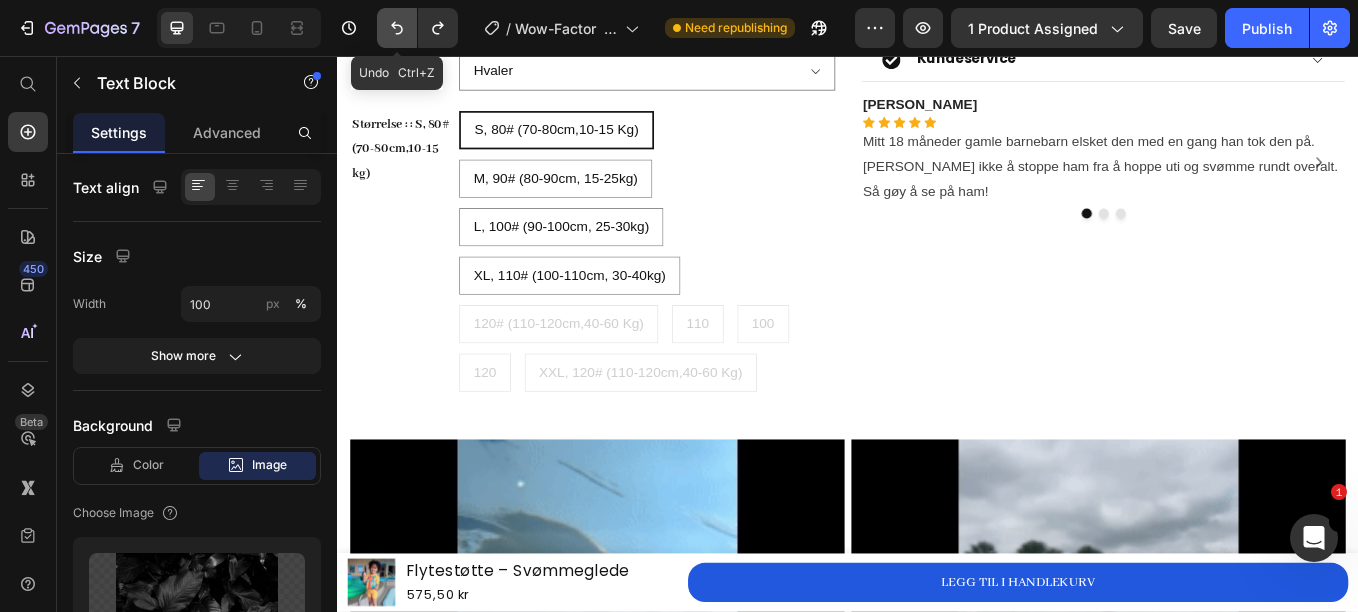 click 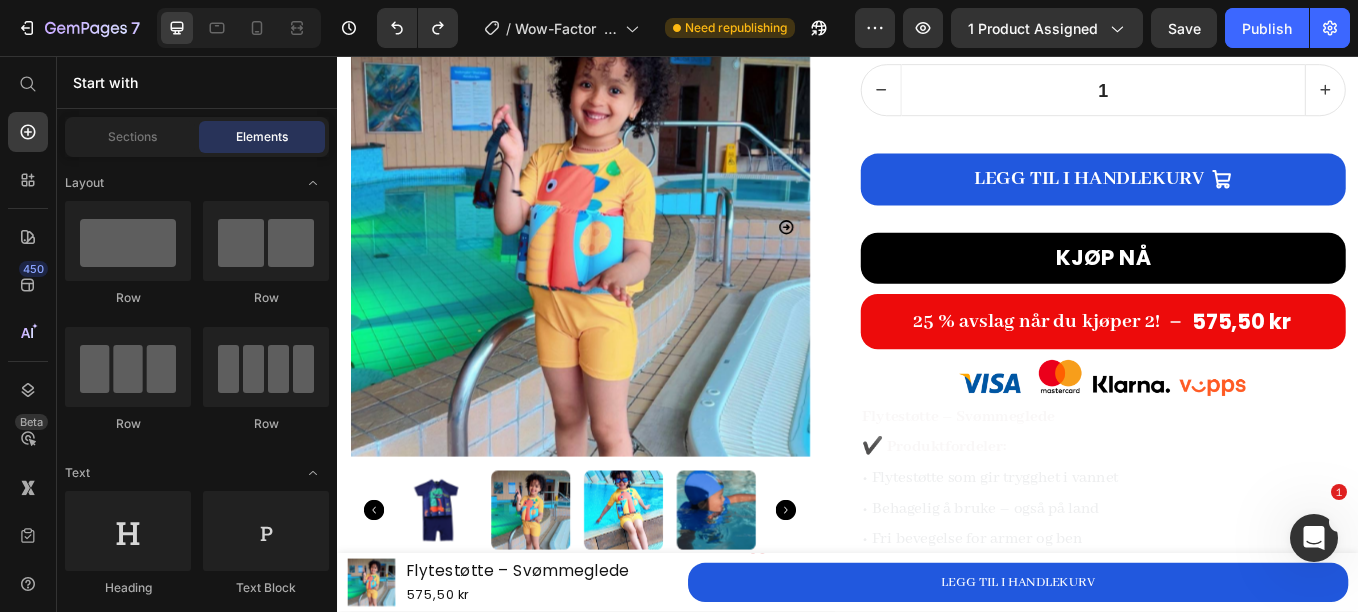 scroll, scrollTop: 193, scrollLeft: 0, axis: vertical 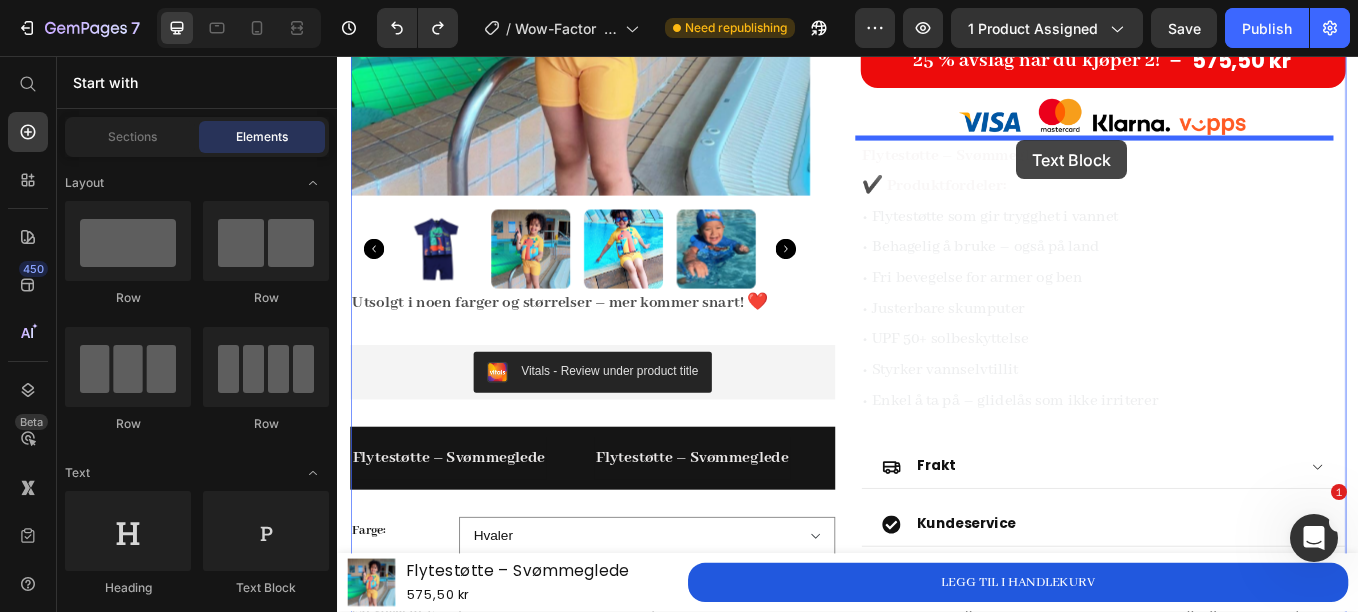 drag, startPoint x: 597, startPoint y: 583, endPoint x: 1135, endPoint y: 155, distance: 687.47943 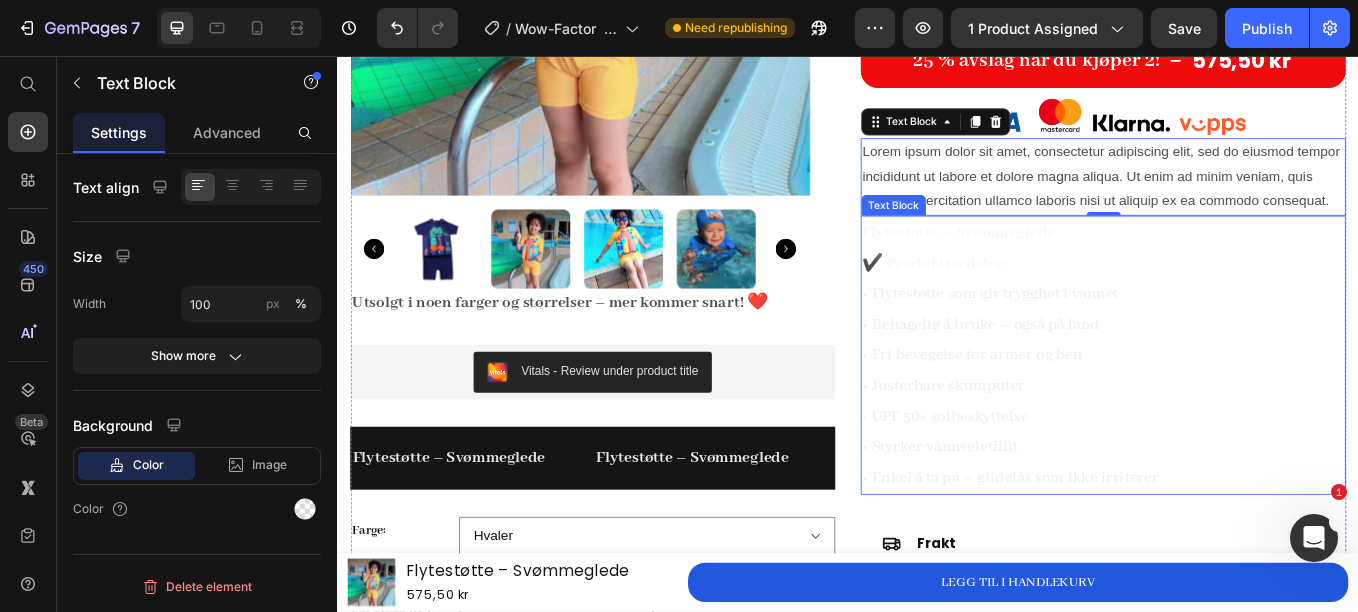 click on "• Flytestøtte som gir trygghet i vannet • Behagelig å bruke – også på land • Fri bevegelse for armer og ben • Justerbare skumputer • UPF 50+ solbeskyttelse • Styrker vannselvtillit • Enkel å ta på – glidelås som ikke irriterer" at bounding box center [1237, 444] 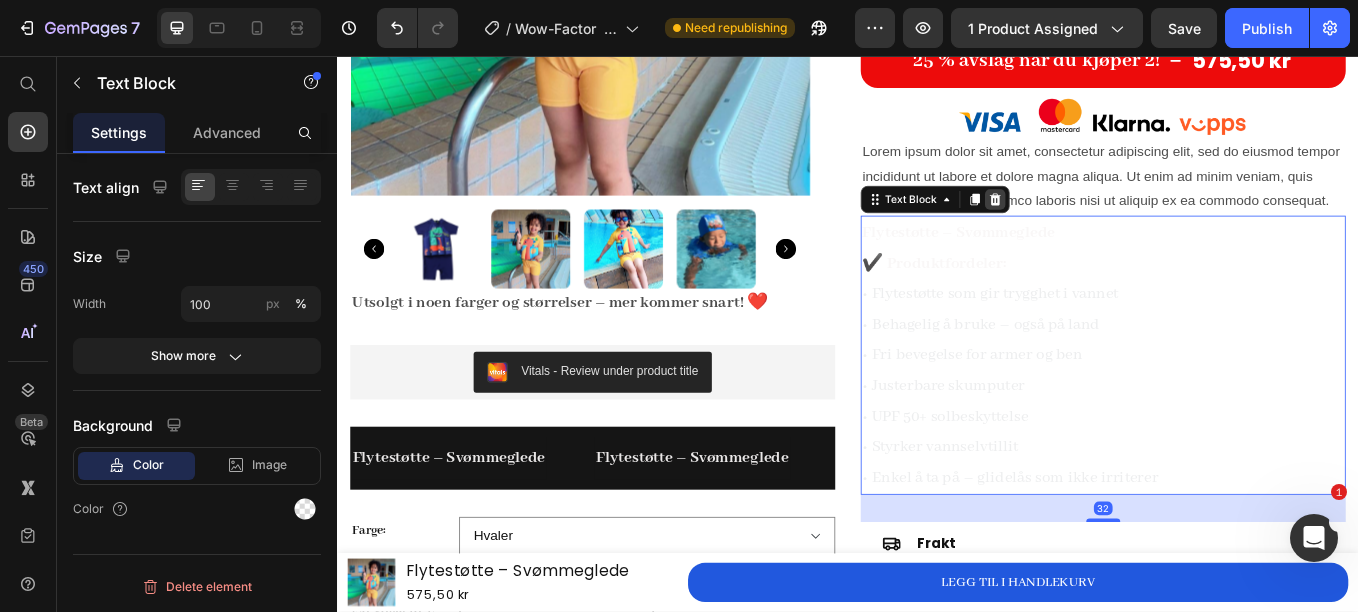 click 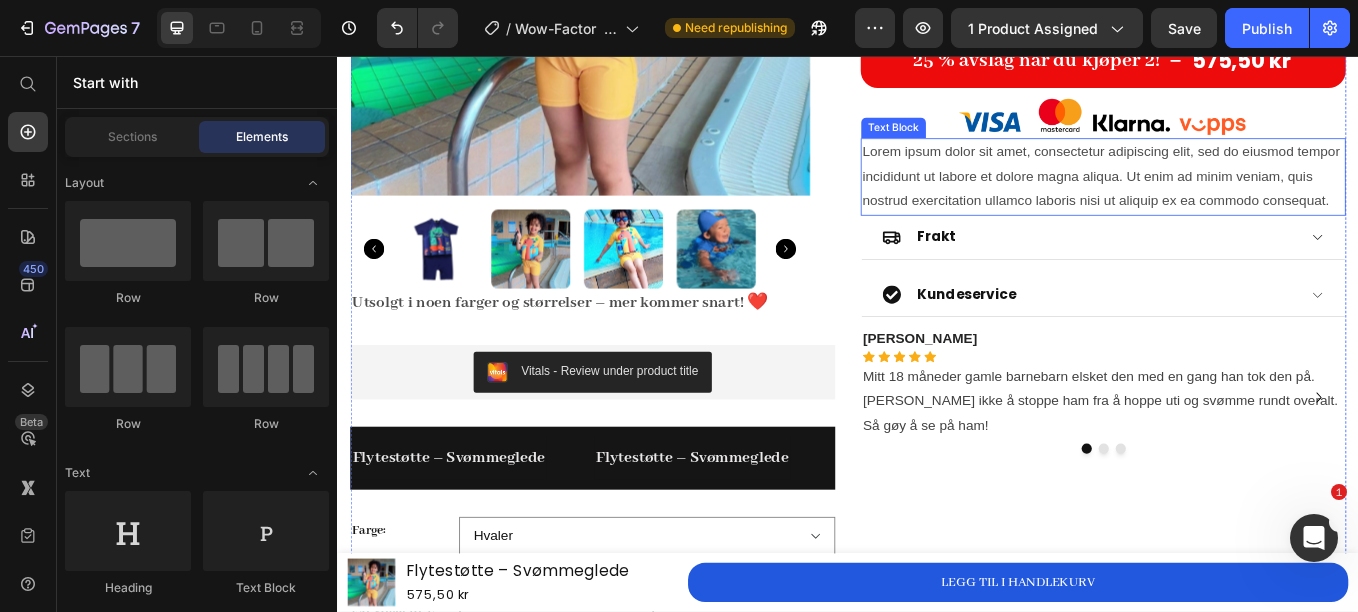 click on "Lorem ipsum dolor sit amet, consectetur adipiscing elit, sed do eiusmod tempor incididunt ut labore et dolore magna aliqua. Ut enim ad minim veniam, quis nostrud exercitation ullamco laboris nisi ut aliquip ex ea commodo consequat." at bounding box center (1237, 198) 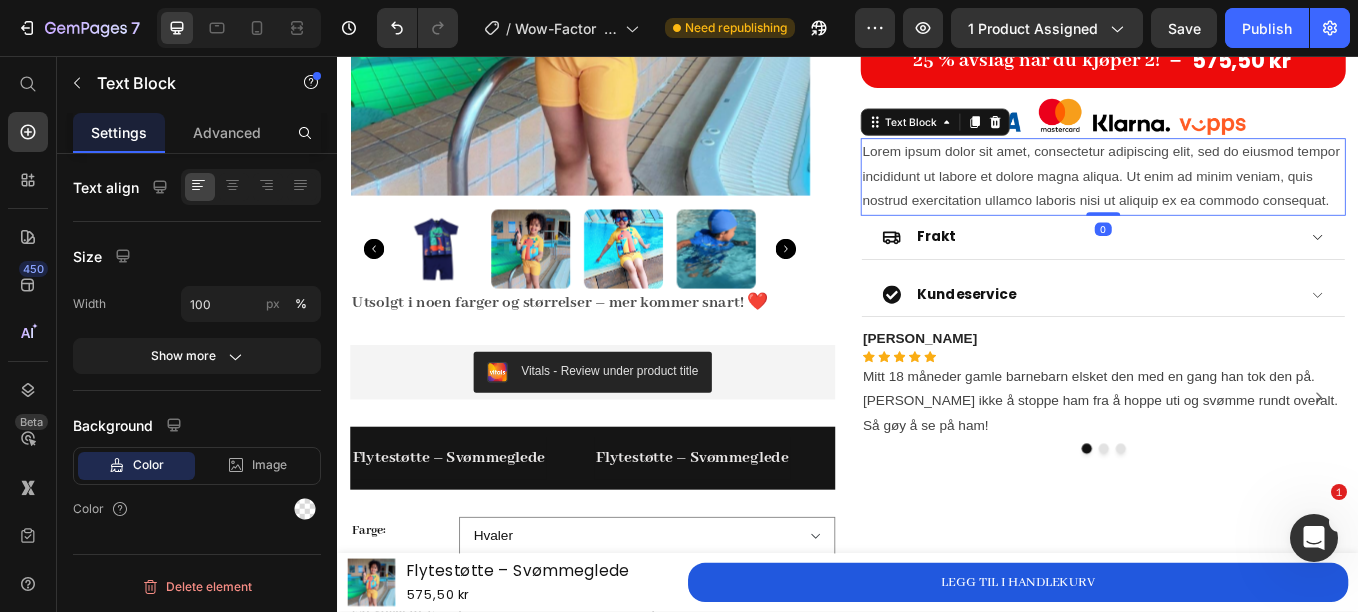click on "Lorem ipsum dolor sit amet, consectetur adipiscing elit, sed do eiusmod tempor incididunt ut labore et dolore magna aliqua. Ut enim ad minim veniam, quis nostrud exercitation ullamco laboris nisi ut aliquip ex ea commodo consequat." at bounding box center (1237, 198) 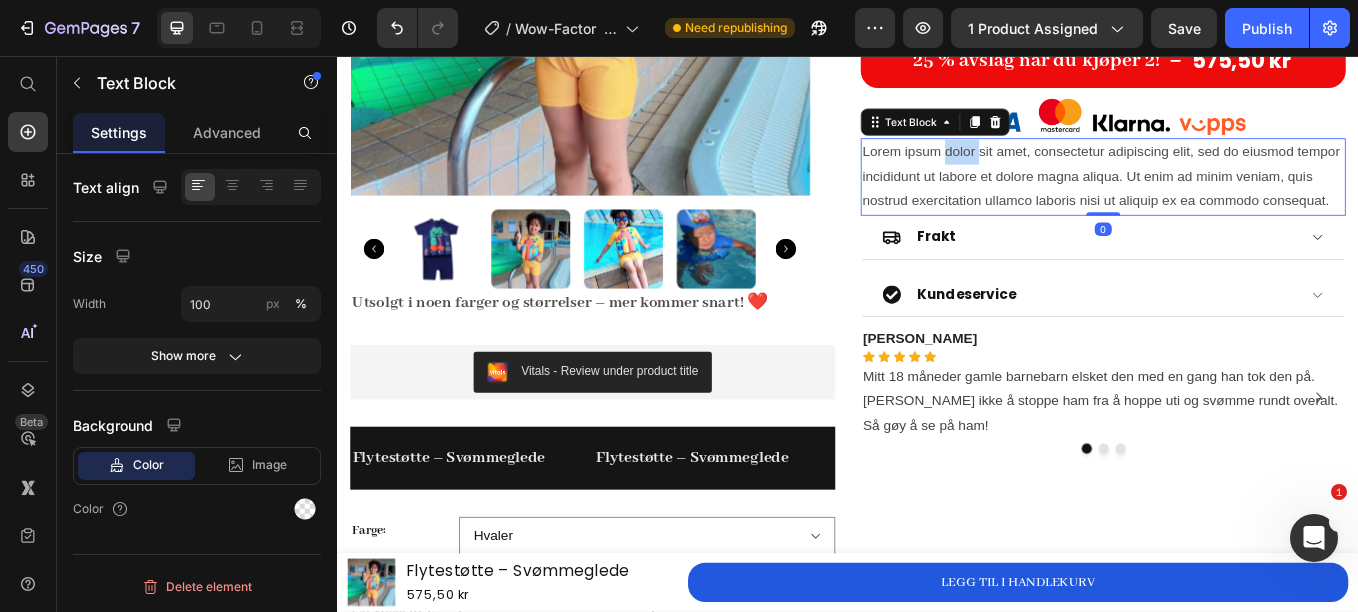click on "Lorem ipsum dolor sit amet, consectetur adipiscing elit, sed do eiusmod tempor incididunt ut labore et dolore magna aliqua. Ut enim ad minim veniam, quis nostrud exercitation ullamco laboris nisi ut aliquip ex ea commodo consequat." at bounding box center (1237, 198) 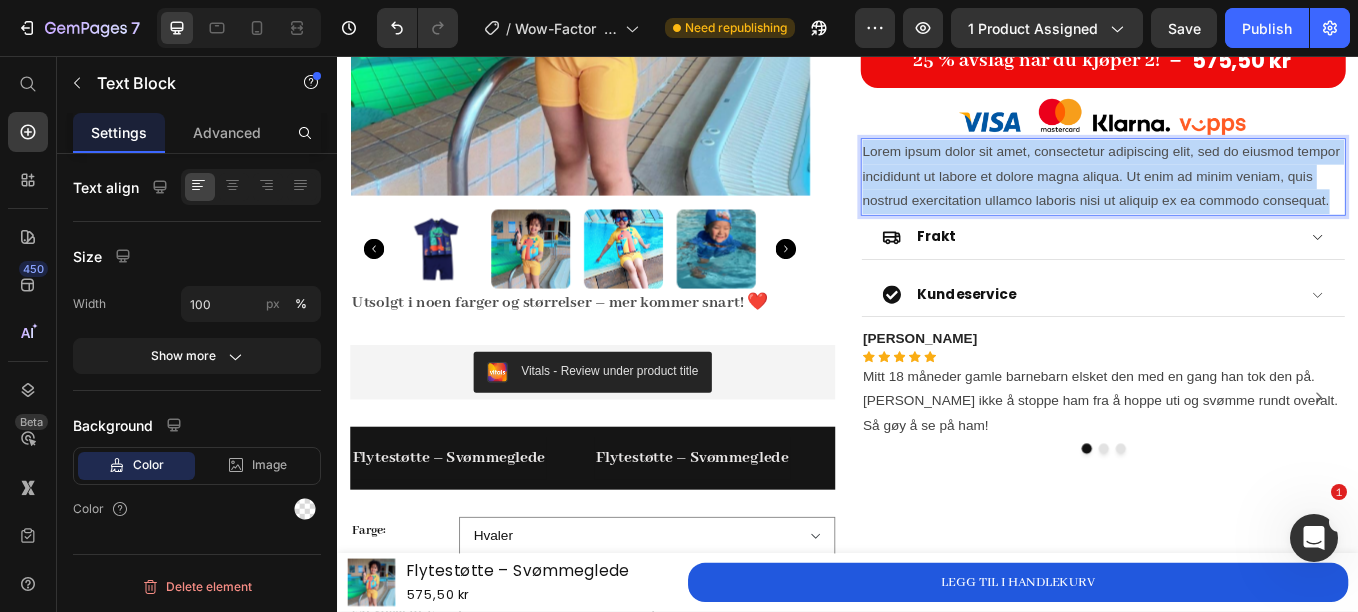 click on "Lorem ipsum dolor sit amet, consectetur adipiscing elit, sed do eiusmod tempor incididunt ut labore et dolore magna aliqua. Ut enim ad minim veniam, quis nostrud exercitation ullamco laboris nisi ut aliquip ex ea commodo consequat." at bounding box center [1237, 198] 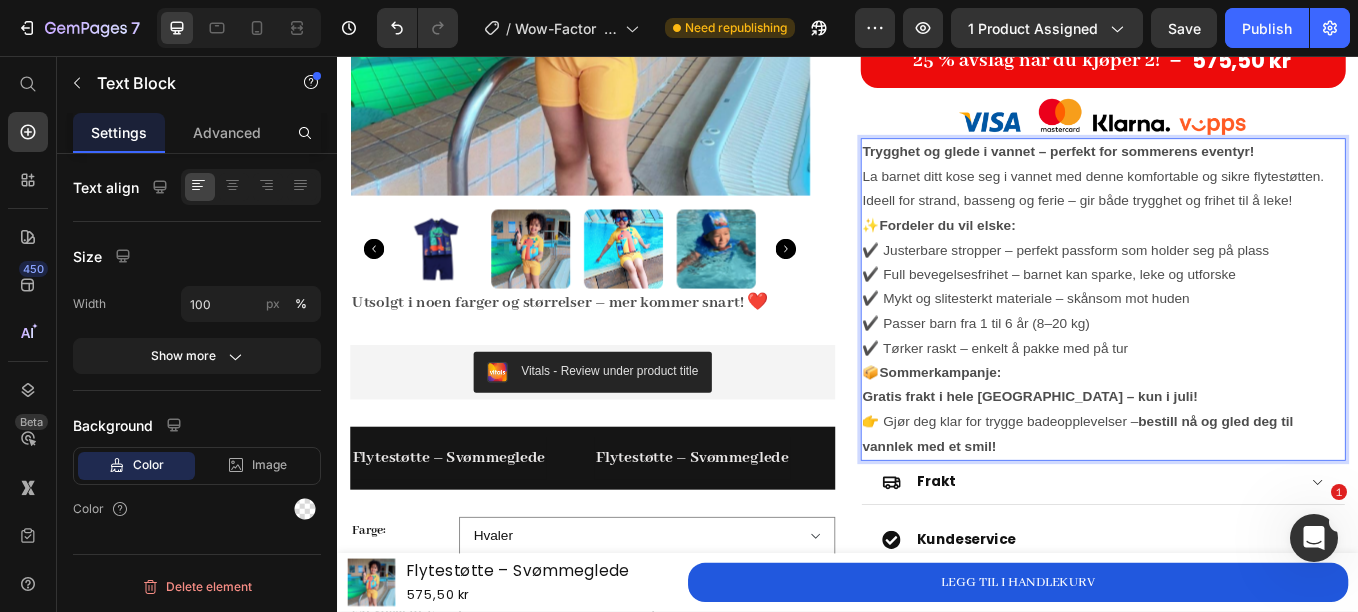 click on "📦  Sommerkampanje: Gratis frakt i hele [GEOGRAPHIC_DATA] – kun i juli!" at bounding box center [1237, 444] 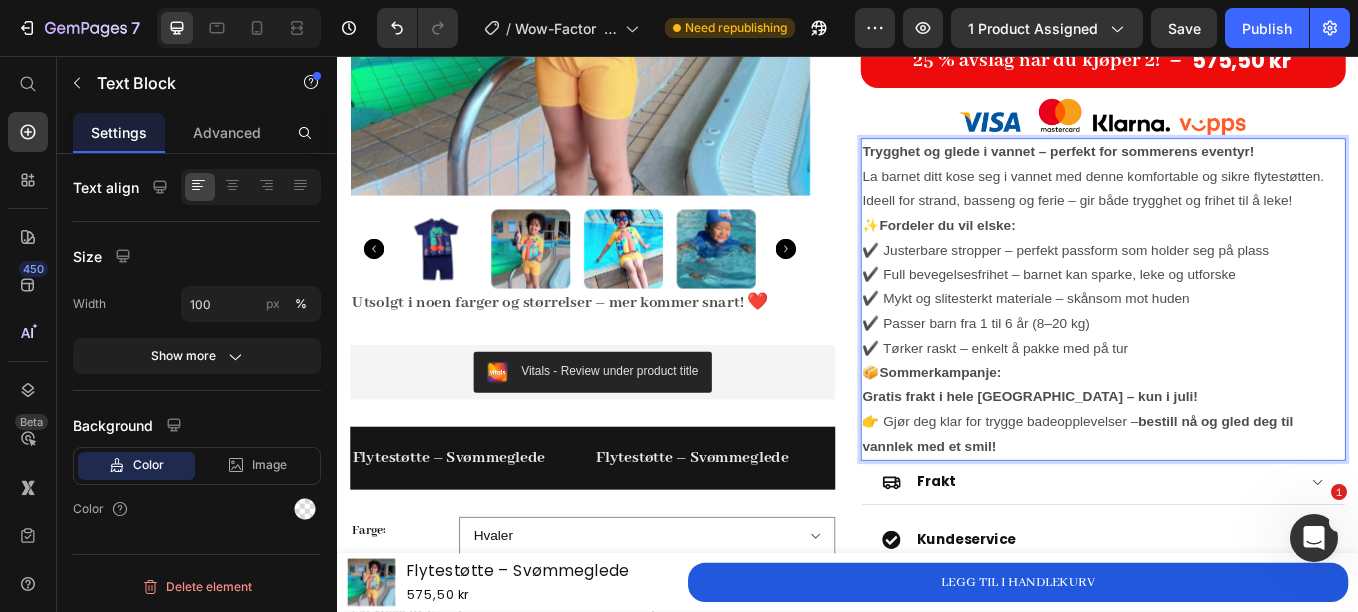 click on "Trygghet og glede i vannet – perfekt for sommerens eventyr! La barnet ditt kose seg i vannet med denne komfortable og sikre flytestøtten. Ideell for strand, basseng og ferie – gir både trygghet og frihet til å leke!" at bounding box center [1237, 198] 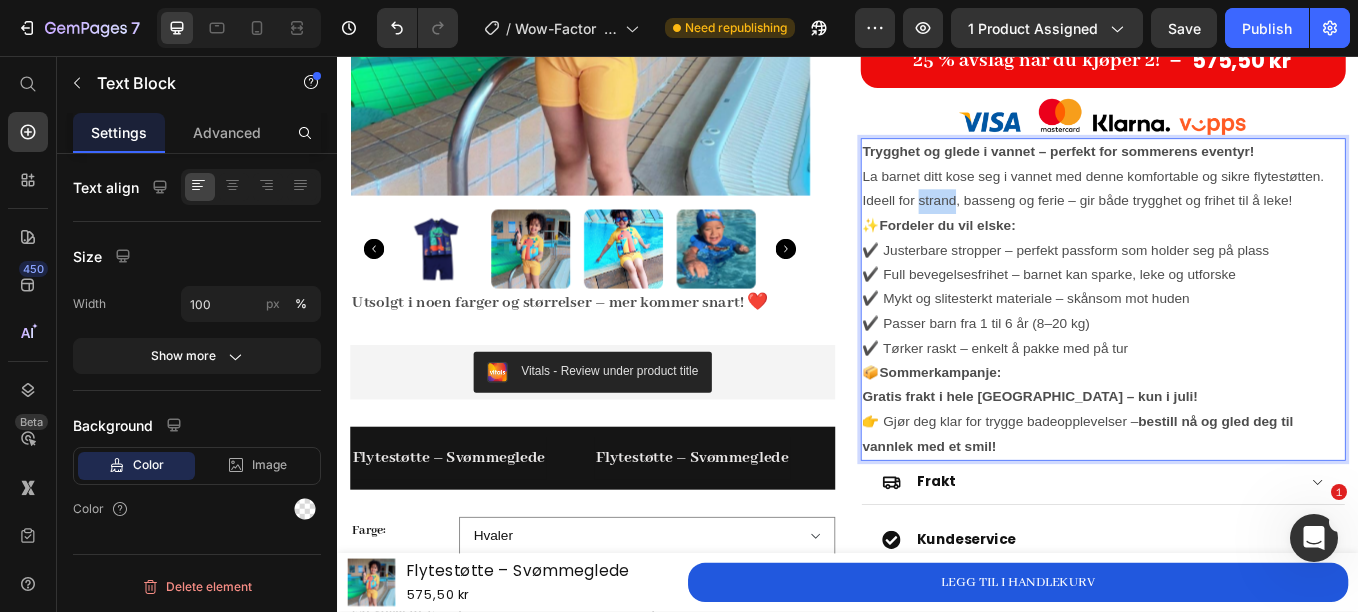 click on "Trygghet og glede i vannet – perfekt for sommerens eventyr! La barnet ditt kose seg i vannet med denne komfortable og sikre flytestøtten. Ideell for strand, basseng og ferie – gir både trygghet og frihet til å leke!" at bounding box center [1237, 198] 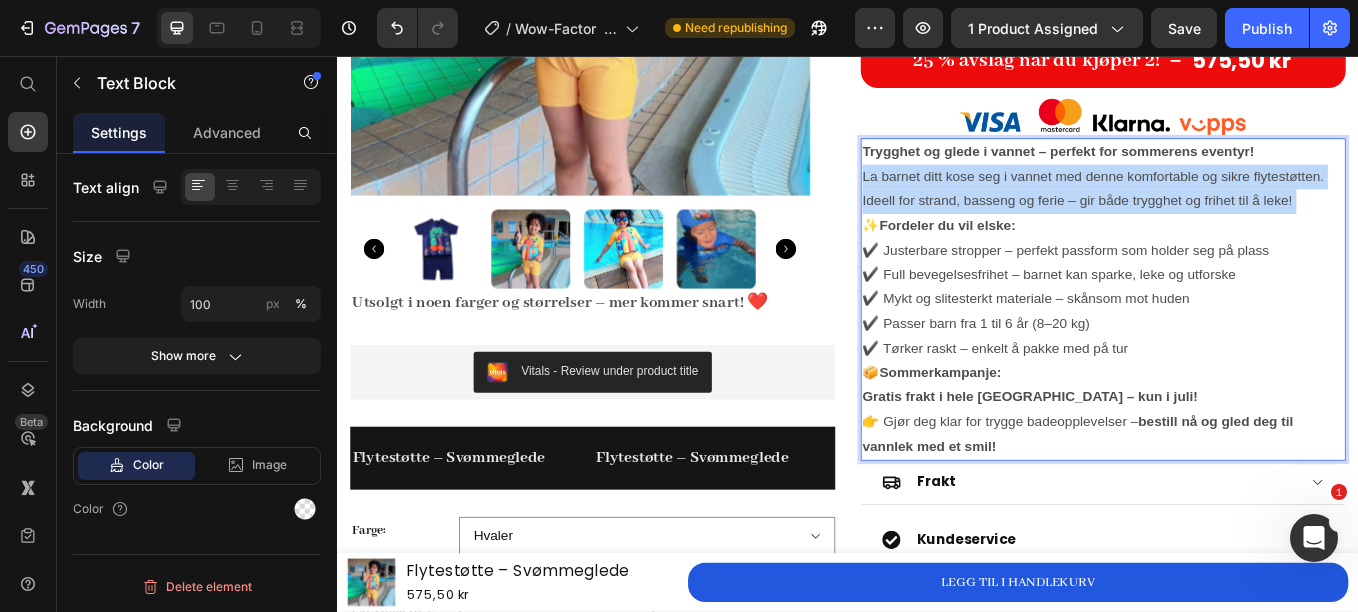 click on "Trygghet og glede i vannet – perfekt for sommerens eventyr! La barnet ditt kose seg i vannet med denne komfortable og sikre flytestøtten. Ideell for strand, basseng og ferie – gir både trygghet og frihet til å leke!" at bounding box center [1237, 198] 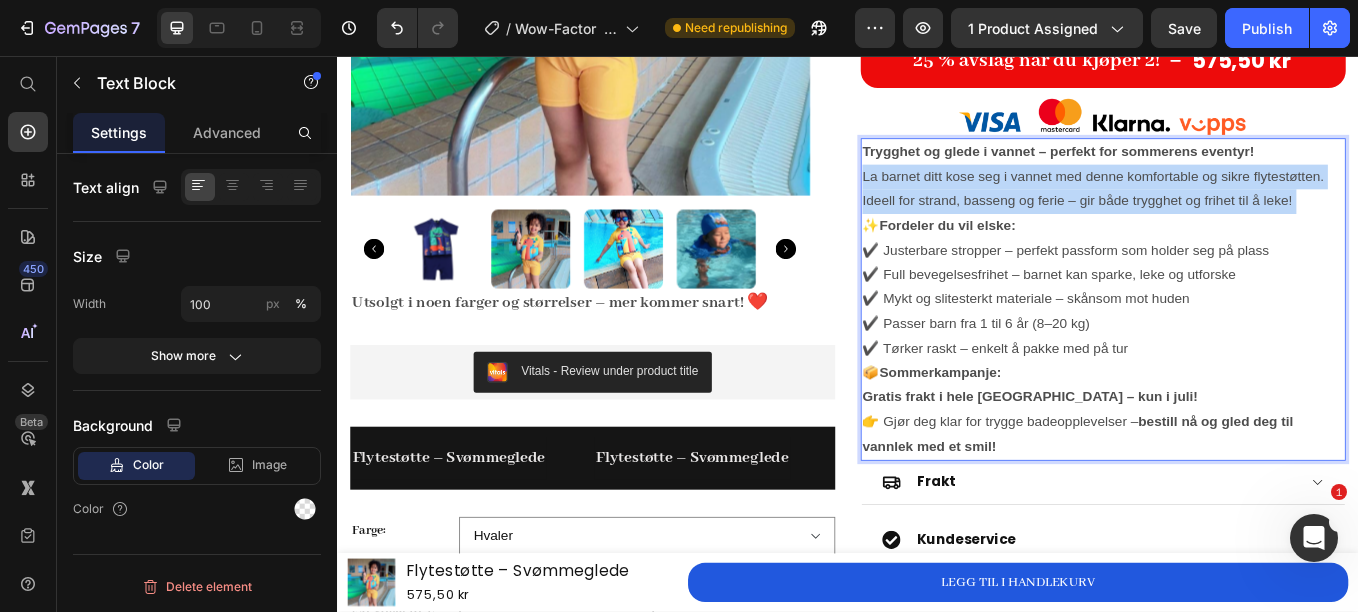click on "Trygghet og glede i vannet – perfekt for sommerens eventyr! La barnet ditt kose seg i vannet med denne komfortable og sikre flytestøtten. Ideell for strand, basseng og ferie – gir både trygghet og frihet til å leke!" at bounding box center (1237, 198) 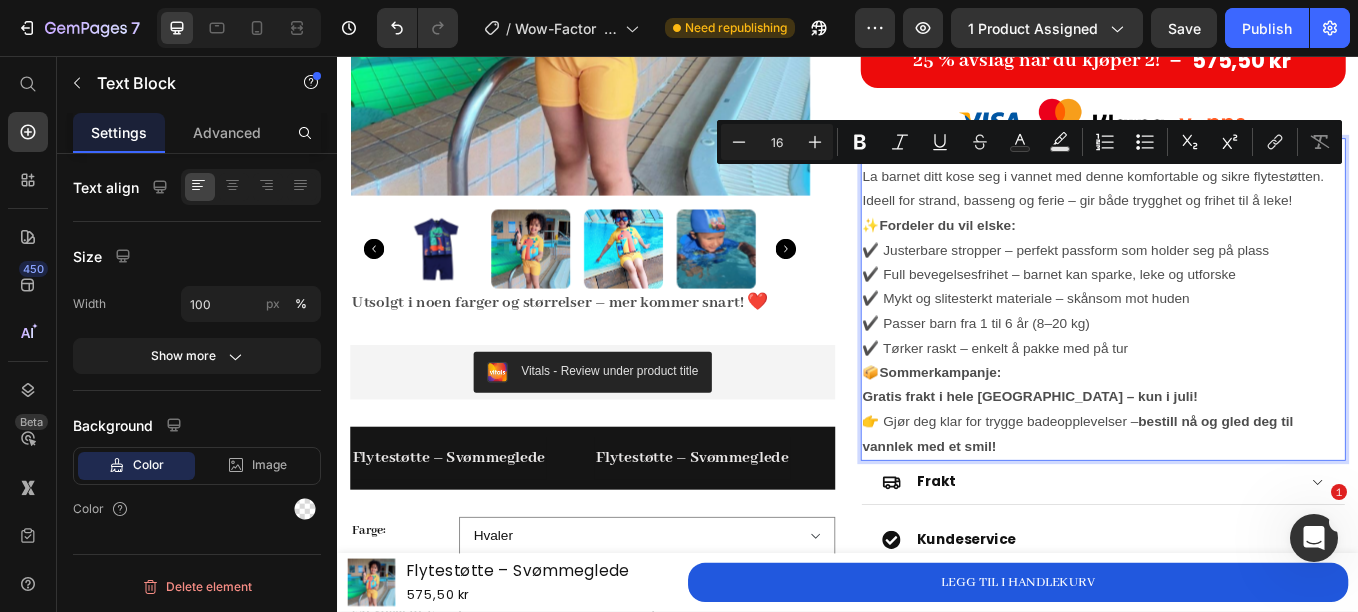 click on "✨  Fordeler du vil elske: ✔️ Justerbare stropper – perfekt passform som holder seg på plass ✔️ Full bevegelsesfrihet – barnet kan sparke, leke og utforske ✔️ Mykt og slitesterkt materiale – skånsom mot huden ✔️ Passer barn fra 1 til 6 år (8–20 kg) ✔️ Tørker raskt – enkelt å pakke med på tur" at bounding box center (1237, 328) 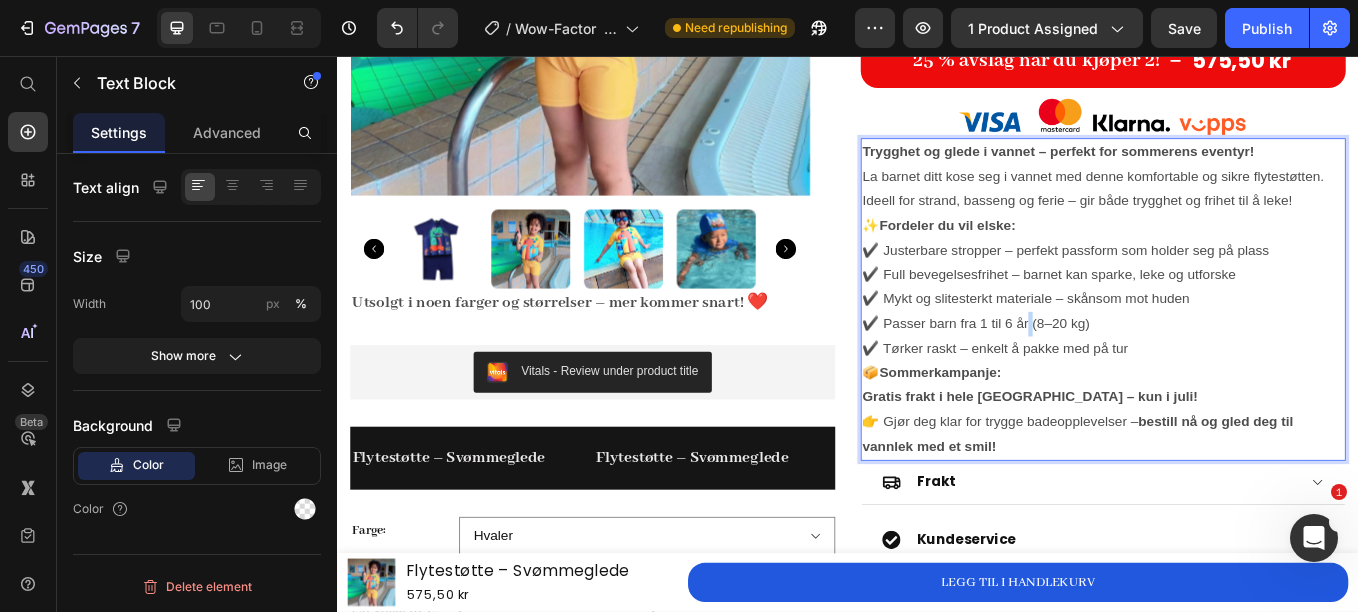 click on "✨  Fordeler du vil elske: ✔️ Justerbare stropper – perfekt passform som holder seg på plass ✔️ Full bevegelsesfrihet – barnet kan sparke, leke og utforske ✔️ Mykt og slitesterkt materiale – skånsom mot huden ✔️ Passer barn fra 1 til 6 år (8–20 kg) ✔️ Tørker raskt – enkelt å pakke med på tur" at bounding box center [1237, 328] 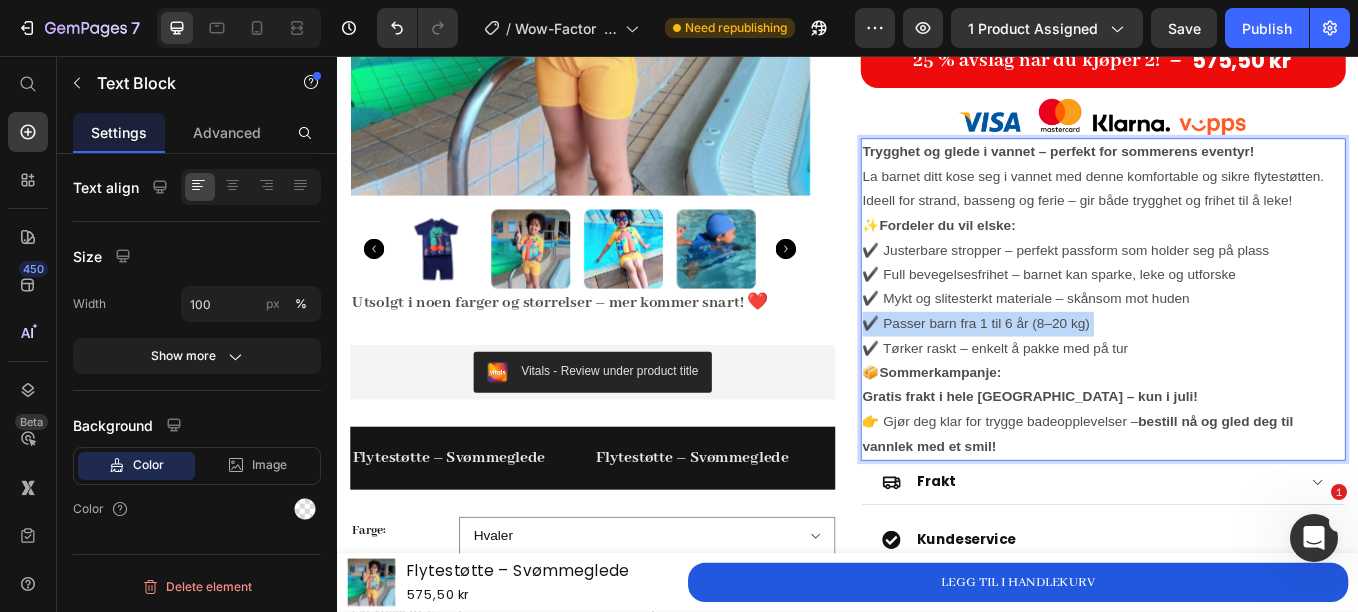 click on "✨  Fordeler du vil elske: ✔️ Justerbare stropper – perfekt passform som holder seg på plass ✔️ Full bevegelsesfrihet – barnet kan sparke, leke og utforske ✔️ Mykt og slitesterkt materiale – skånsom mot huden ✔️ Passer barn fra 1 til 6 år (8–20 kg) ✔️ Tørker raskt – enkelt å pakke med på tur" at bounding box center (1237, 328) 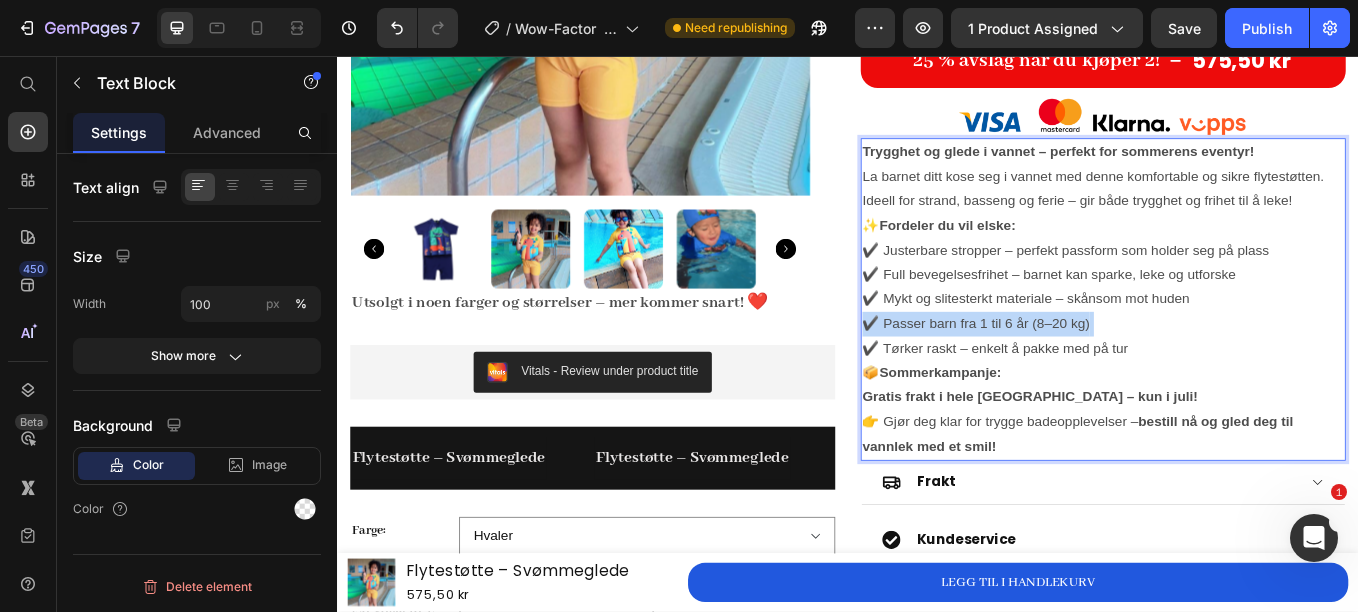 click on "✨  Fordeler du vil elske: ✔️ Justerbare stropper – perfekt passform som holder seg på plass ✔️ Full bevegelsesfrihet – barnet kan sparke, leke og utforske ✔️ Mykt og slitesterkt materiale – skånsom mot huden ✔️ Passer barn fra 1 til 6 år (8–20 kg) ✔️ Tørker raskt – enkelt å pakke med på tur" at bounding box center (1237, 328) 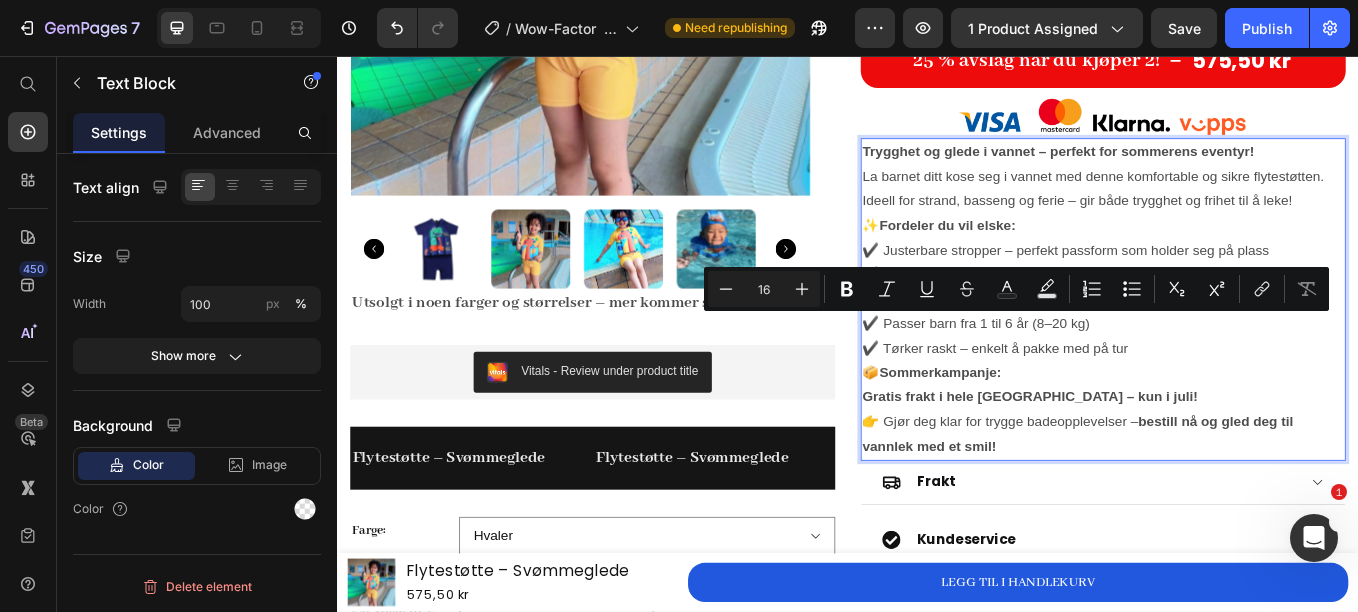 click on "👉 Gjør deg klar for trygge badeopplevelser –  bestill nå og gled deg til vannlek med et smil!" at bounding box center [1237, 501] 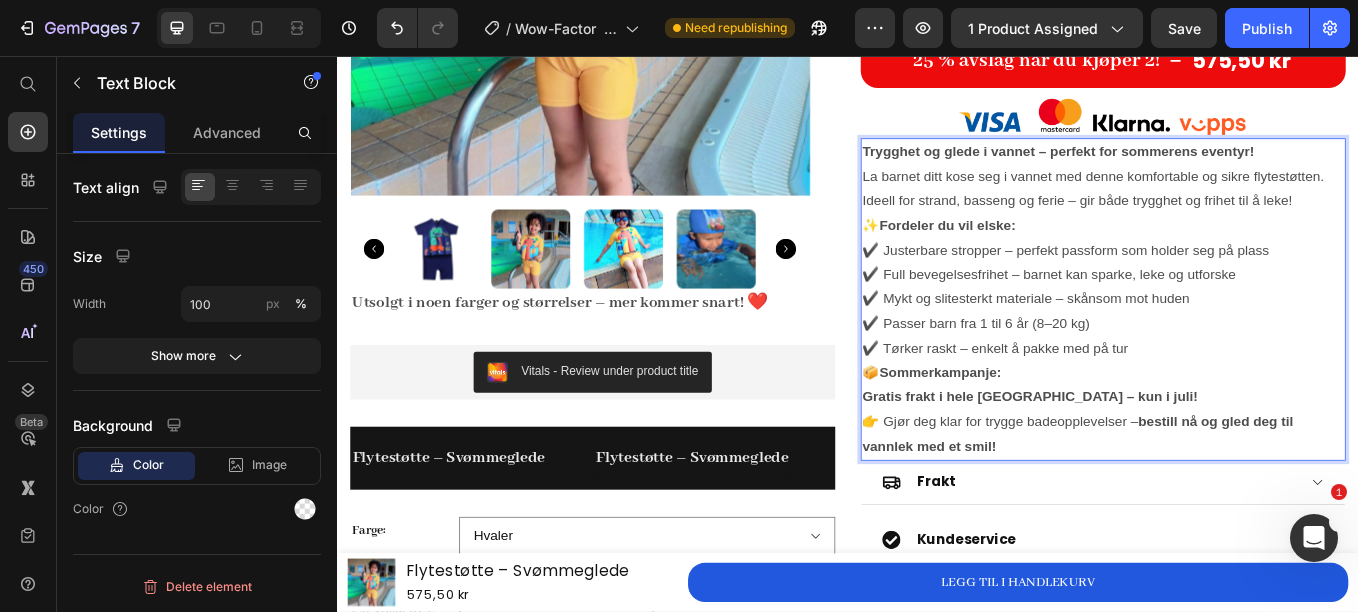 click on "👉 Gjør deg klar for trygge badeopplevelser –  bestill nå og gled deg til vannlek med et smil!" at bounding box center (1237, 501) 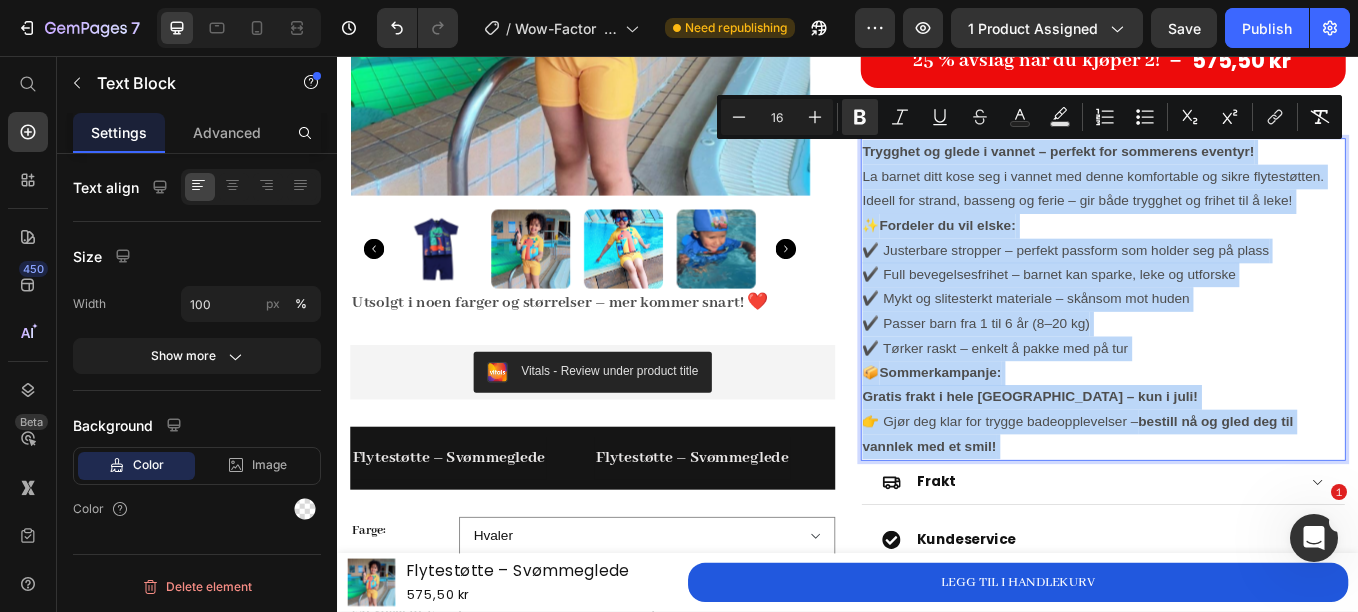 drag, startPoint x: 1132, startPoint y: 506, endPoint x: 950, endPoint y: 170, distance: 382.12564 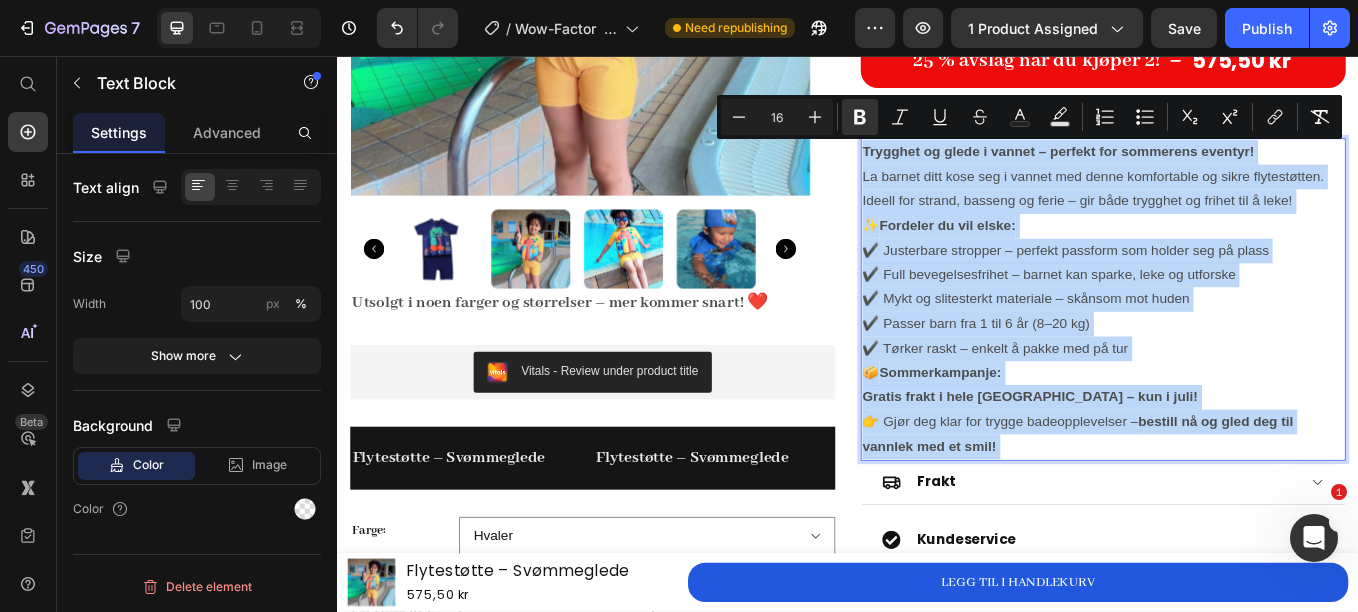 click on "Trygghet og glede i vannet – perfekt for sommerens eventyr! La barnet ditt kose seg i vannet med denne komfortable og sikre flytestøtten. Ideell for strand, basseng og ferie – gir både trygghet og frihet til å leke! ✨  Fordeler du vil elske: ✔️ Justerbare stropper – perfekt passform som holder seg på plass ✔️ Full bevegelsesfrihet – barnet kan sparke, leke og utforske ✔️ Mykt og slitesterkt materiale – skånsom mot huden ✔️ Passer barn fra 1 til 6 år (8–20 kg) ✔️ Tørker raskt – enkelt å pakke med på tur 📦  Sommerkampanje: Gratis frakt i hele [GEOGRAPHIC_DATA] – kun i juli! 👉 Gjør deg klar for trygge badeopplevelser –  bestill nå og gled deg til vannlek med et smil!" at bounding box center (1237, 342) 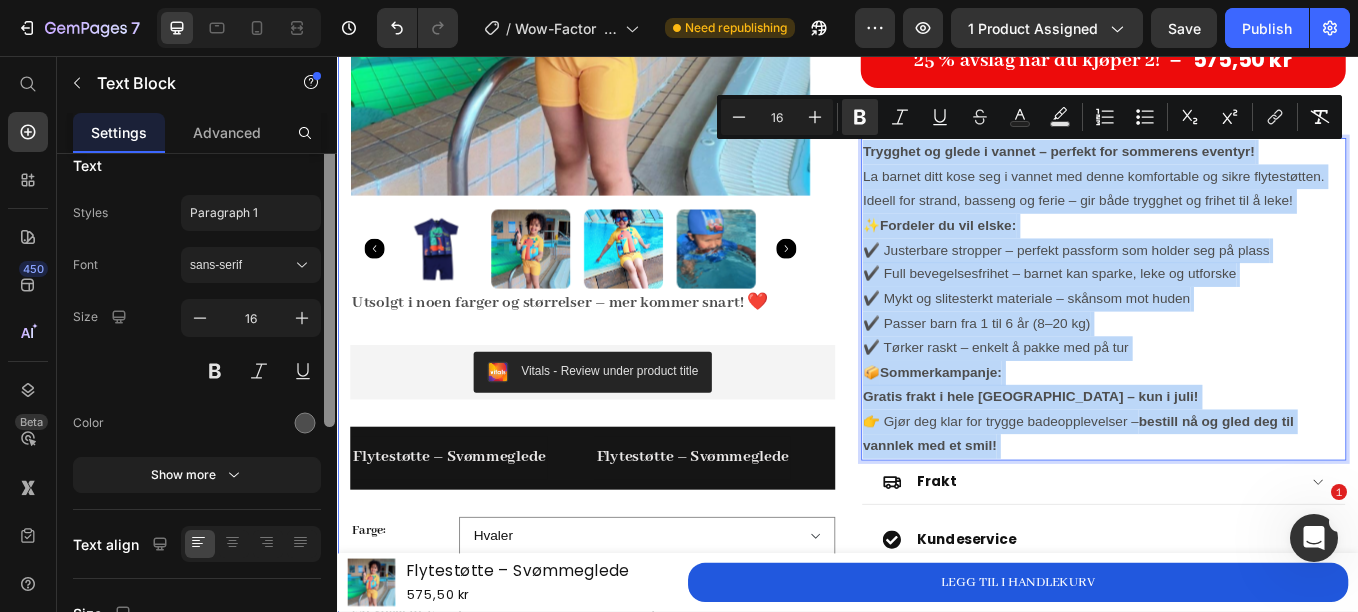 scroll, scrollTop: 0, scrollLeft: 0, axis: both 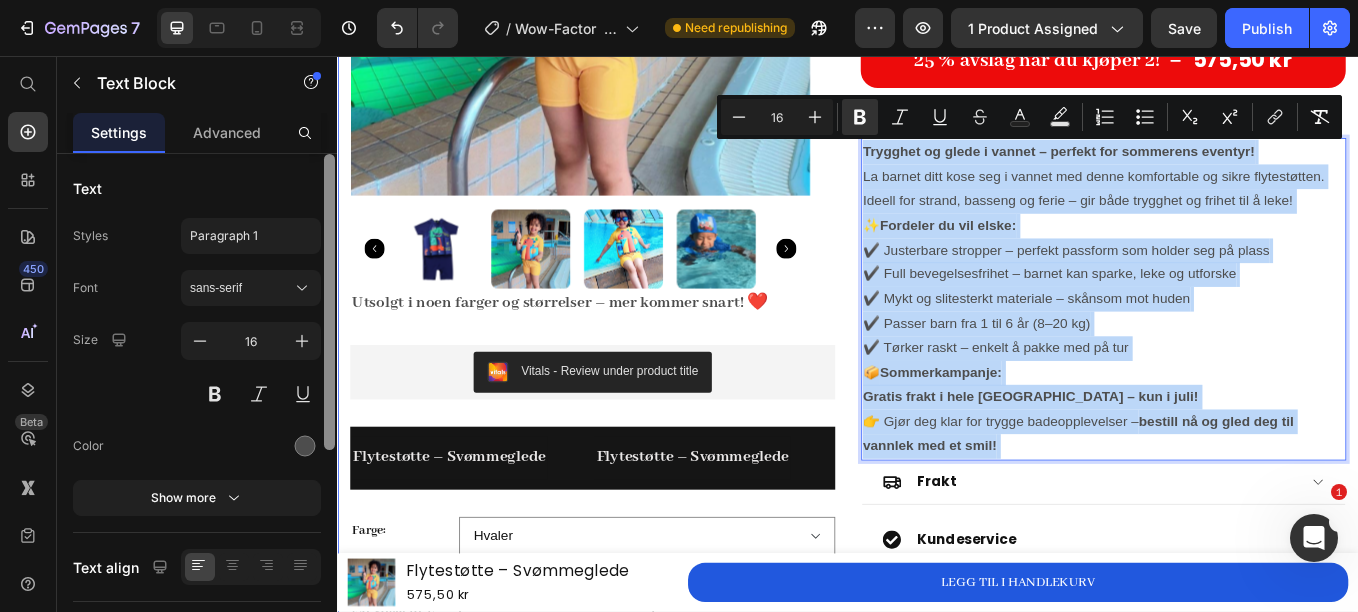 drag, startPoint x: 331, startPoint y: 424, endPoint x: 336, endPoint y: 195, distance: 229.05458 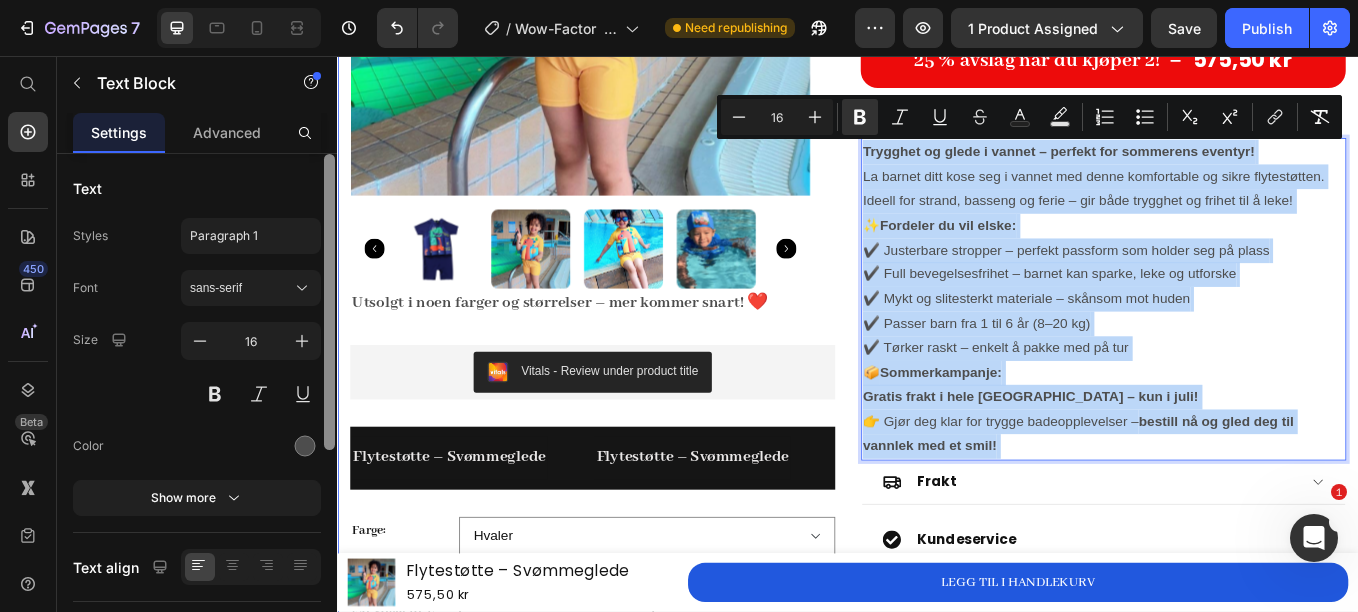 click at bounding box center [329, 411] 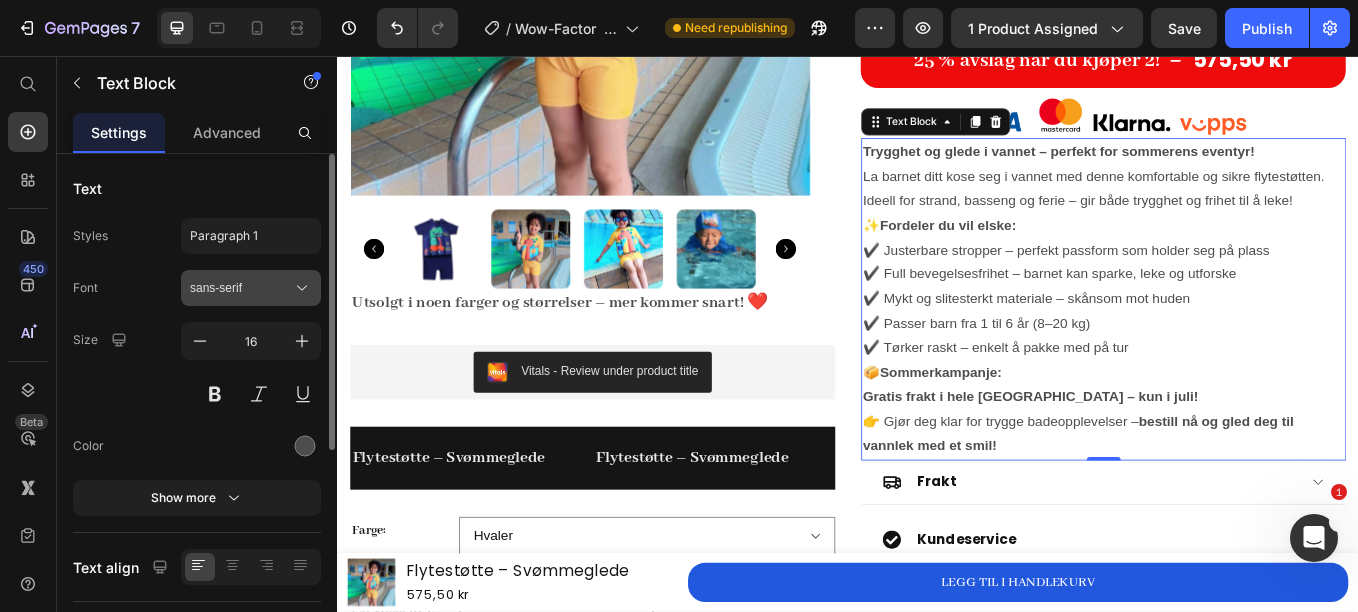 click 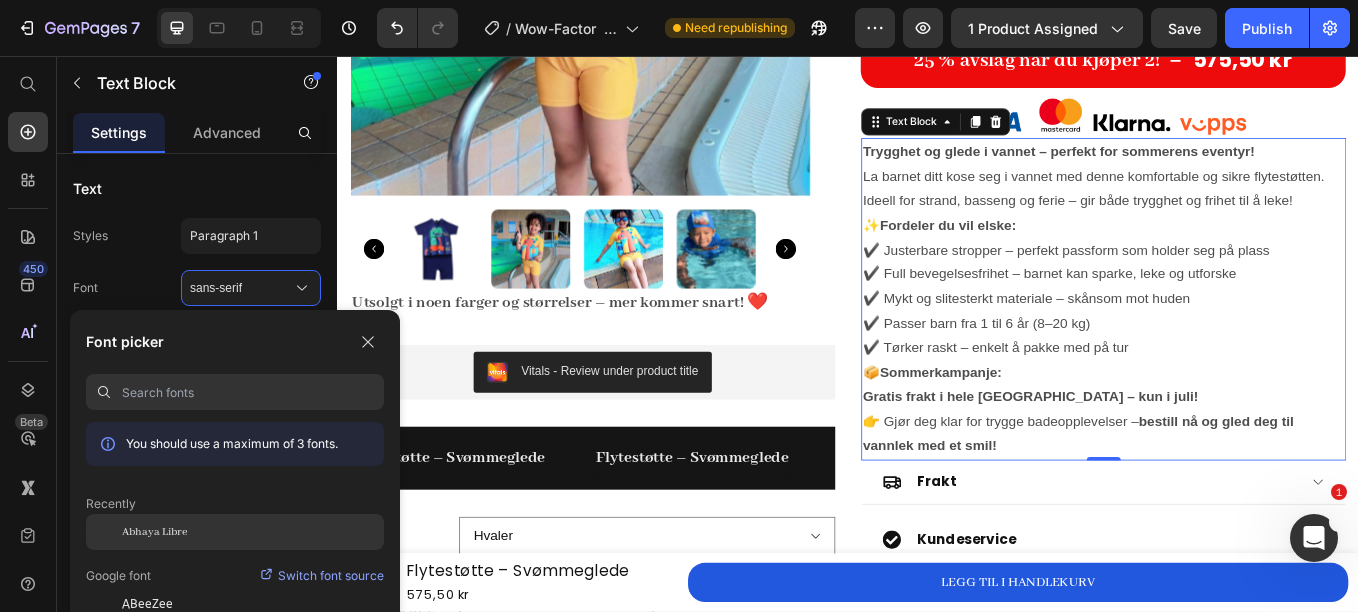click on "Abhaya Libre" at bounding box center [154, 532] 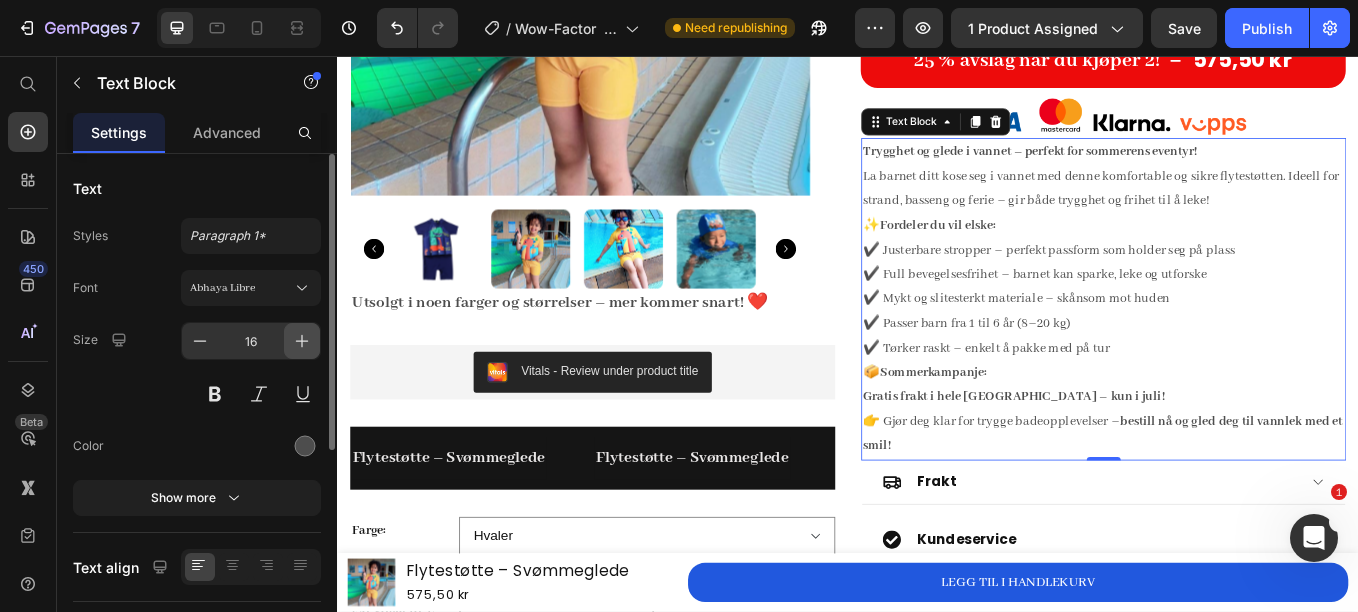 click 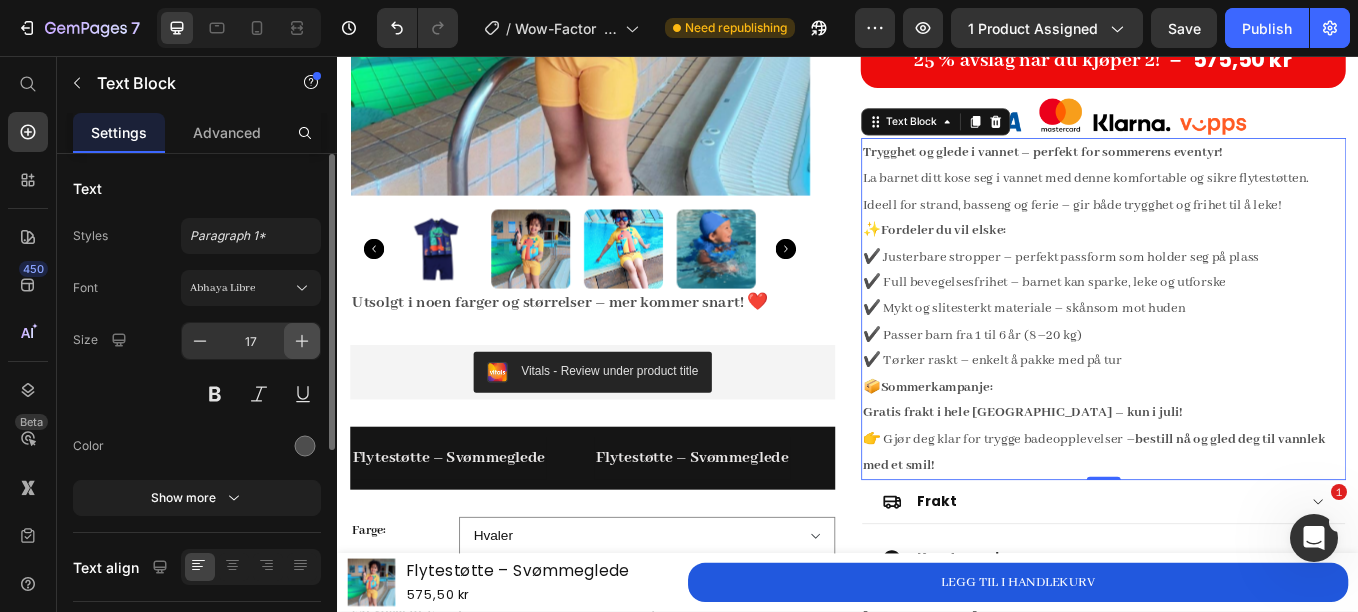 click 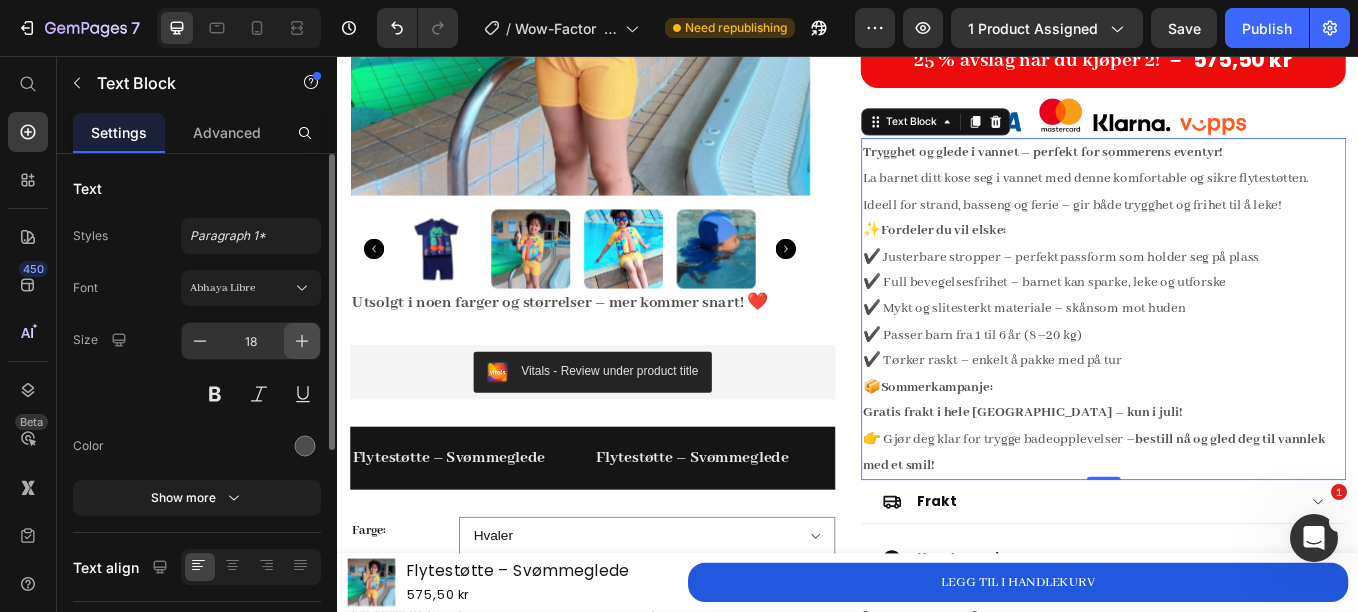 click 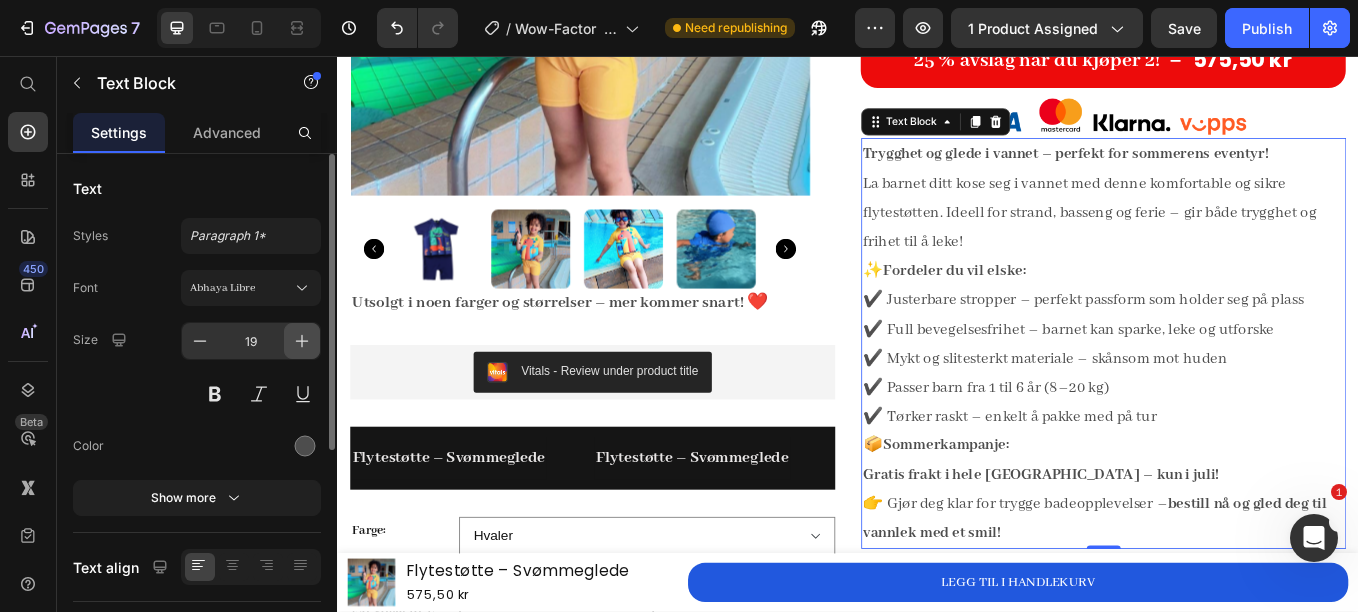 click 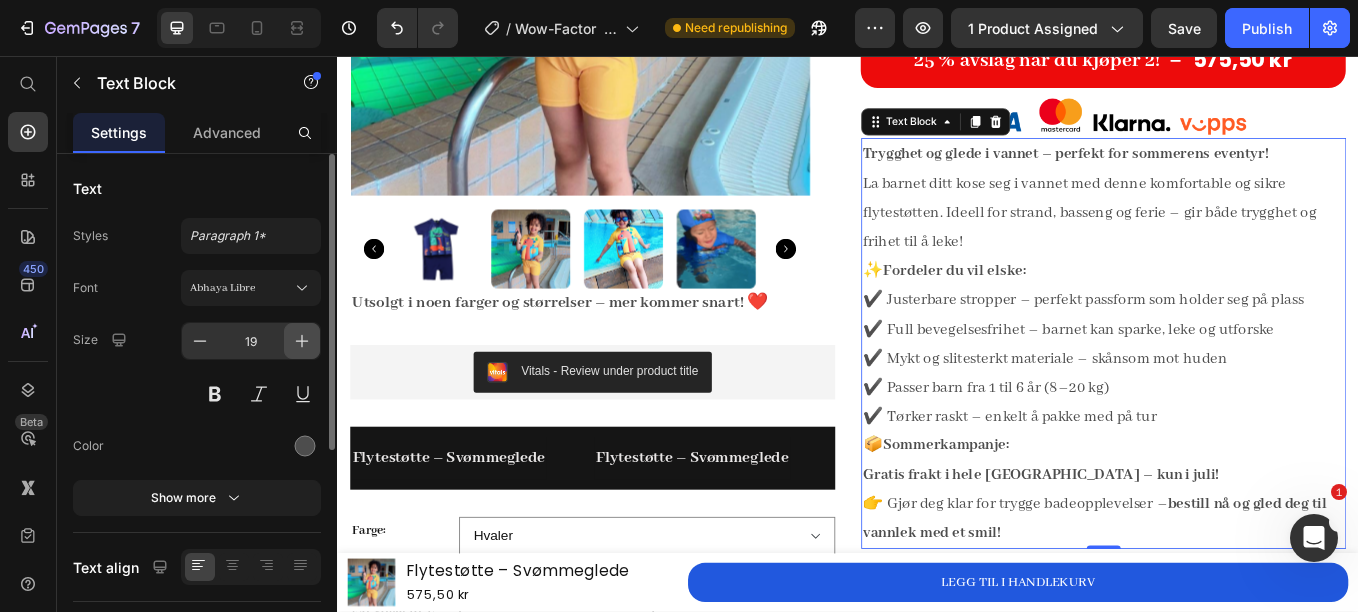 type on "20" 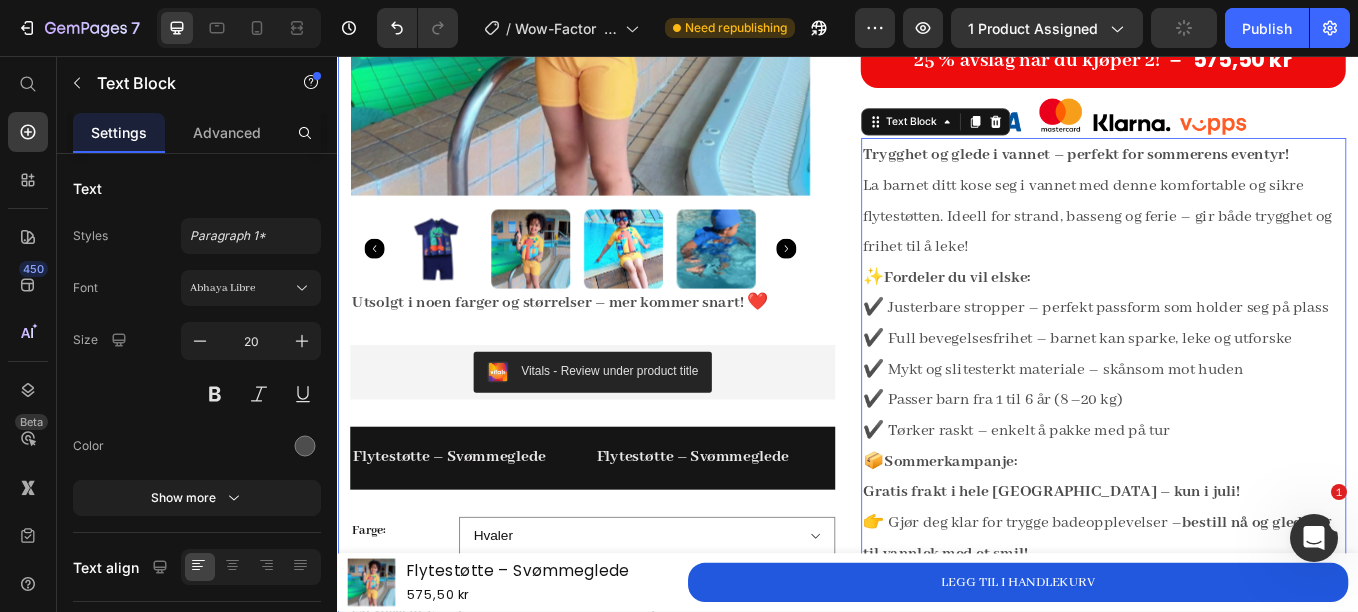 click on "Product Images Utsolgt i noen farger og størrelser – mer kommer snart! ❤️ Text Block Vitals - Review under product title Vitals Flytestøtte – Svømmeglede Text Flytestøtte – Svømmeglede Text Flytestøtte – Svømmeglede Text Flytestøtte – Svømmeglede Text Flytestøtte – Svømmeglede Text Flytestøtte – Svømmeglede Text Marquee        Farge:                                                                               Hvaler Søt kattejente Langermet flytekjole rosa Stormunnhai shark Undervannsverden Pegasus Romverden Pilot Størrelse : : S, 80# (70-80cm,10-15 kg) S, 80# (70-80cm,10-15 kg) S, 80# (70-80cm,10-15 kg) S, 80# (70-80cm,10-15 kg) M, 90# (80-90cm, 15-25kg) M, 90# (80-90cm, 15-25kg) M, 90# (80-90cm, 15-25kg) L, 100# (90-100cm, 25-30kg) L, 100# (90-100cm, 25-30kg) L, 100# (90-100cm, 25-30kg) XL, 110# (100-110cm, 30-40kg) XL, 110# (100-110cm, 30-40kg) XL, 110# (100-110cm, 30-40kg) 120# (110-120cm,40-60 Kg) 110 110 110 100 1" at bounding box center (937, 667) 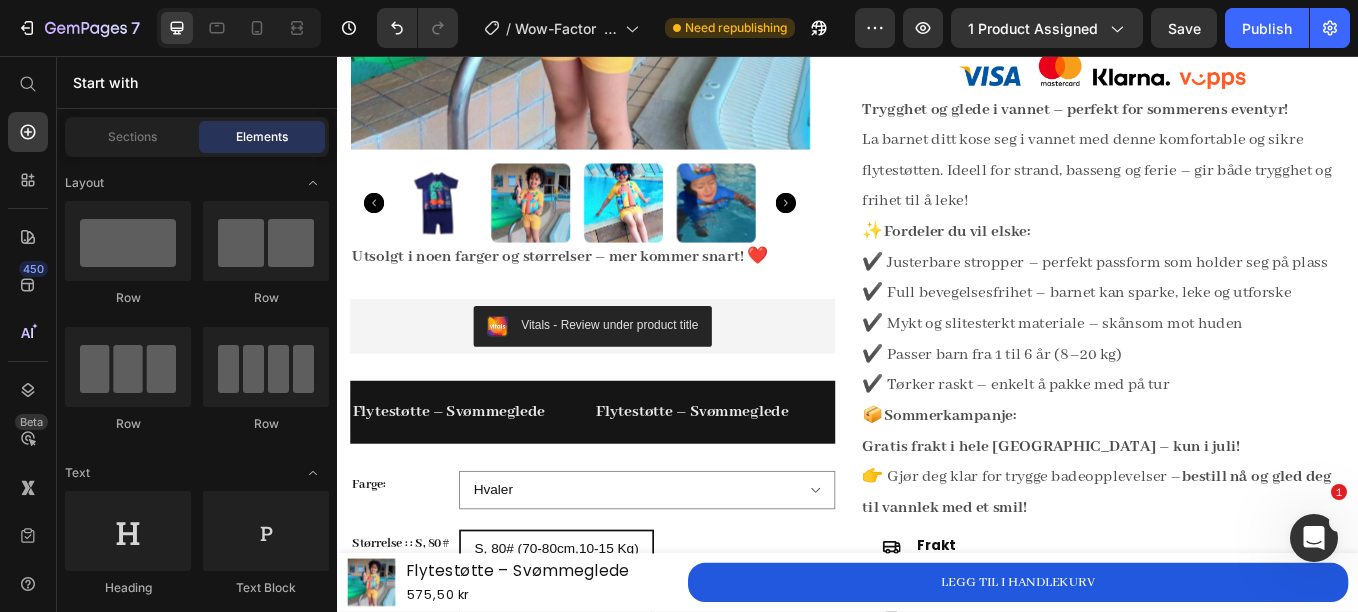 scroll, scrollTop: 713, scrollLeft: 0, axis: vertical 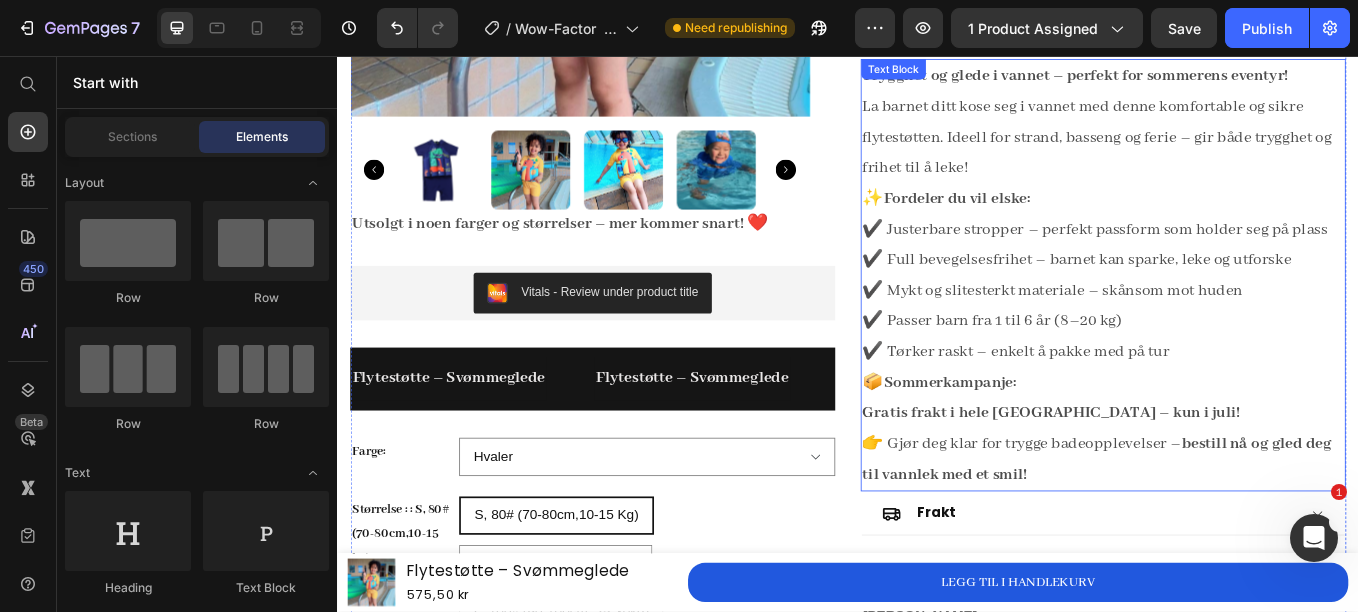click on "bestill nå og gled deg til vannlek med et smil!" at bounding box center [1229, 530] 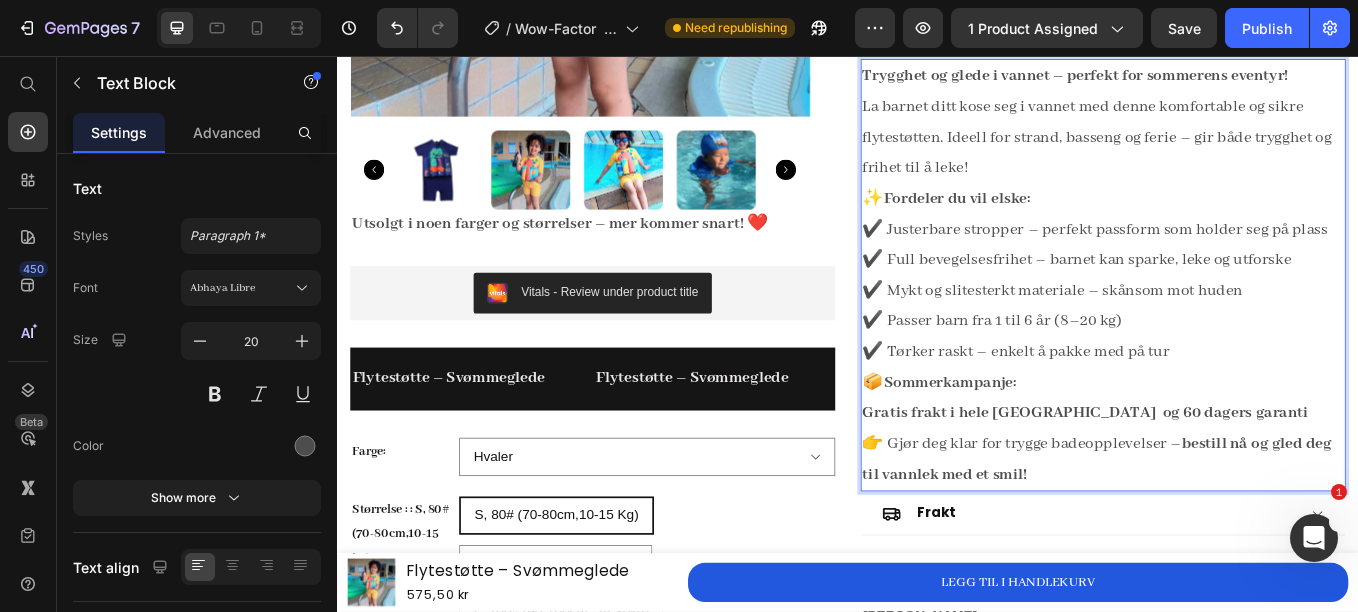 click on "Gratis frakt i hele [GEOGRAPHIC_DATA]  og 60 dagers garanti" at bounding box center [1216, 476] 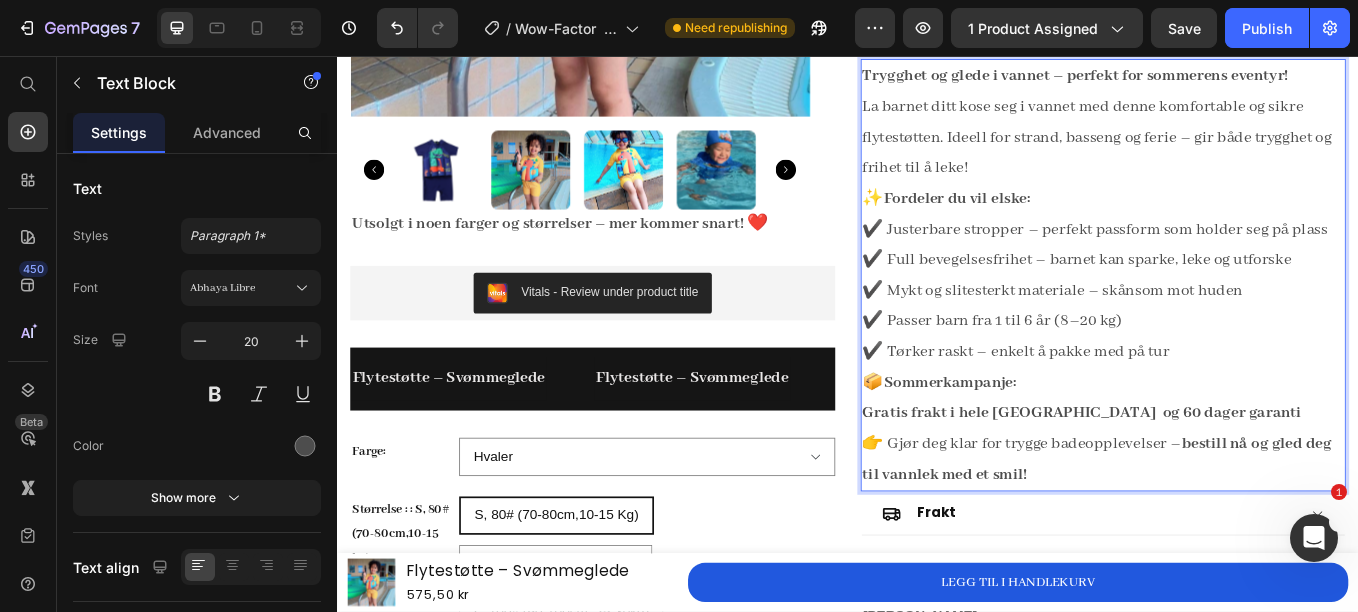 click on "📦  Sommerkampanje: Gratis frakt i hele [GEOGRAPHIC_DATA]  og 60 dager garanti" at bounding box center [1237, 458] 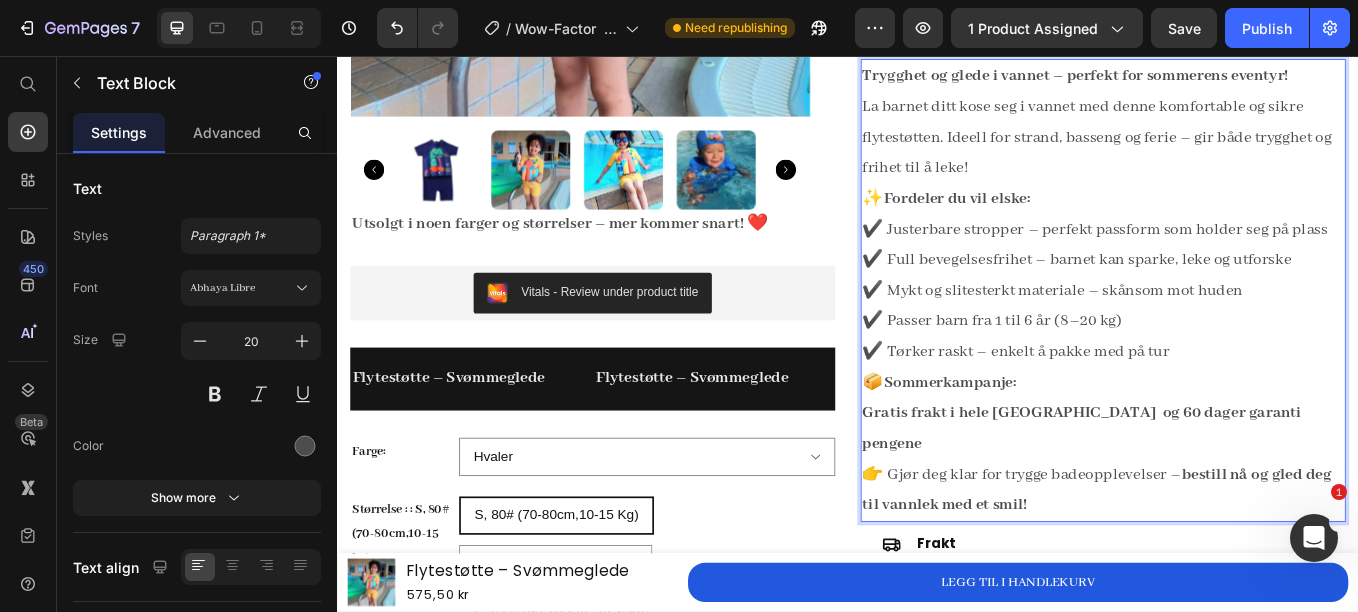 click on "📦  Sommerkampanje: Gratis frakt i hele [GEOGRAPHIC_DATA]  og 60 dager garanti pengene" at bounding box center [1237, 476] 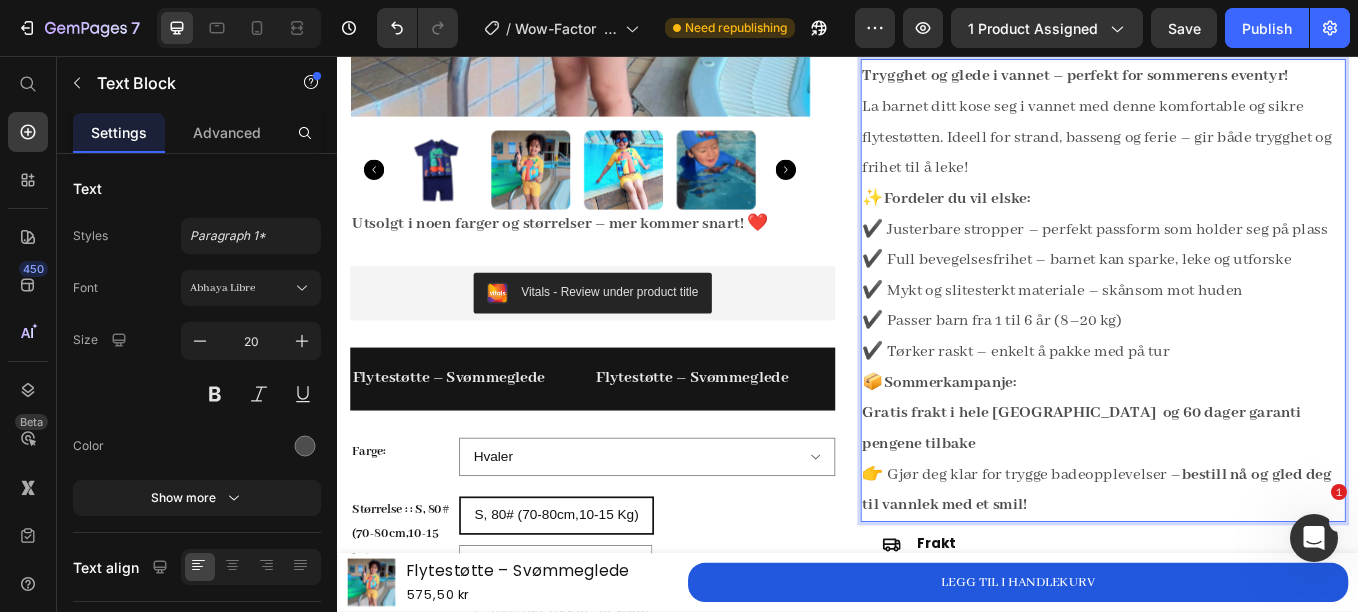 click on "✨  Fordeler du vil elske: ✔️ Justerbare stropper – perfekt passform som holder seg på plass ✔️ Full bevegelsesfrihet – barnet kan sparke, leke og utforske ✔️ Mykt og slitesterkt materiale – skånsom mot huden ✔️ Passer barn fra 1 til 6 år (8–20 kg) ✔️ Tørker raskt – enkelt å pakke med på tur" at bounding box center [1237, 314] 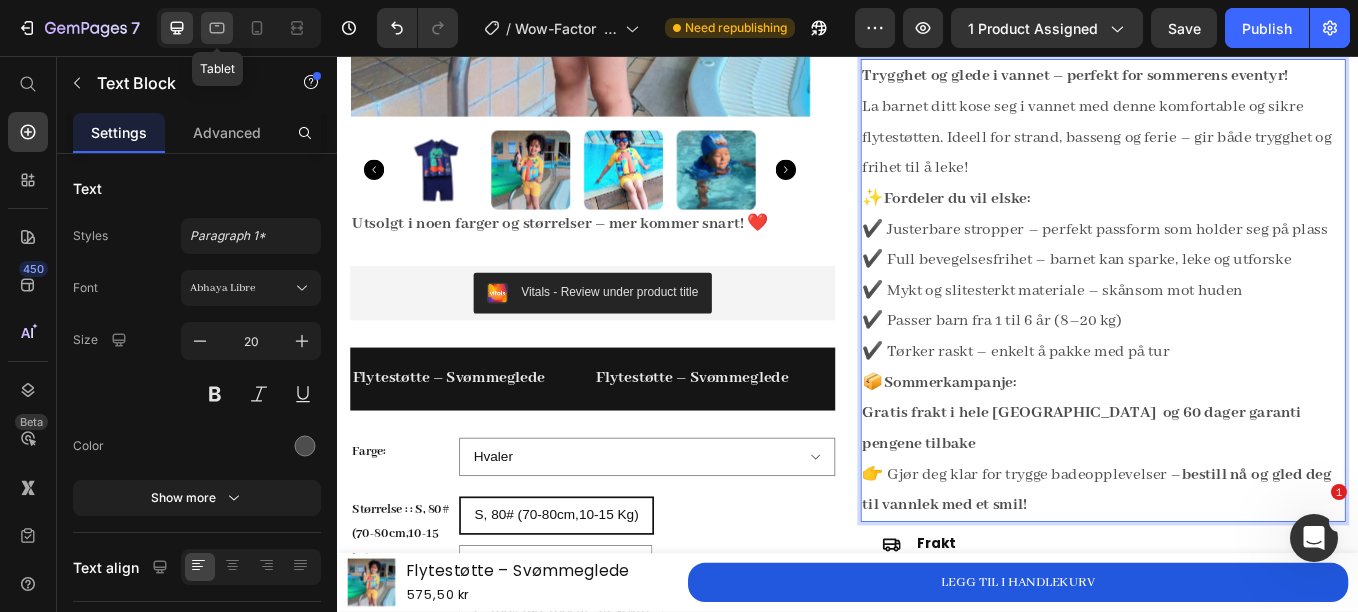 click 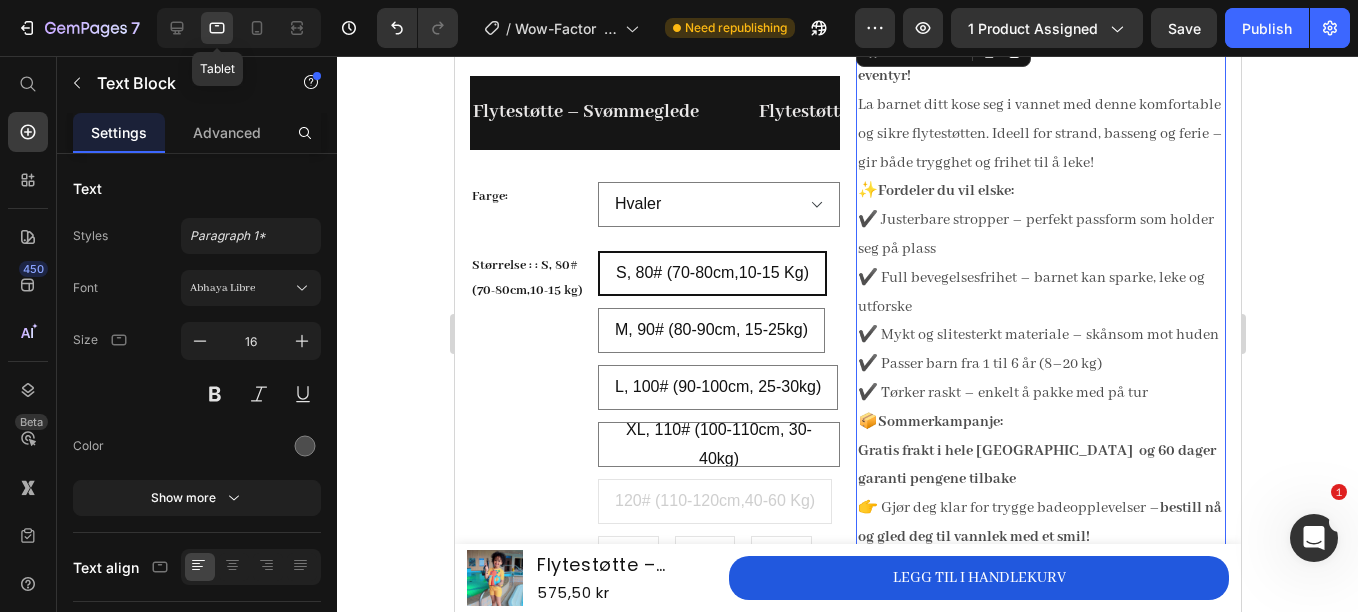 scroll, scrollTop: 610, scrollLeft: 0, axis: vertical 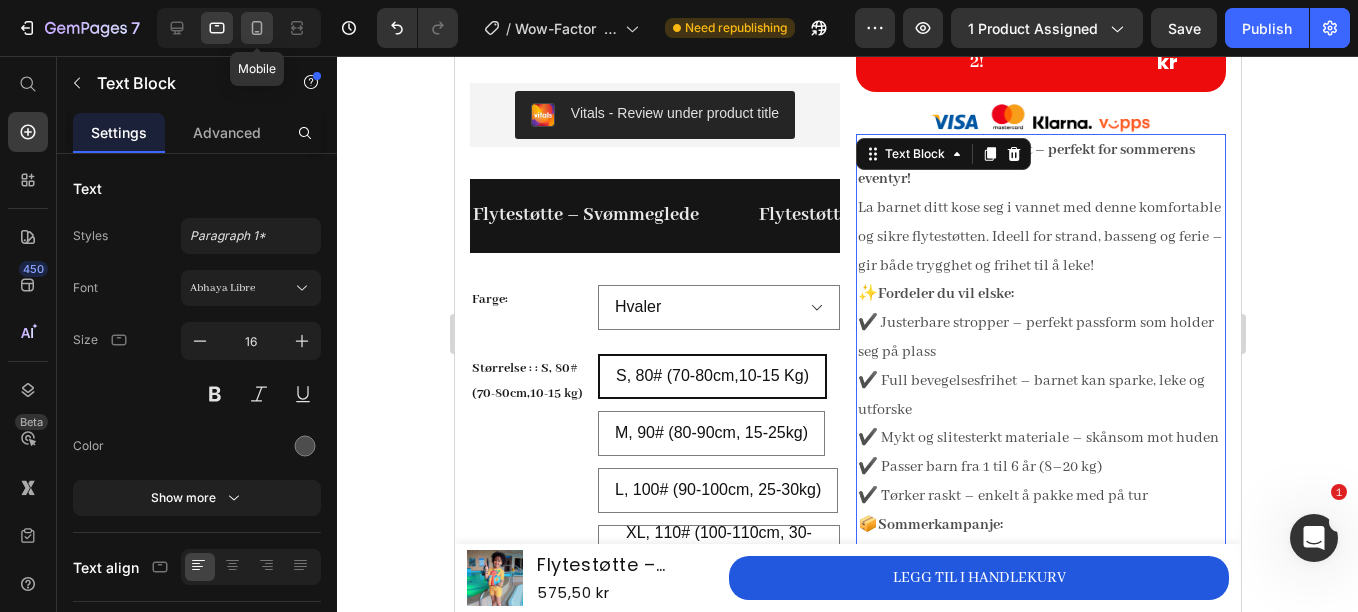 click 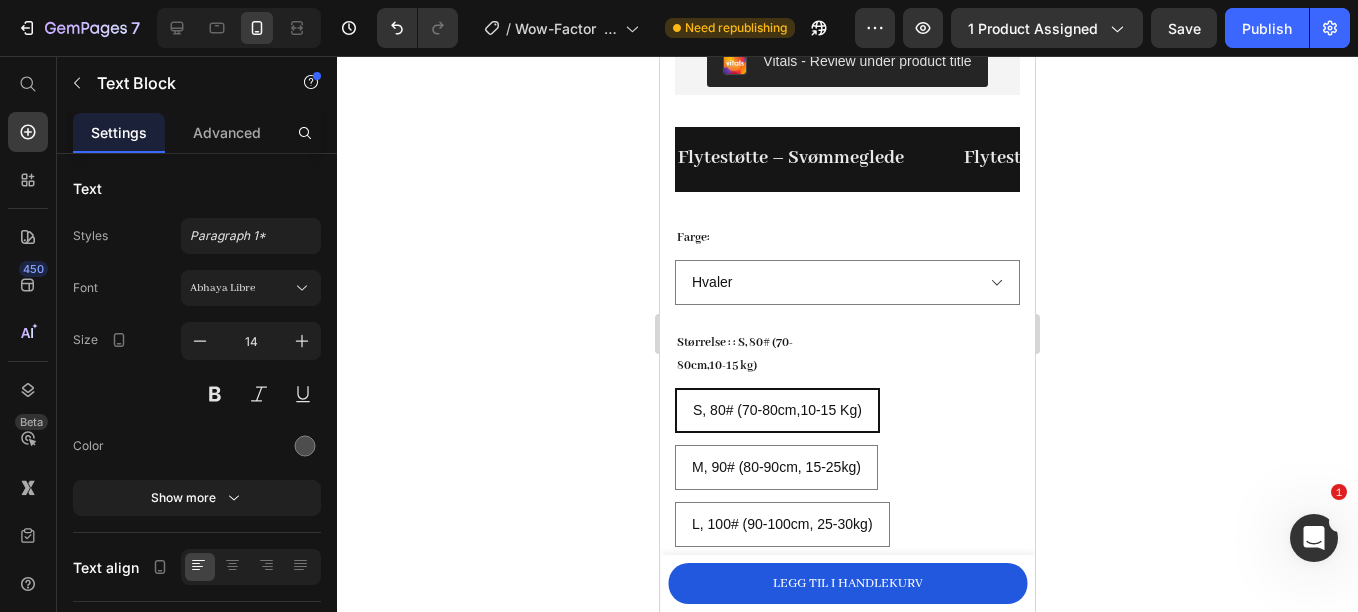 scroll, scrollTop: 1635, scrollLeft: 0, axis: vertical 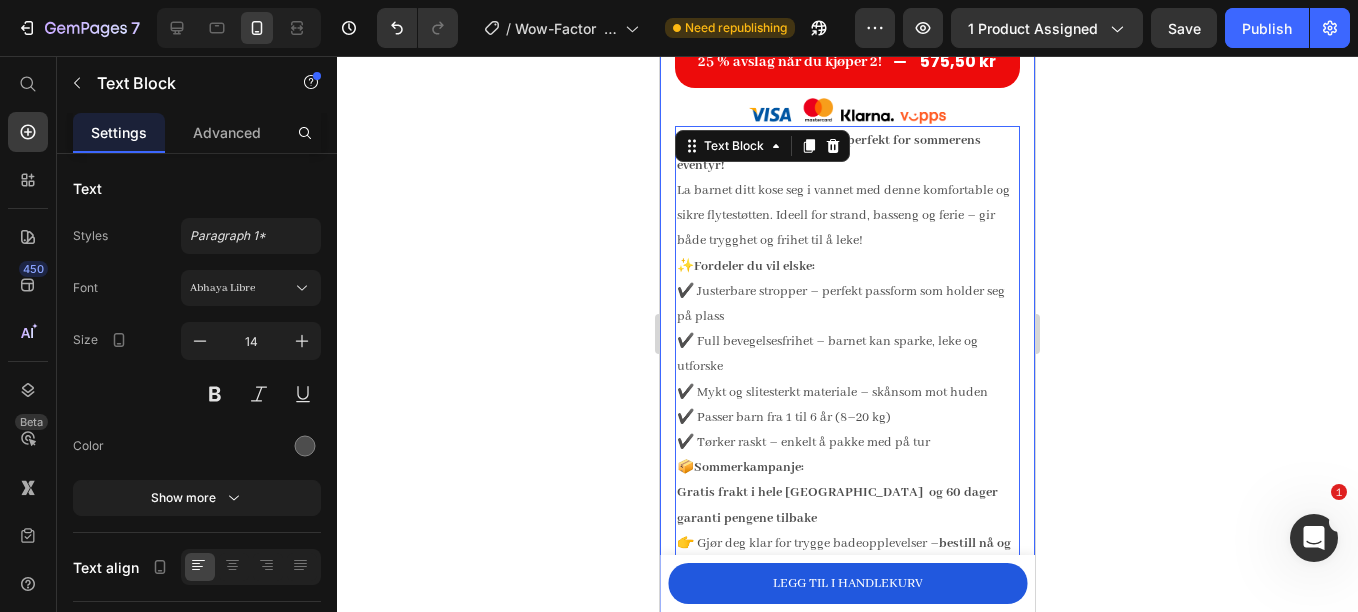 click 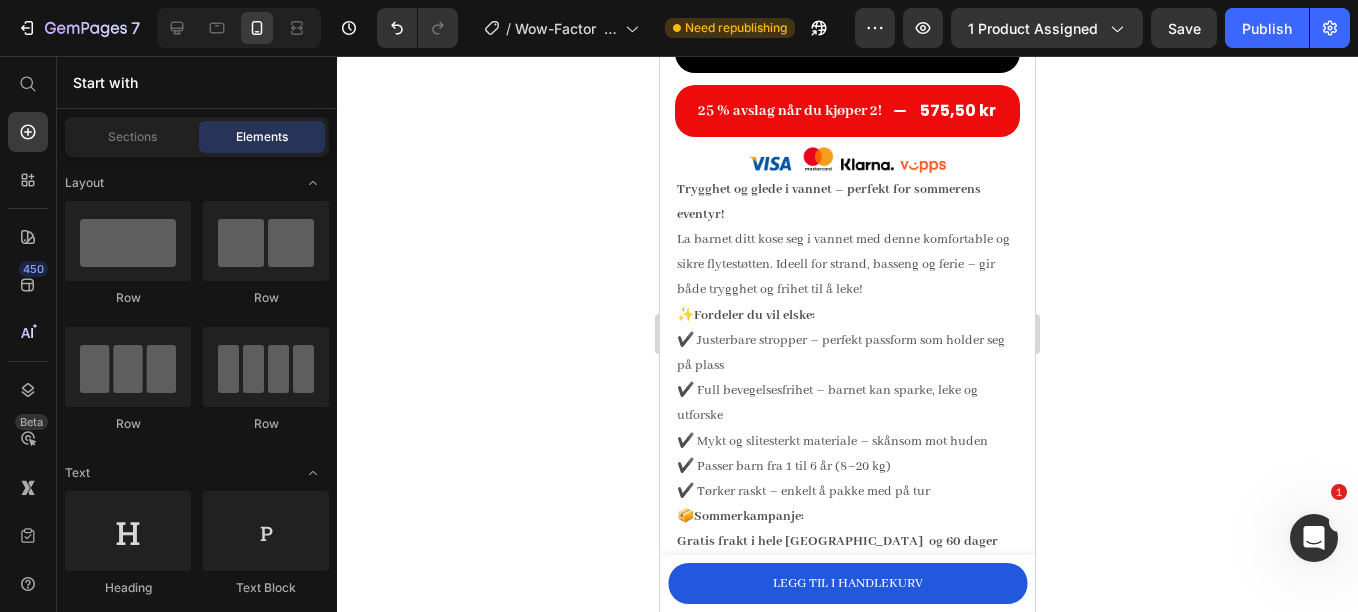 scroll, scrollTop: 1506, scrollLeft: 0, axis: vertical 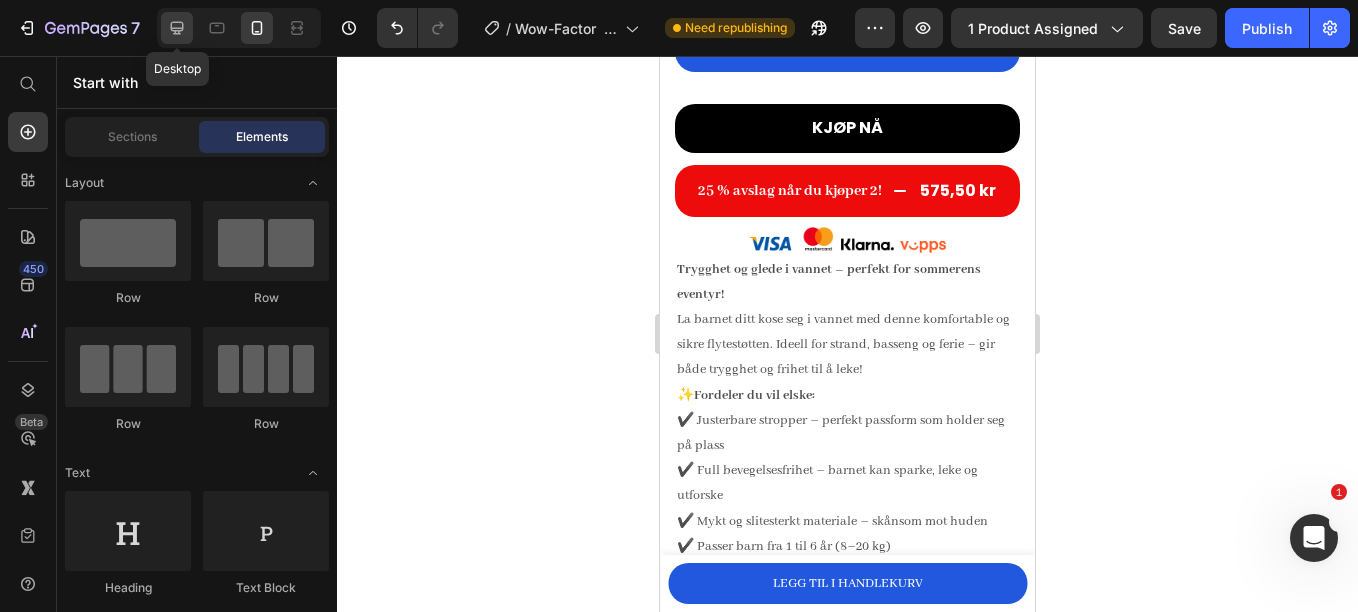 click 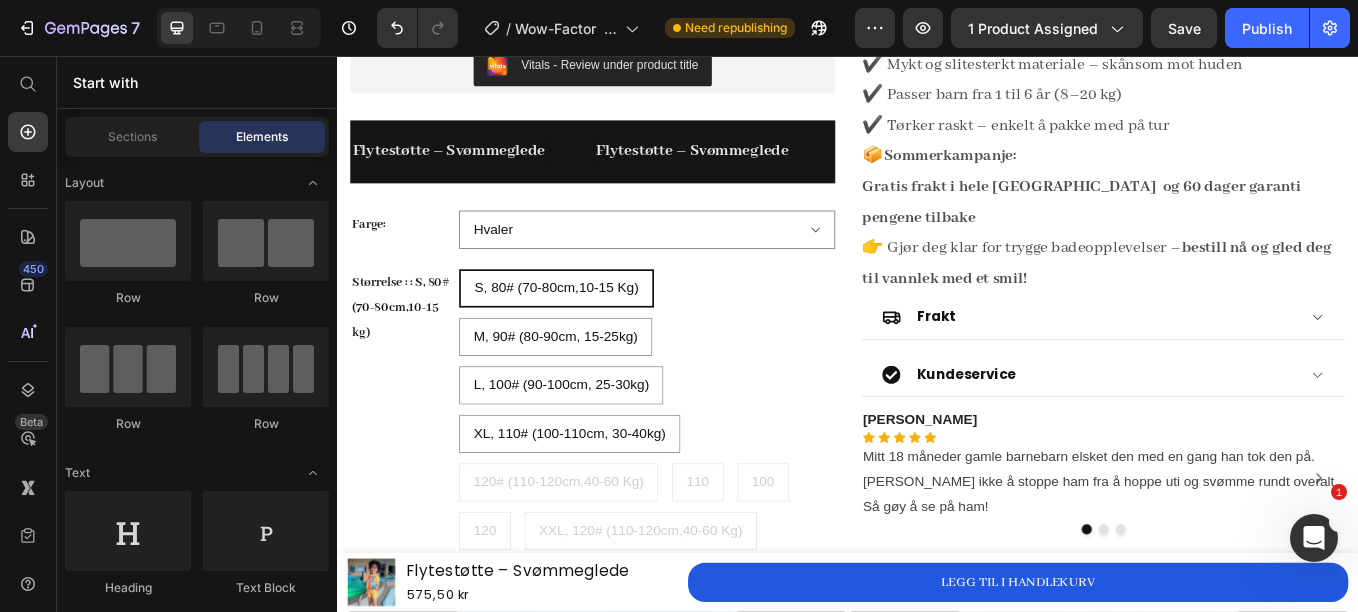 scroll, scrollTop: 824, scrollLeft: 0, axis: vertical 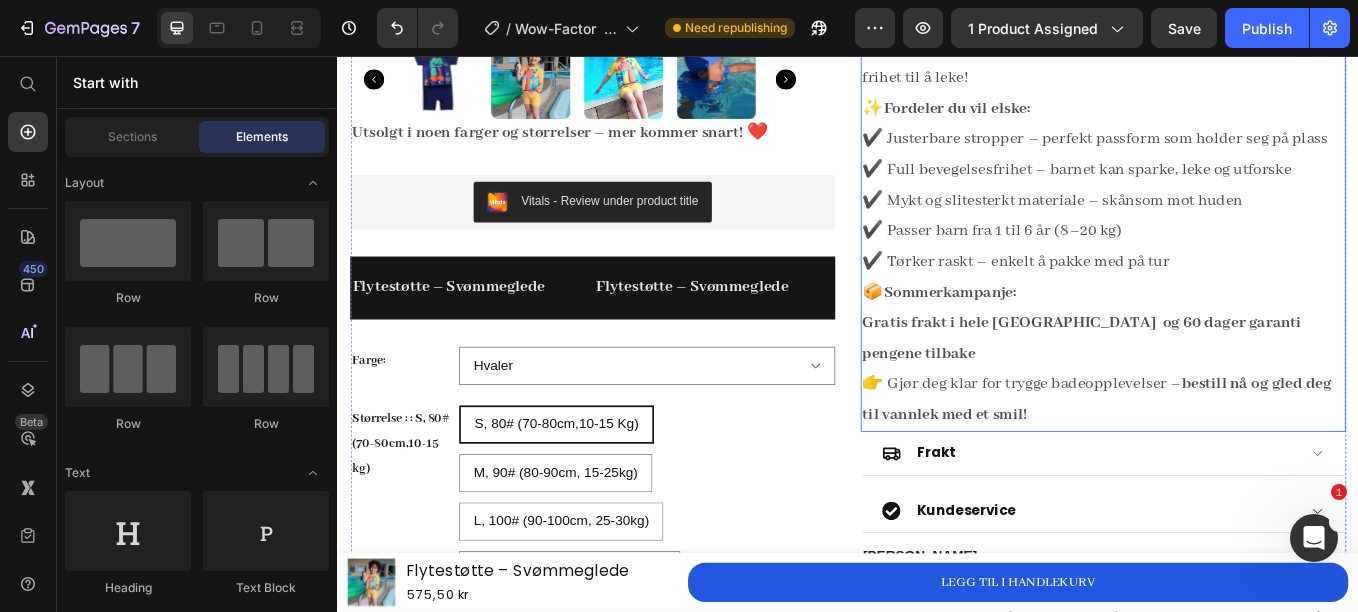 click on "✨  Fordeler du vil elske: ✔️ Justerbare stropper – perfekt passform som holder seg på plass ✔️ Full bevegelsesfrihet – barnet kan sparke, leke og utforske ✔️ Mykt og slitesterkt materiale – skånsom mot huden ✔️ Passer barn fra 1 til 6 år (8–20 kg) ✔️ Tørker raskt – enkelt å pakke med på tur" at bounding box center [1237, 208] 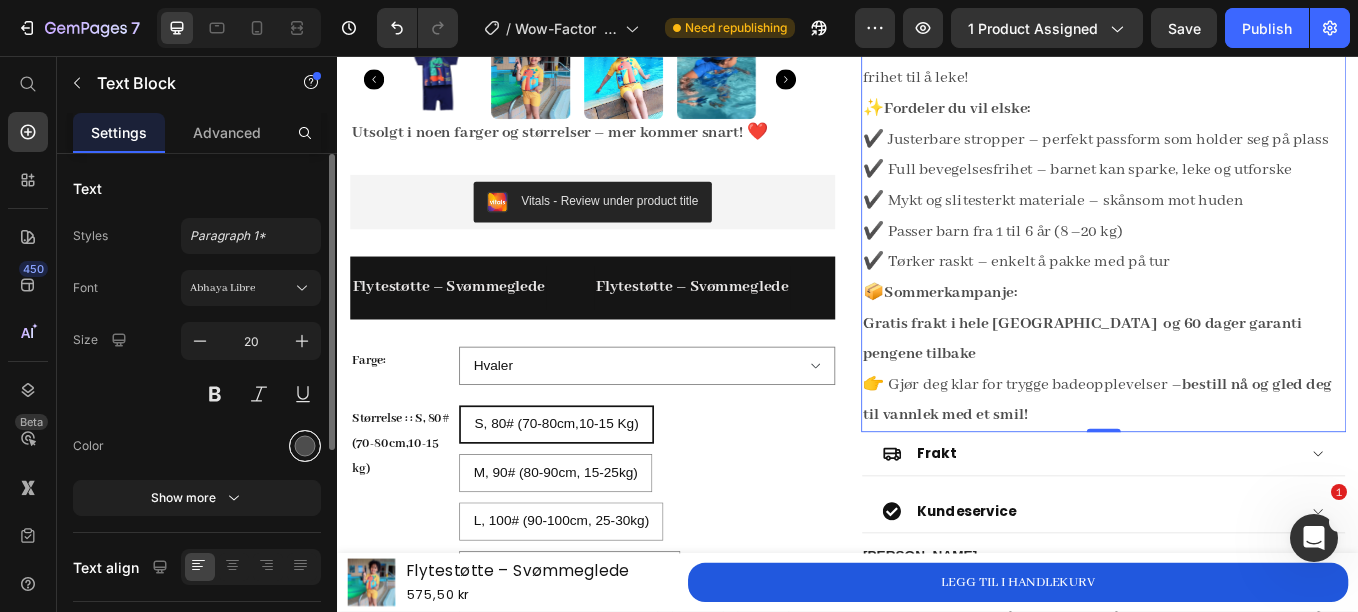 click at bounding box center (305, 446) 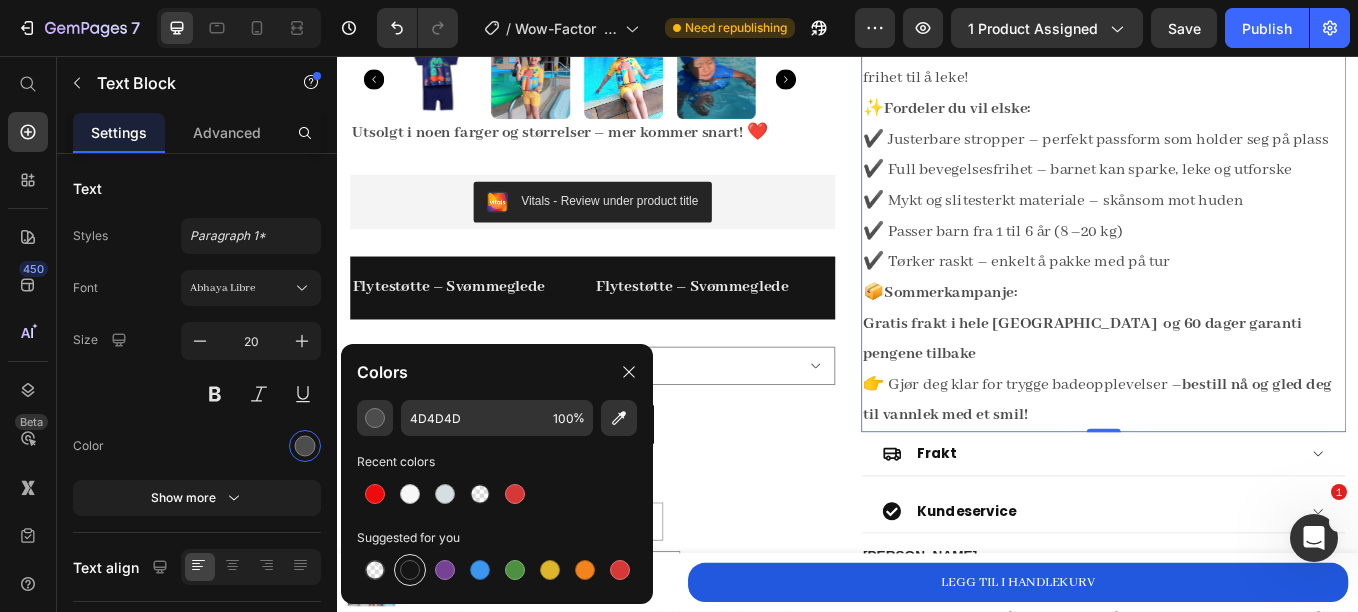click at bounding box center [410, 570] 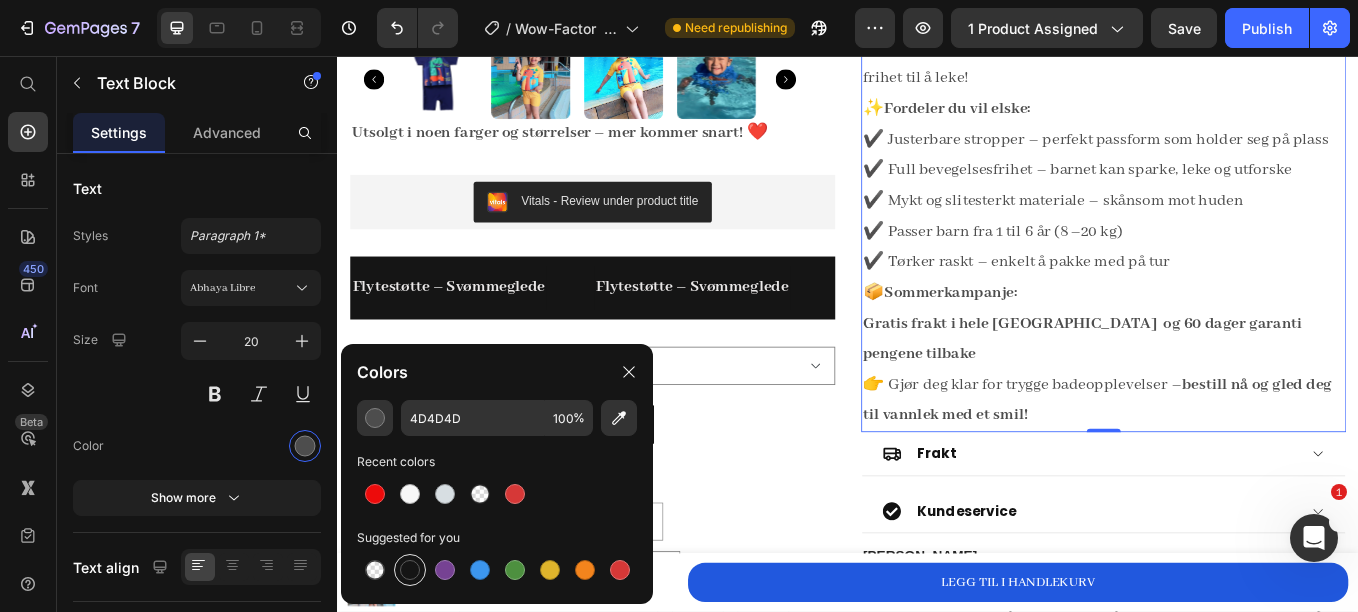 type on "151515" 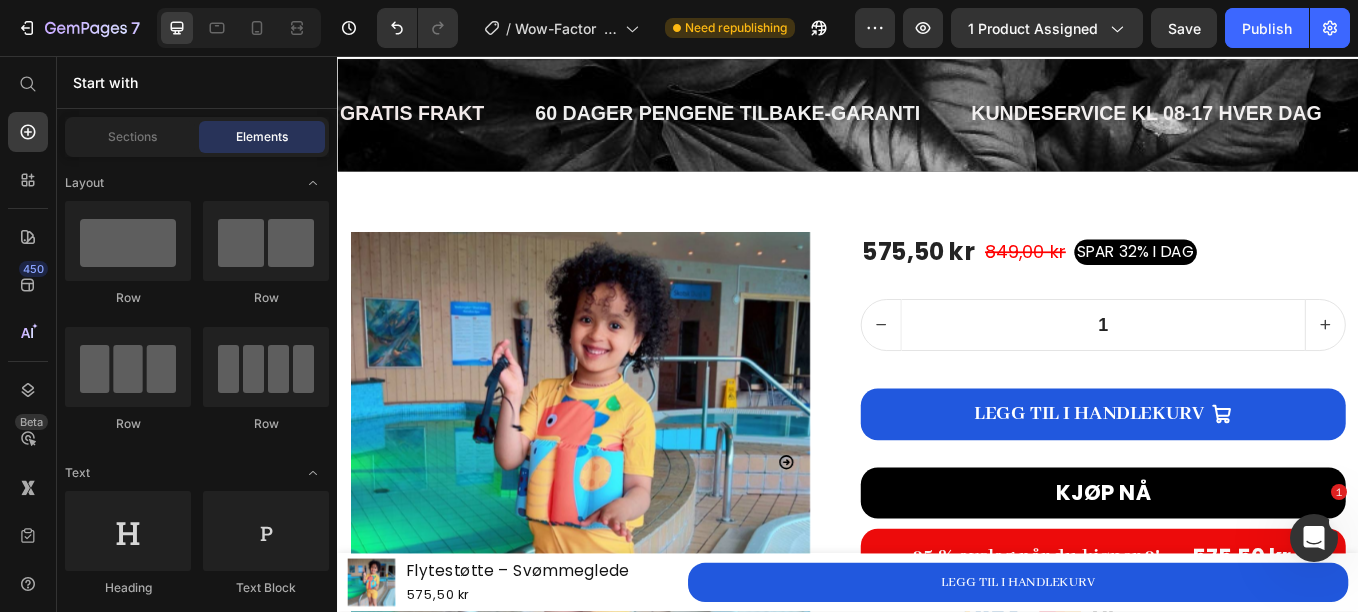 scroll, scrollTop: 0, scrollLeft: 0, axis: both 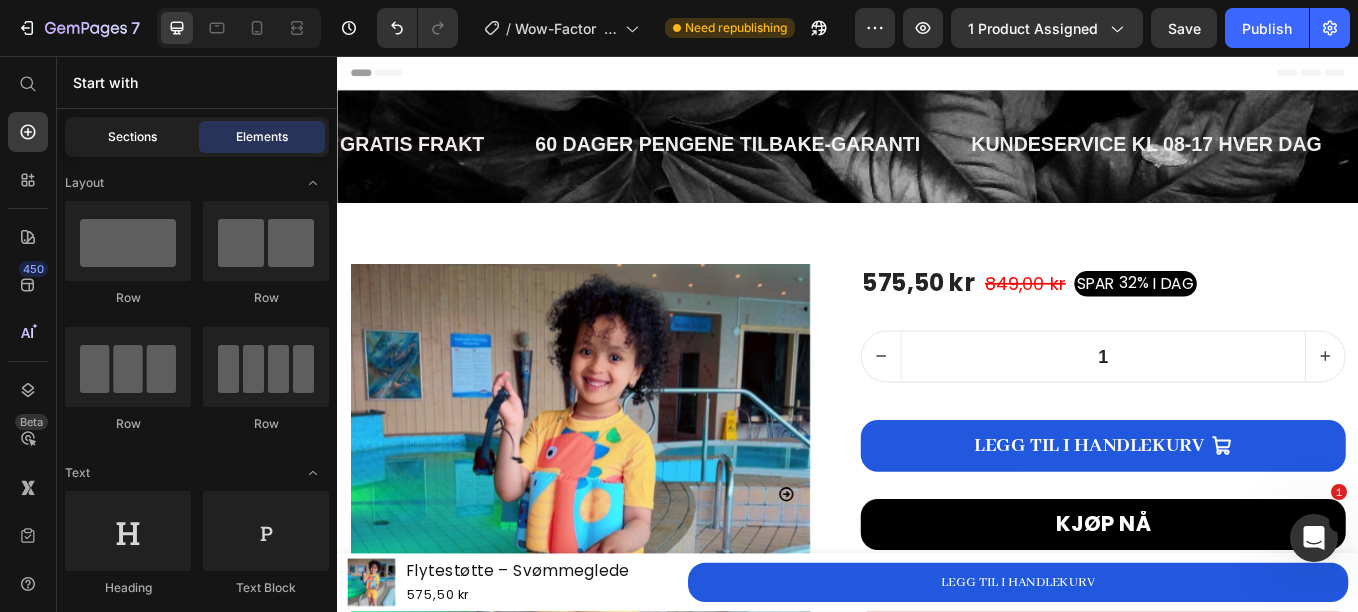 click on "Sections" at bounding box center (132, 137) 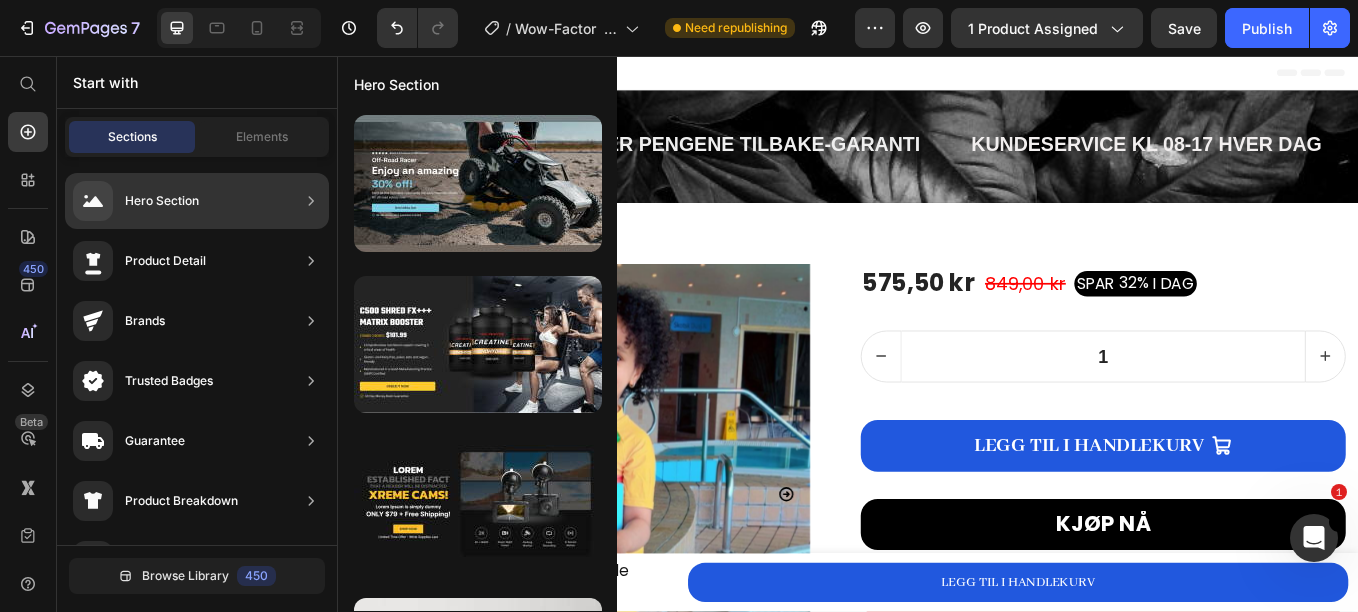 click on "Hero Section" at bounding box center [162, 201] 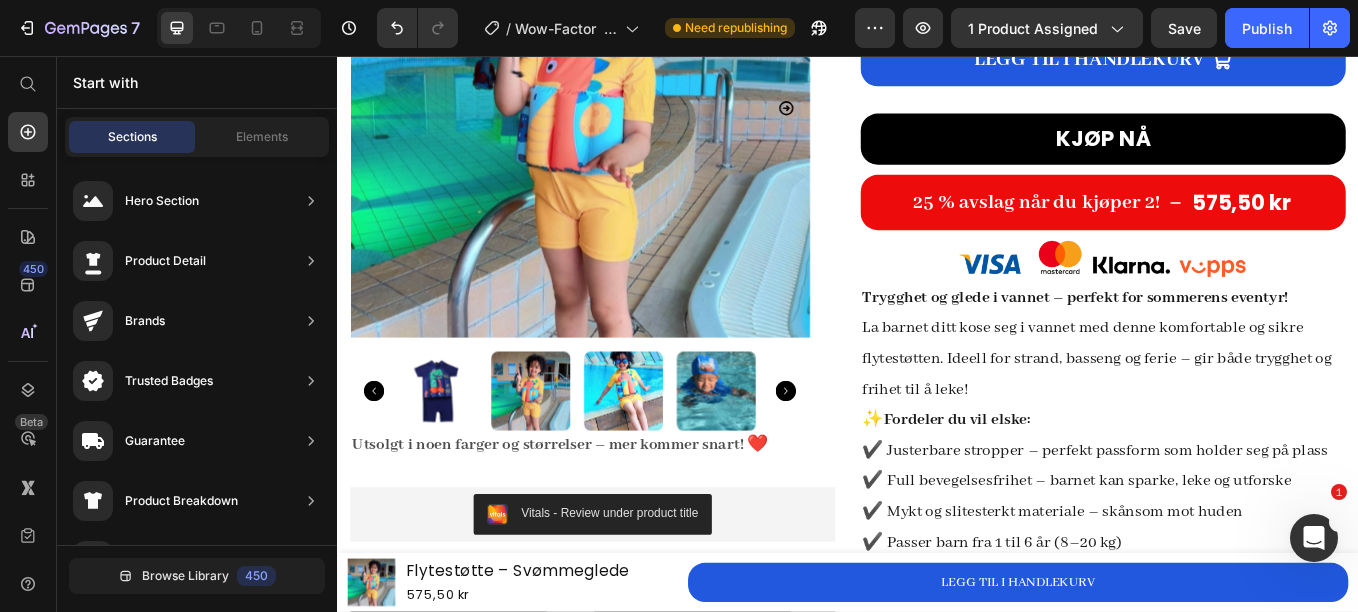scroll, scrollTop: 546, scrollLeft: 0, axis: vertical 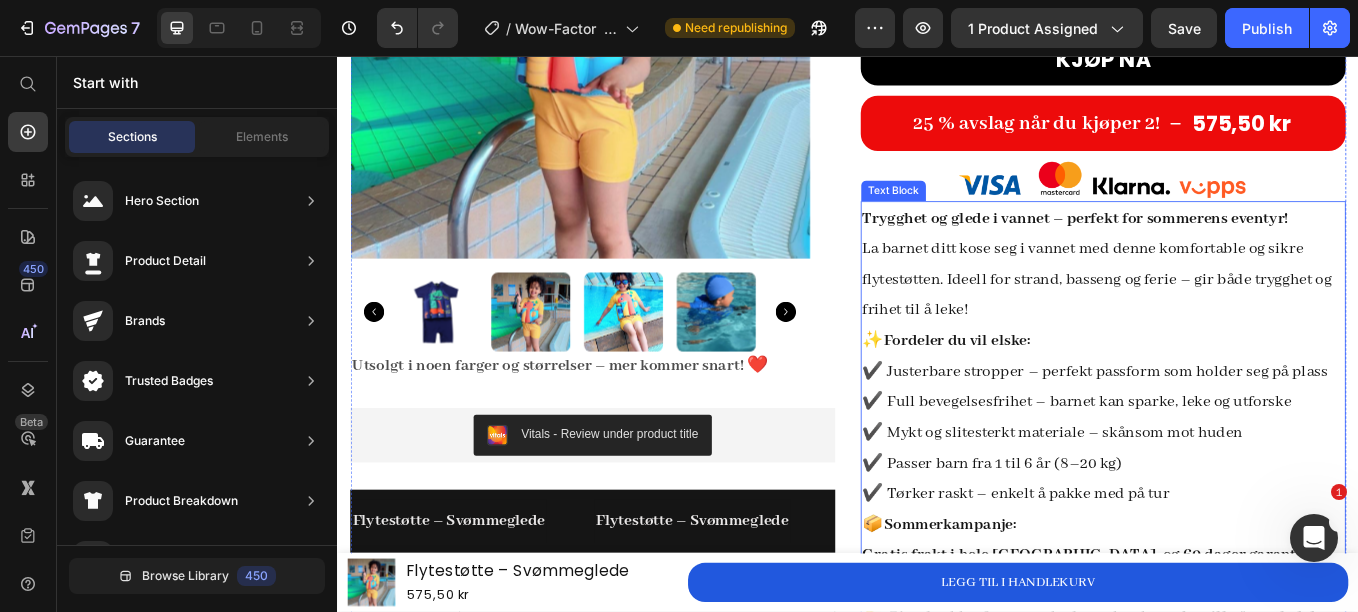 click on "Trygghet og glede i vannet – perfekt for sommerens eventyr!" at bounding box center [1204, 247] 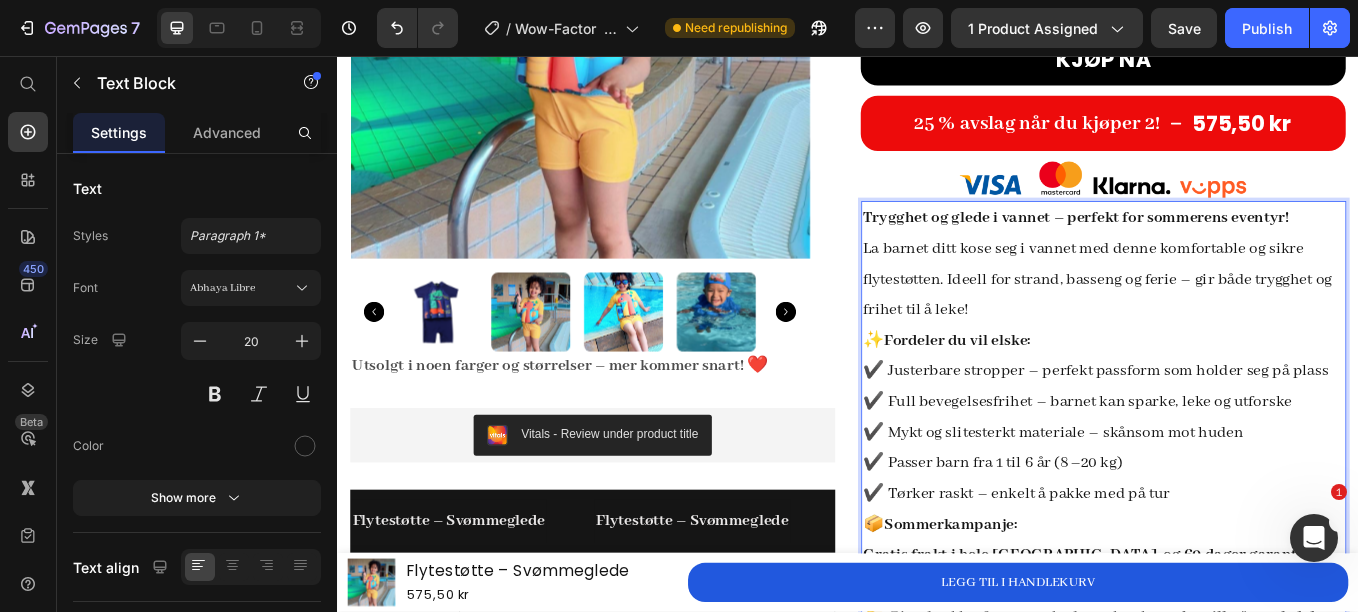 click on "Trygghet og glede i vannet – perfekt for sommerens eventyr!" at bounding box center [1204, 247] 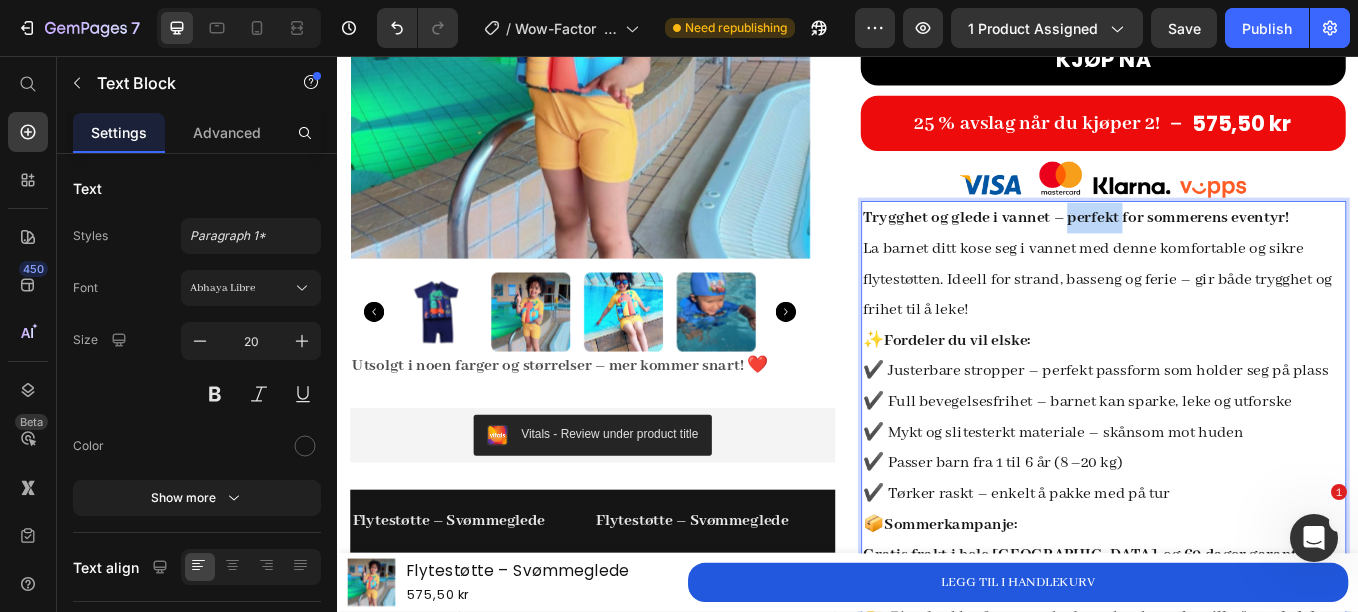 click on "Trygghet og glede i vannet – perfekt for sommerens eventyr!" at bounding box center (1204, 247) 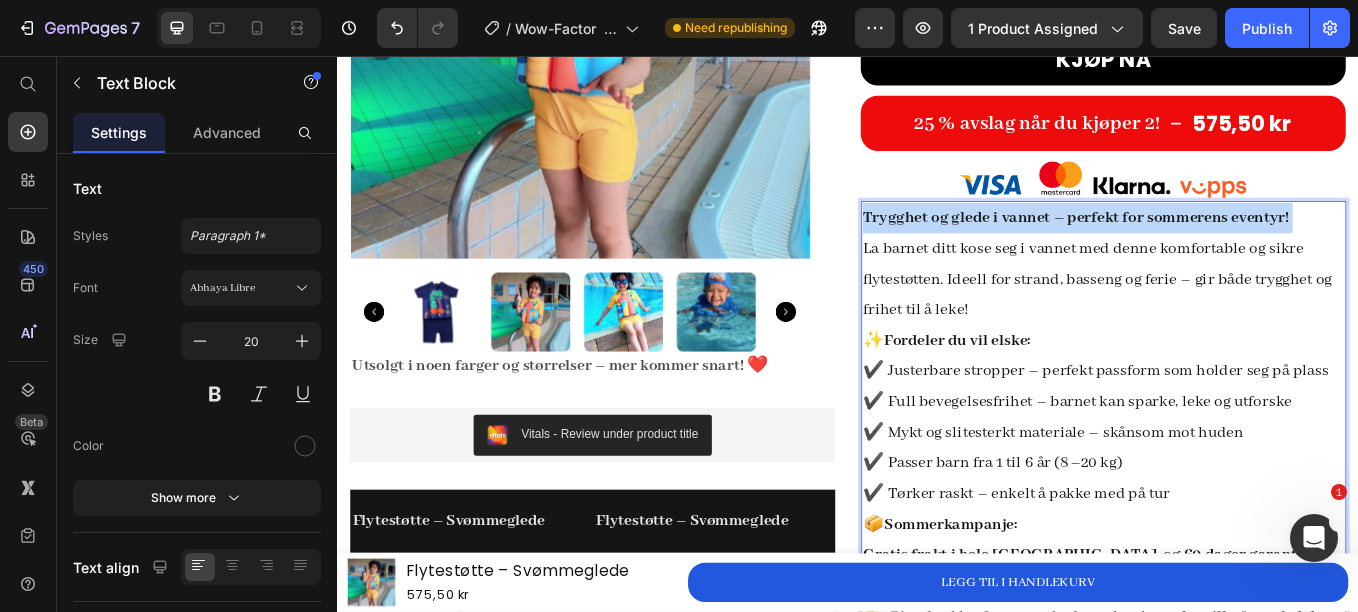 click on "Trygghet og glede i vannet – perfekt for sommerens eventyr!" at bounding box center (1204, 247) 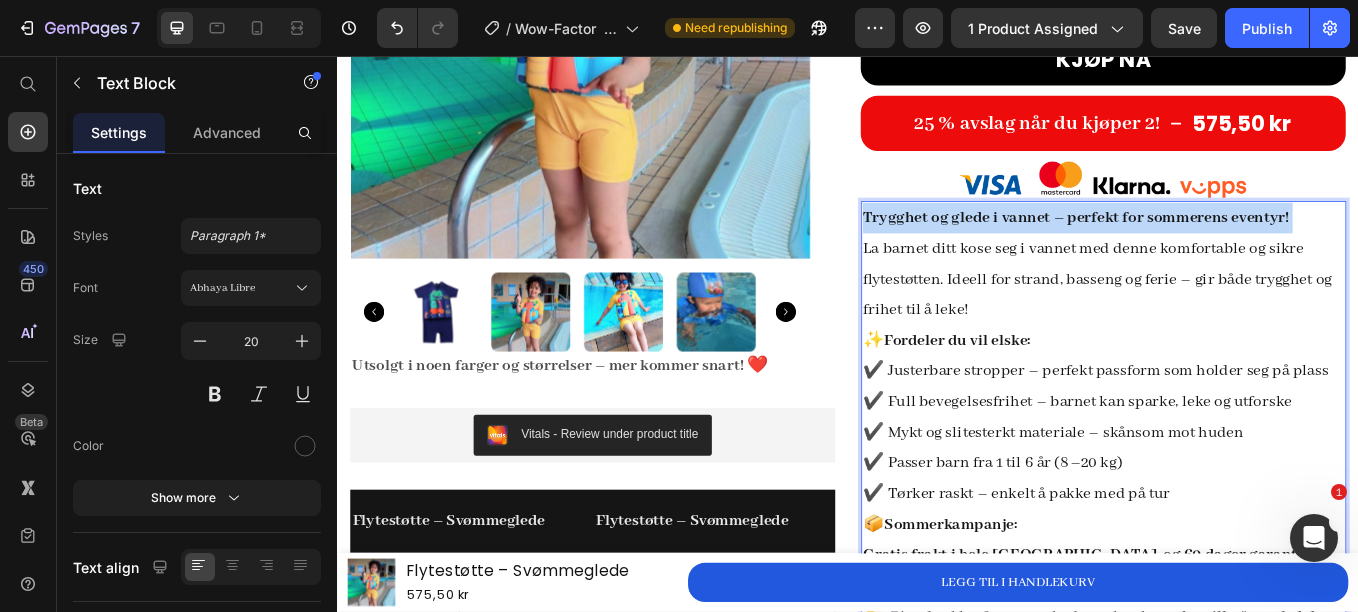 click on "Trygghet og glede i vannet – perfekt for sommerens eventyr!" at bounding box center [1204, 247] 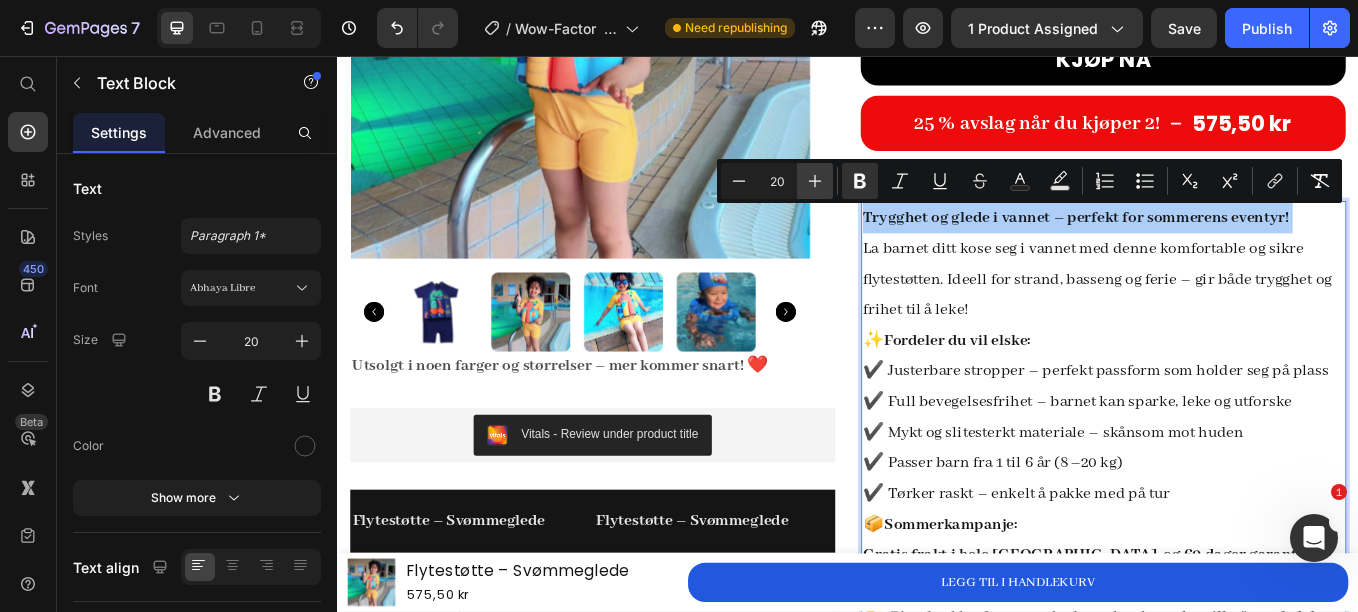 click 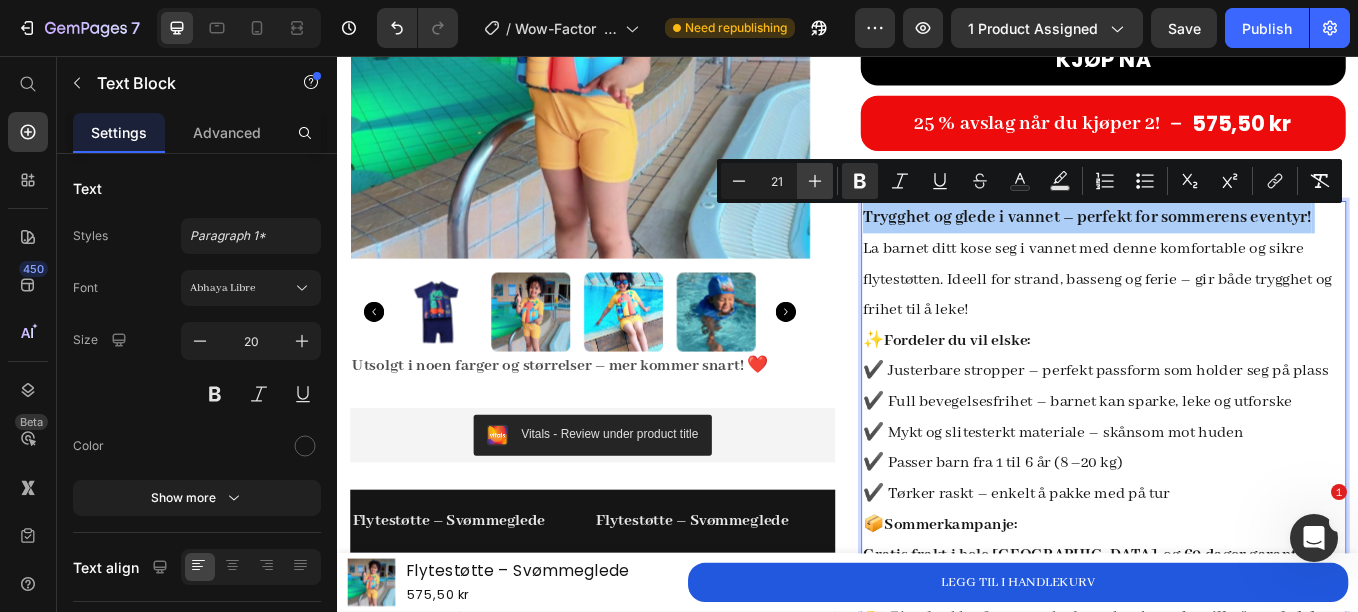 click 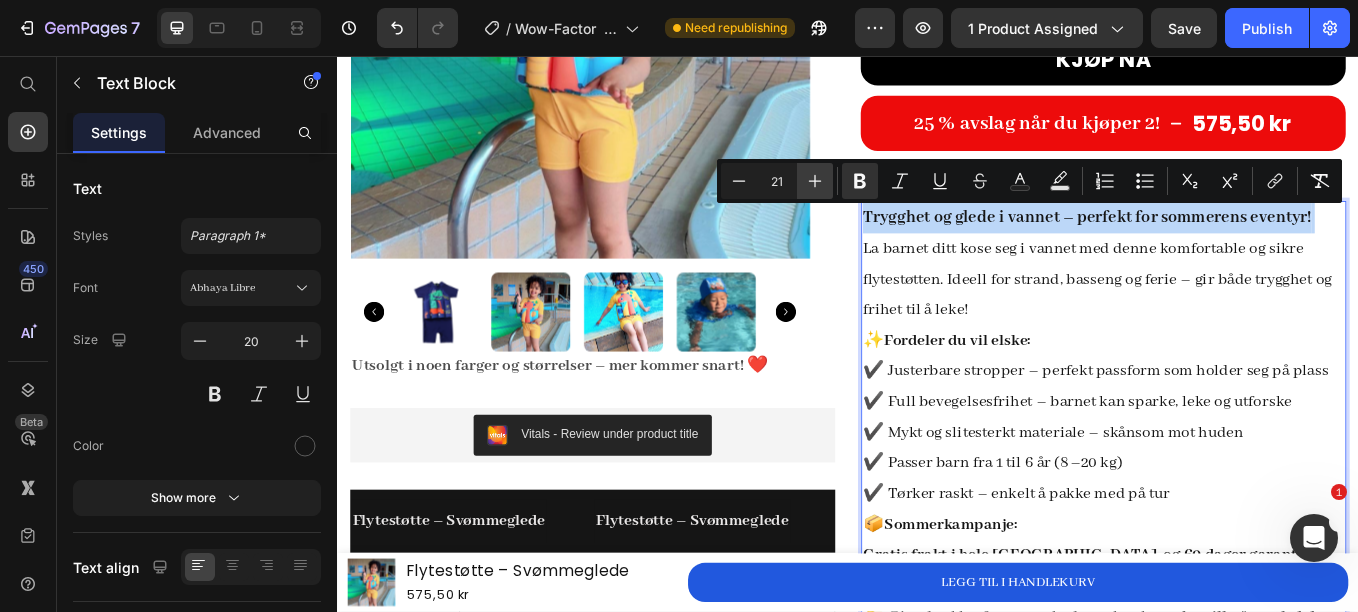 type on "22" 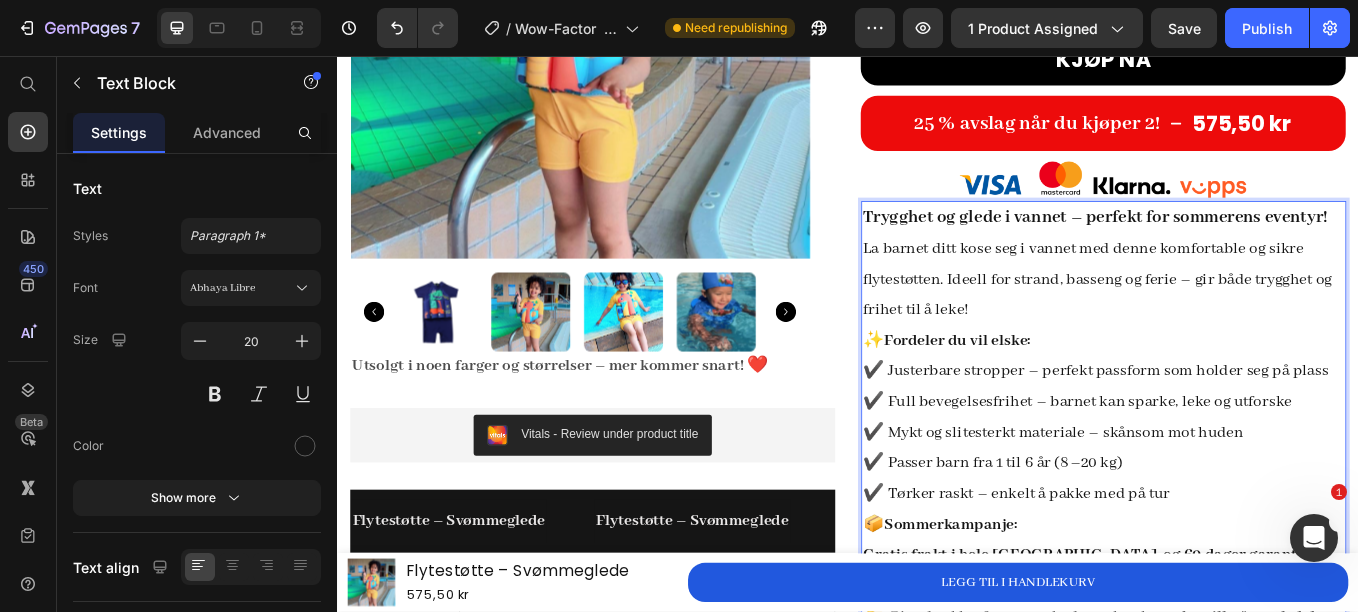 click on "Trygghet og glede i vannet – perfekt for sommerens eventyr! La barnet ditt kose seg i vannet med denne komfortable og sikre flytestøtten. Ideell for strand, basseng og ferie – gir både trygghet og frihet til å leke!" at bounding box center (1237, 301) 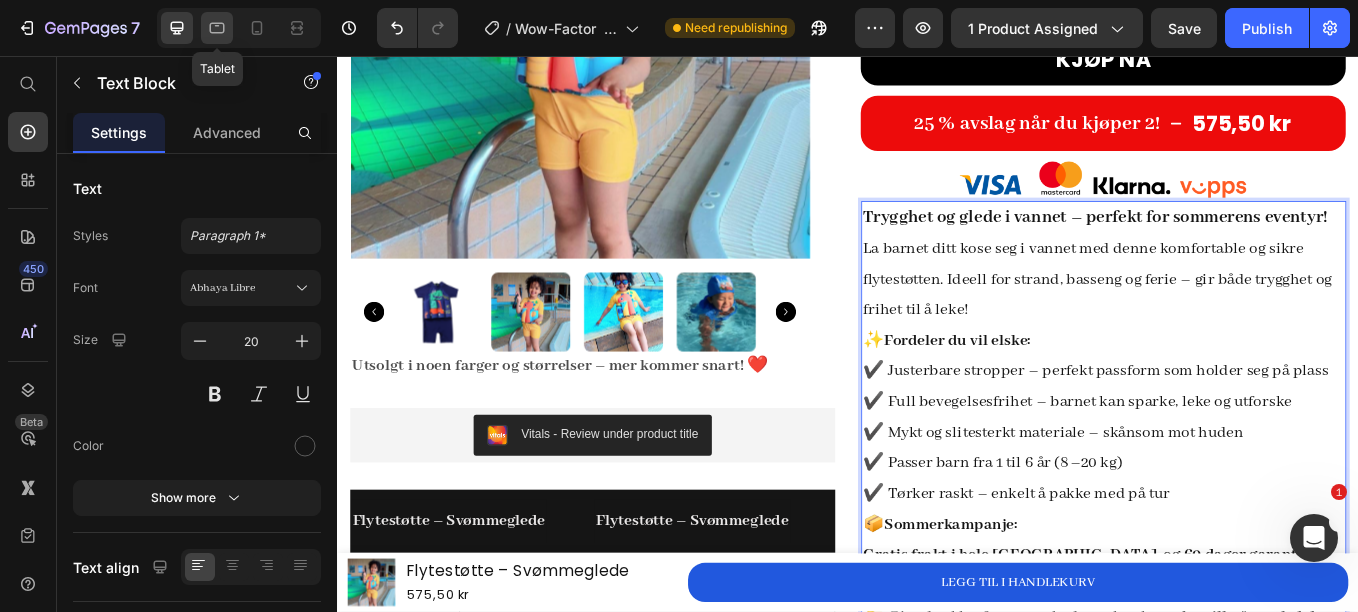 click 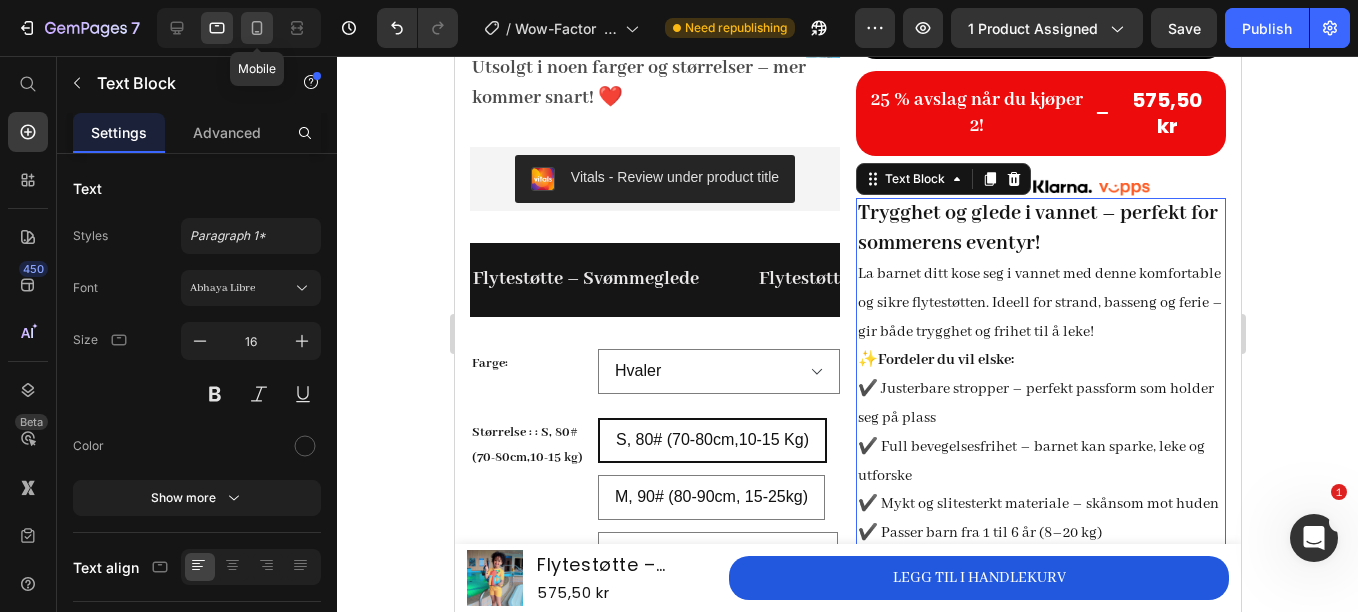 scroll, scrollTop: 594, scrollLeft: 0, axis: vertical 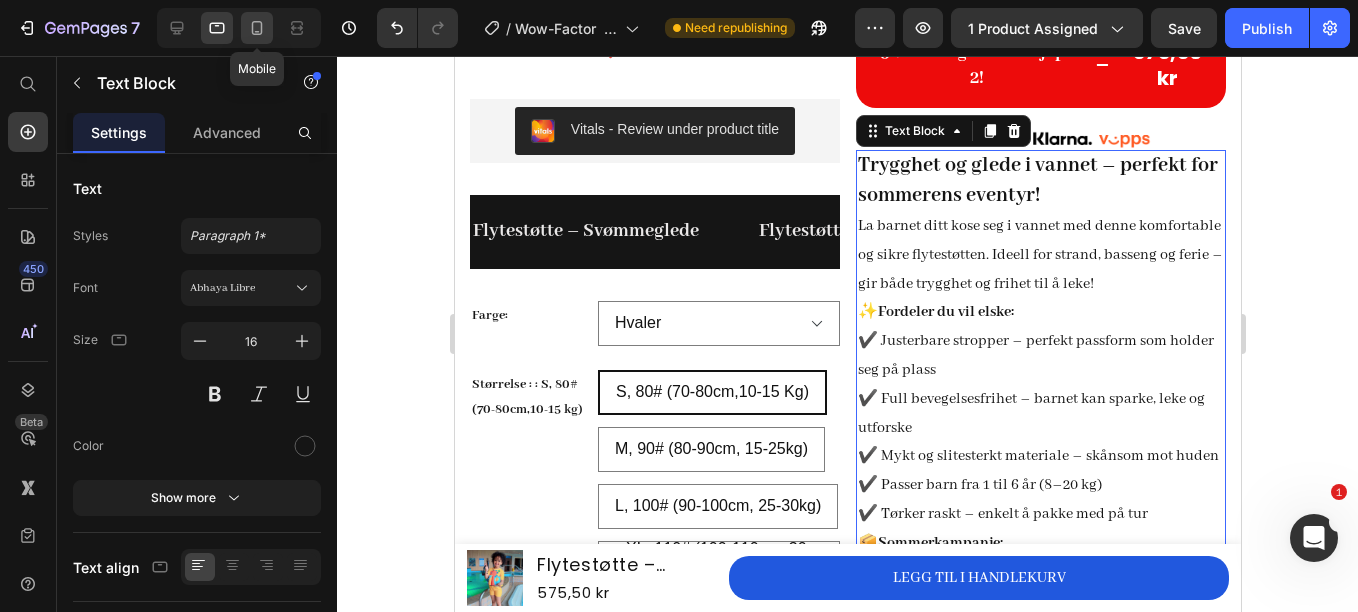 click 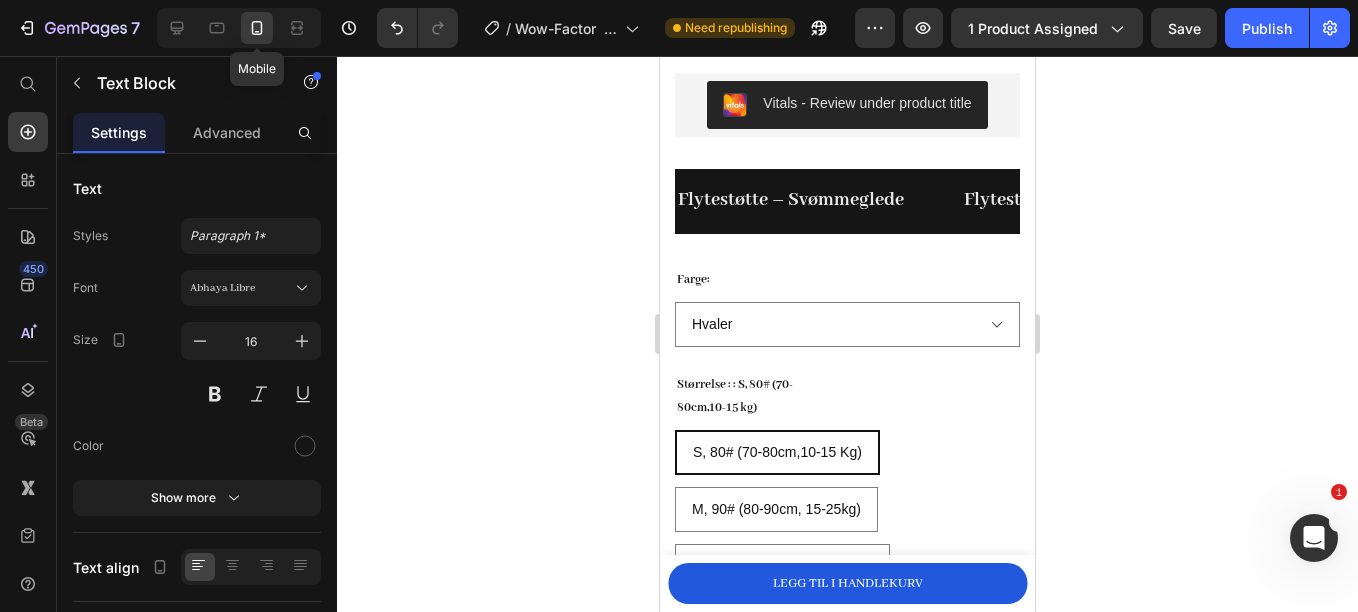 type on "14" 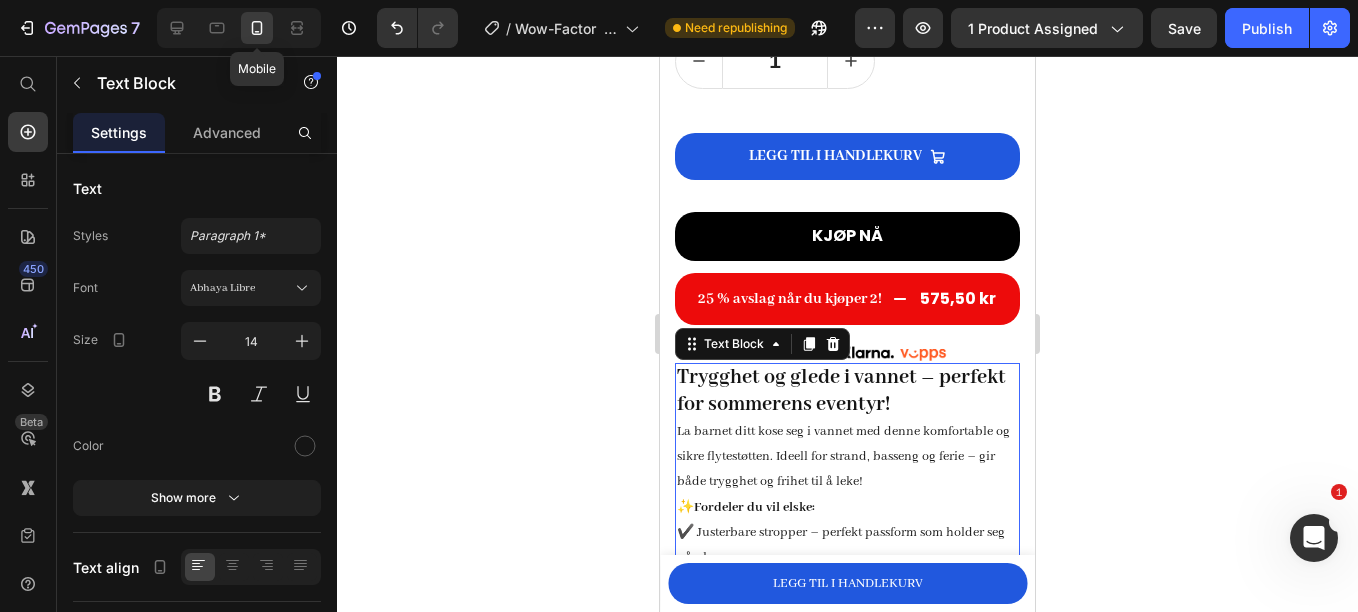 scroll, scrollTop: 1635, scrollLeft: 0, axis: vertical 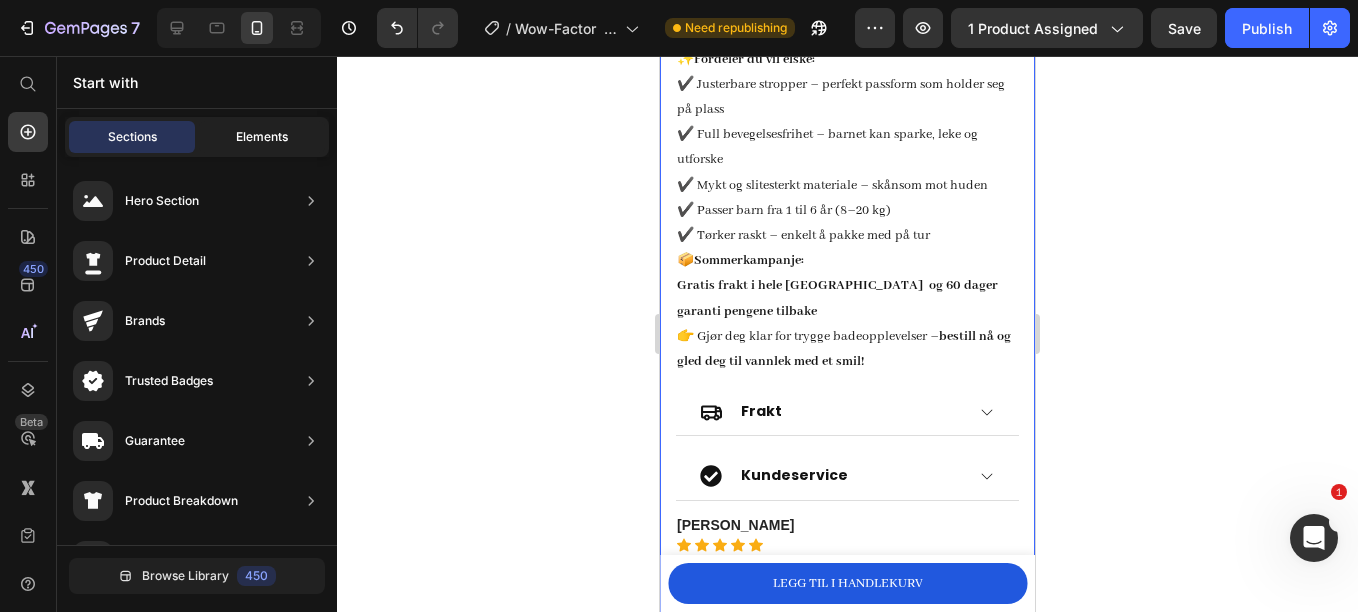 click on "Elements" at bounding box center (262, 137) 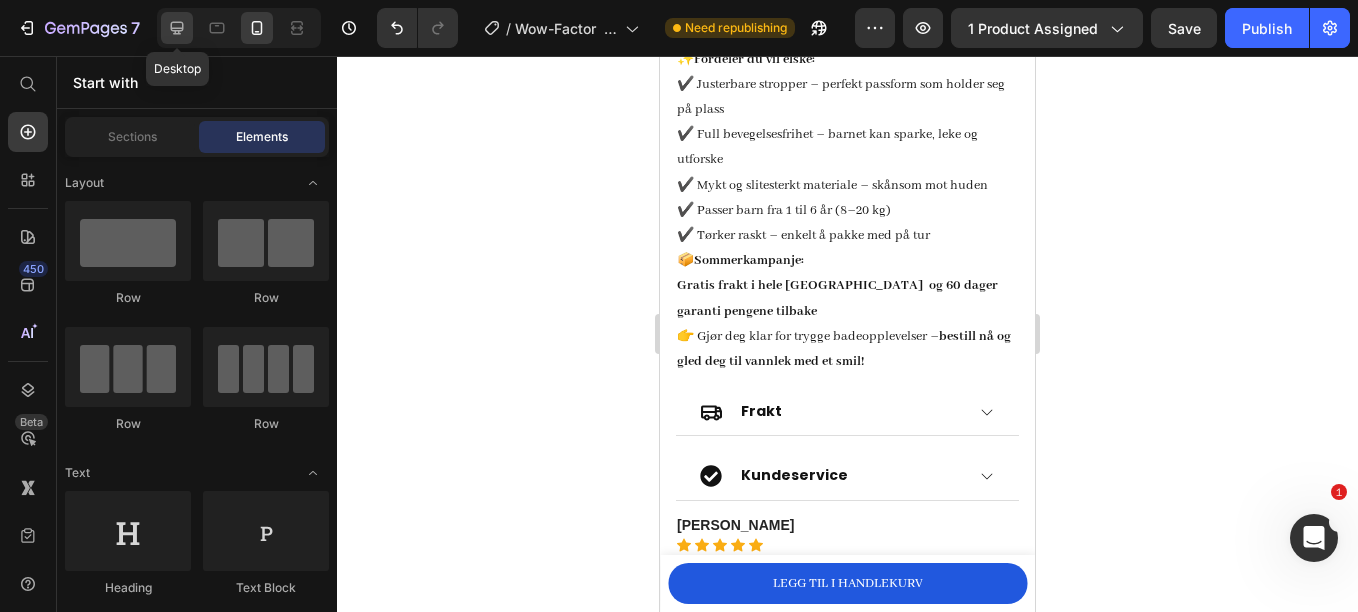 click 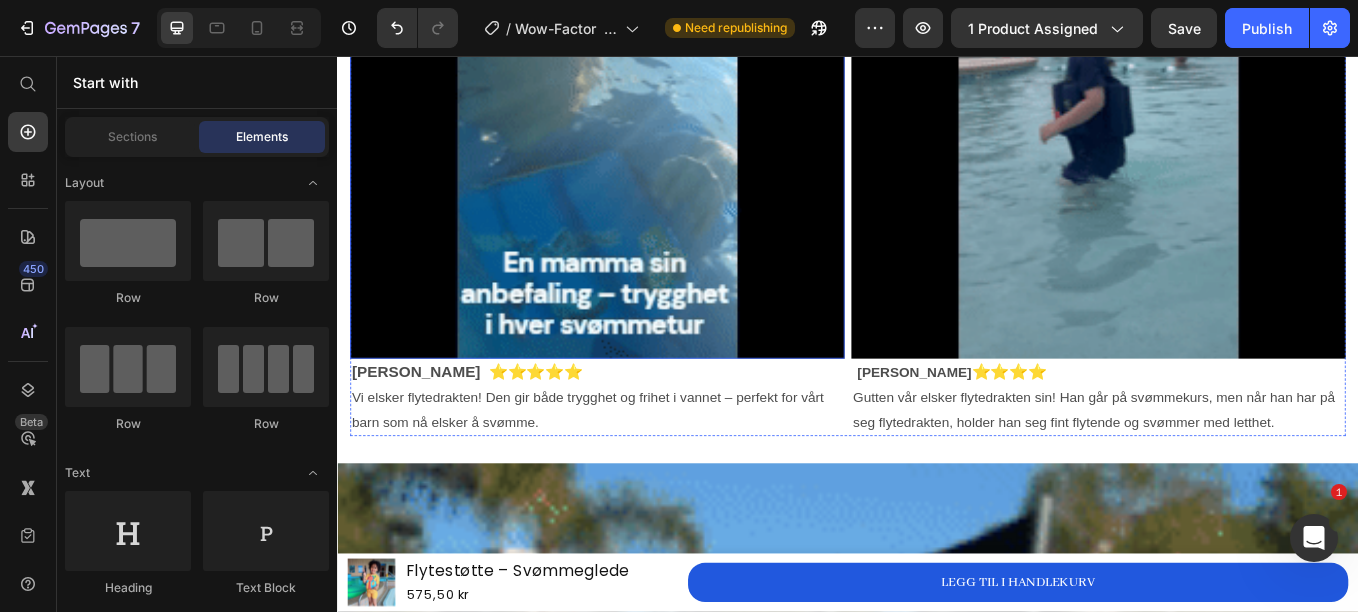 scroll, scrollTop: 1744, scrollLeft: 0, axis: vertical 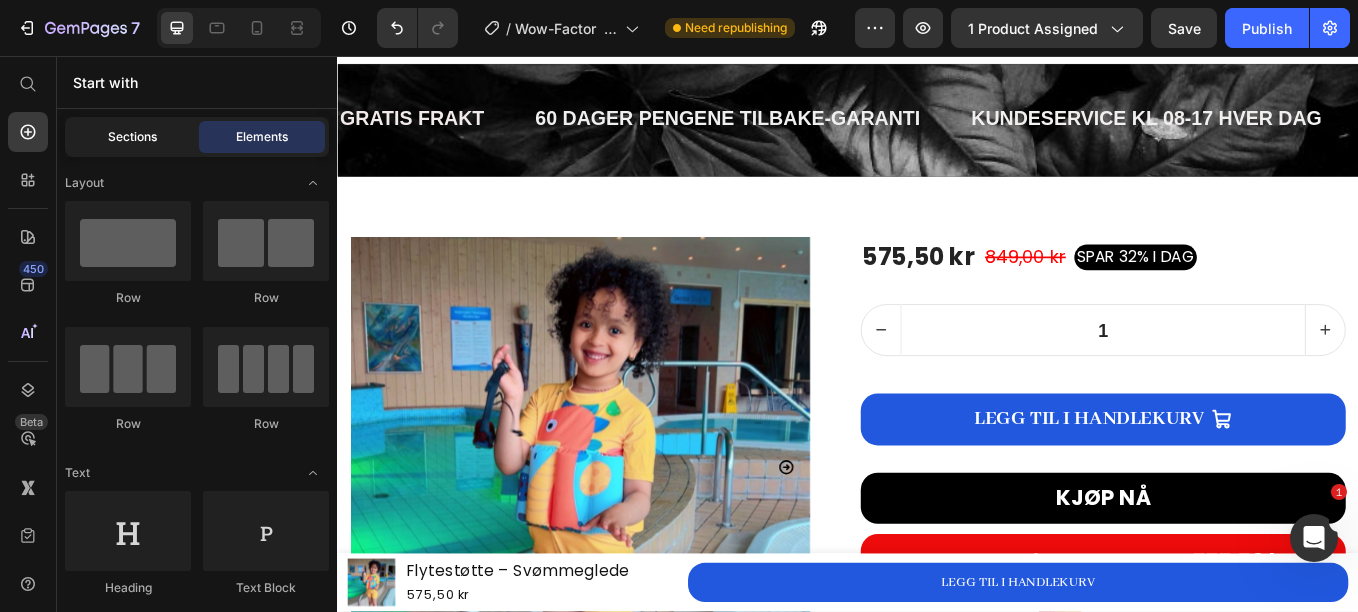 click on "Sections" at bounding box center (132, 137) 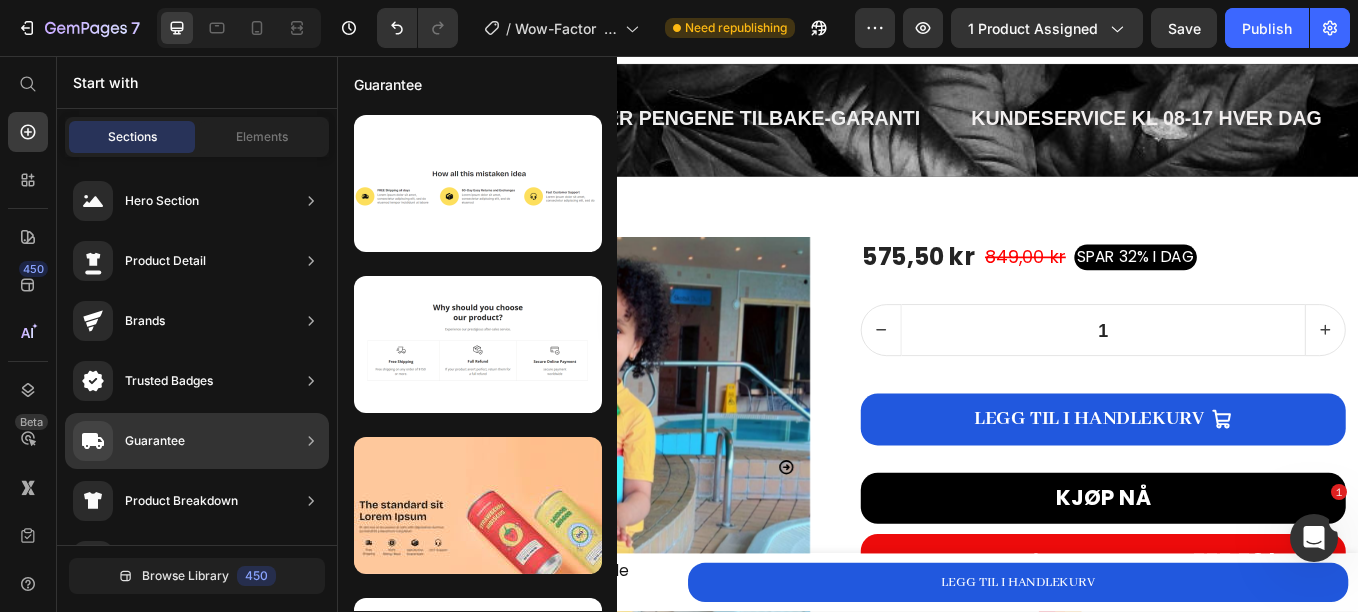 click on "Guarantee" at bounding box center [155, 441] 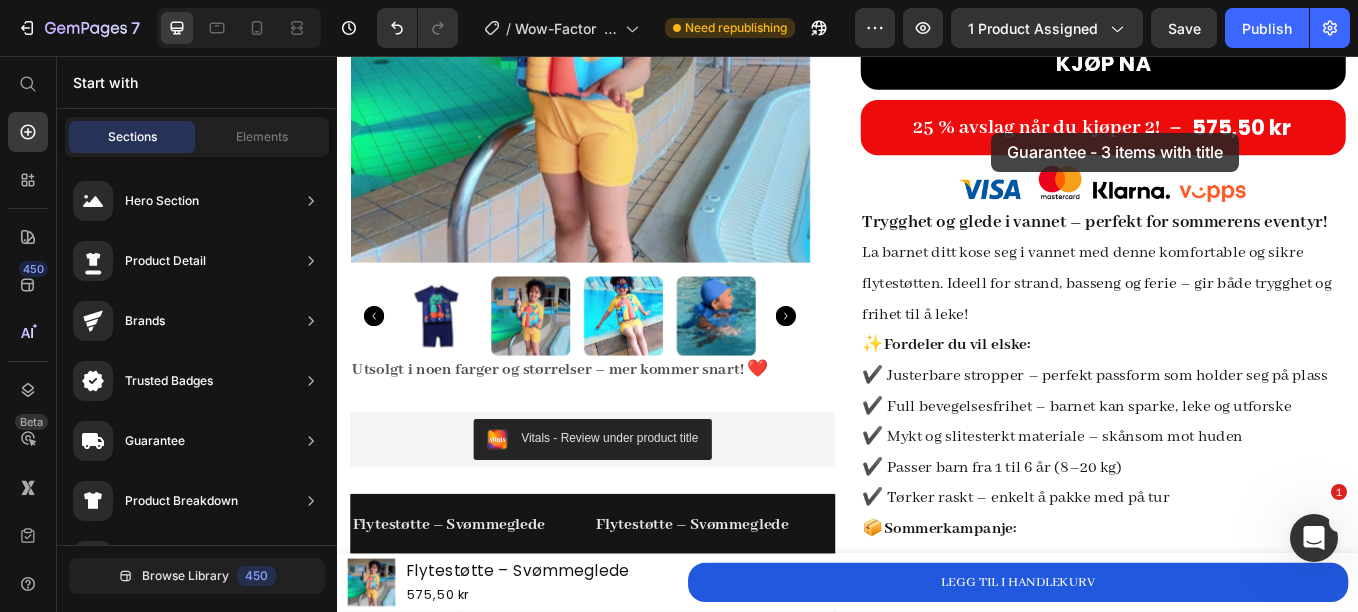 scroll, scrollTop: 527, scrollLeft: 0, axis: vertical 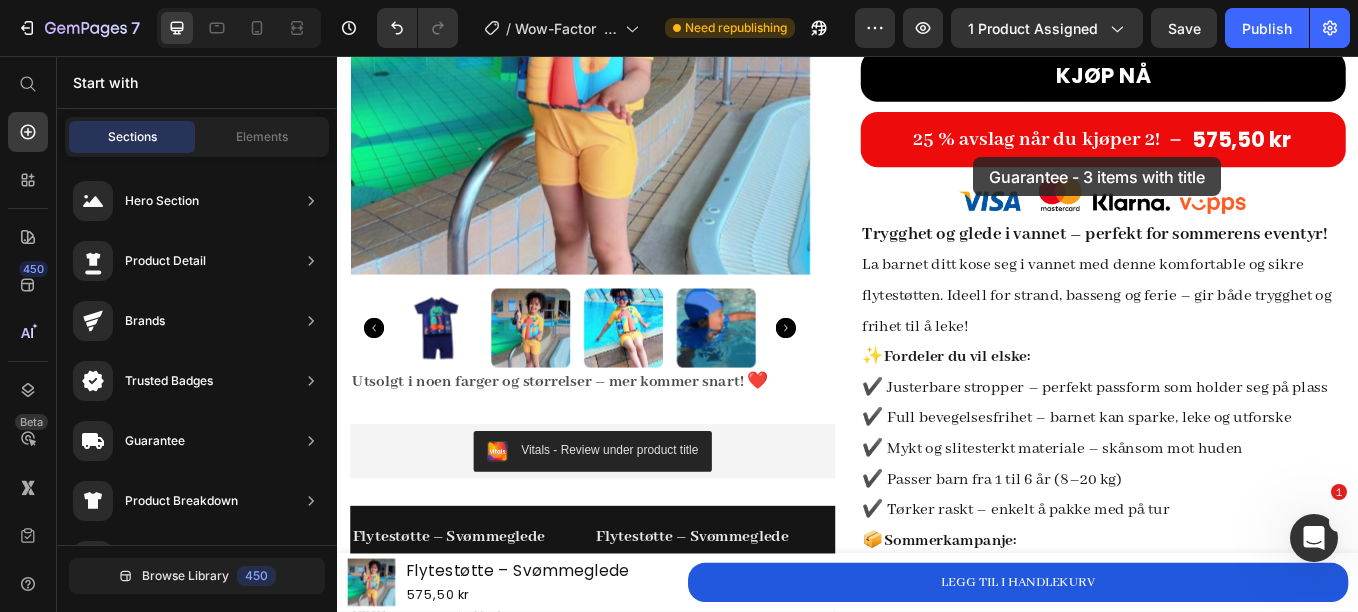 drag, startPoint x: 768, startPoint y: 240, endPoint x: 1085, endPoint y: 175, distance: 323.59543 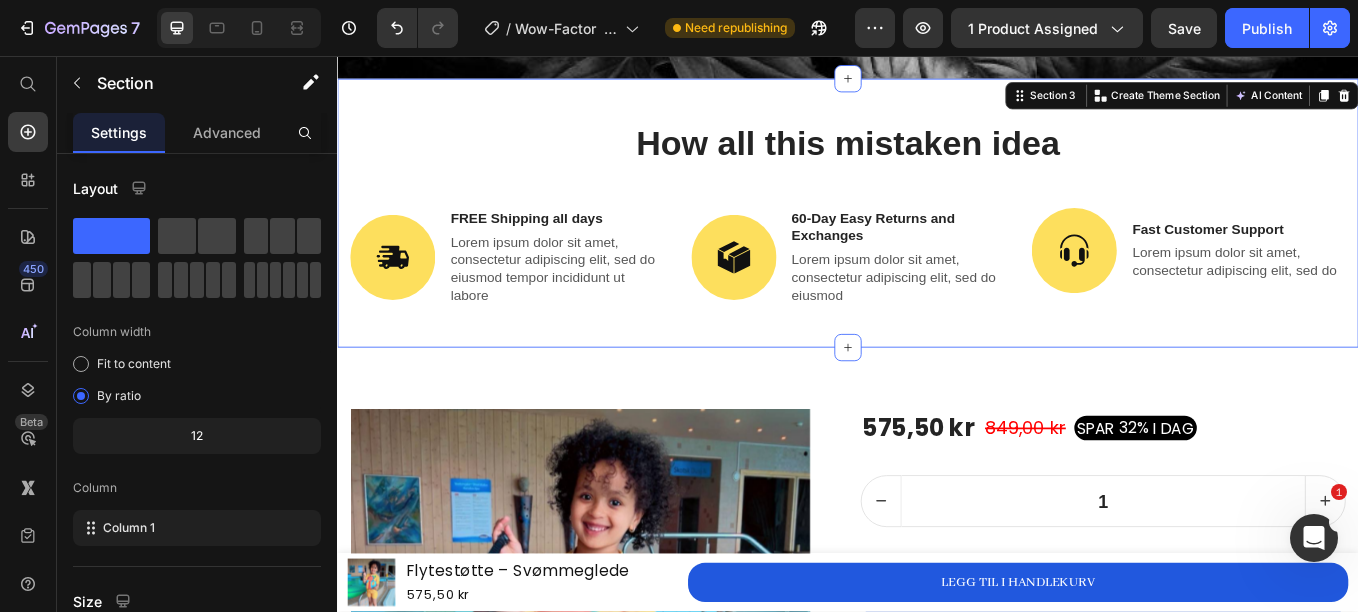 scroll, scrollTop: 103, scrollLeft: 0, axis: vertical 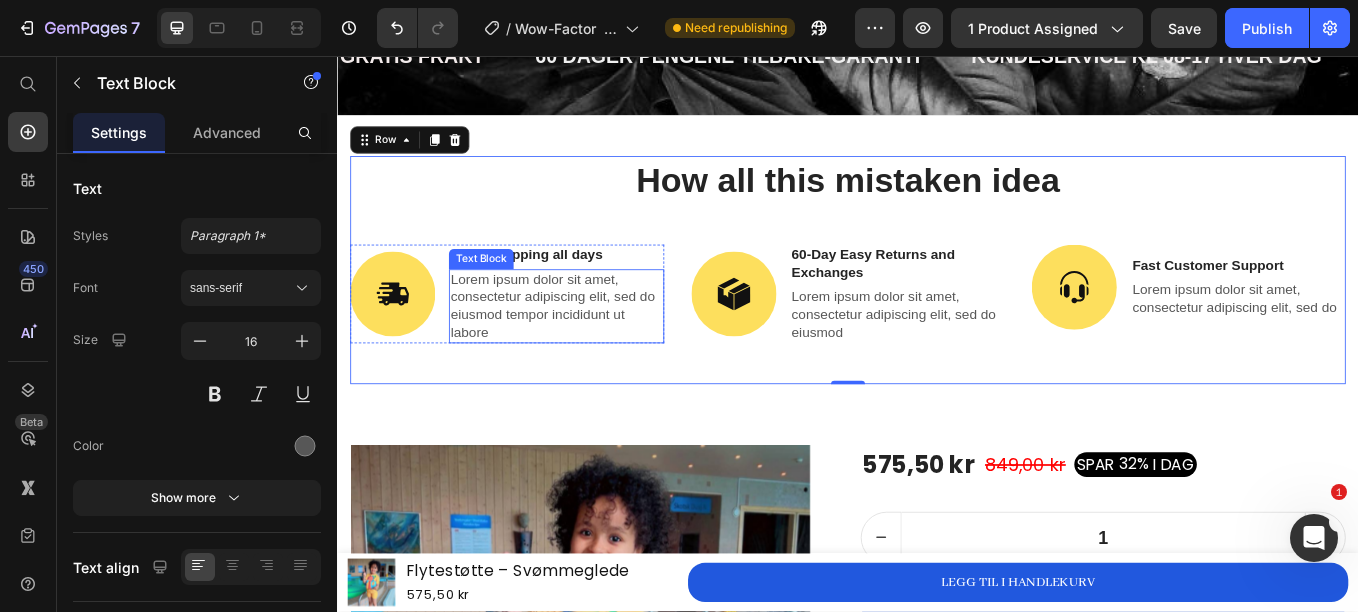 click on "Lorem ipsum dolor sit amet, consectetur adipiscing elit, sed do eiusmod tempor incididunt ut labore" at bounding box center [594, 350] 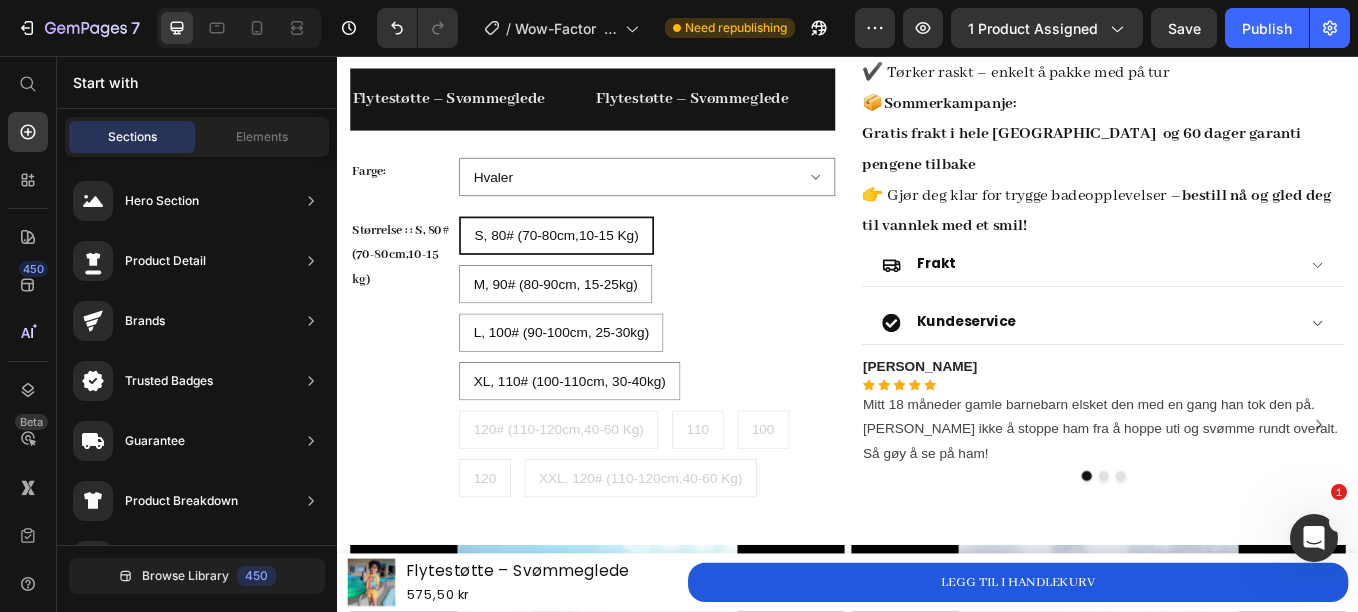 scroll, scrollTop: 1503, scrollLeft: 0, axis: vertical 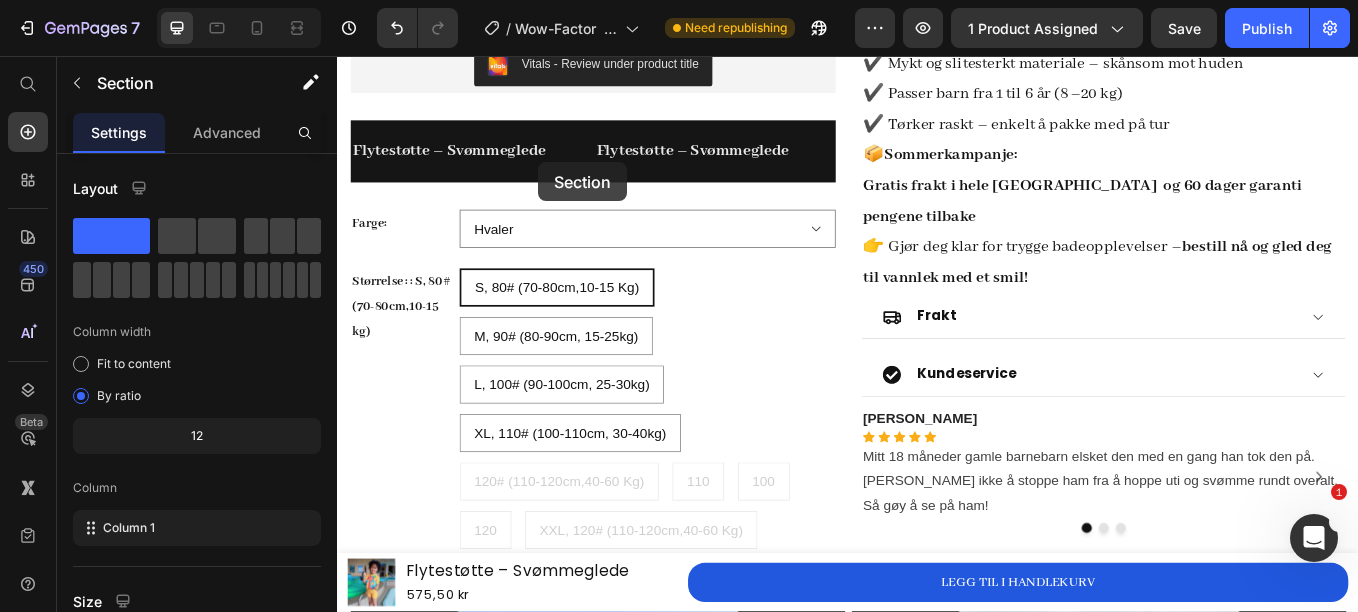 drag, startPoint x: 755, startPoint y: 191, endPoint x: 573, endPoint y: 181, distance: 182.27452 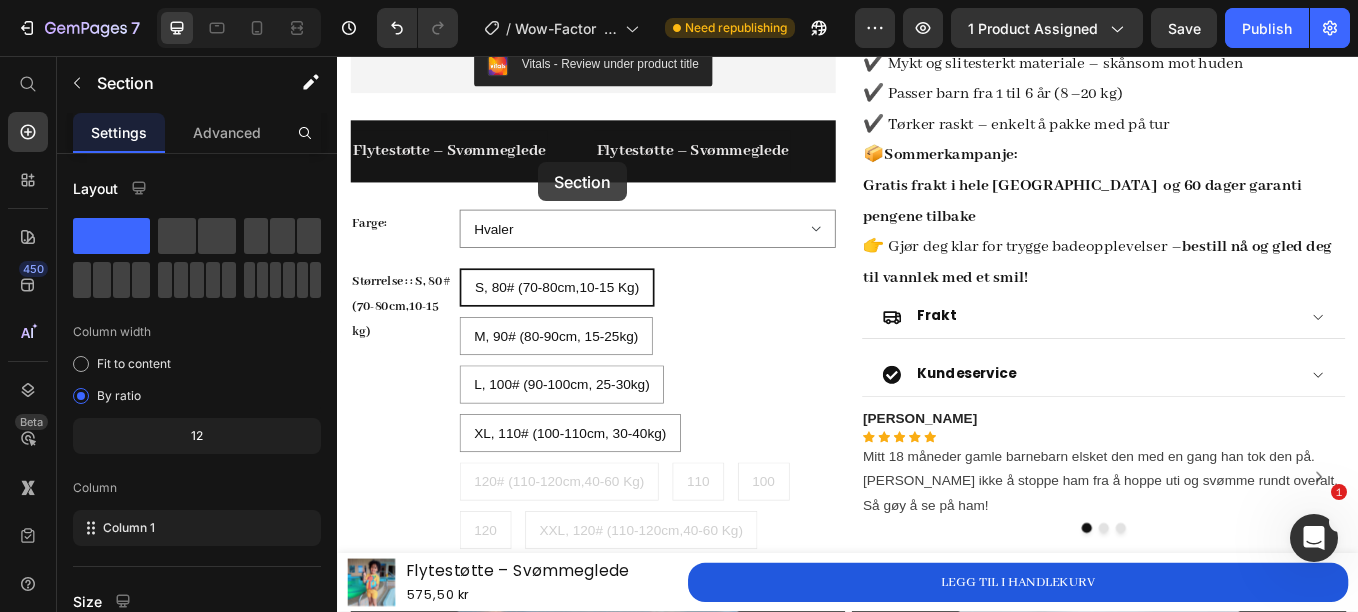 click on "Header Product Images Flytestøtte – Svømmeglede Product Title 575,50 kr Product Price Row LEGG TIL I HANDLEKURV Product Cart Button Row Product Sticky How all this mistaken idea Heading Image FREE Shipping all days Text Block Lorem ipsum dolor sit amet, consectetur adipiscing elit, sed do eiusmod tempor incididunt ut labore Text Block Row Image 60-Day Easy Returns and Exchanges Text Block Lorem ipsum dolor sit amet, consectetur adipiscing elit, sed do eiusmod Text Block Row Image Fast Customer Support Text Block Lorem ipsum dolor sit amet, consectetur adipiscing elit, sed do Text Block Row Row Row Section 3   You can create reusable sections Create Theme Section AI Content Write with GemAI What would you like to describe here? Tone and Voice Persuasive Product Flytestøtte – Svømmeglede Show more Generate How all this mistaken idea Heading Image FREE Shipping all days Text Block Lorem ipsum dolor sit amet, consectetur adipiscing elit, sed do eiusmod tempor incididunt ut labore Text Block Row Image Row" at bounding box center [937, 4005] 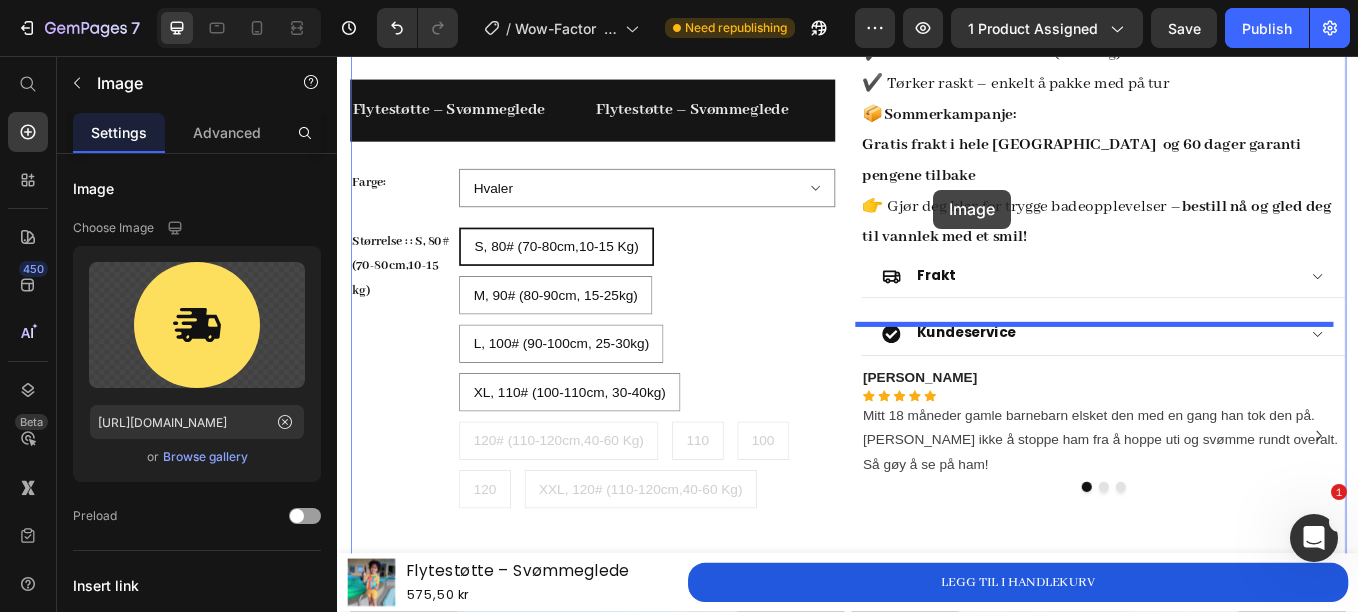 scroll, scrollTop: 1352, scrollLeft: 0, axis: vertical 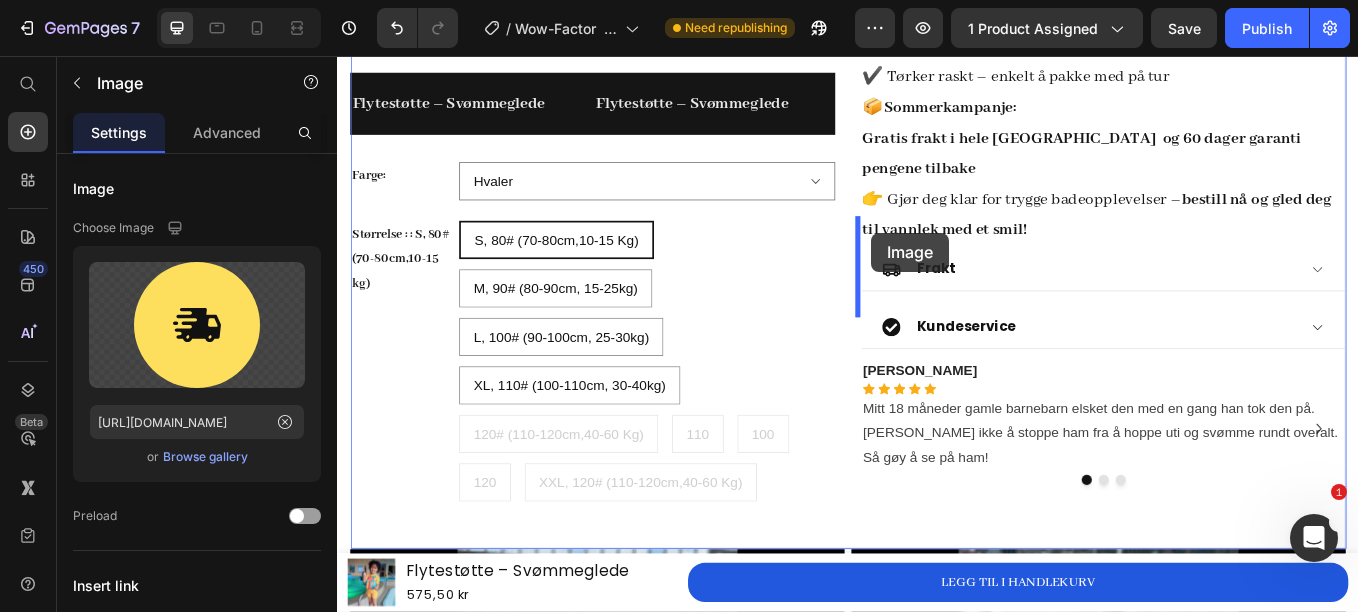 drag, startPoint x: 401, startPoint y: 280, endPoint x: 965, endPoint y: 264, distance: 564.2269 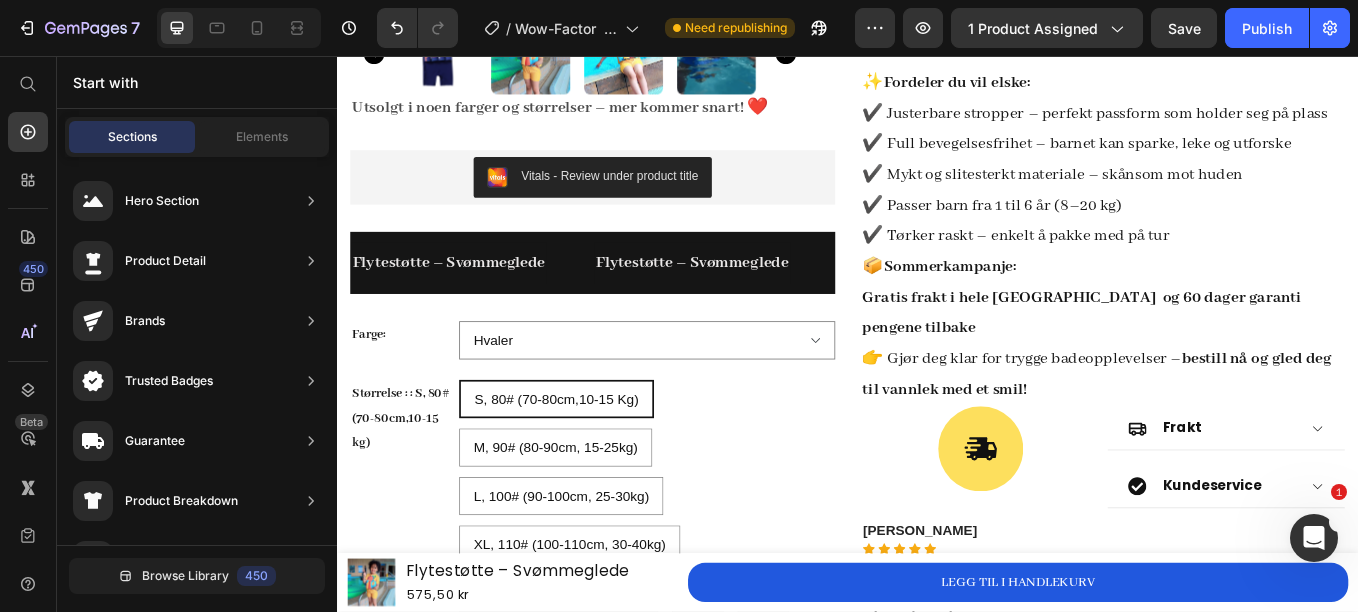 scroll, scrollTop: 1072, scrollLeft: 0, axis: vertical 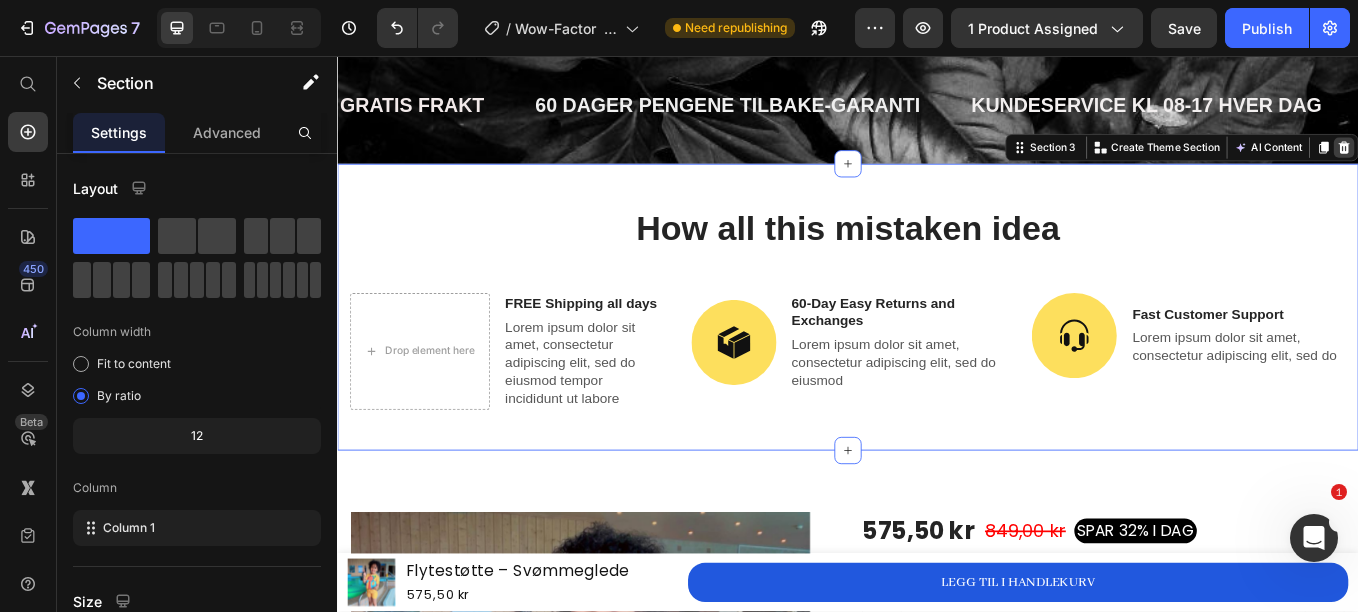 click 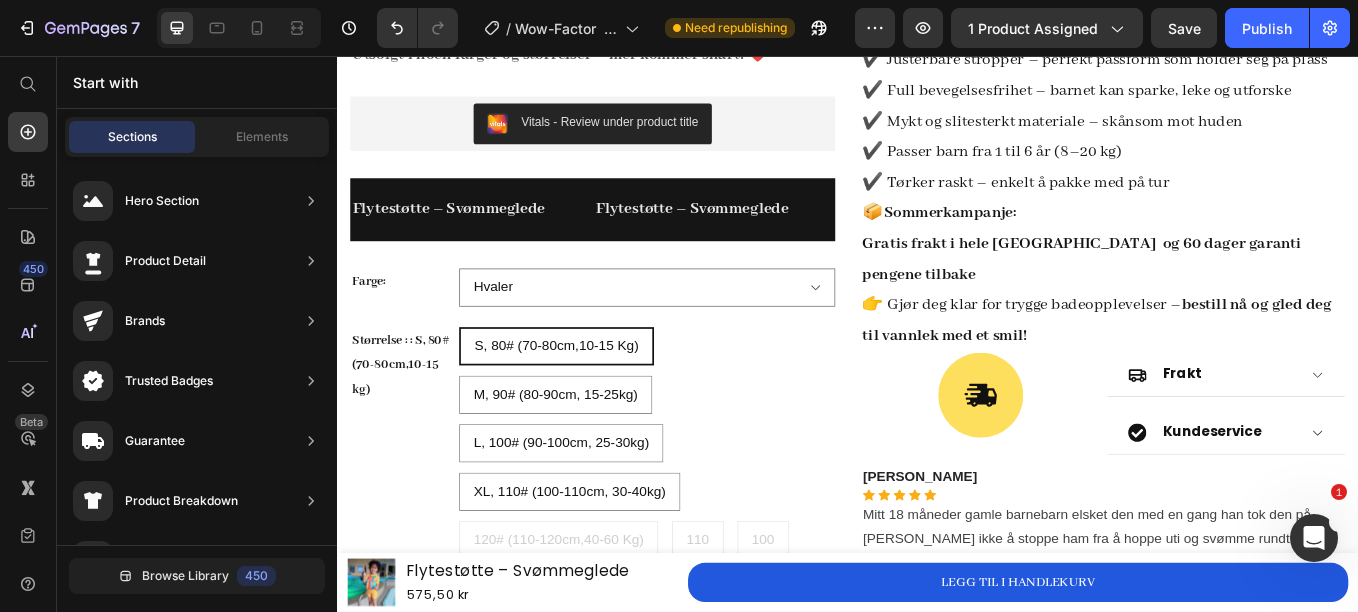 scroll, scrollTop: 939, scrollLeft: 0, axis: vertical 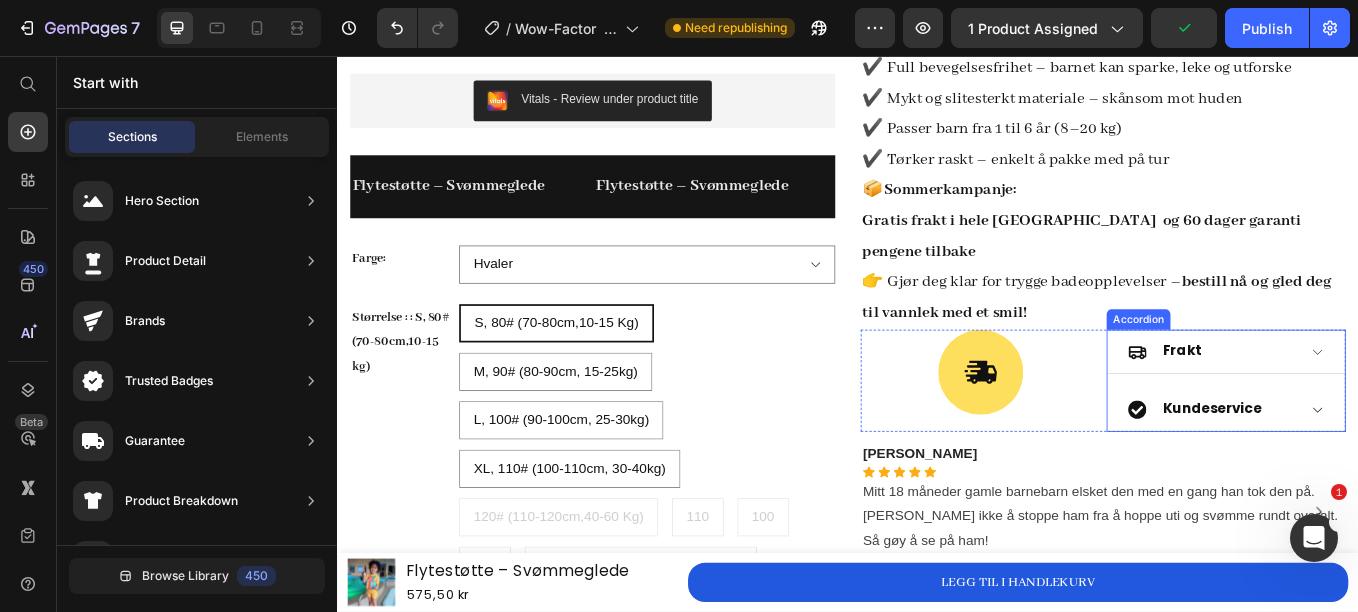 click on "Accordion" at bounding box center [1278, 366] 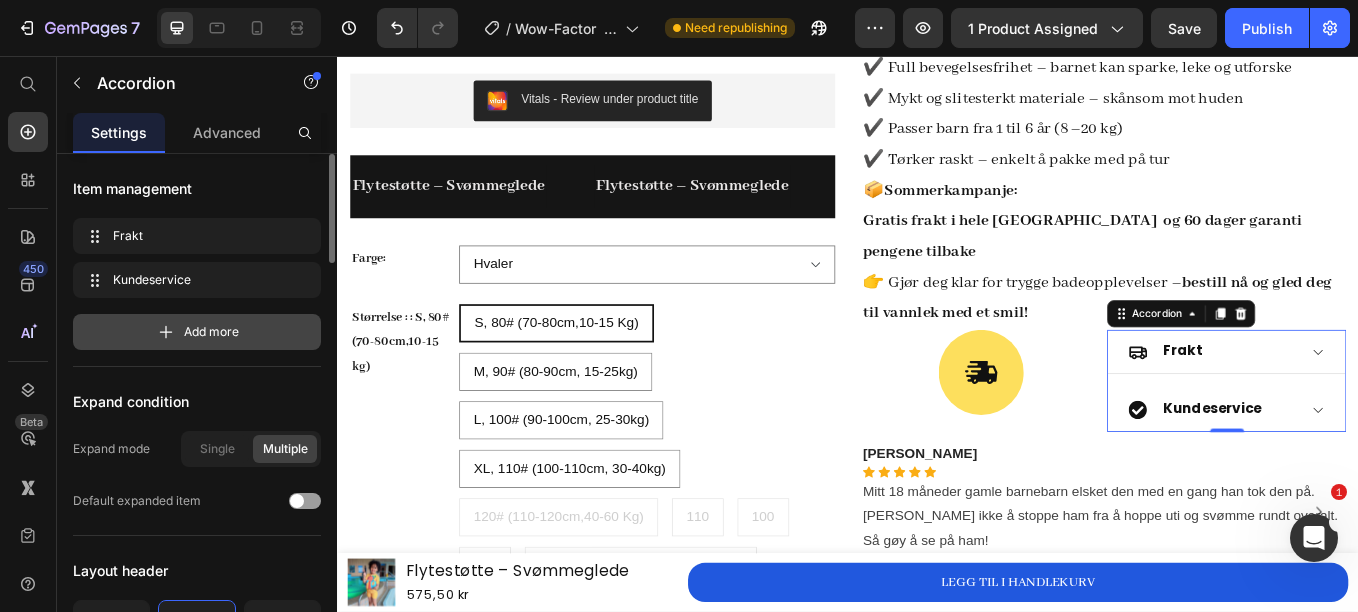 click on "Add more" at bounding box center (211, 332) 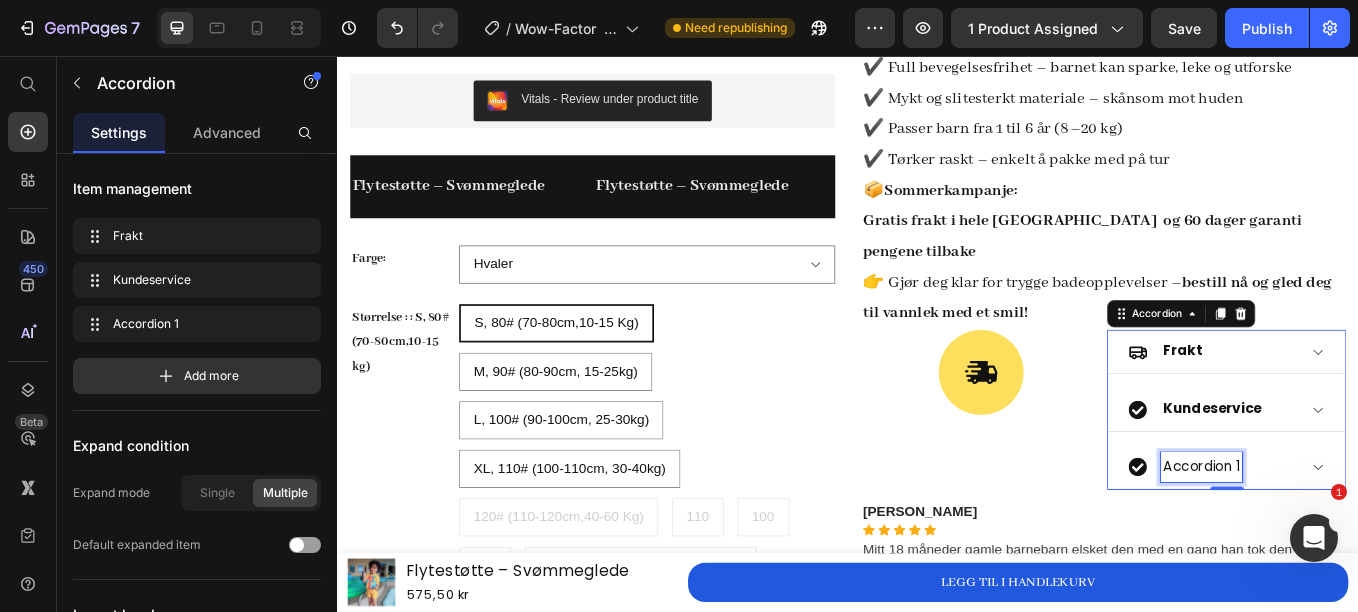 click on "Accordion 1" at bounding box center [1352, 539] 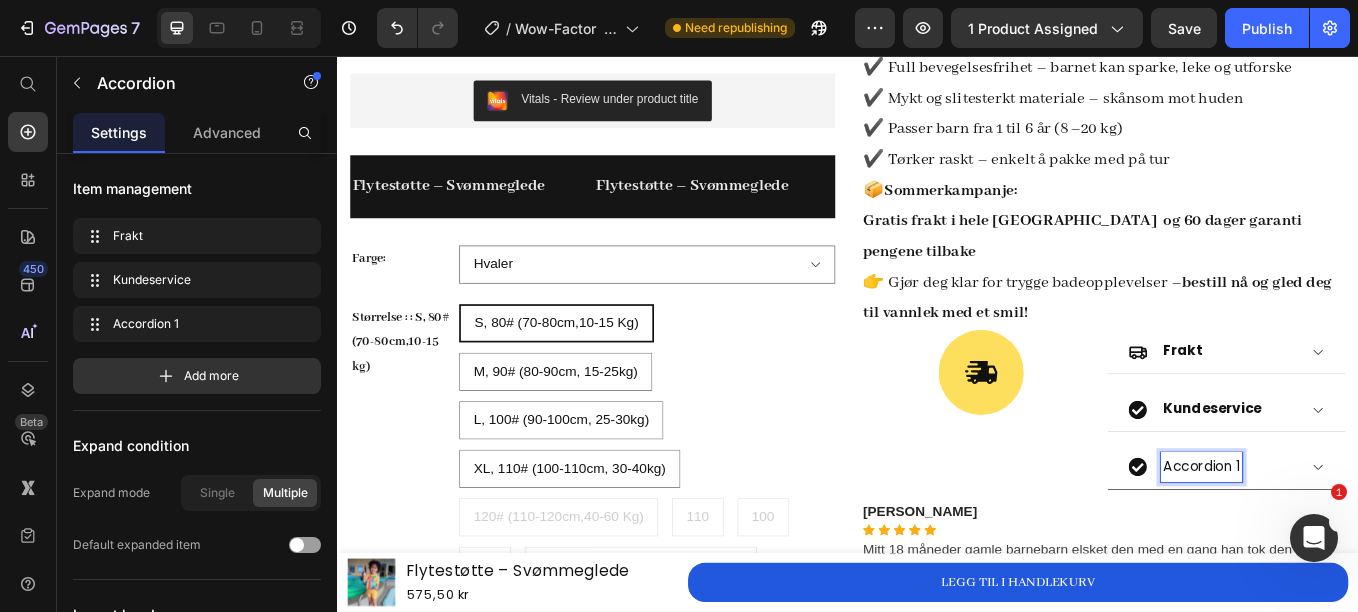 click on "Accordion 1" at bounding box center (1352, 539) 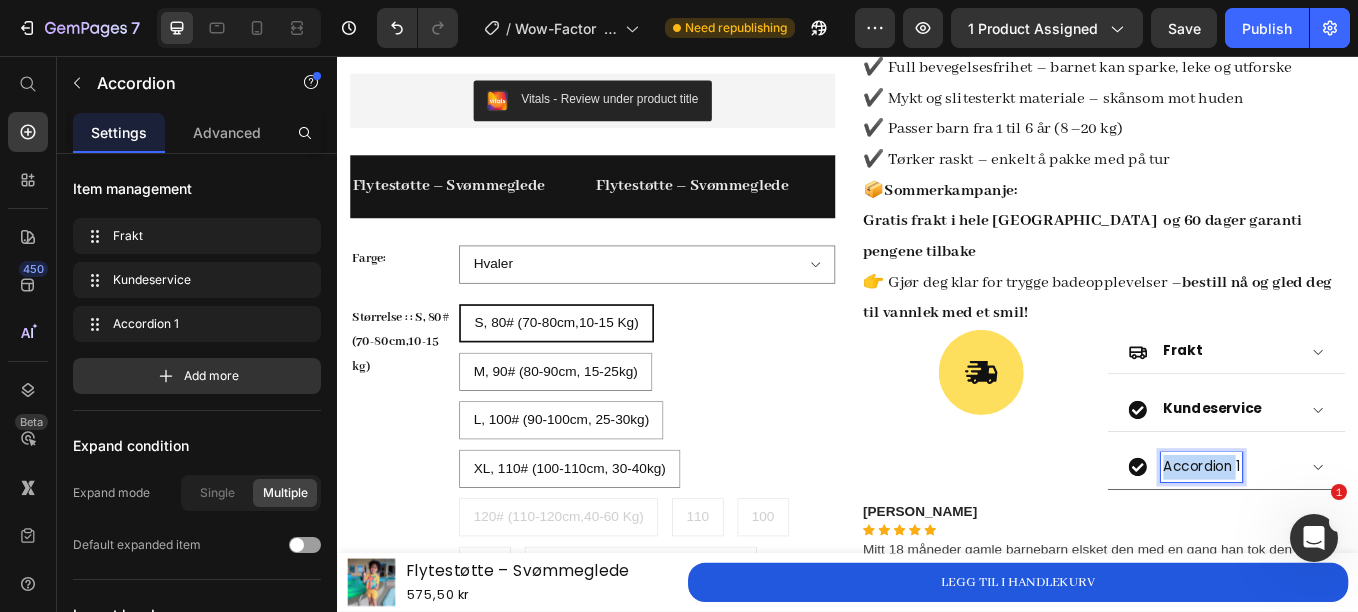 click on "Accordion 1" at bounding box center (1352, 539) 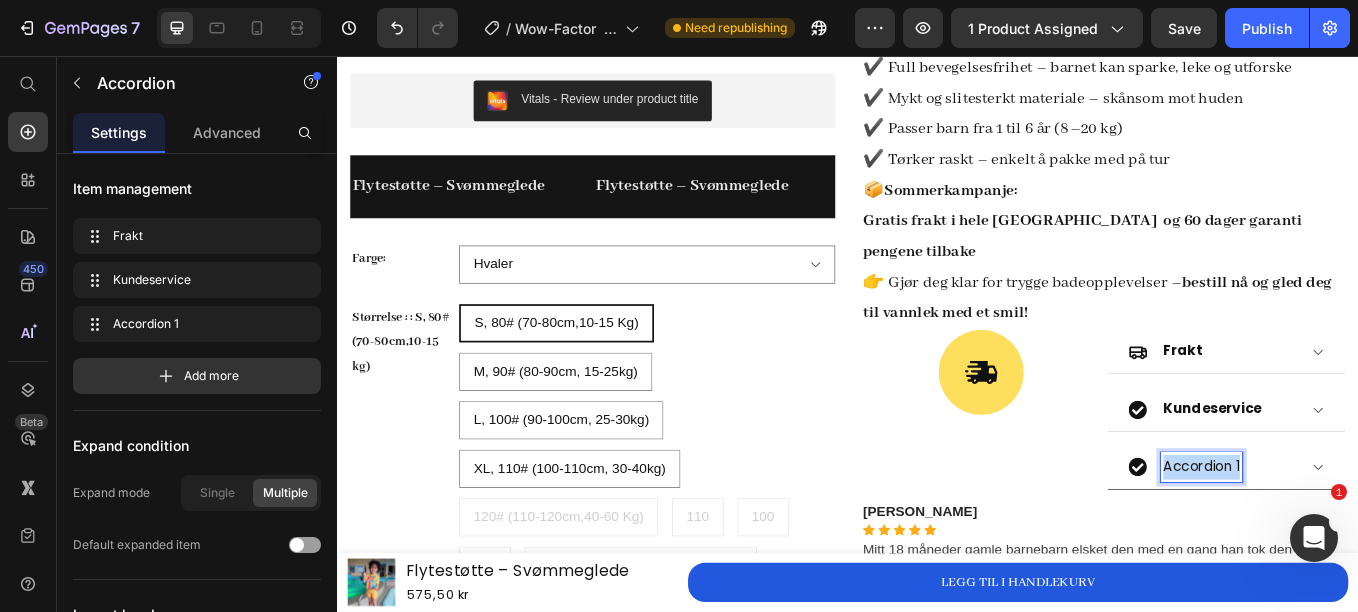click on "Accordion 1" at bounding box center [1352, 539] 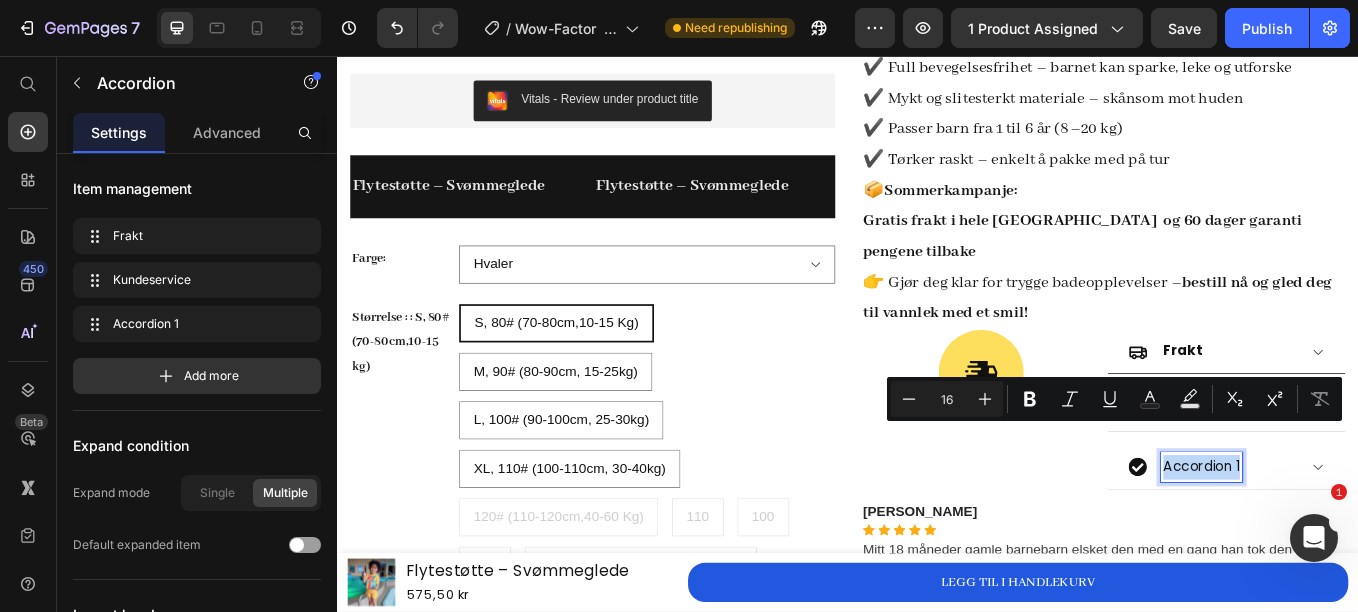 click 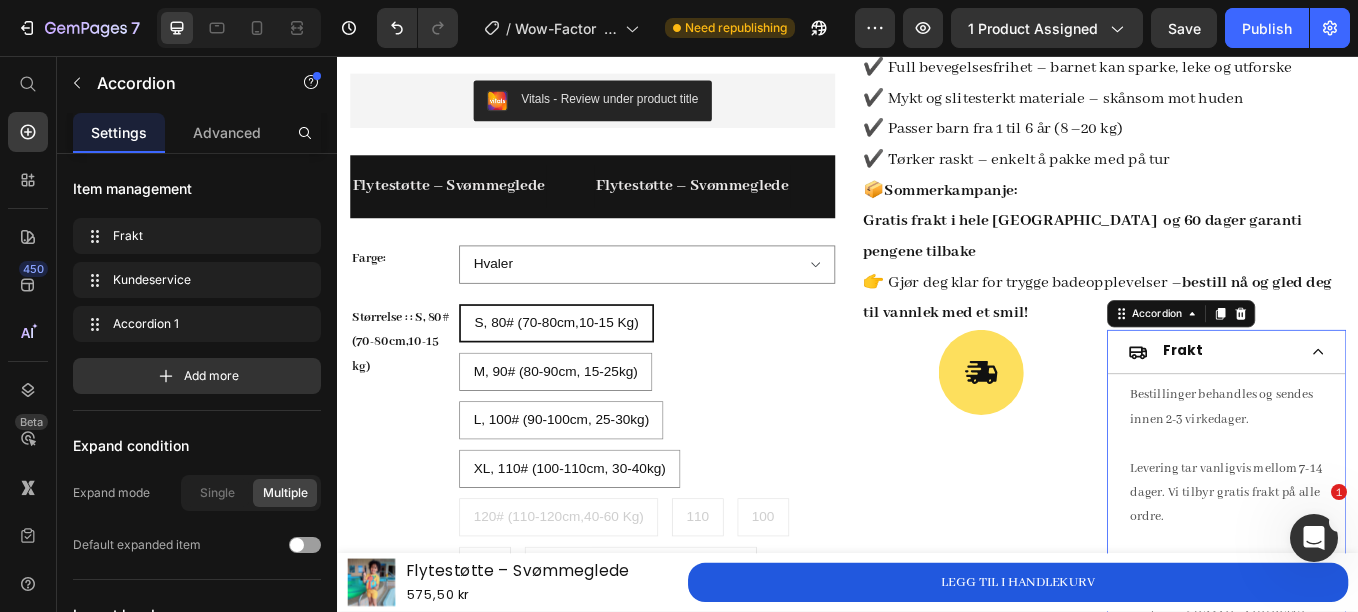 click 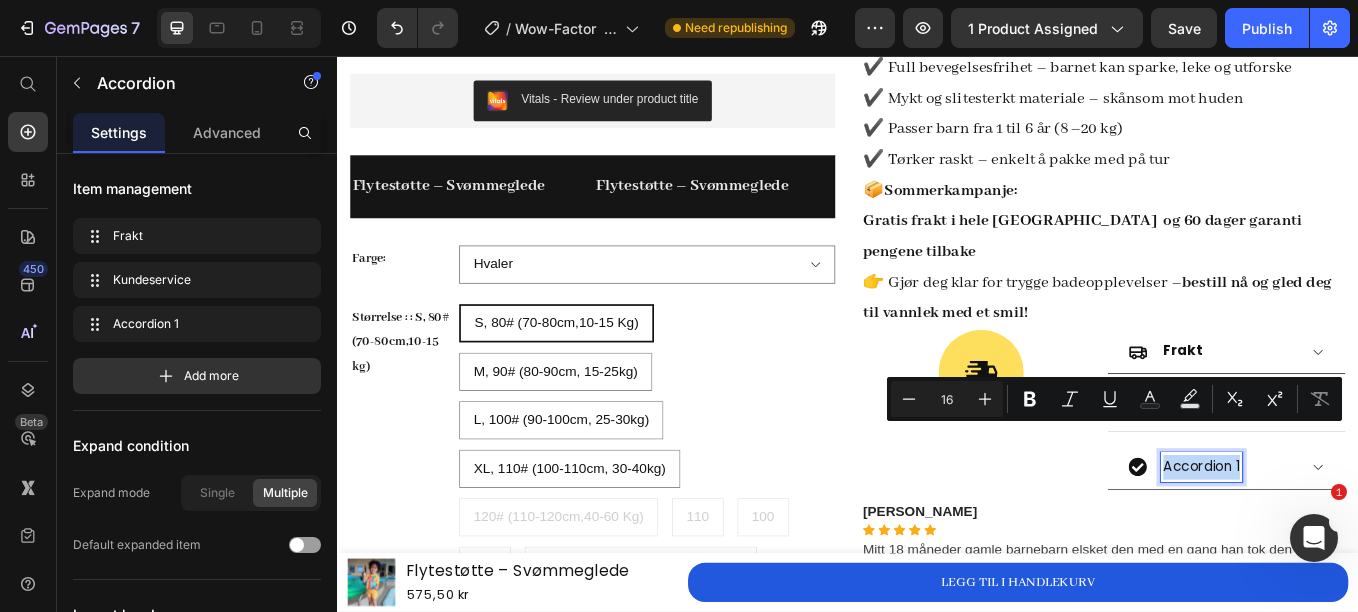 click on "Accordion 1" at bounding box center [1352, 539] 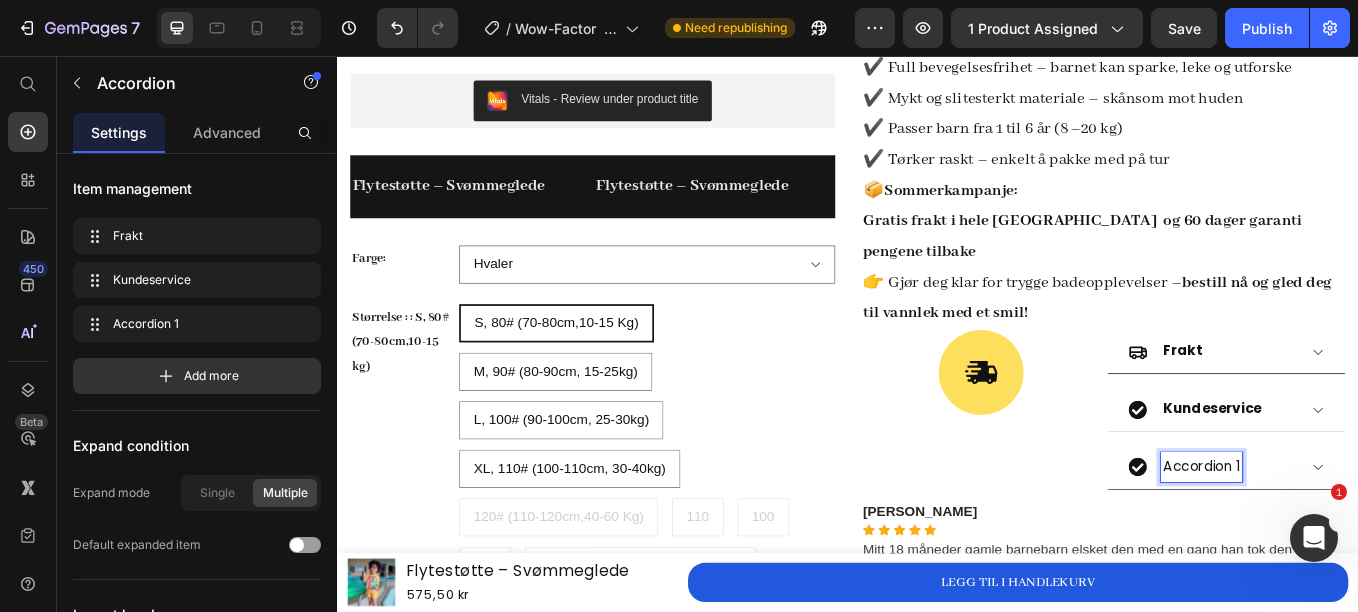 click on "Accordion 1" at bounding box center [1352, 539] 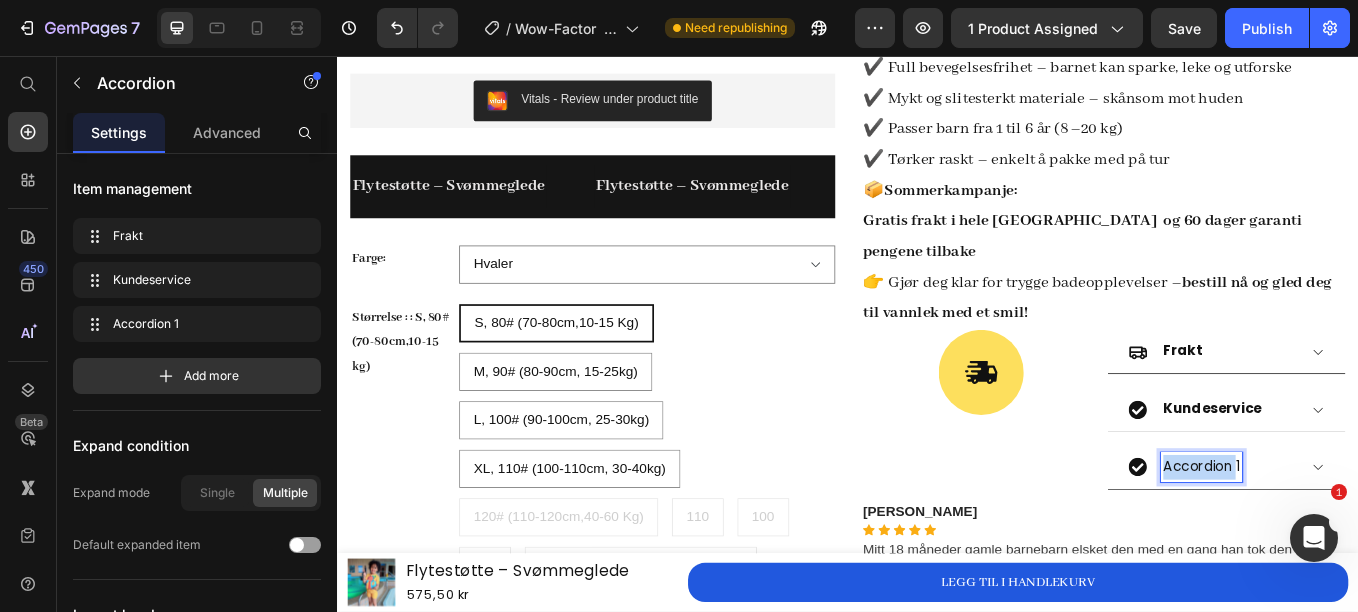 click on "Accordion 1" at bounding box center (1352, 539) 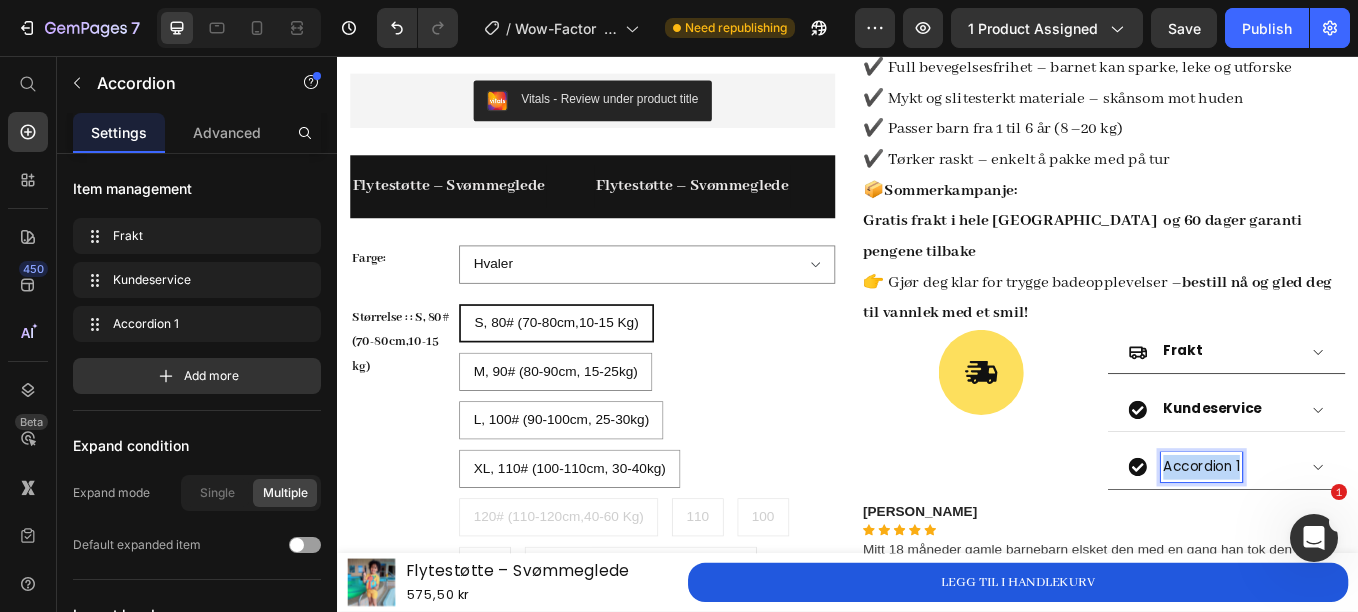 click on "Accordion 1" at bounding box center [1352, 539] 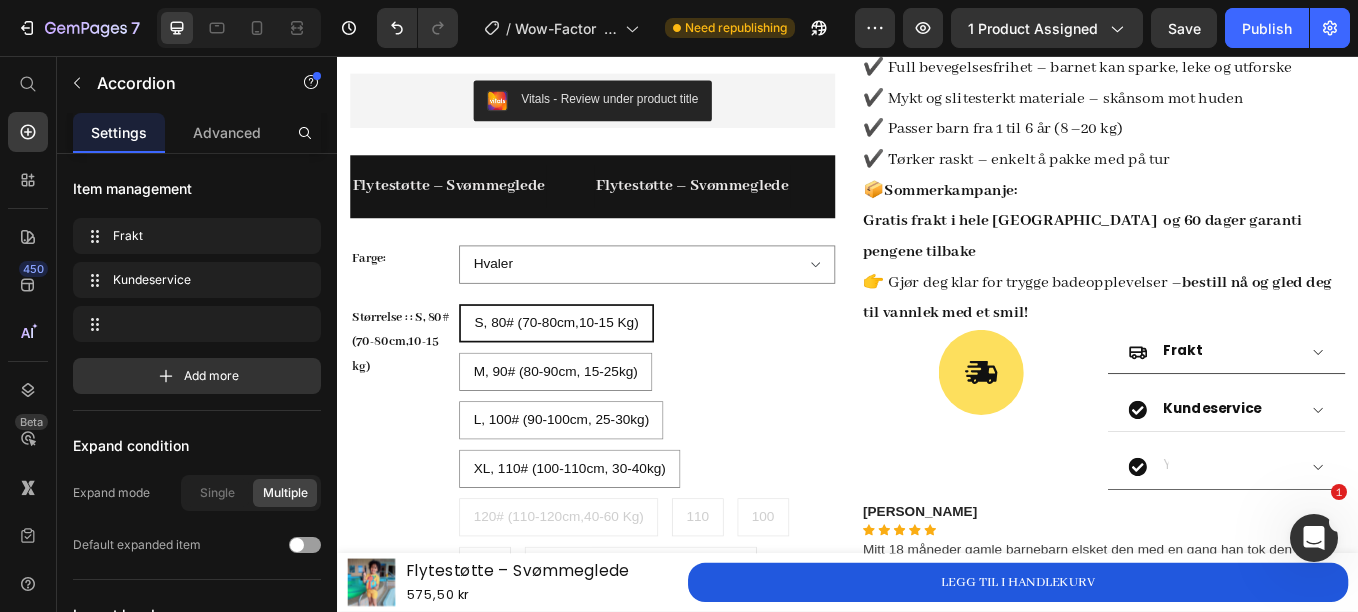 scroll, scrollTop: 931, scrollLeft: 0, axis: vertical 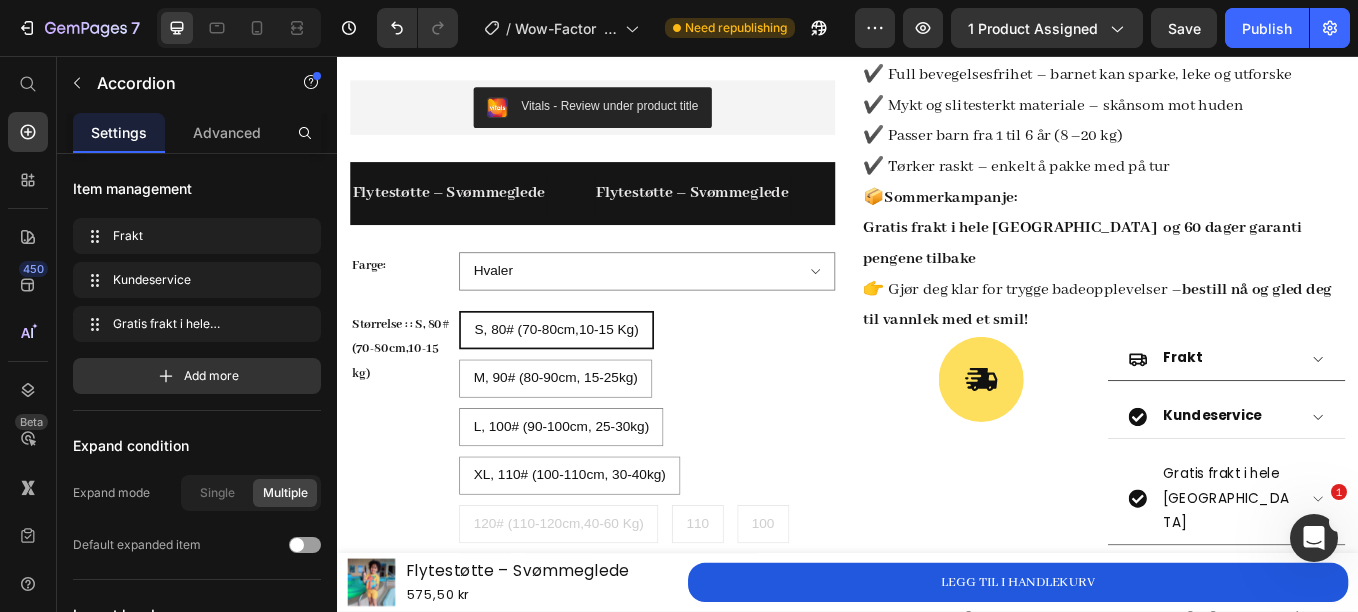 click on "Gratis frakt i hele [GEOGRAPHIC_DATA]" at bounding box center (1384, 576) 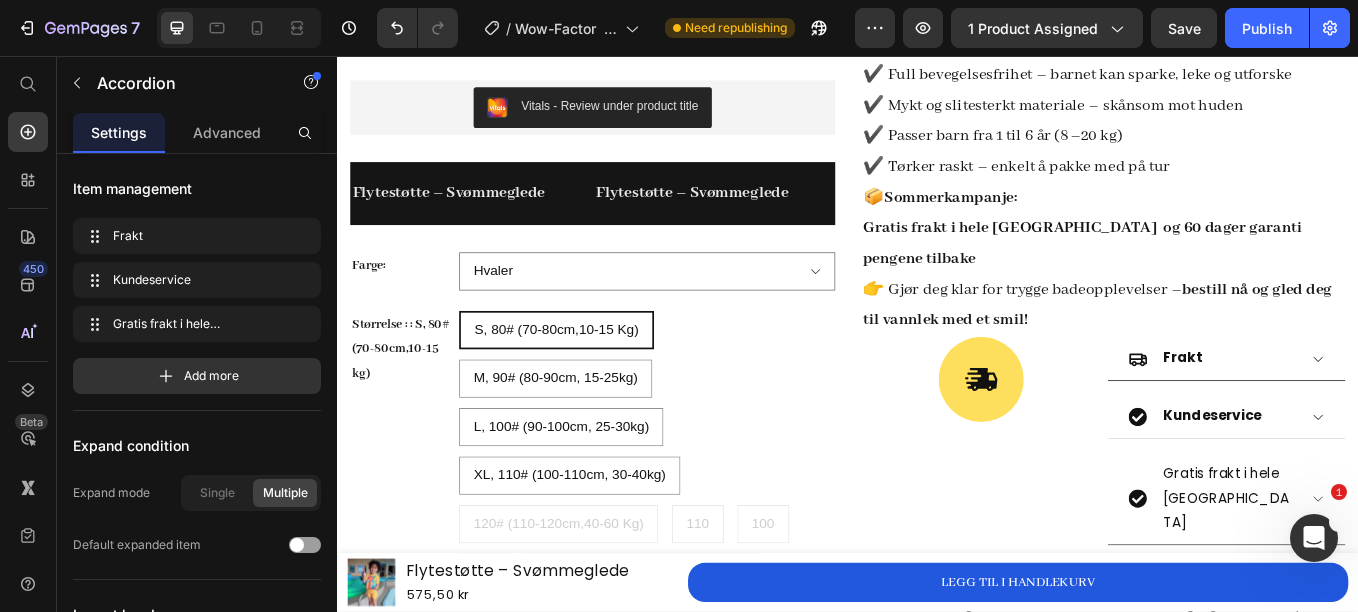 click on "Gratis frakt i hele [GEOGRAPHIC_DATA]" at bounding box center (1384, 576) 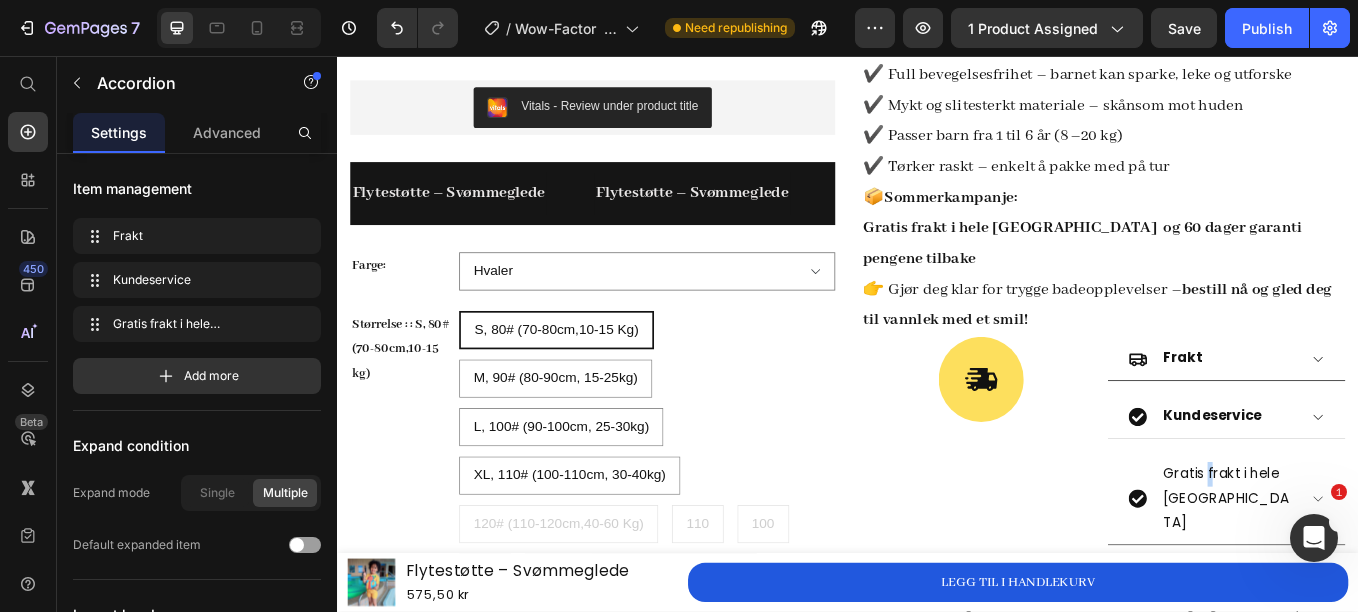 click on "Gratis frakt i hele [GEOGRAPHIC_DATA]" at bounding box center (1384, 576) 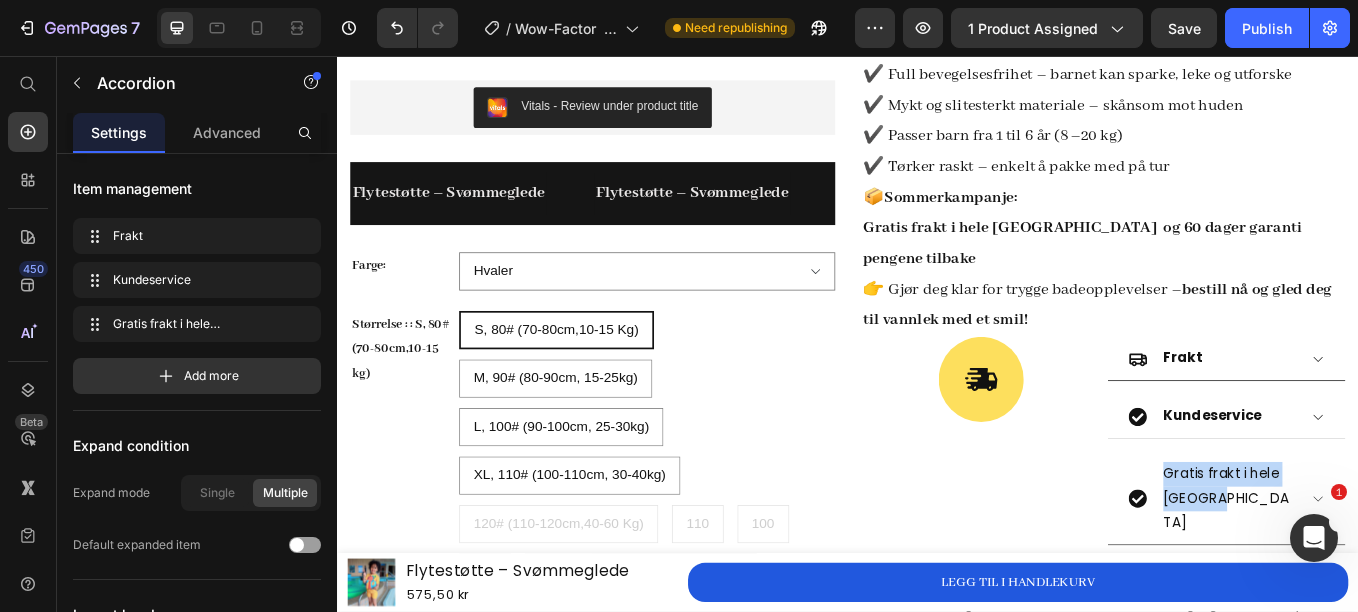 click on "Gratis frakt i hele [GEOGRAPHIC_DATA]" at bounding box center [1384, 576] 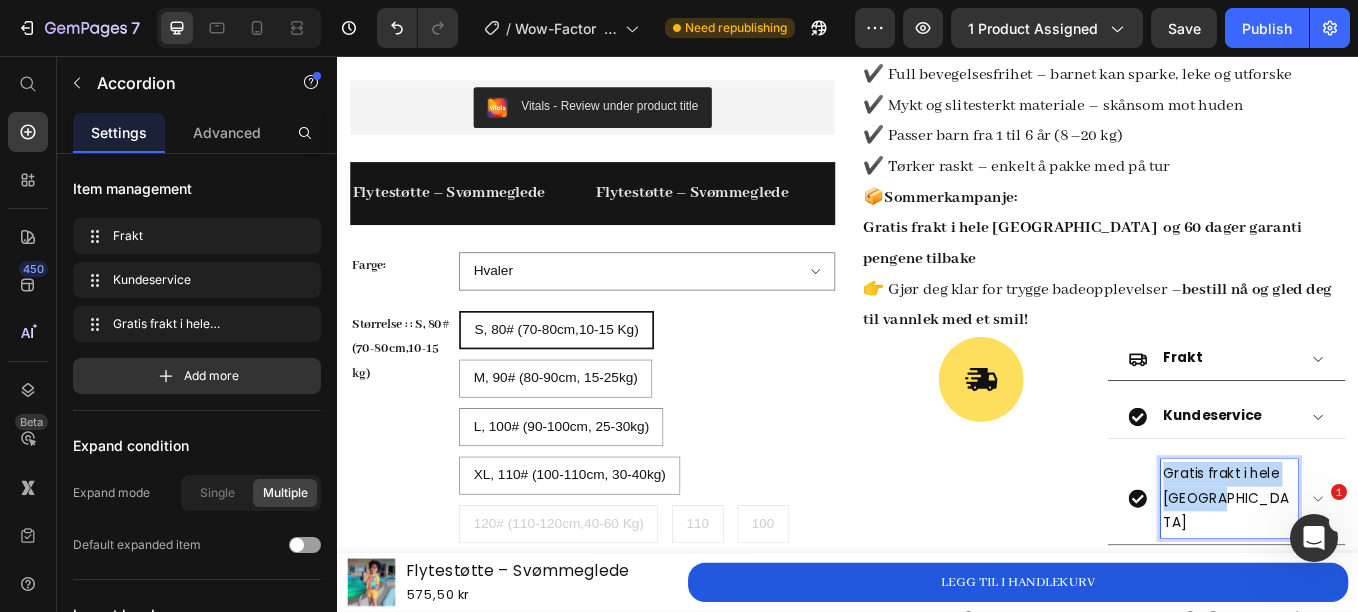 click on "Gratis frakt i hele [GEOGRAPHIC_DATA]" at bounding box center (1384, 576) 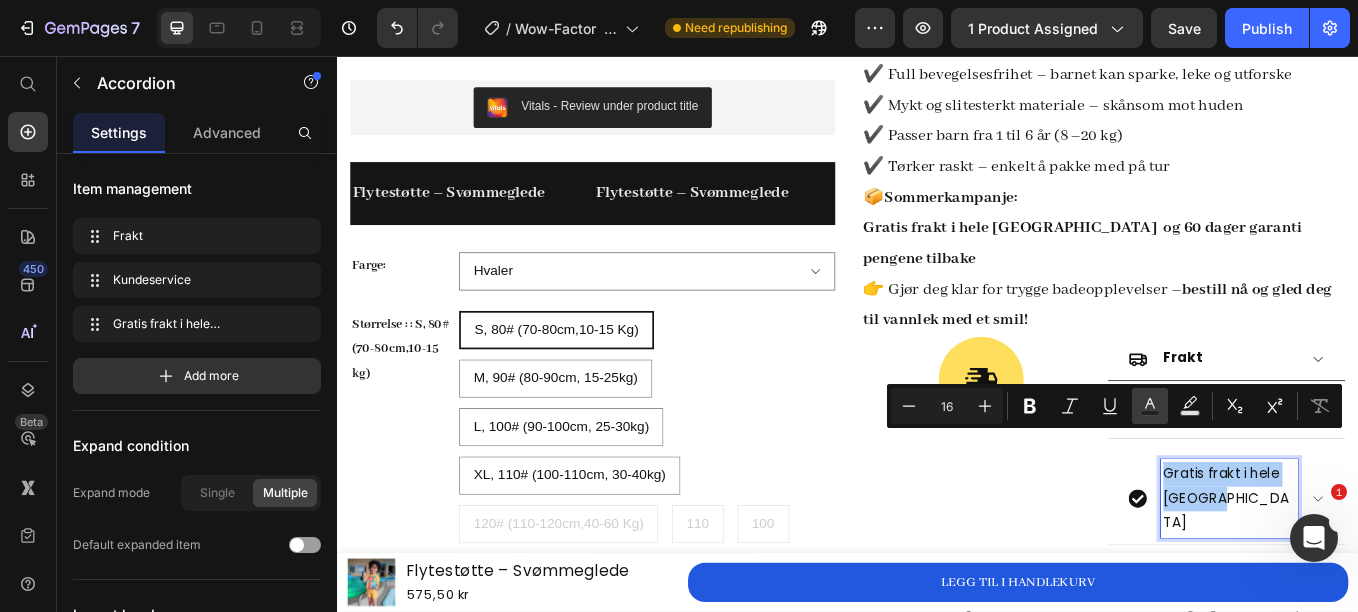 click 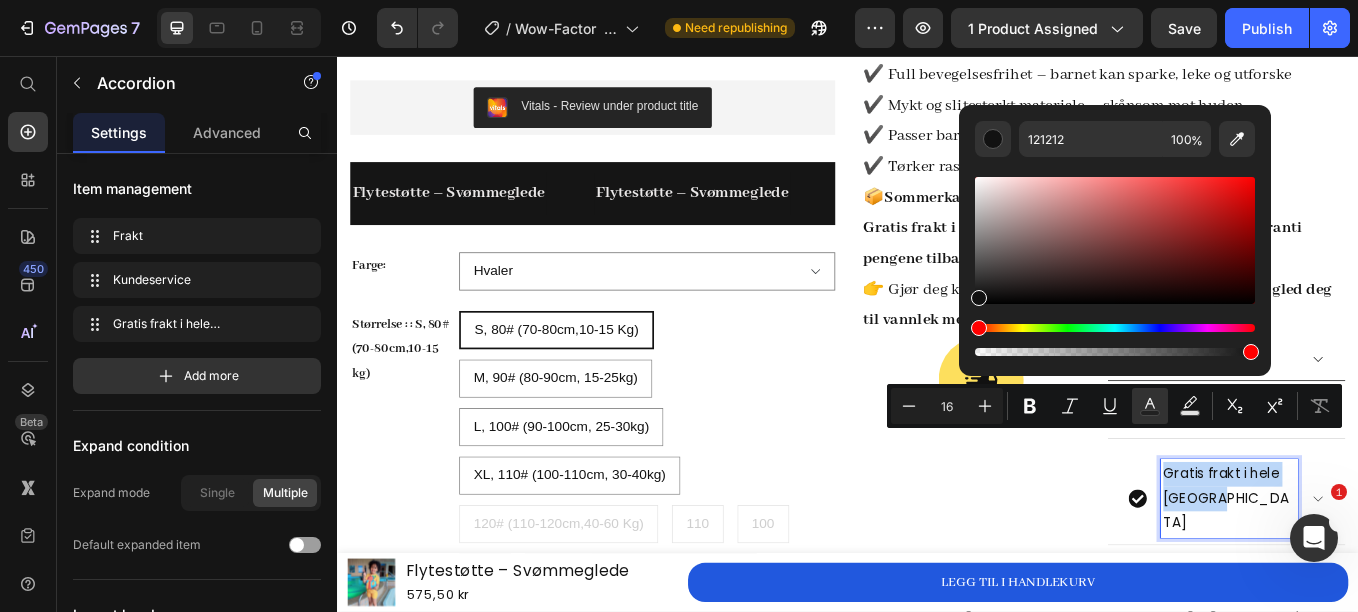 click at bounding box center [979, 298] 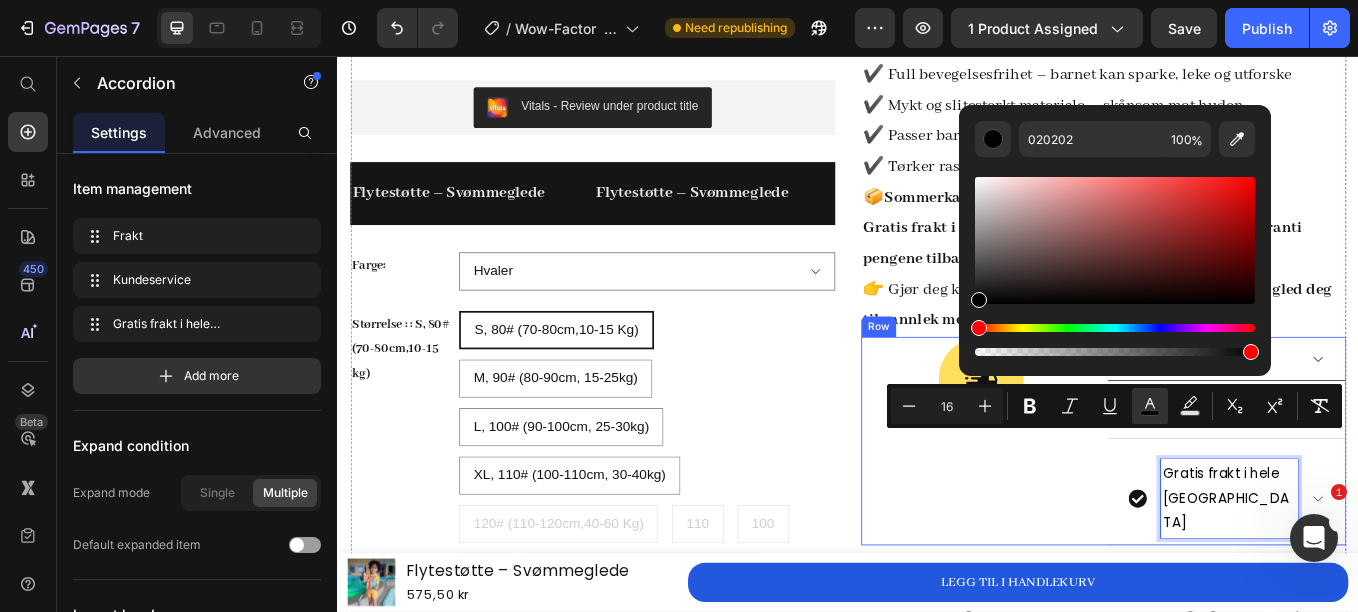 click on "Image" at bounding box center [1092, 508] 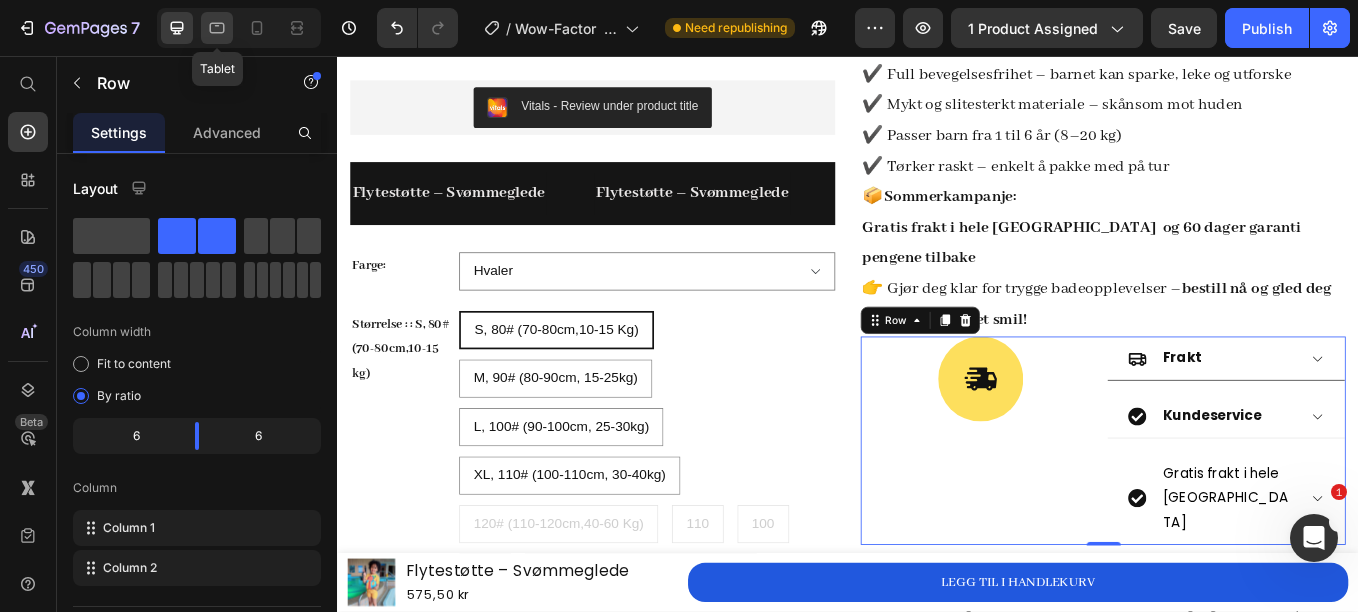 click 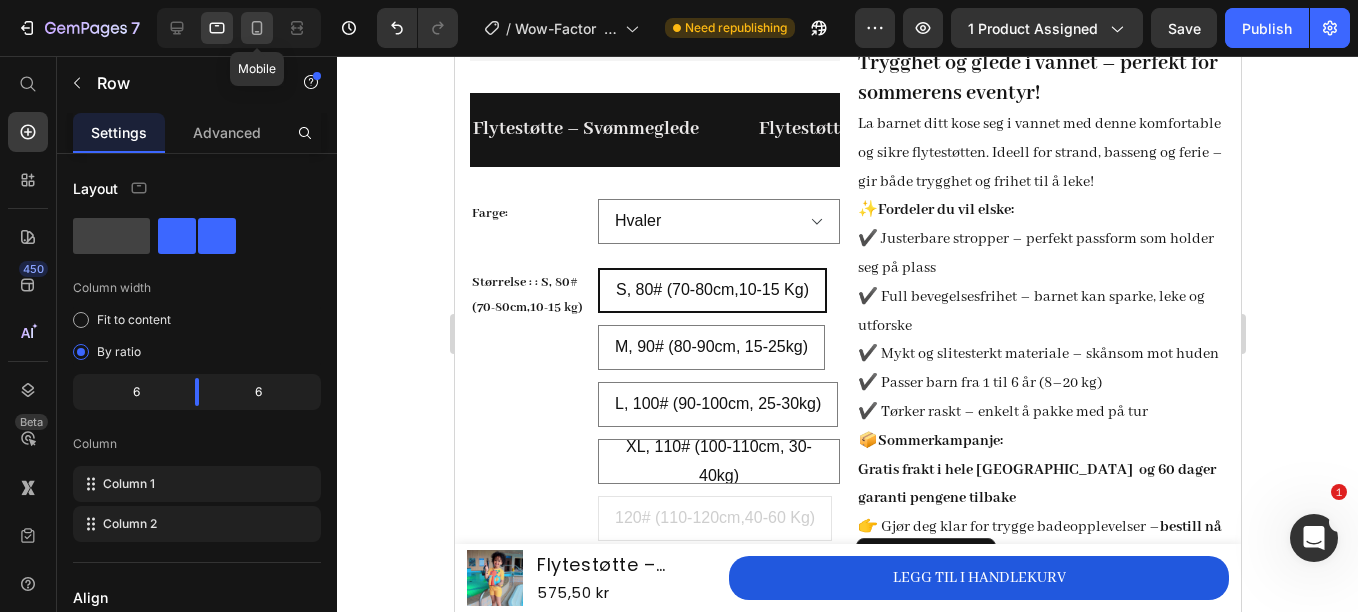click 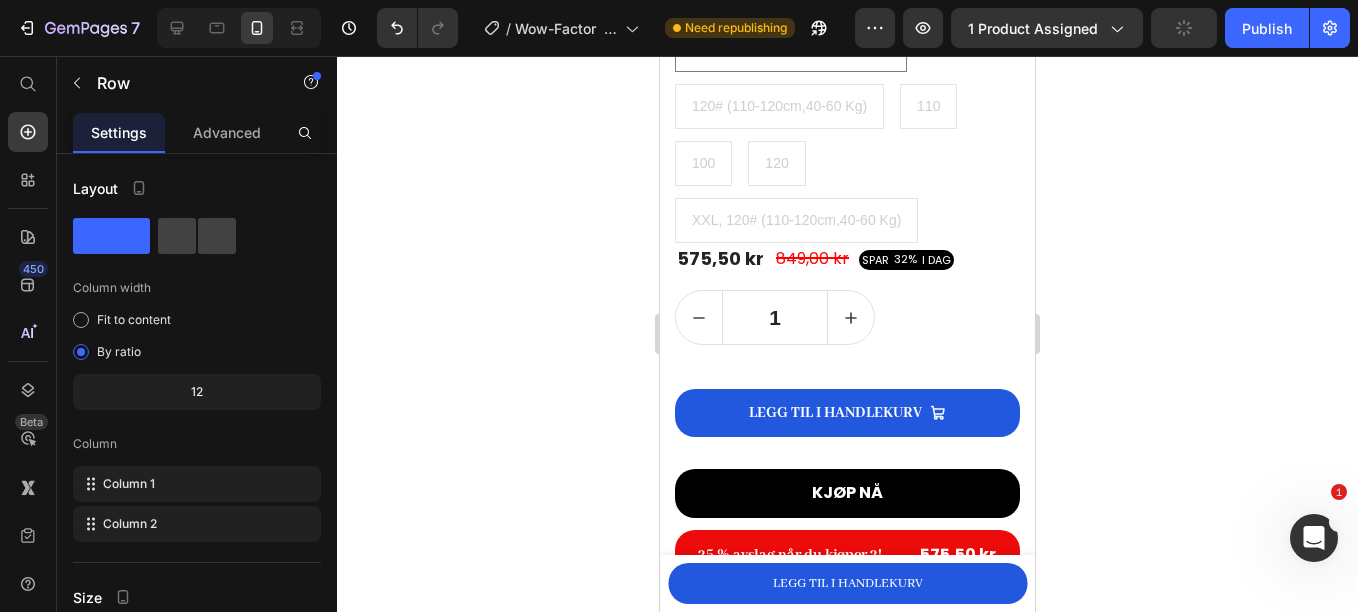 scroll, scrollTop: 2092, scrollLeft: 0, axis: vertical 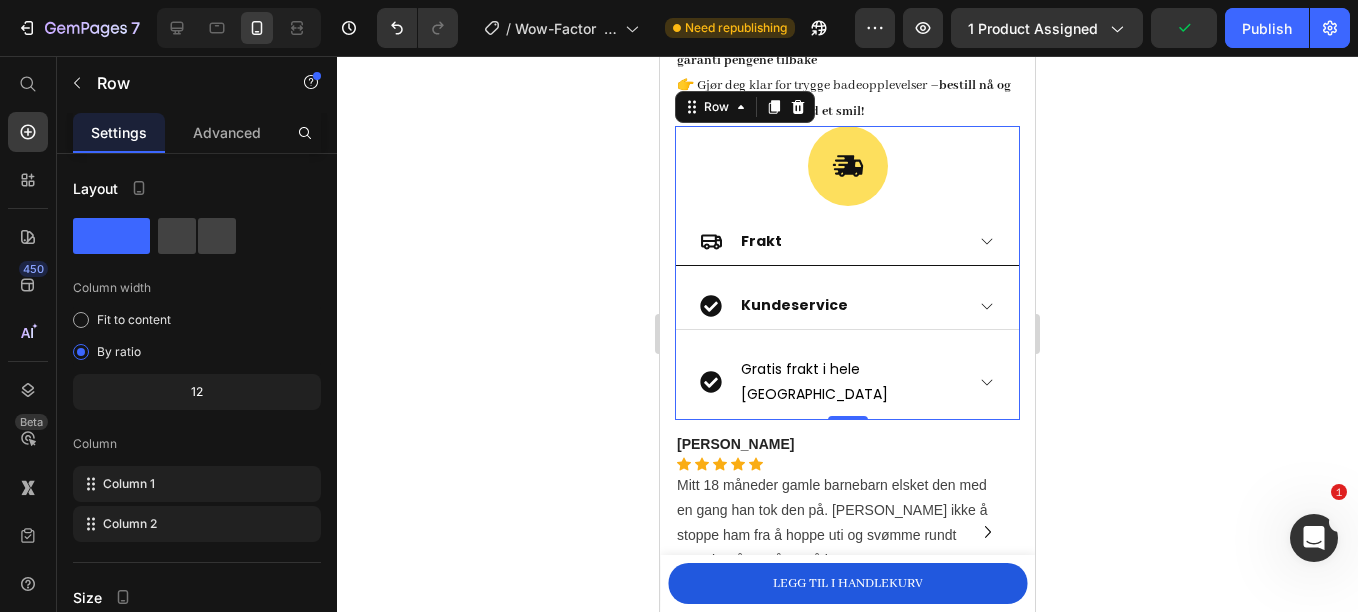 click 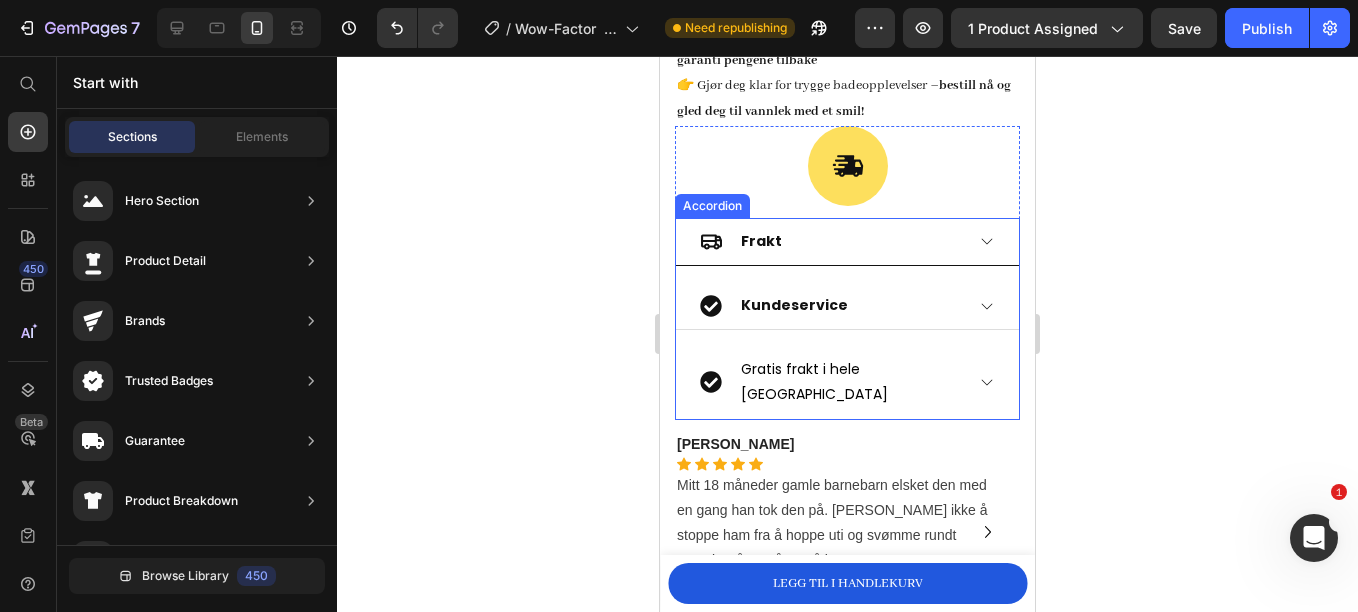 click 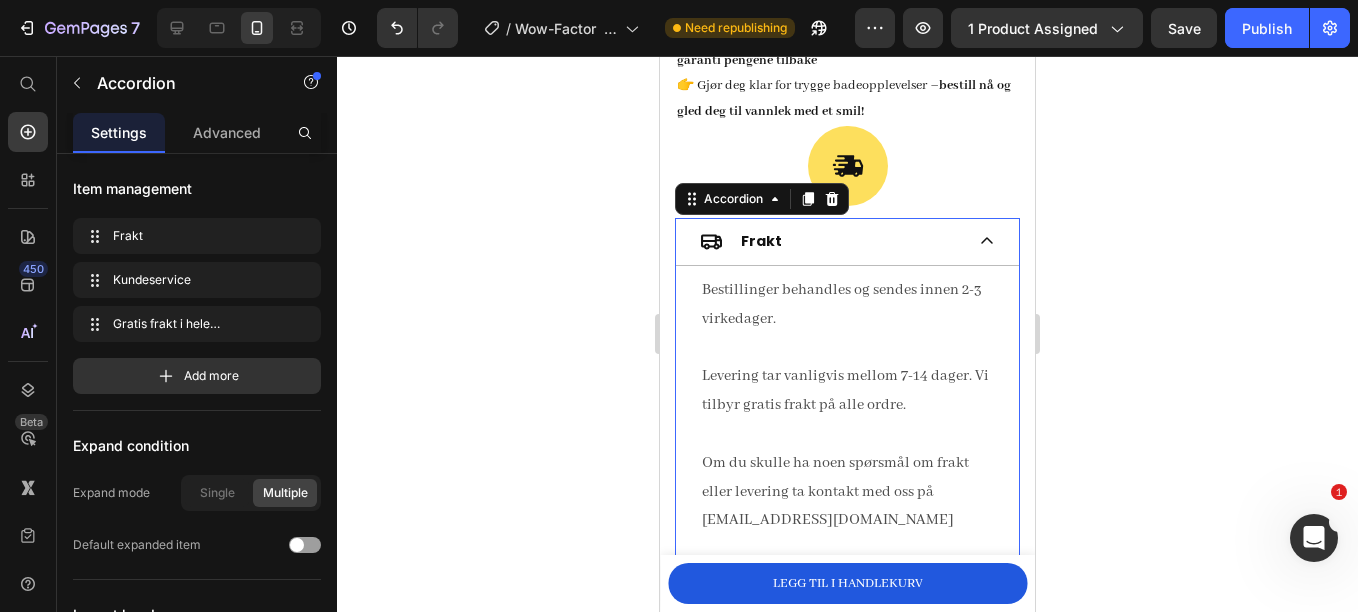 click 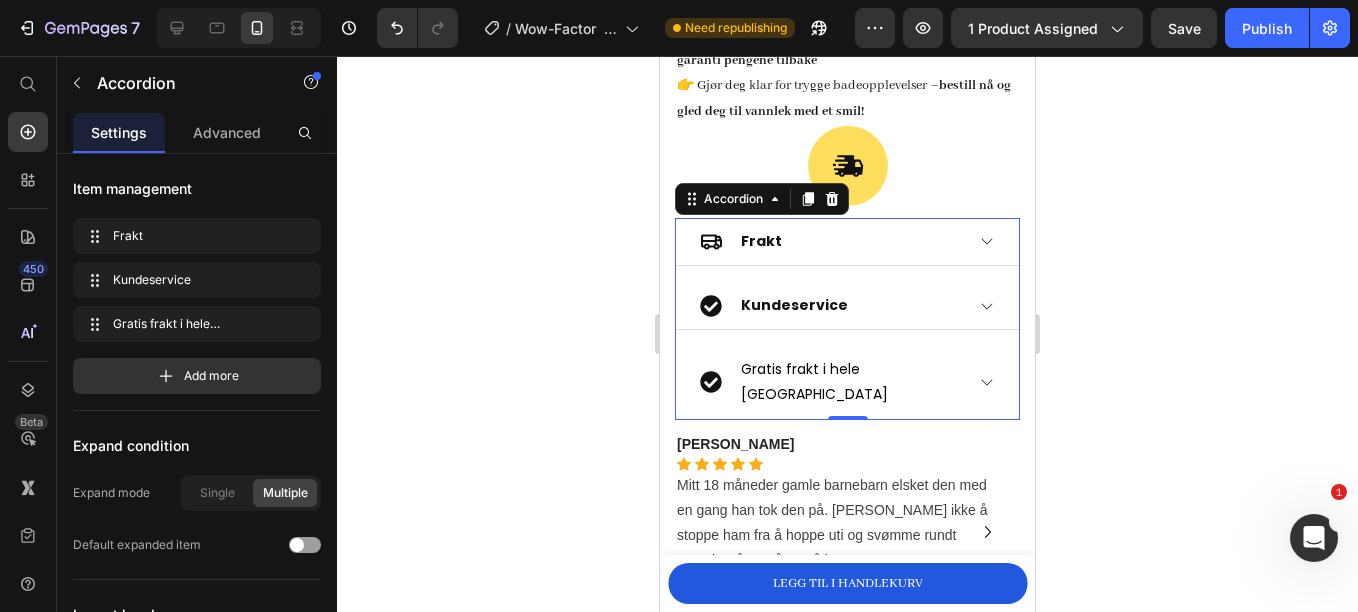 click 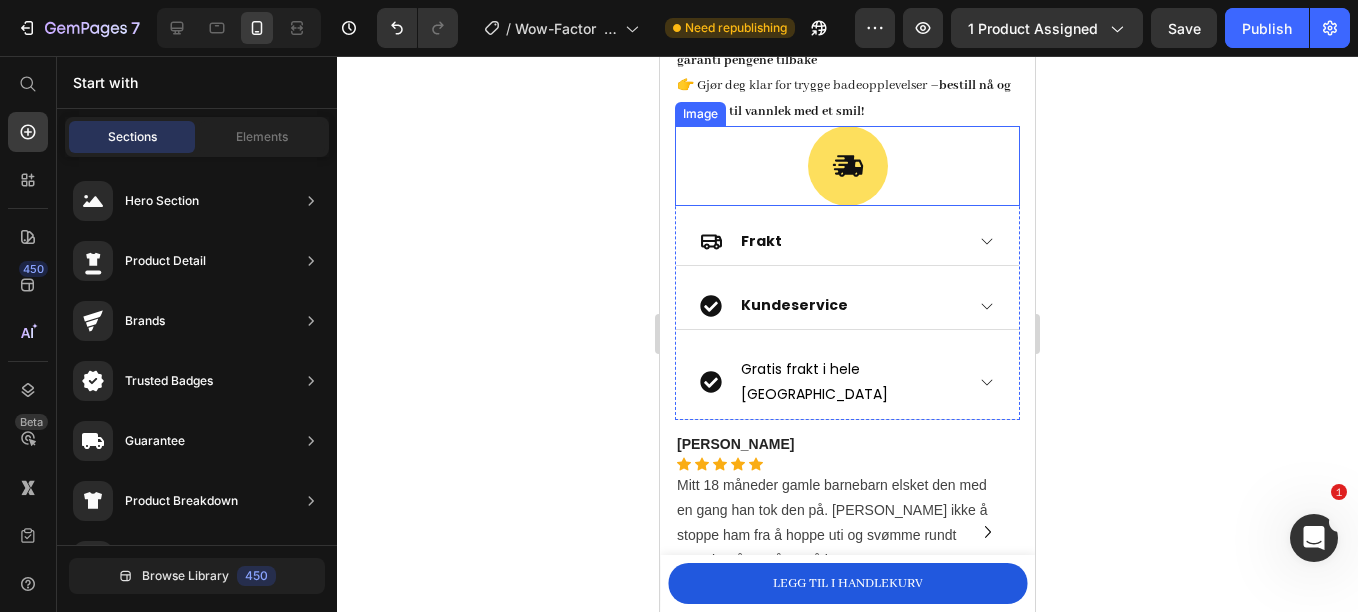 click at bounding box center [847, 166] 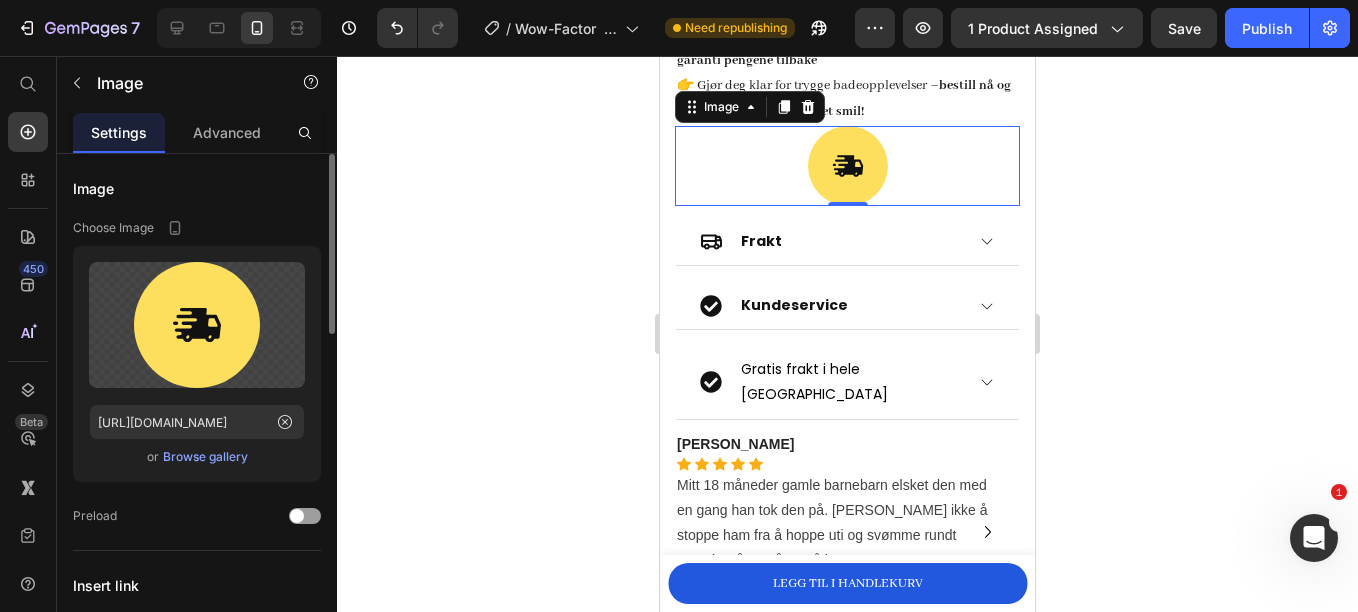 click on "Browse gallery" at bounding box center [205, 457] 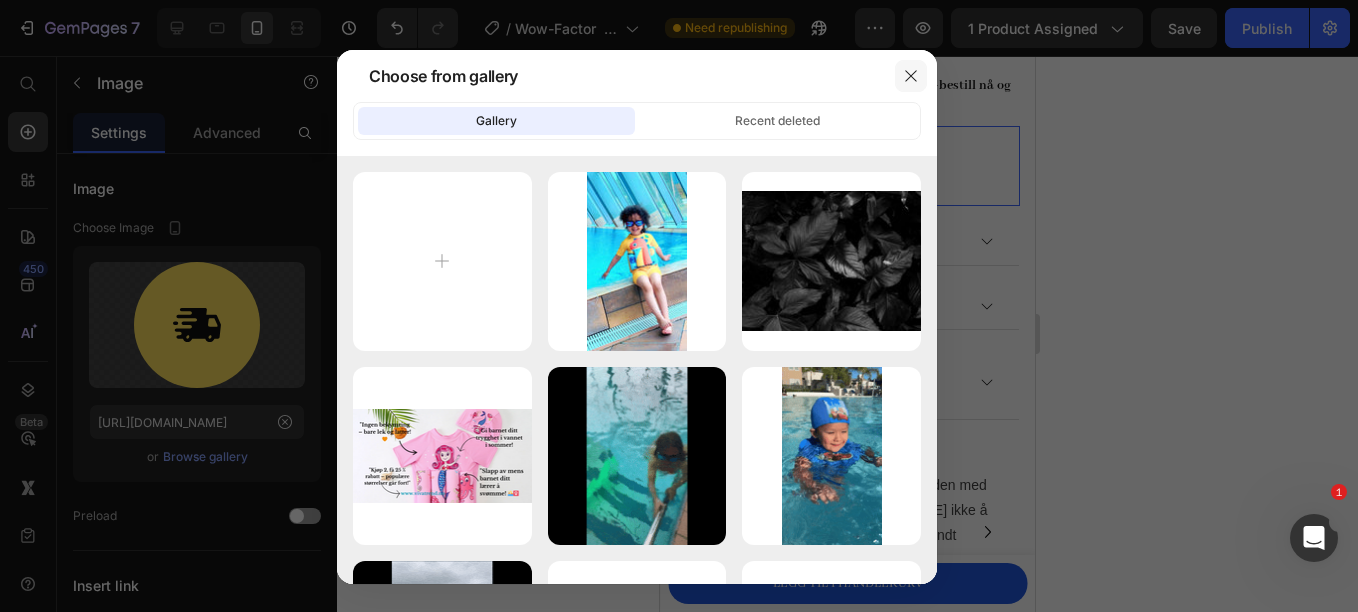 click 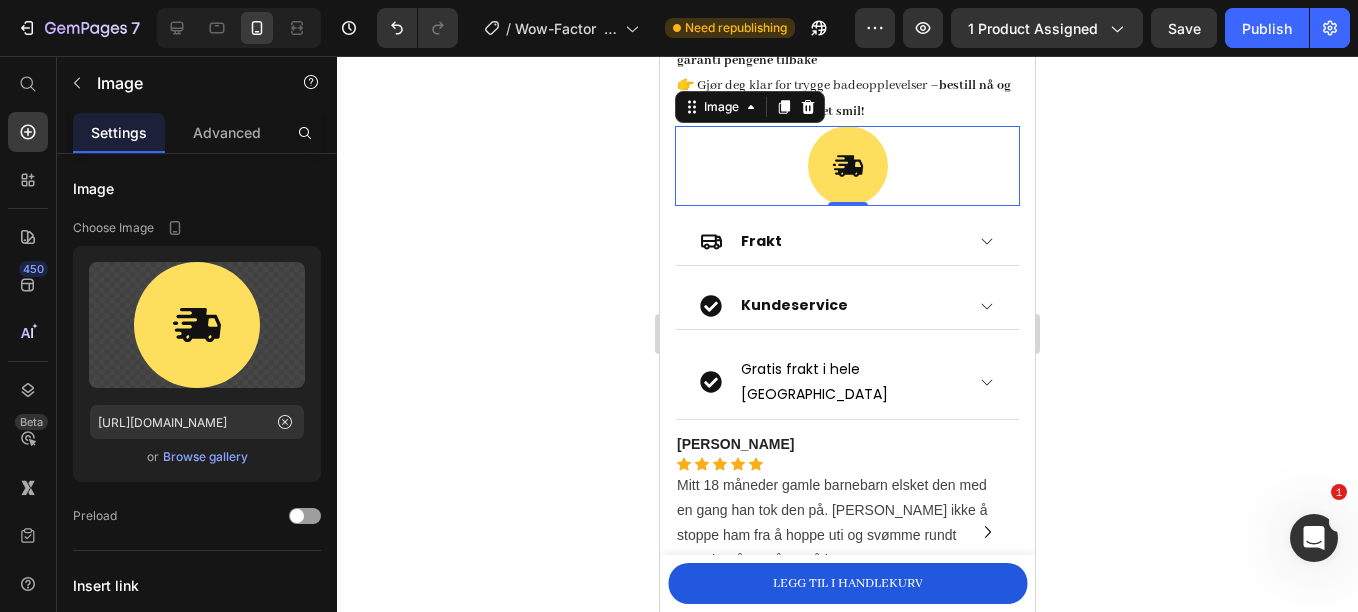 click 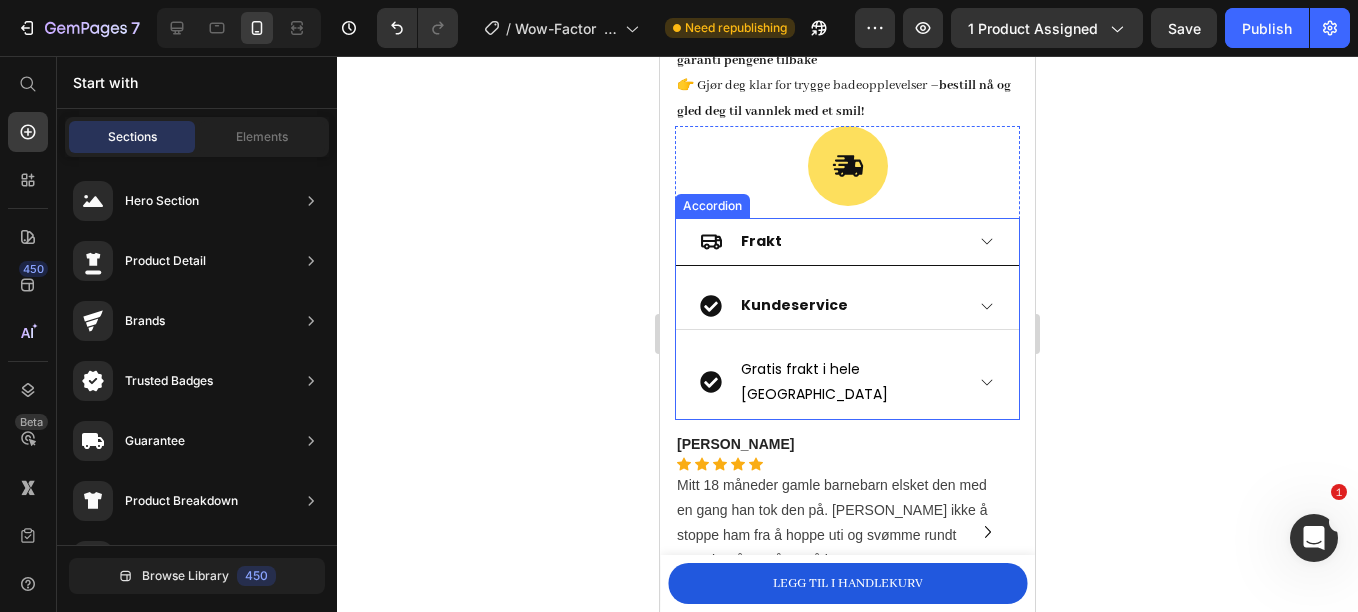 click on "Frakt" at bounding box center [761, 241] 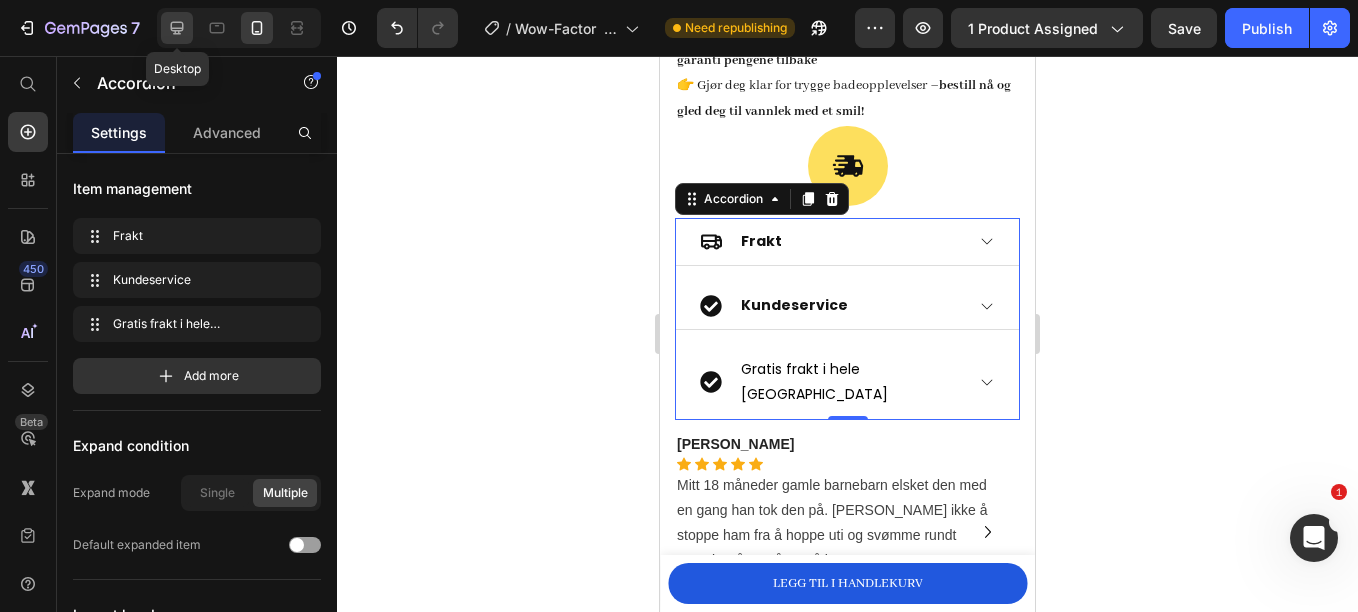 click 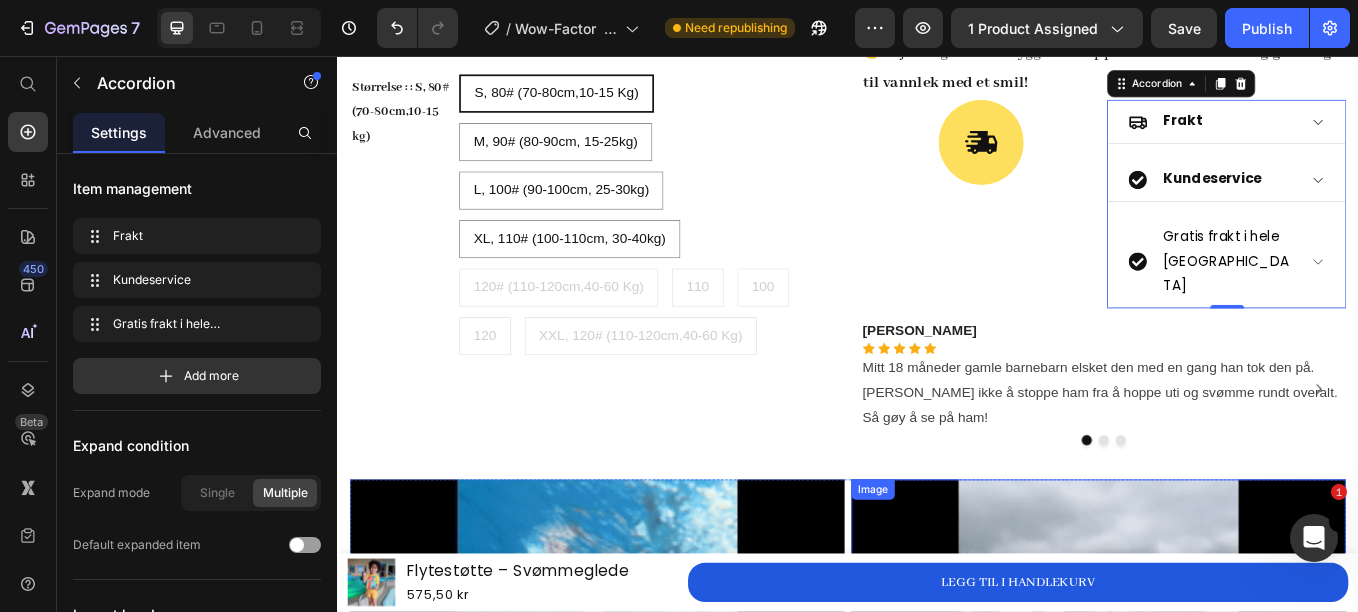scroll, scrollTop: 1155, scrollLeft: 0, axis: vertical 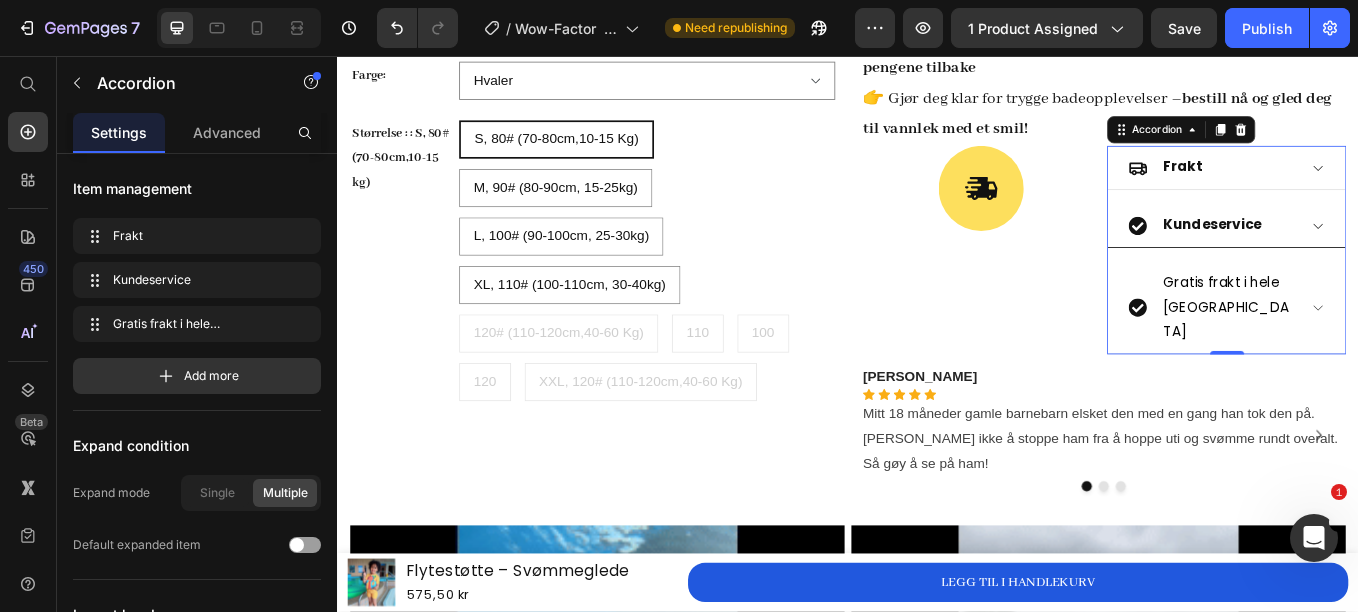 click 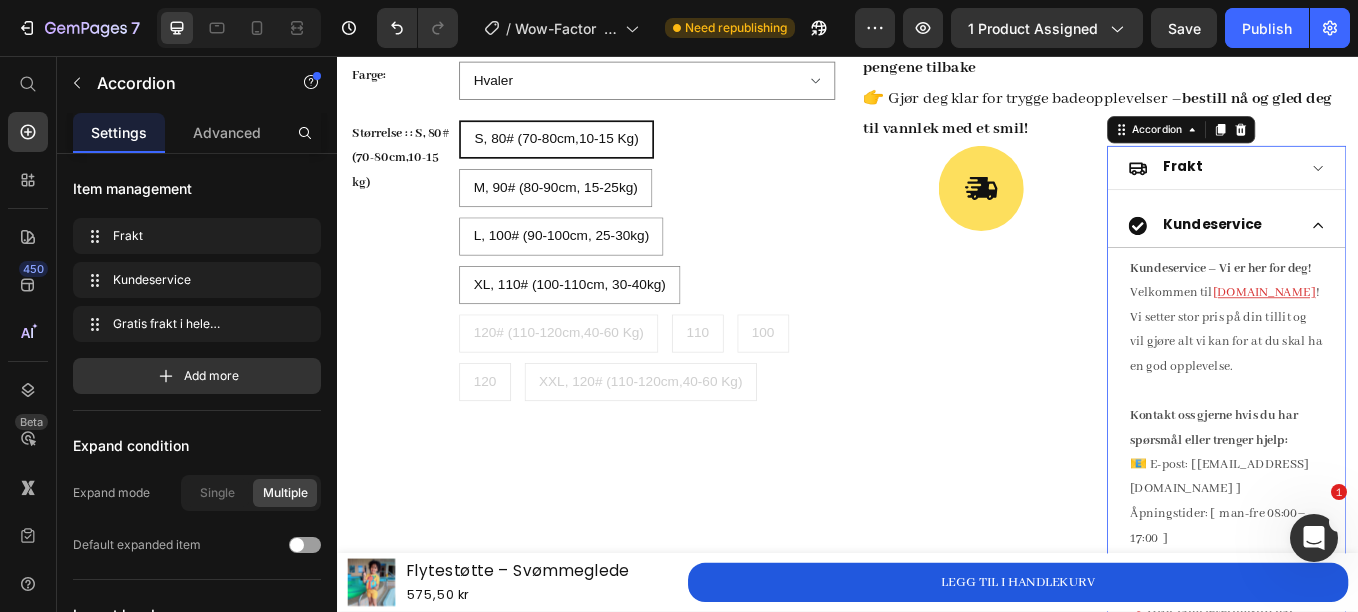 click 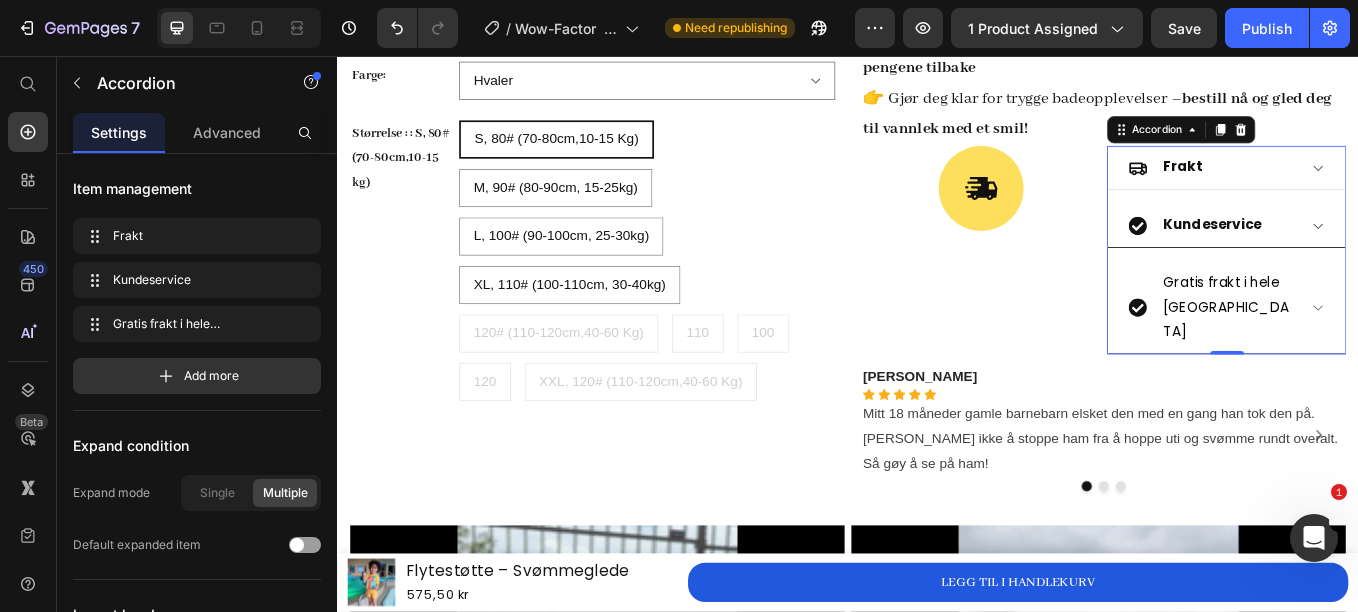 click 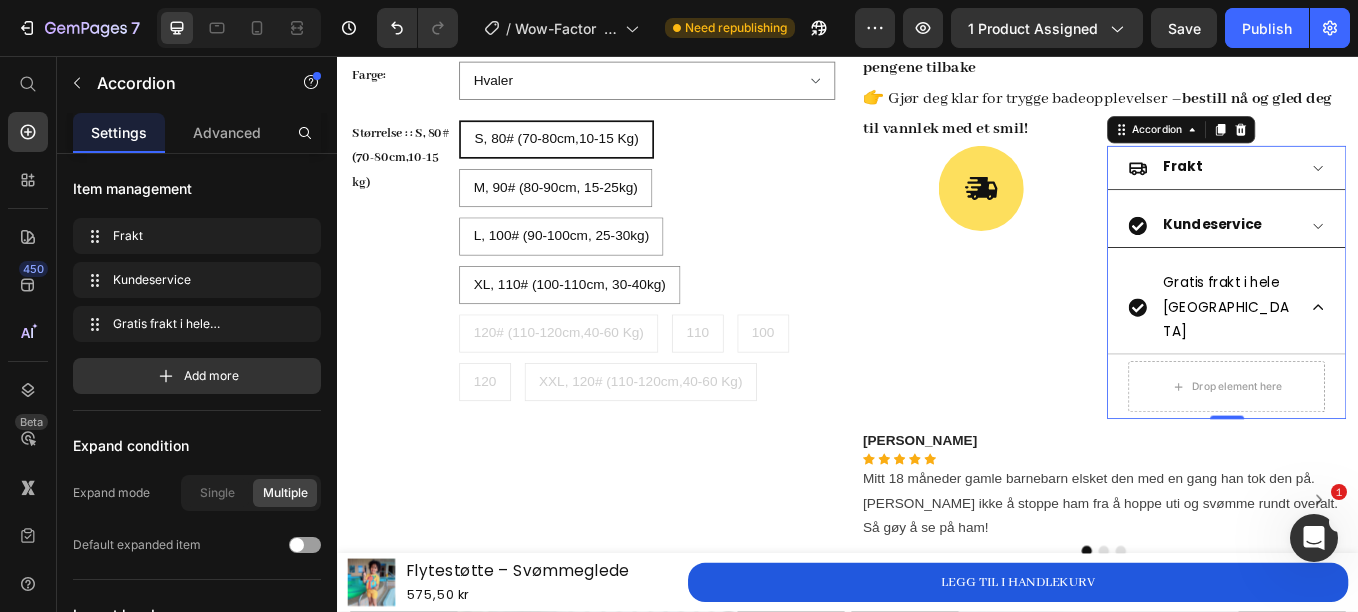 click 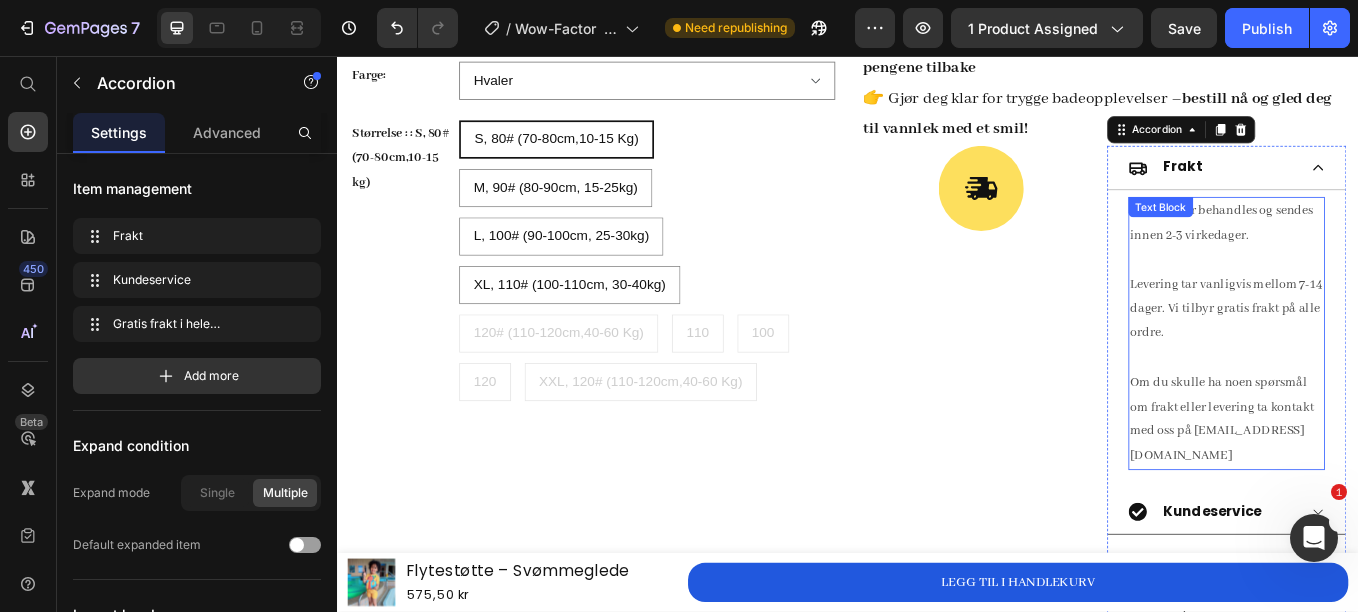 click on "Bestillinger behandles og sendes innen 2-3 virkedager.   Levering tar vanligvis mellom 7-14 dager. Vi tilbyr gratis frakt på alle ordre.   Om du skulle ha noen spørsmål om frakt eller levering ta kontakt med oss på [EMAIL_ADDRESS][DOMAIN_NAME] Text Block" at bounding box center (1381, 382) 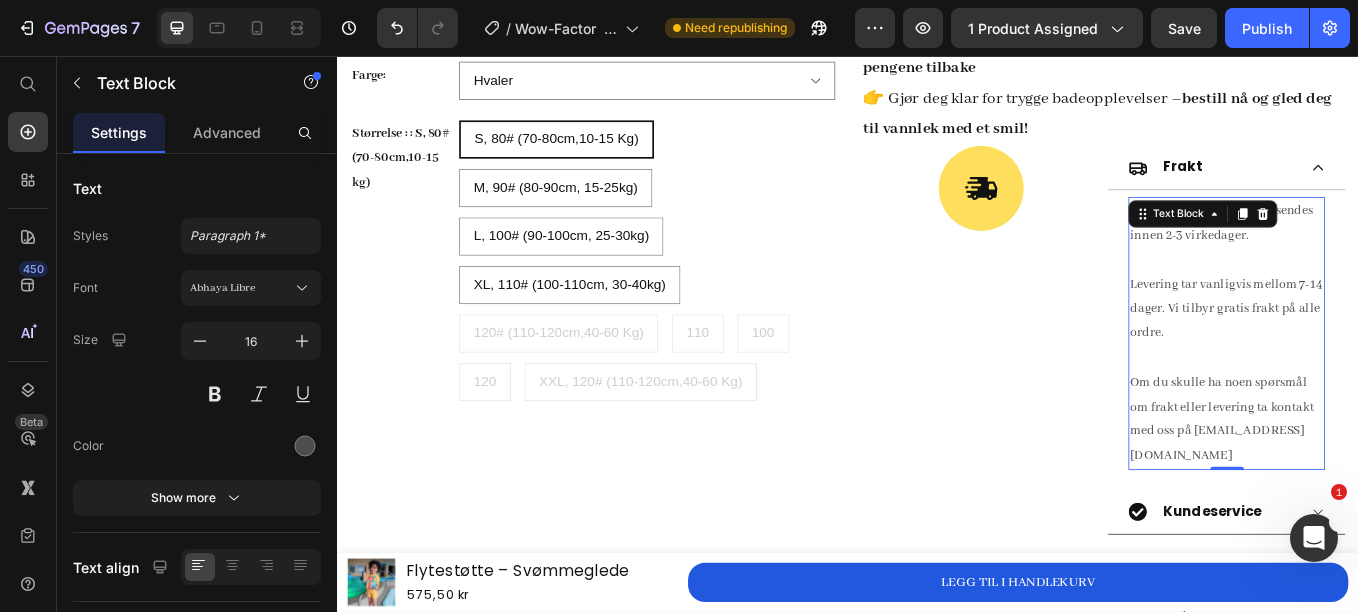 click on "Levering tar vanligvis mellom 7-14 dager. Vi tilbyr gratis frakt på alle ordre." at bounding box center [1381, 368] 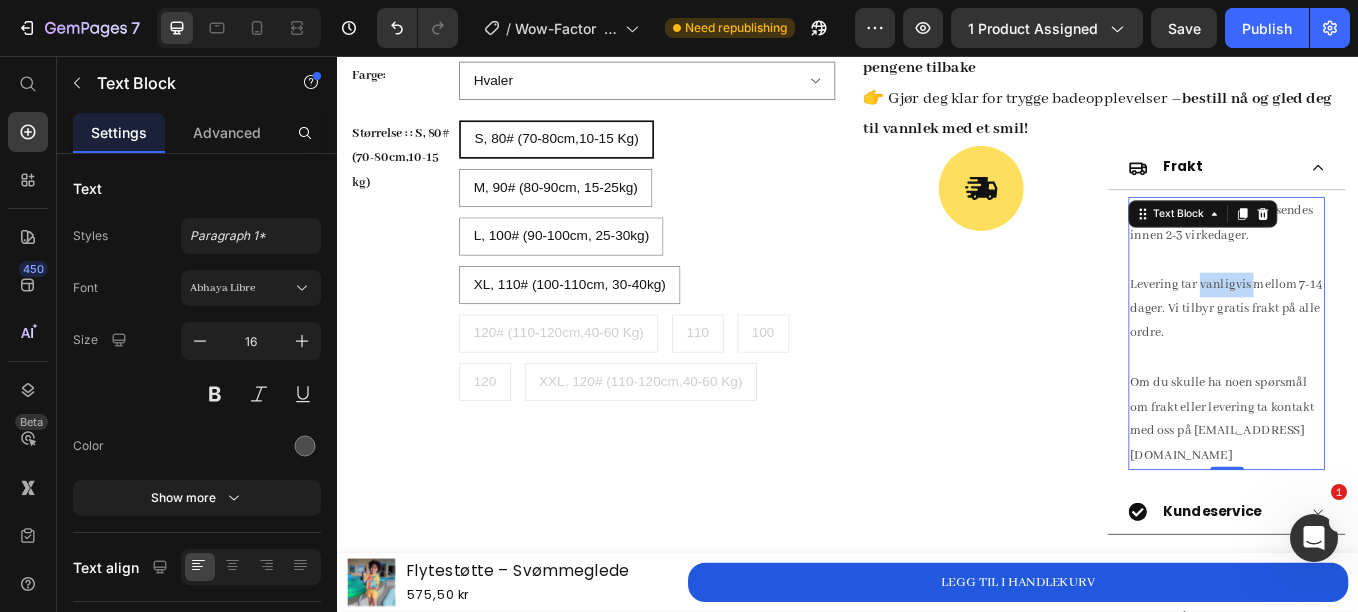 click on "Levering tar vanligvis mellom 7-14 dager. Vi tilbyr gratis frakt på alle ordre." at bounding box center [1381, 368] 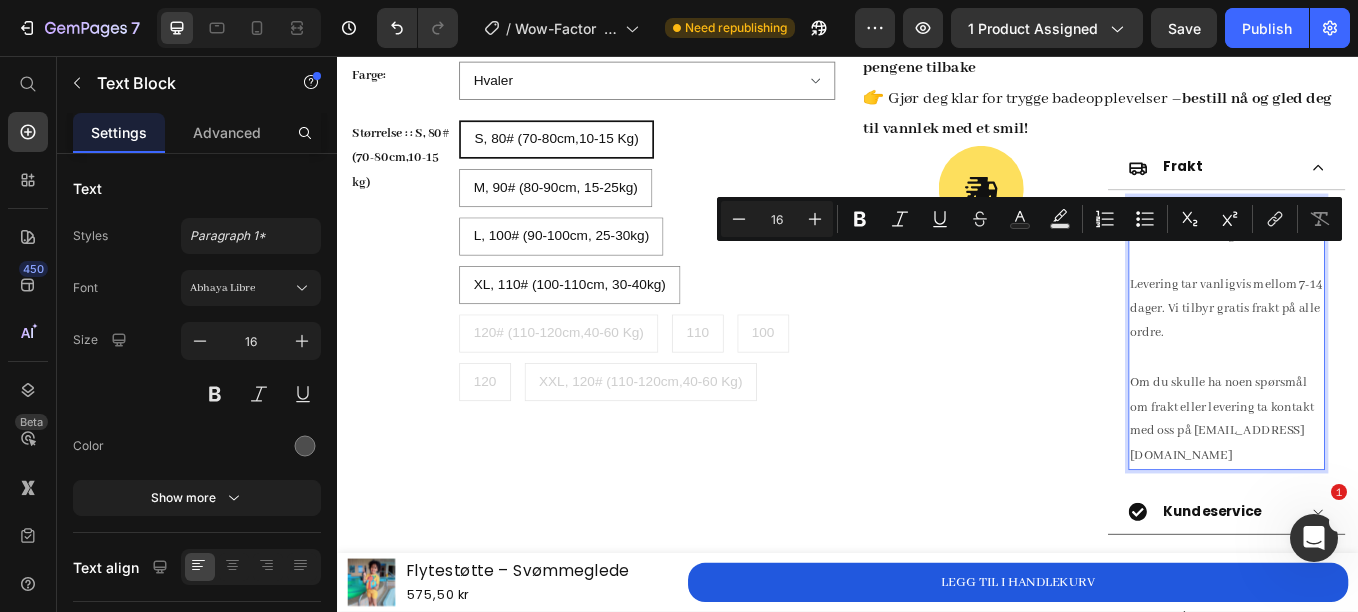 click on "Levering tar vanligvis mellom 7-14 dager. Vi tilbyr gratis frakt på alle ordre." at bounding box center [1381, 368] 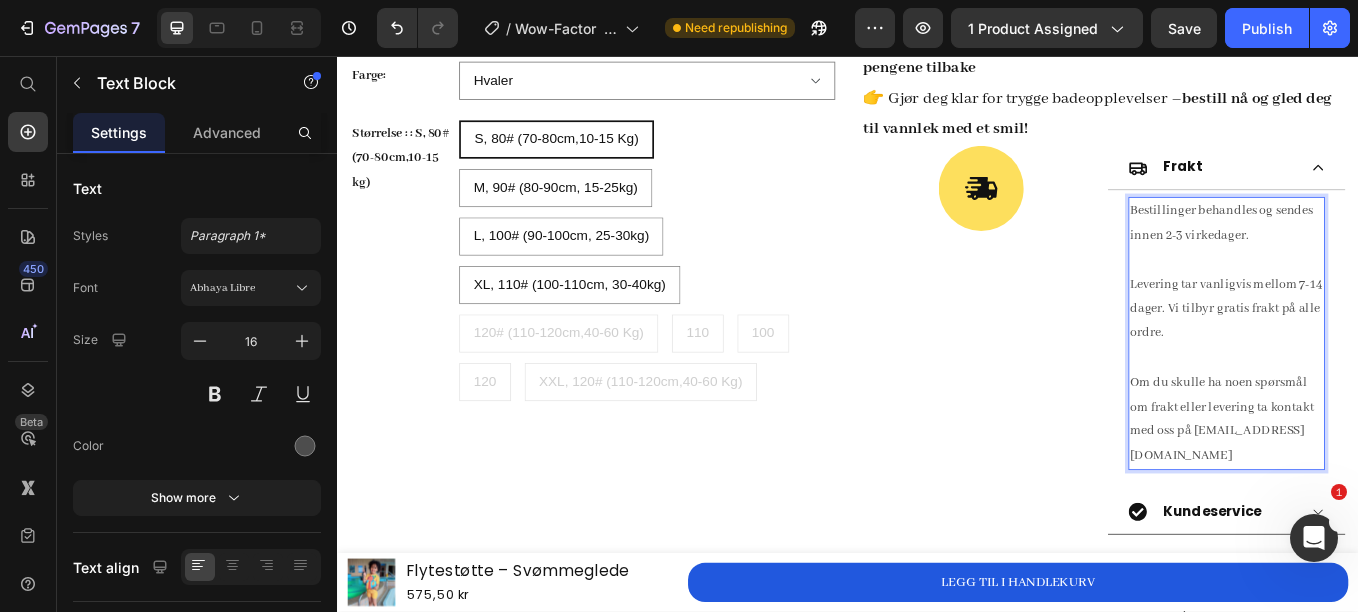 click on "Om du skulle ha noen spørsmål om frakt eller levering ta kontakt med oss på [EMAIL_ADDRESS][DOMAIN_NAME]" at bounding box center [1381, 483] 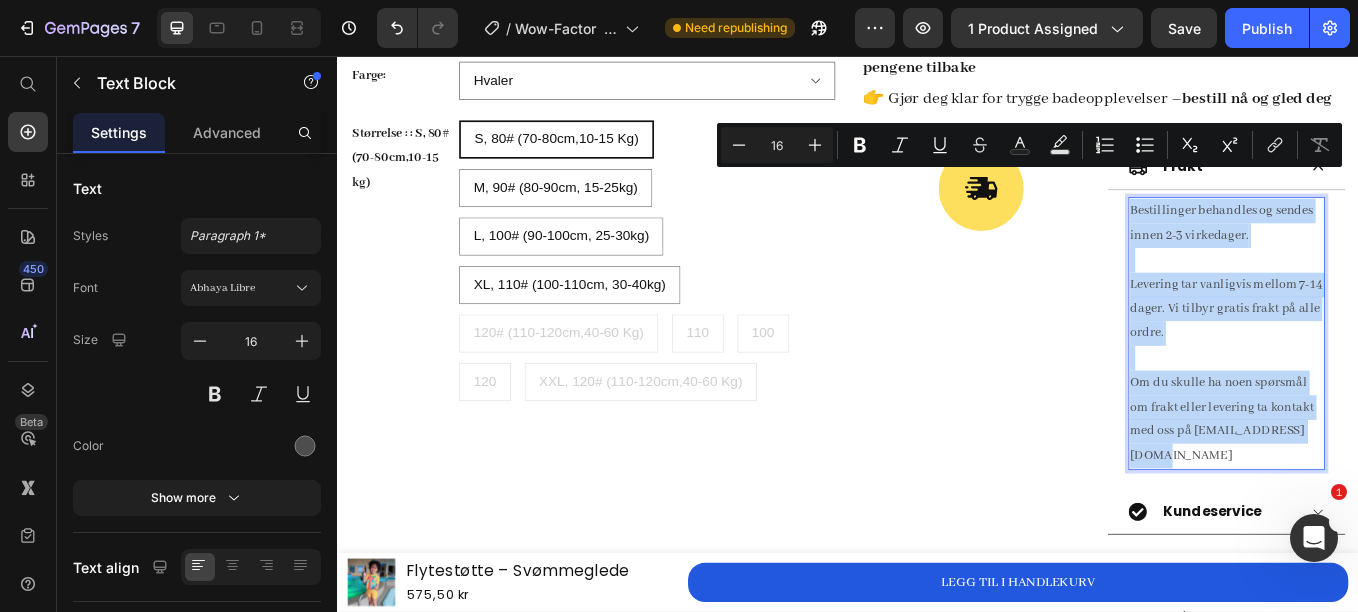 drag, startPoint x: 1479, startPoint y: 457, endPoint x: 1258, endPoint y: 202, distance: 337.44037 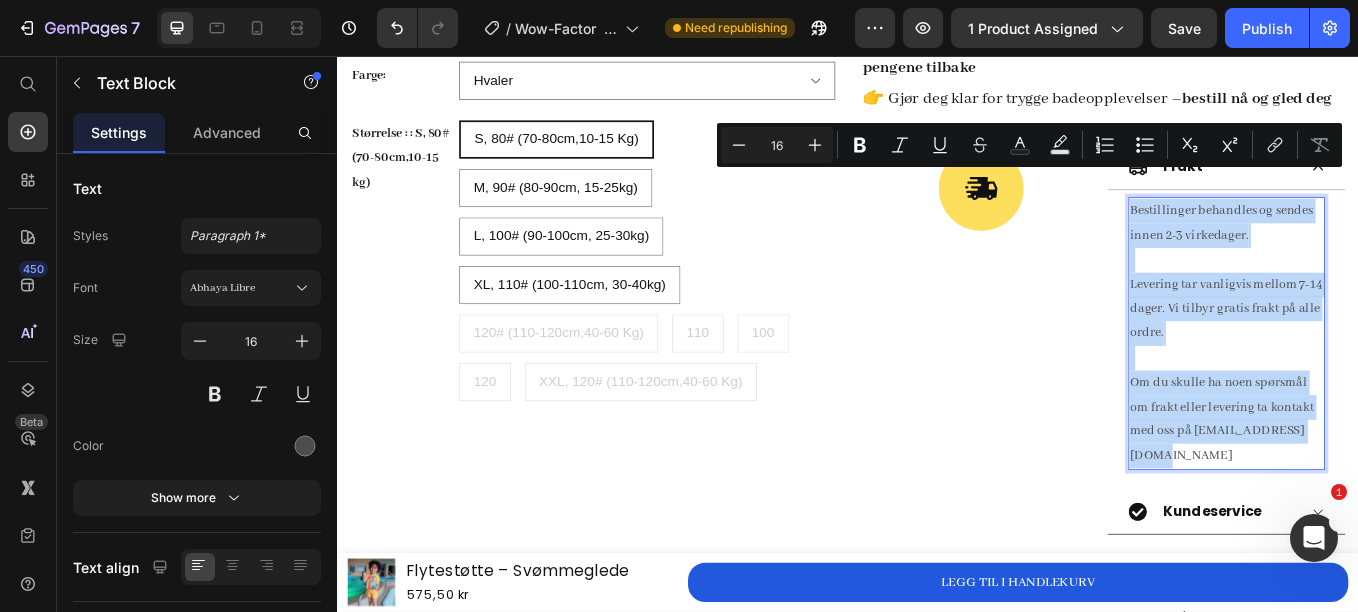 click on "Bestillinger behandles og sendes innen 2-3 virkedager." at bounding box center [1381, 267] 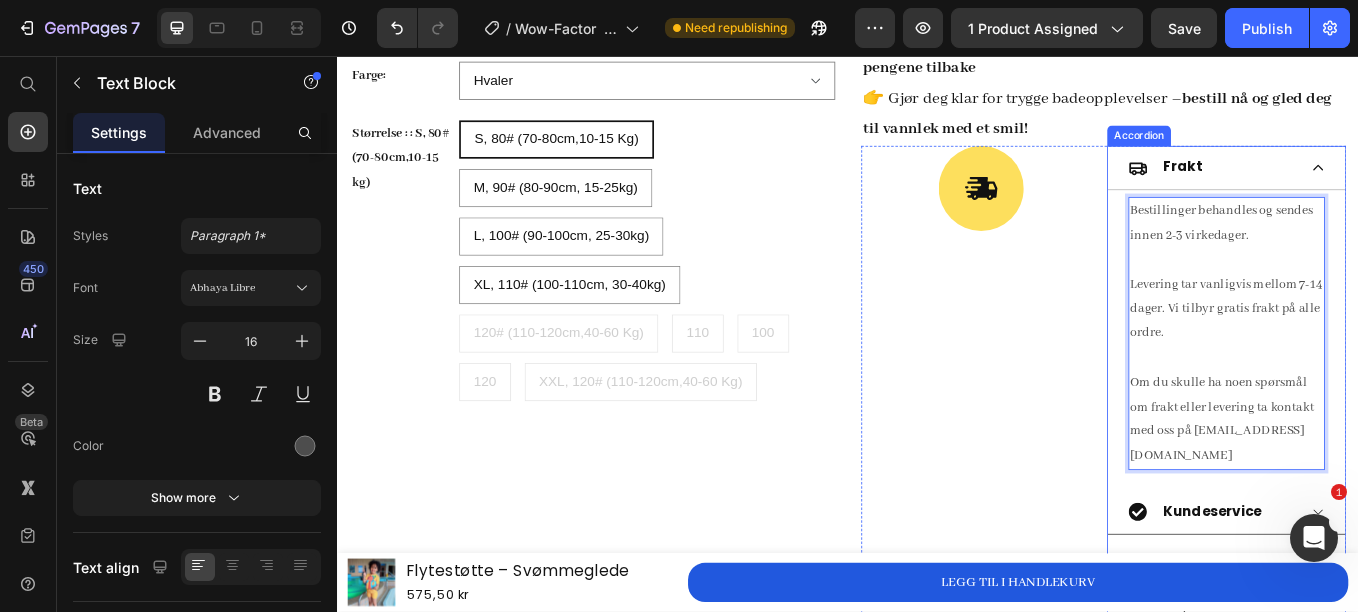 click 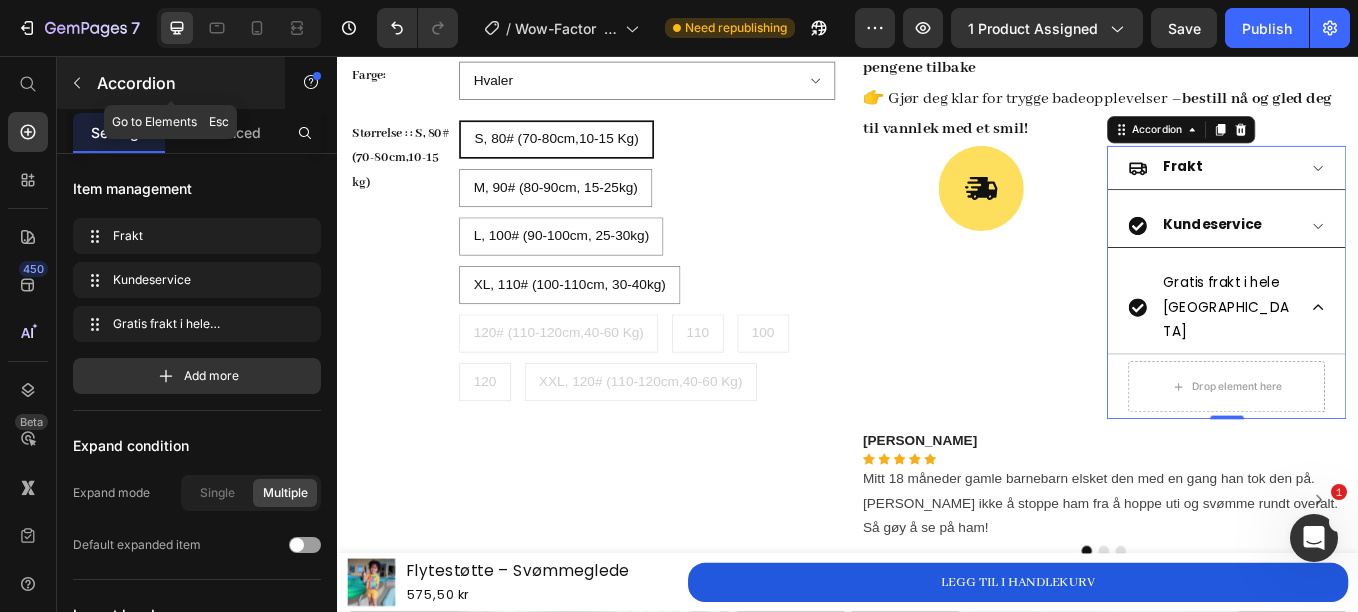 click 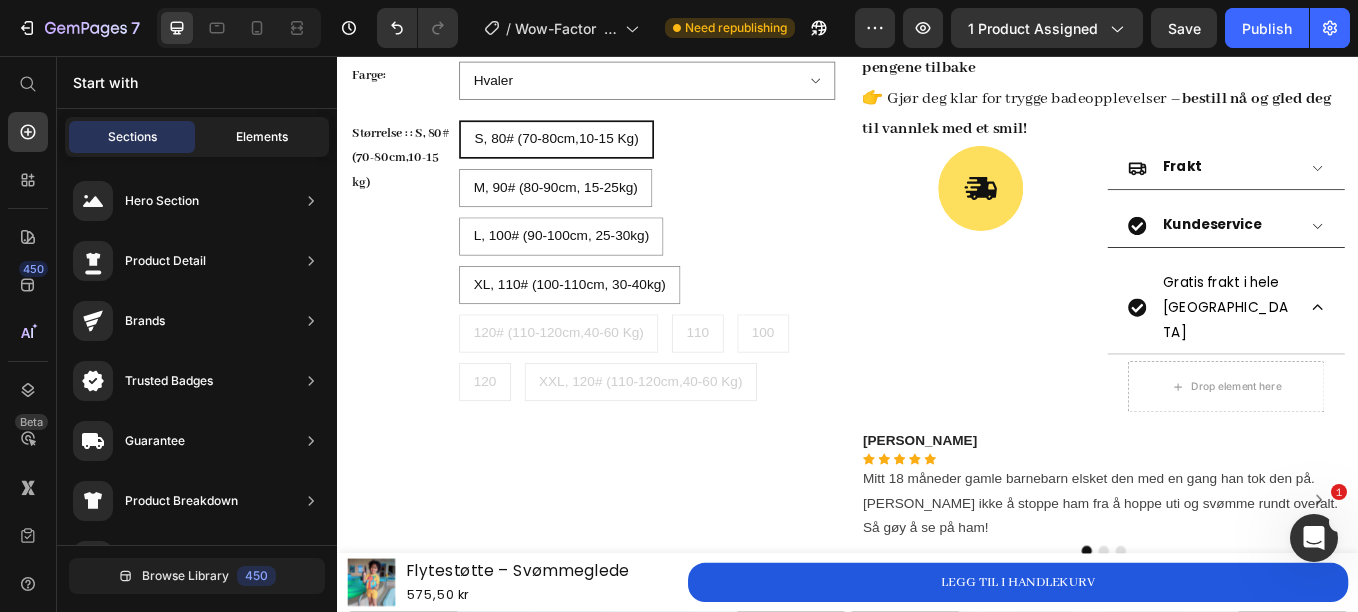 click on "Elements" at bounding box center (262, 137) 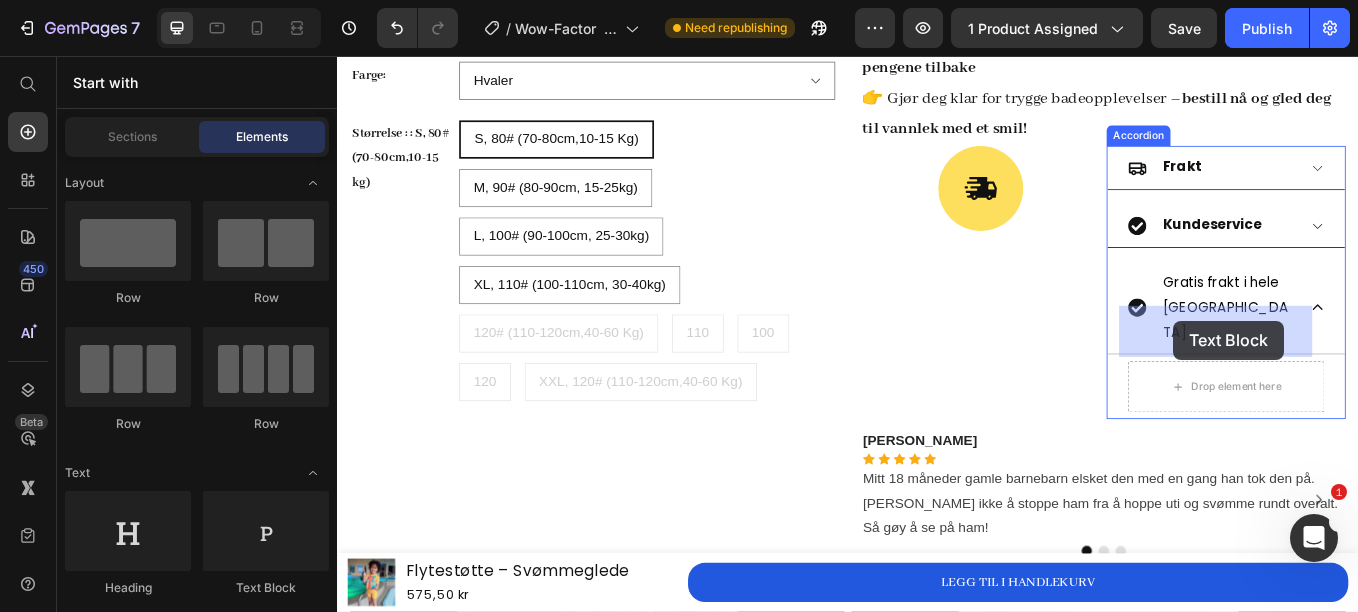 drag, startPoint x: 1079, startPoint y: 419, endPoint x: 1319, endPoint y: 367, distance: 245.56873 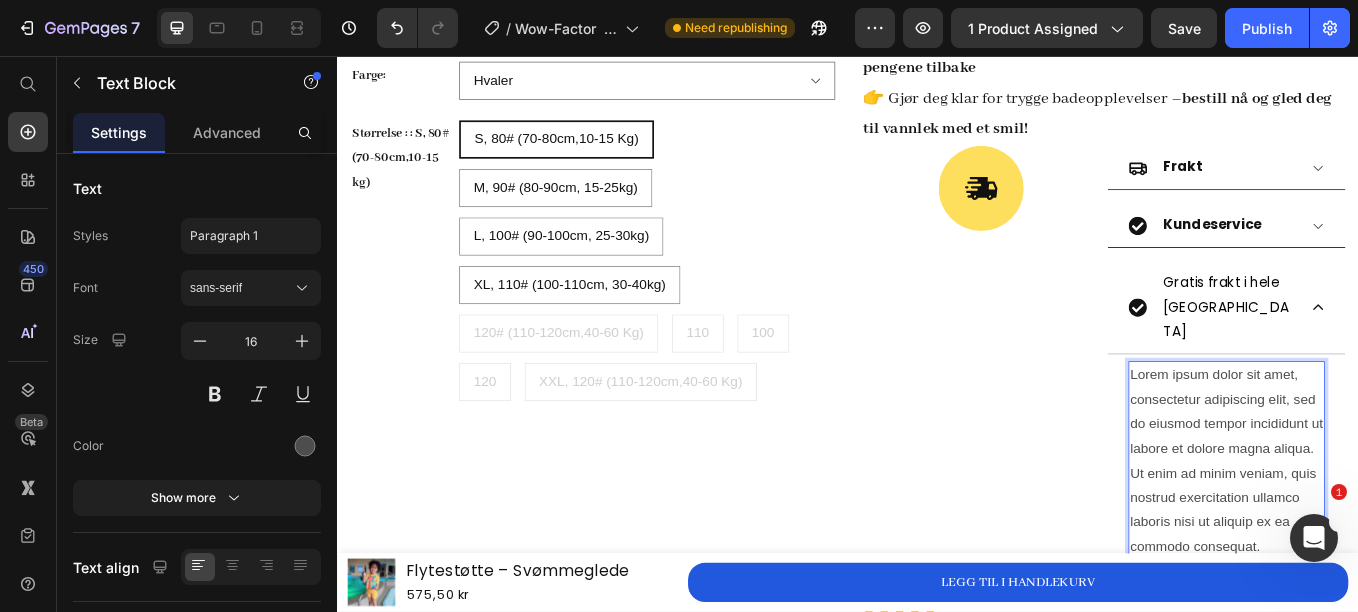 click on "Lorem ipsum dolor sit amet, consectetur adipiscing elit, sed do eiusmod tempor incididunt ut labore et dolore magna aliqua. Ut enim ad minim veniam, quis nostrud exercitation ullamco laboris nisi ut aliquip ex ea commodo consequat." at bounding box center [1381, 532] 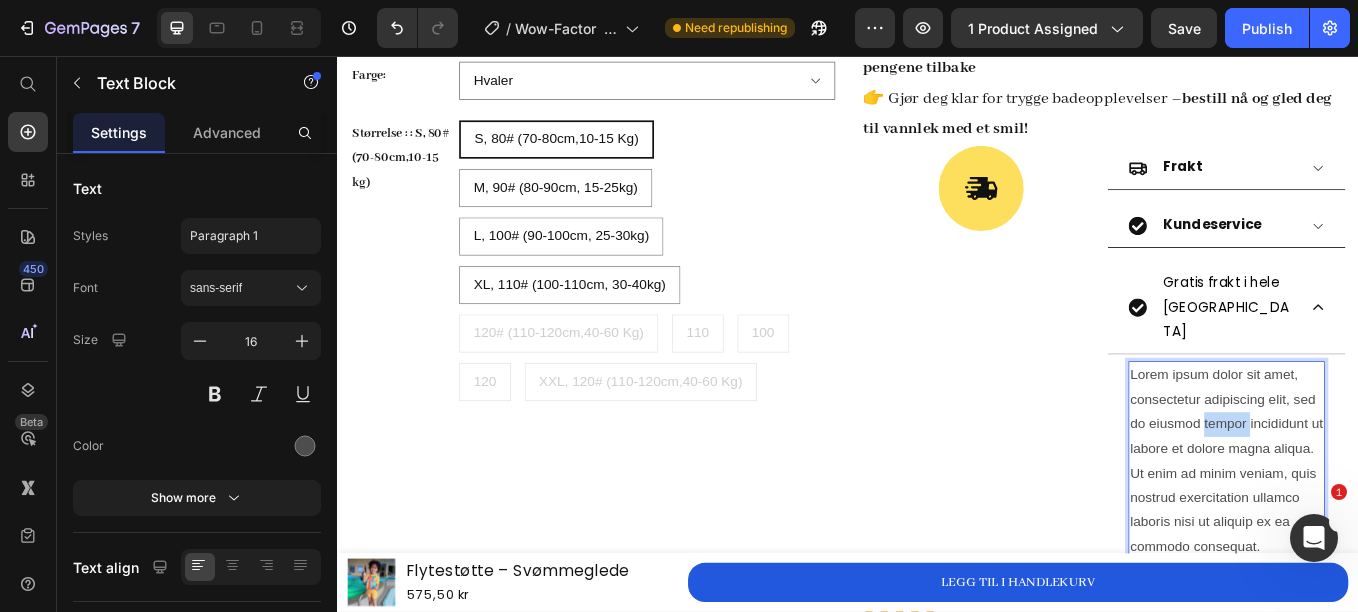 click on "Lorem ipsum dolor sit amet, consectetur adipiscing elit, sed do eiusmod tempor incididunt ut labore et dolore magna aliqua. Ut enim ad minim veniam, quis nostrud exercitation ullamco laboris nisi ut aliquip ex ea commodo consequat." at bounding box center [1381, 532] 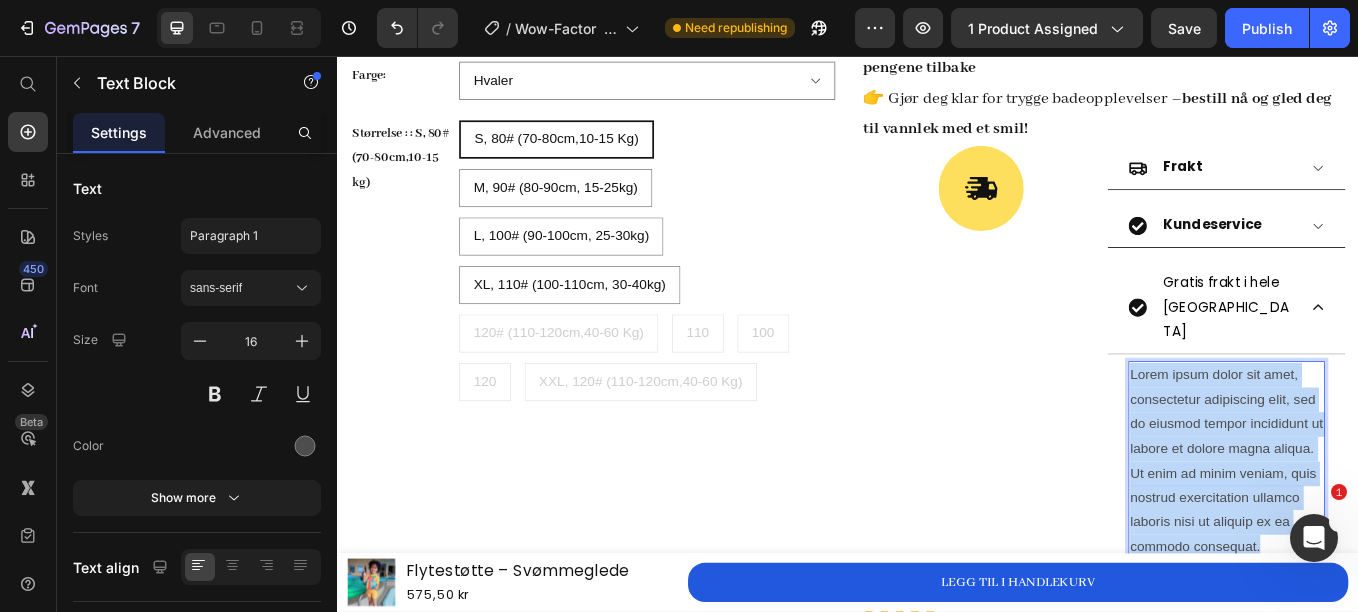 click on "Lorem ipsum dolor sit amet, consectetur adipiscing elit, sed do eiusmod tempor incididunt ut labore et dolore magna aliqua. Ut enim ad minim veniam, quis nostrud exercitation ullamco laboris nisi ut aliquip ex ea commodo consequat." at bounding box center [1381, 532] 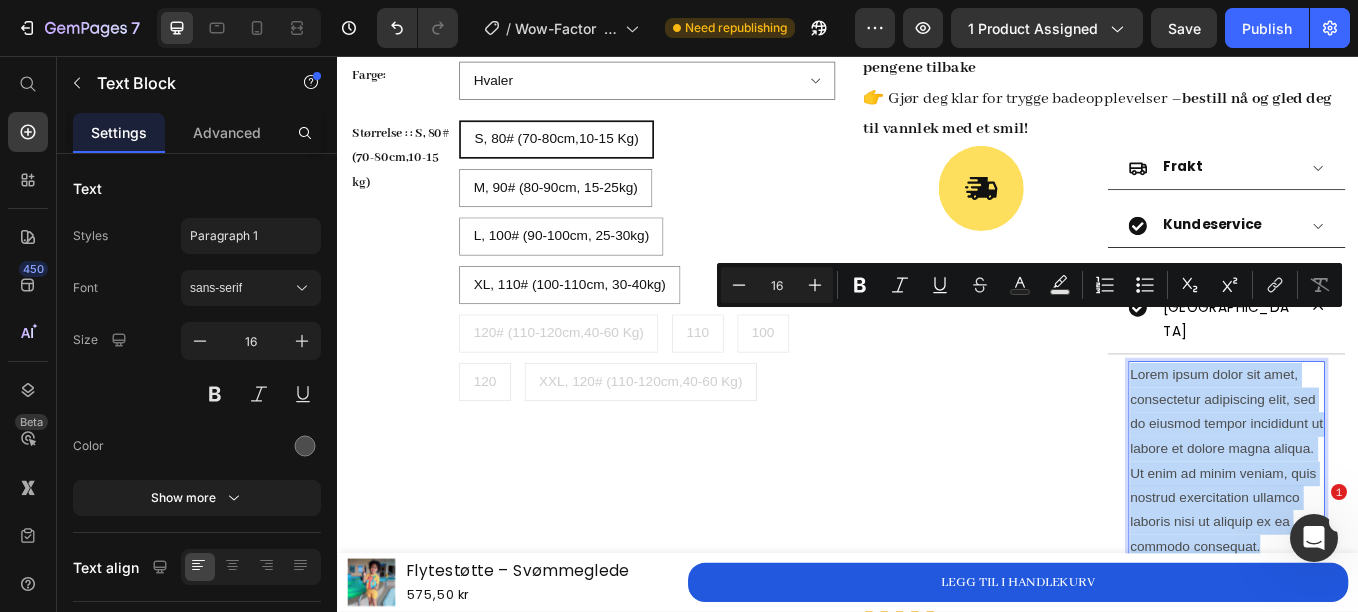 click on "Lorem ipsum dolor sit amet, consectetur adipiscing elit, sed do eiusmod tempor incididunt ut labore et dolore magna aliqua. Ut enim ad minim veniam, quis nostrud exercitation ullamco laboris nisi ut aliquip ex ea commodo consequat." at bounding box center (1381, 532) 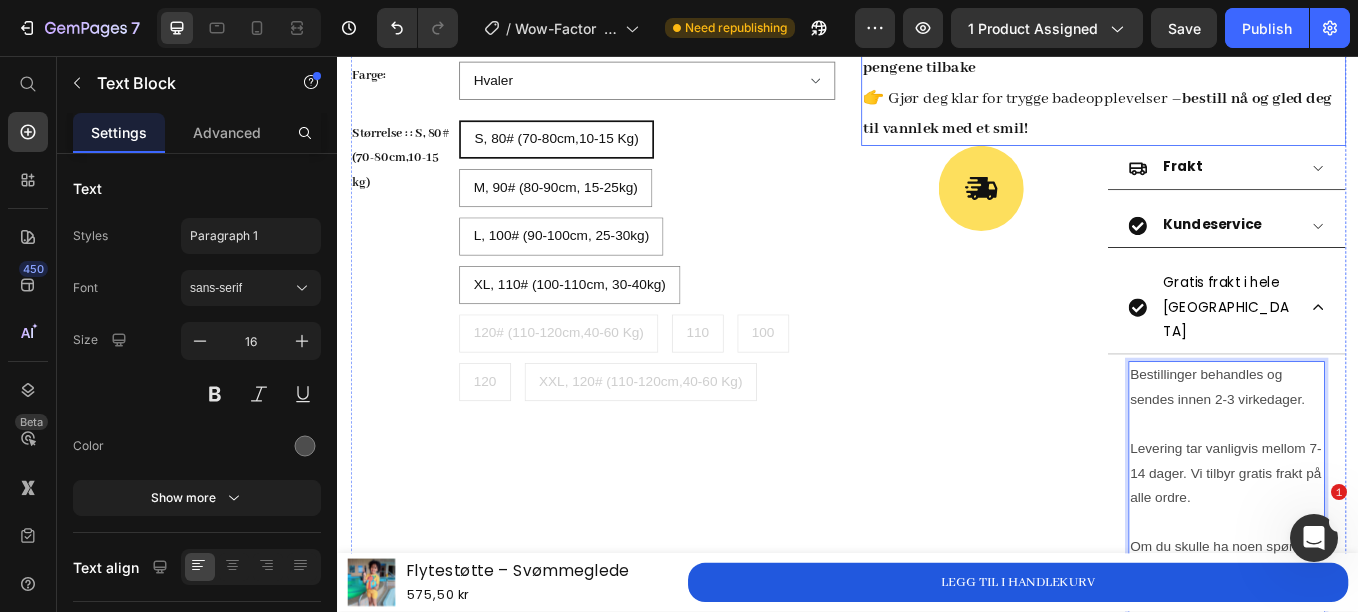 scroll, scrollTop: 70, scrollLeft: 0, axis: vertical 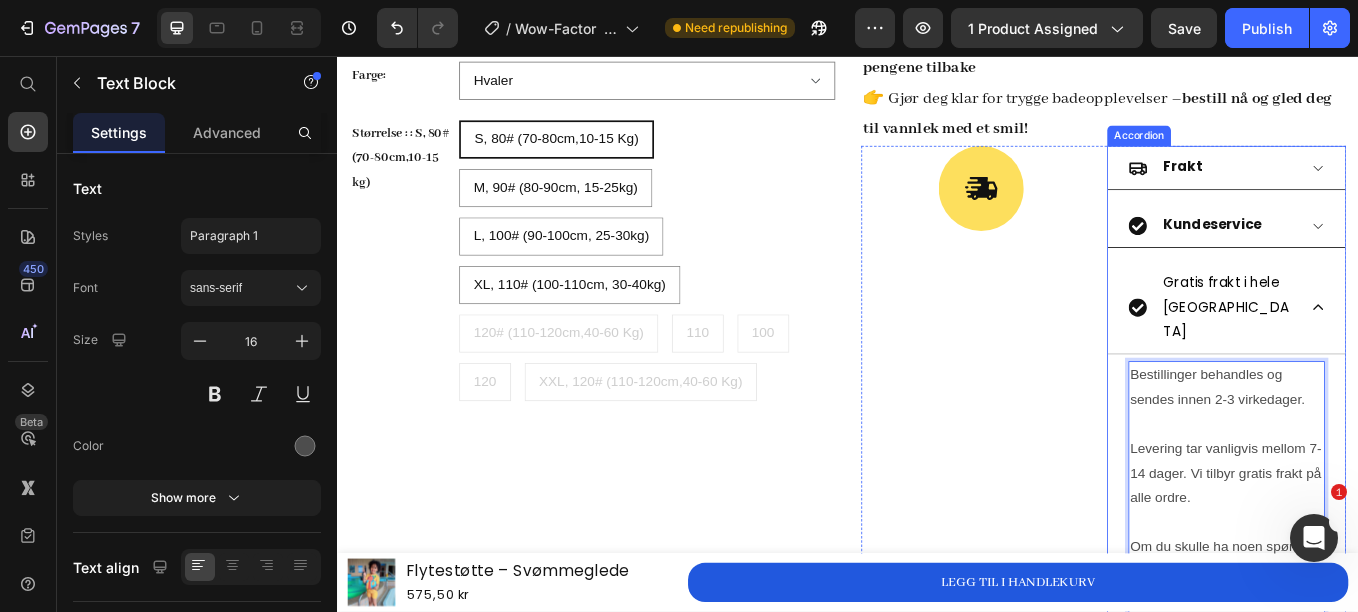 click 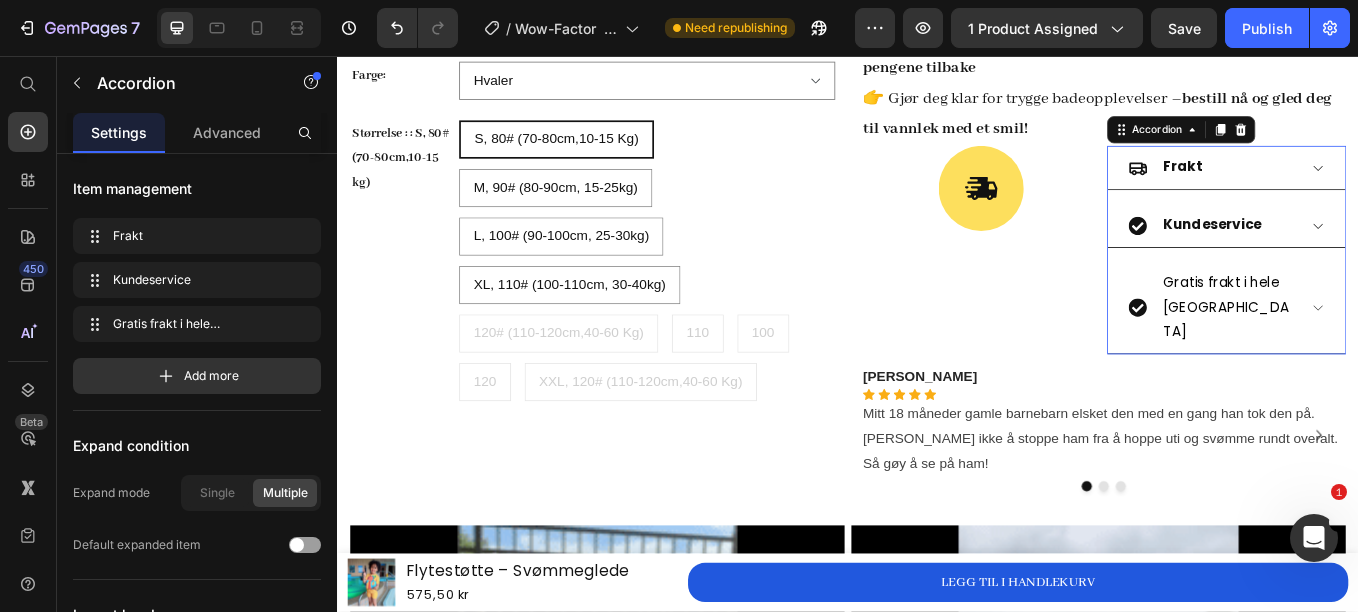 scroll, scrollTop: 0, scrollLeft: 0, axis: both 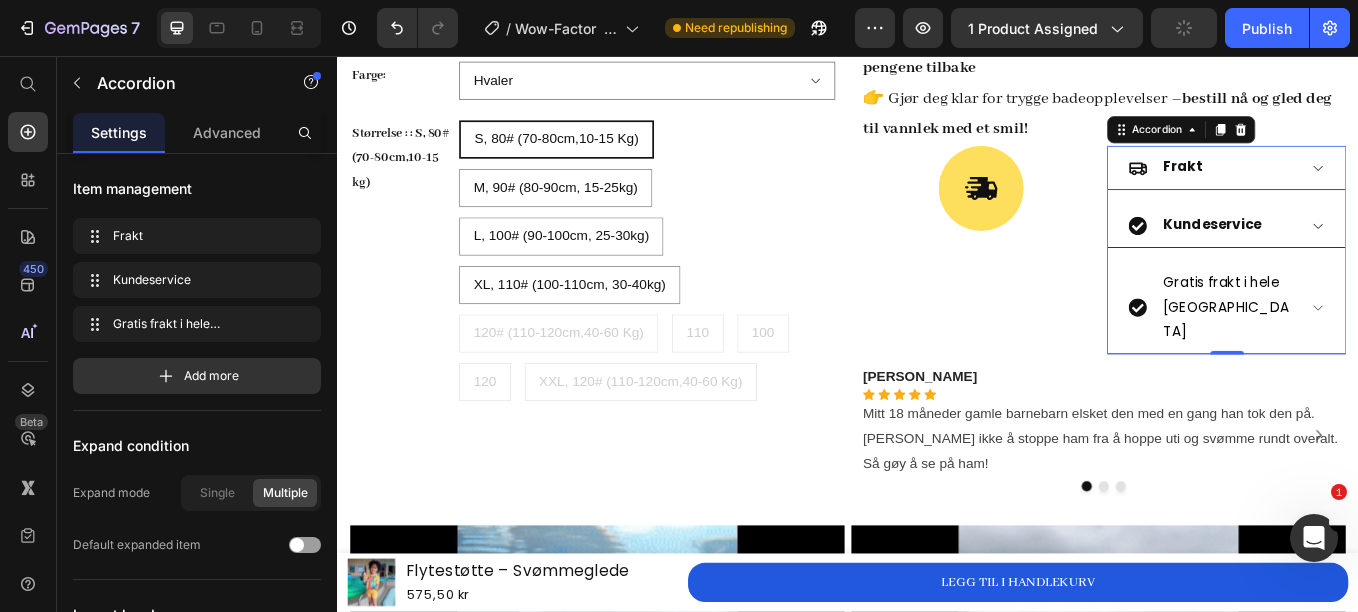 click 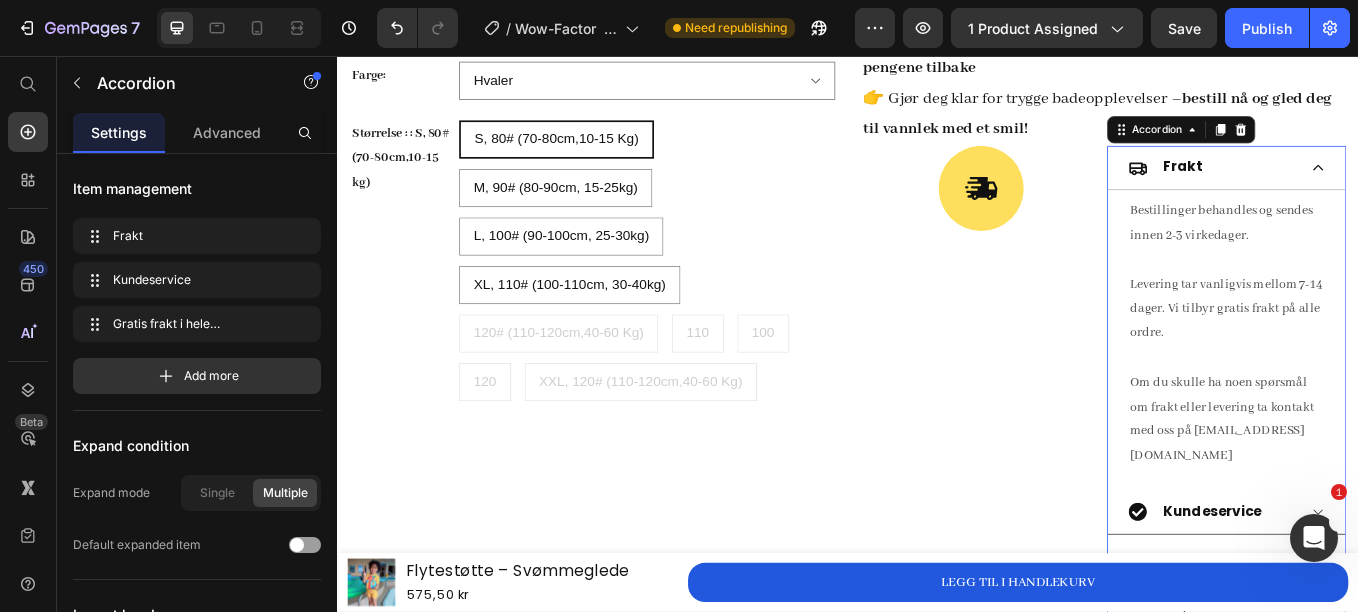 click 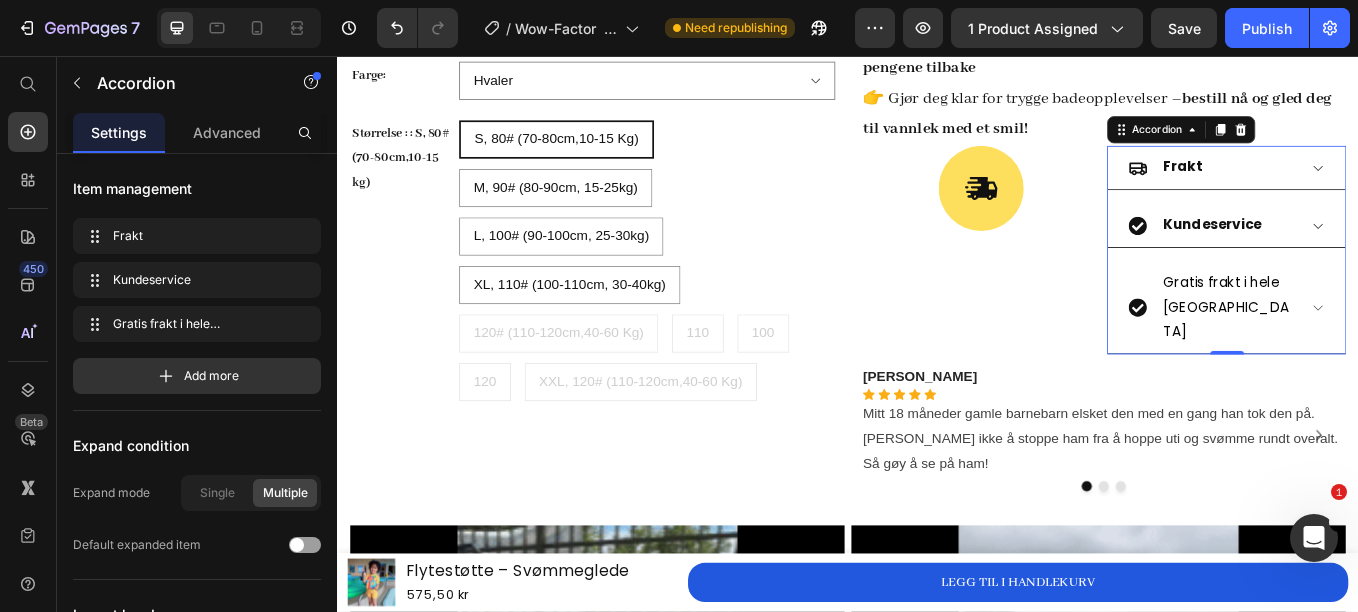 click 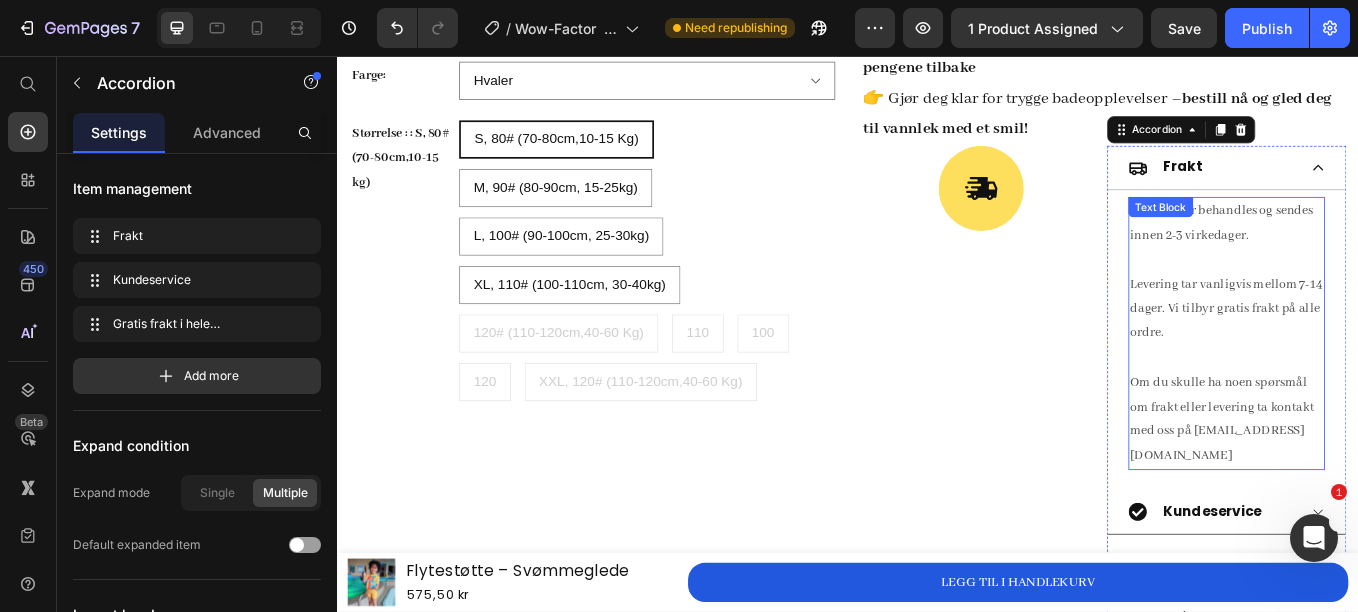 click on "Bestillinger behandles og sendes innen 2-3 virkedager." at bounding box center [1381, 267] 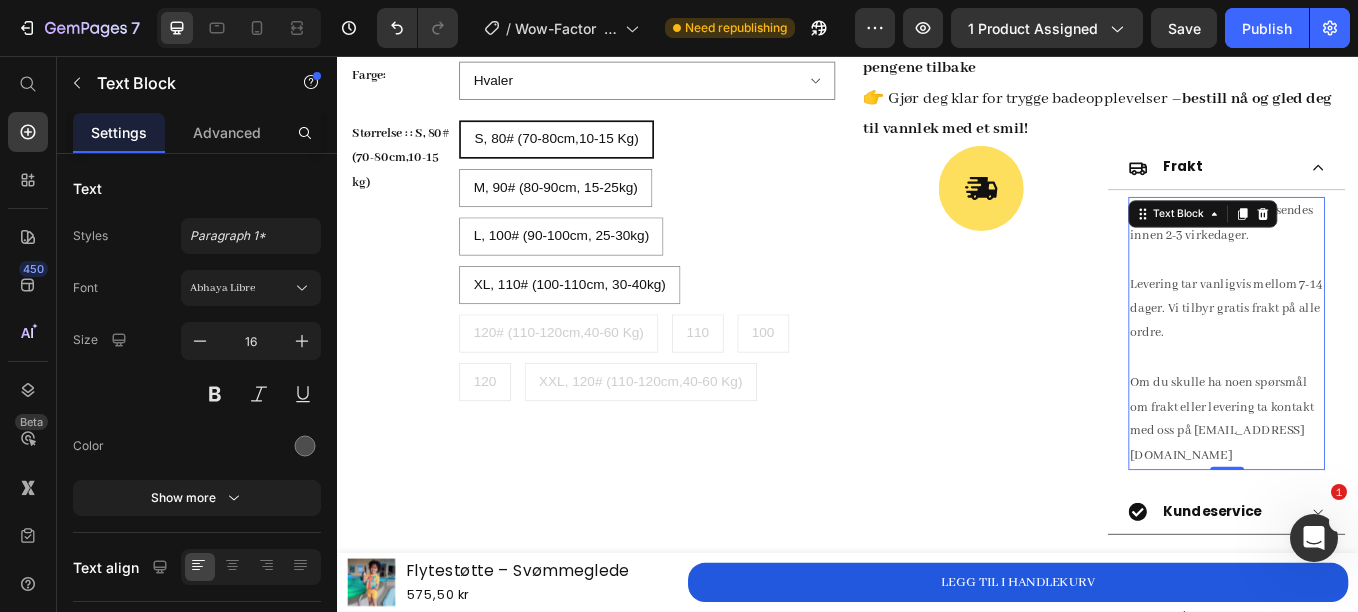 click on "Bestillinger behandles og sendes innen 2-3 virkedager." at bounding box center [1381, 267] 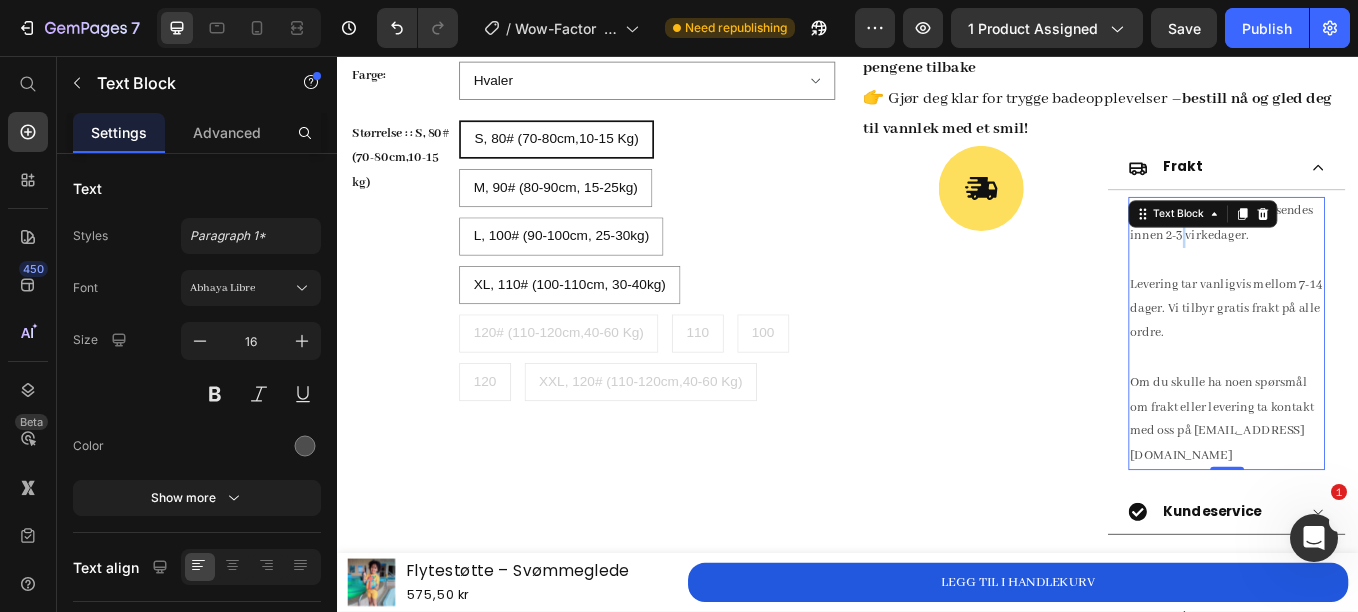 click on "Bestillinger behandles og sendes innen 2-3 virkedager." at bounding box center (1381, 267) 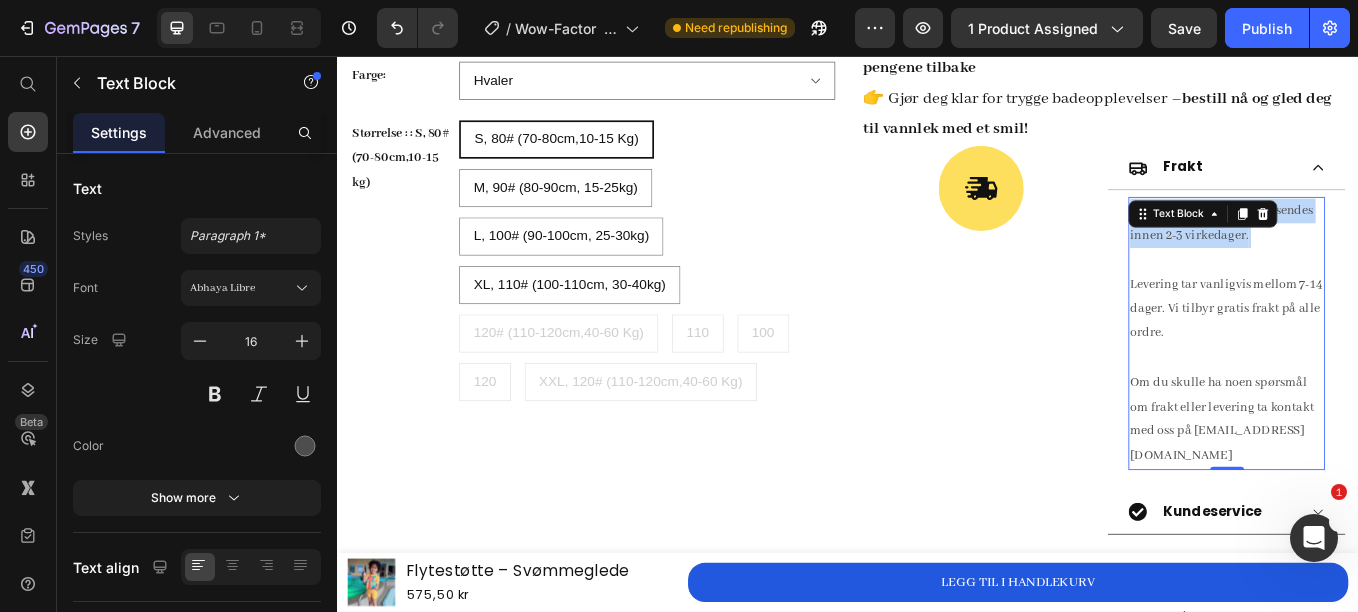 click on "Bestillinger behandles og sendes innen 2-3 virkedager." at bounding box center (1381, 267) 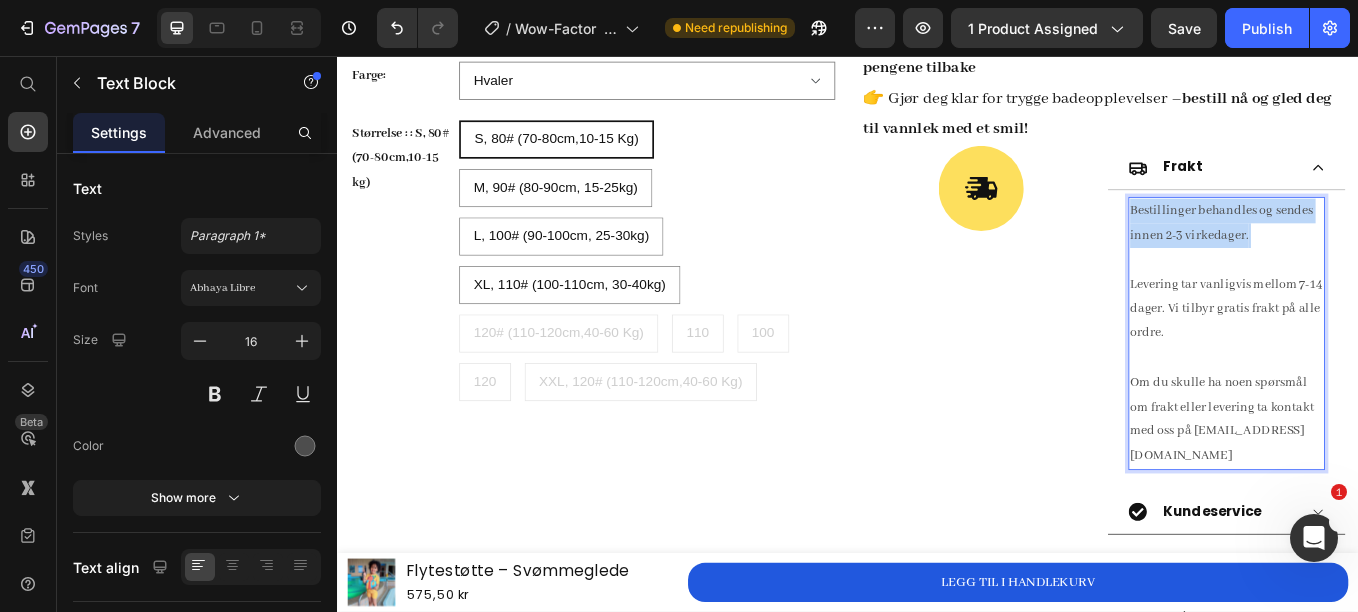 click on "Bestillinger behandles og sendes innen 2-3 virkedager." at bounding box center (1381, 267) 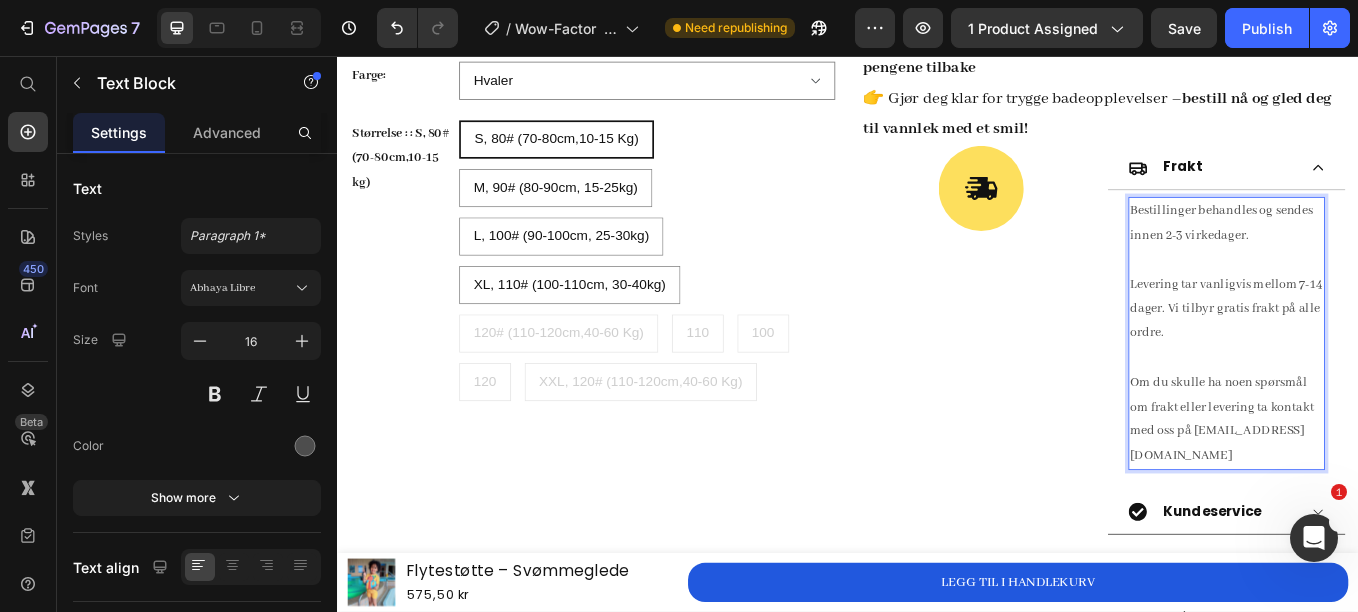 click on "Om du skulle ha noen spørsmål om frakt eller levering ta kontakt med oss på [EMAIL_ADDRESS][DOMAIN_NAME]" at bounding box center [1381, 483] 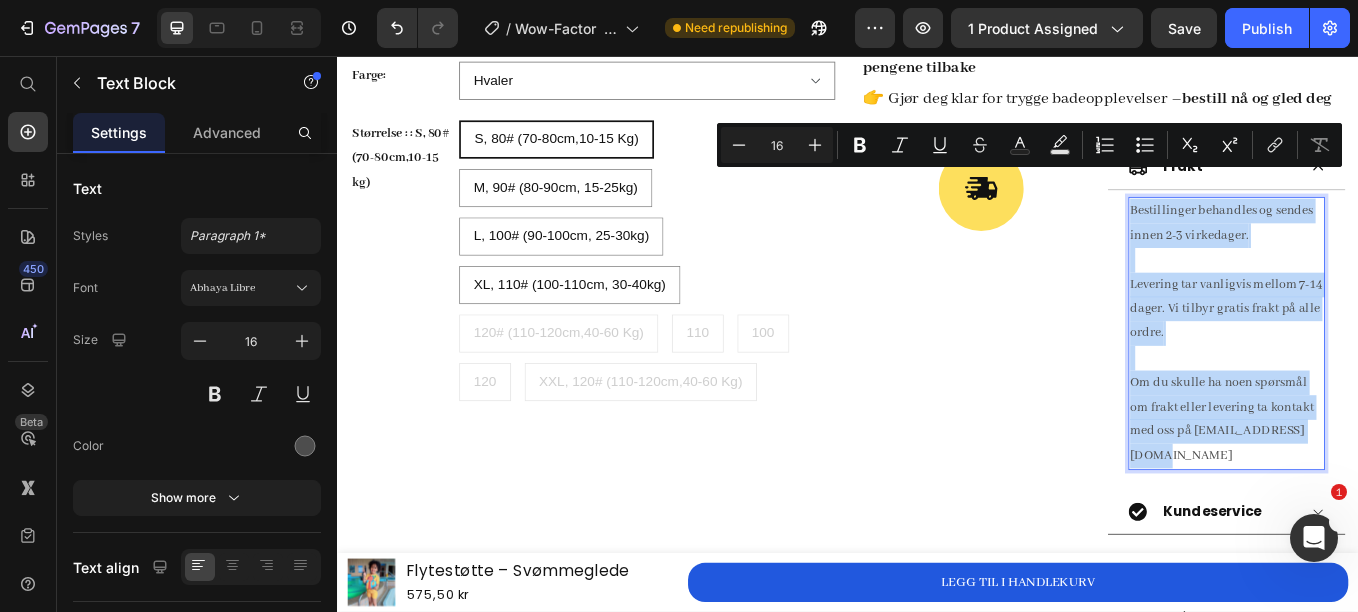 drag, startPoint x: 1478, startPoint y: 455, endPoint x: 1259, endPoint y: 200, distance: 336.1339 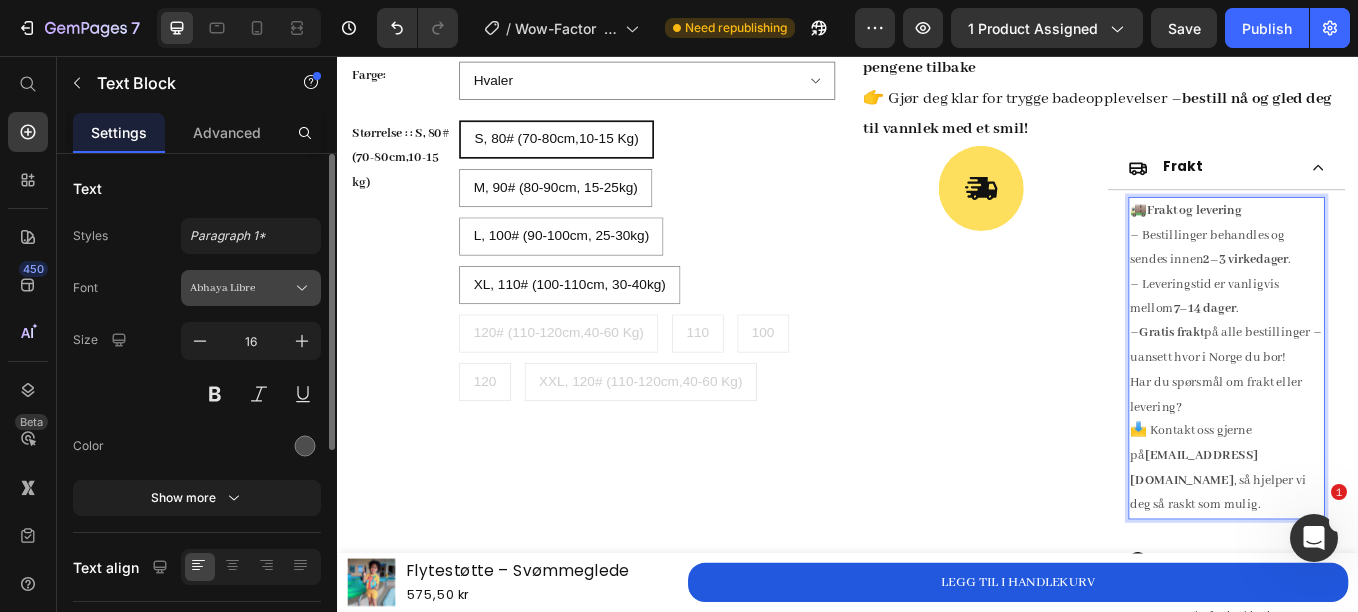 click 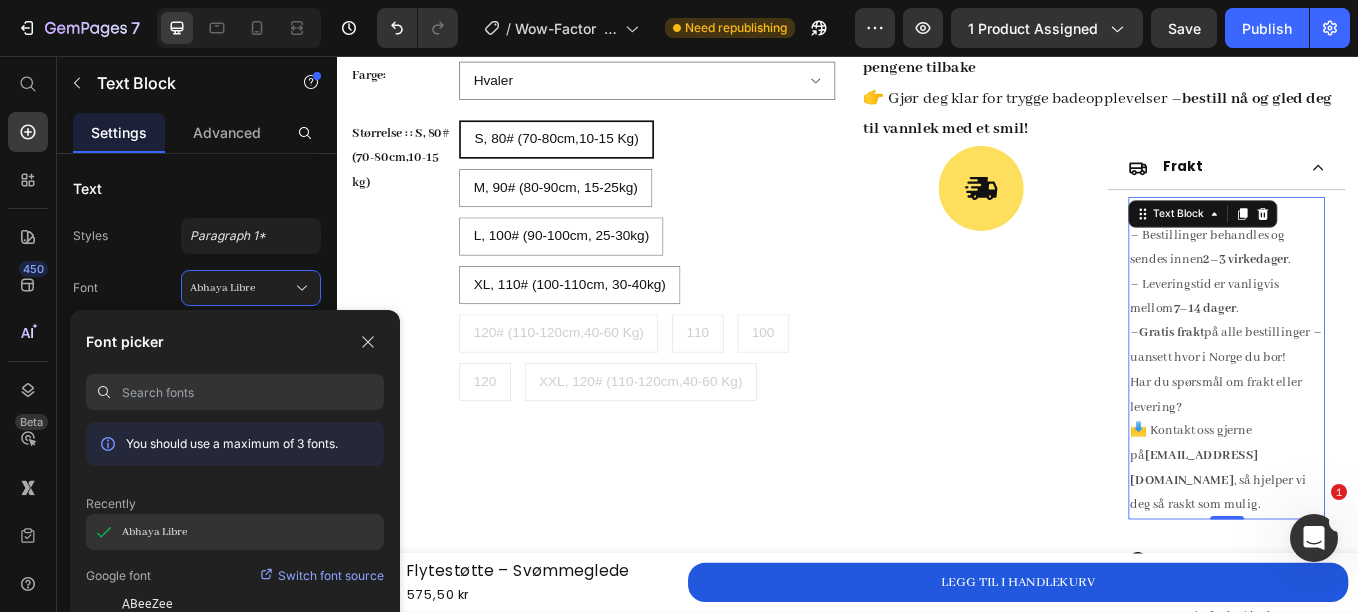 click on "Abhaya Libre" at bounding box center [154, 532] 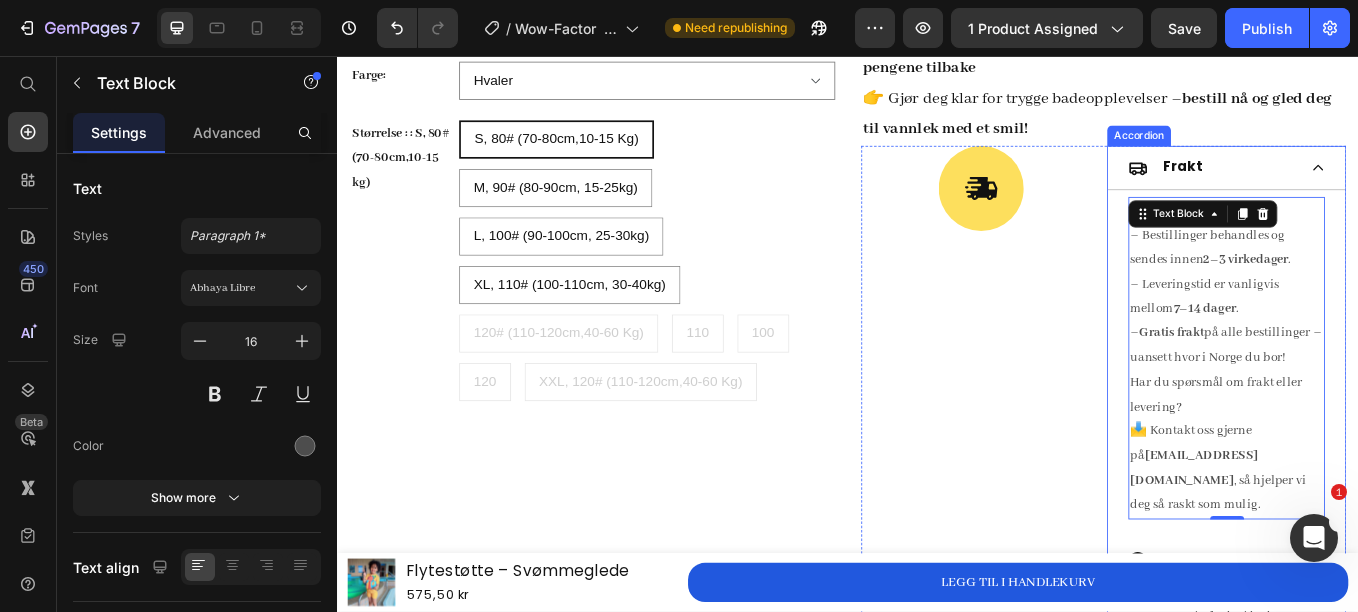 click 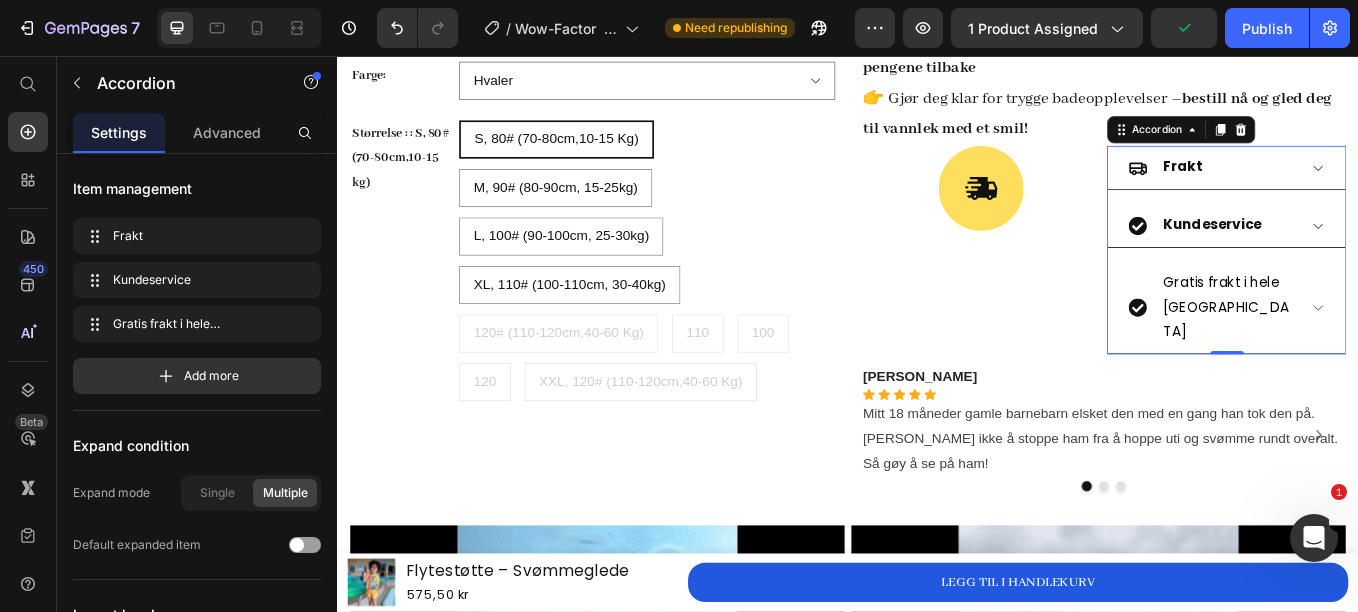 click 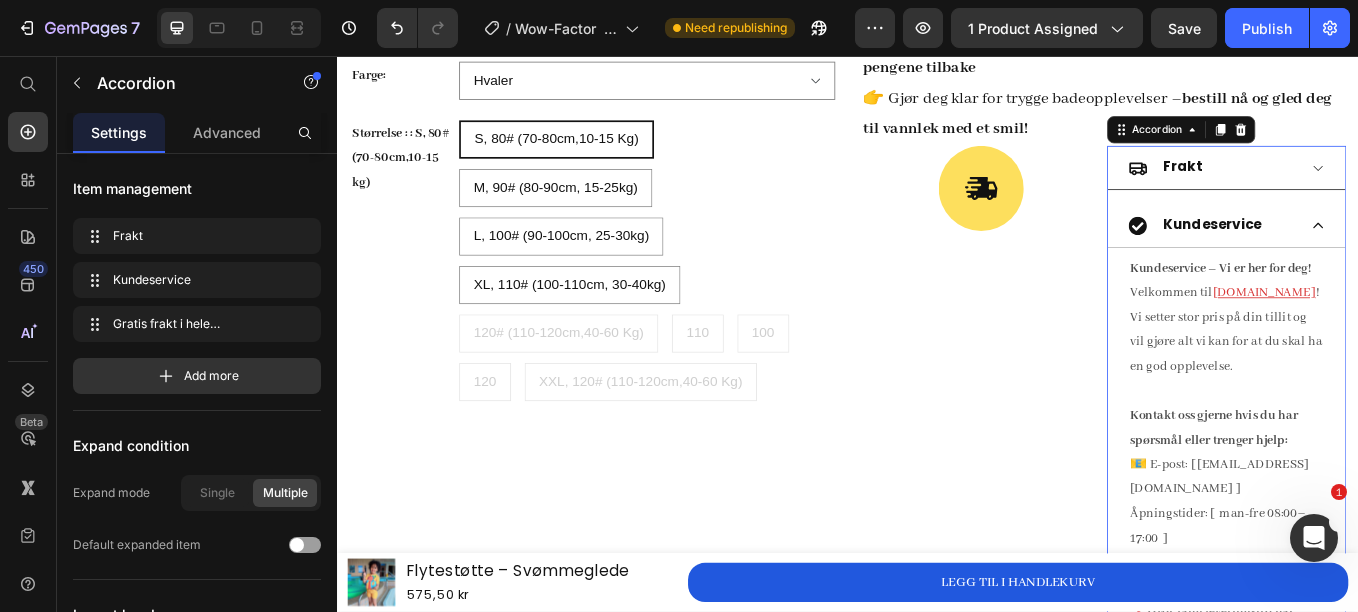 click 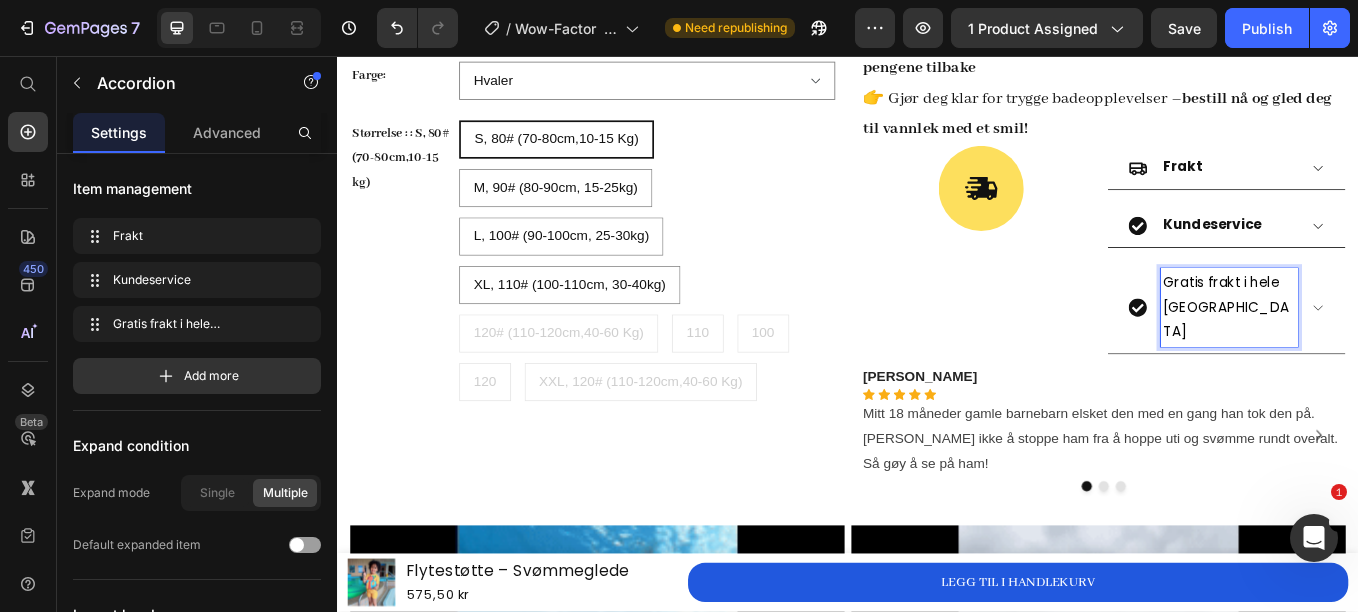 click on "Gratis frakt i hele [GEOGRAPHIC_DATA]" at bounding box center [1384, 352] 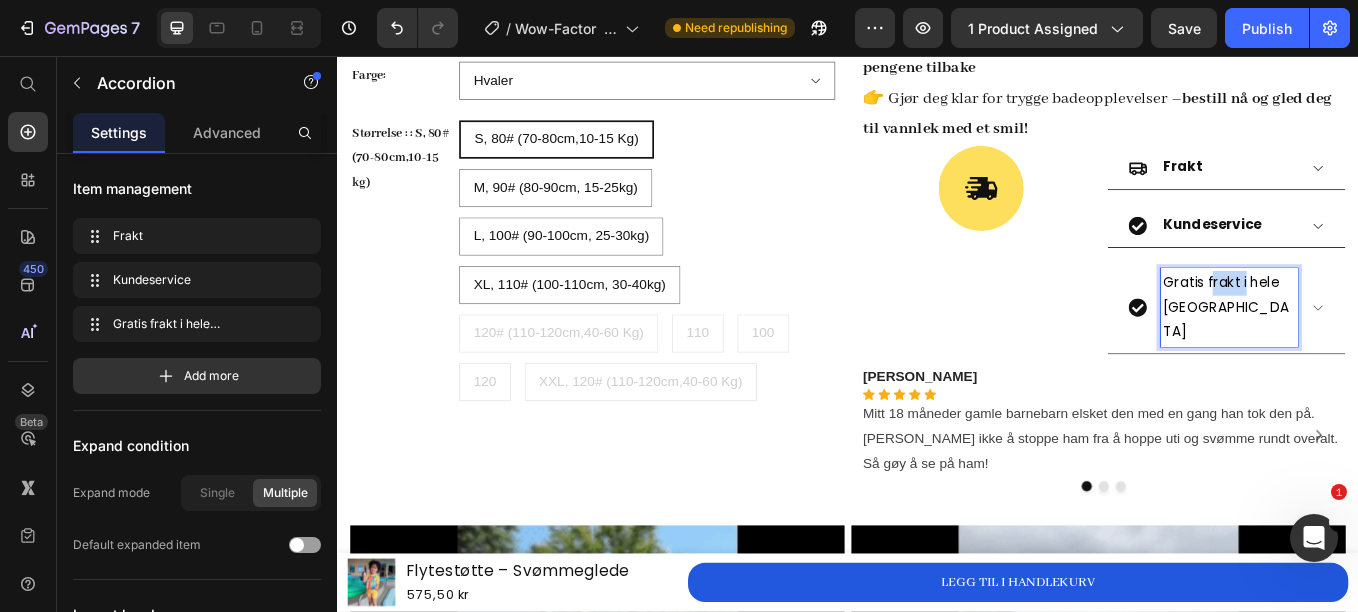 click on "Gratis frakt i hele [GEOGRAPHIC_DATA]" at bounding box center [1384, 352] 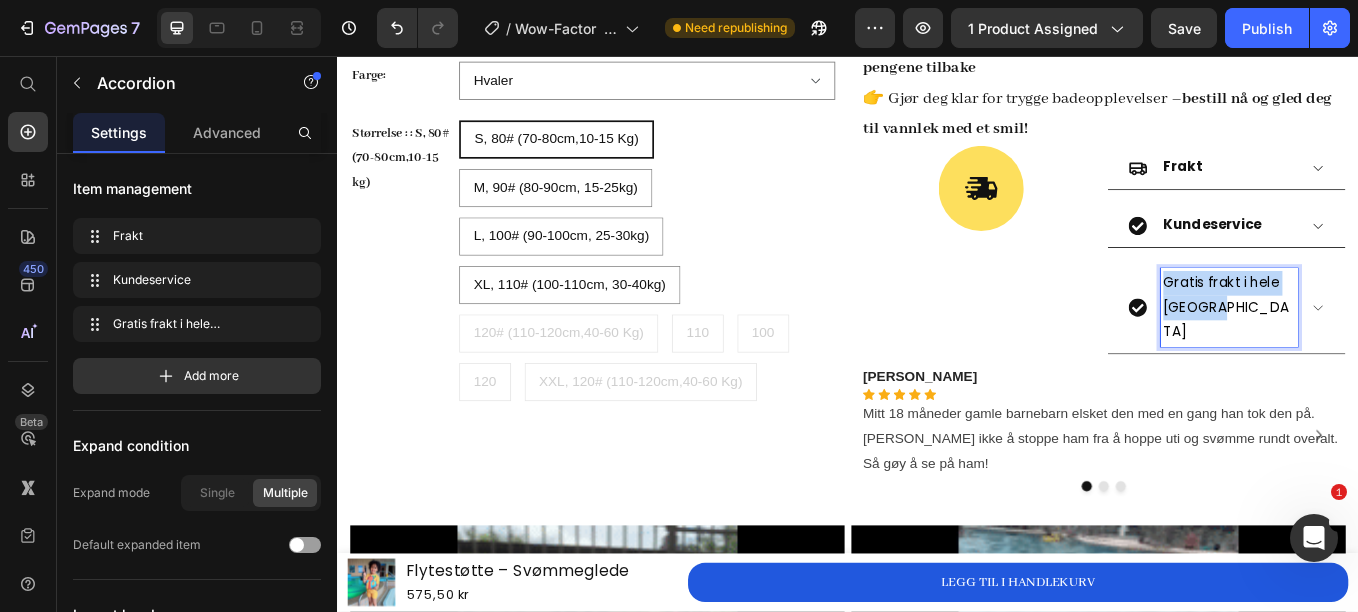 click on "Gratis frakt i hele [GEOGRAPHIC_DATA]" at bounding box center (1384, 352) 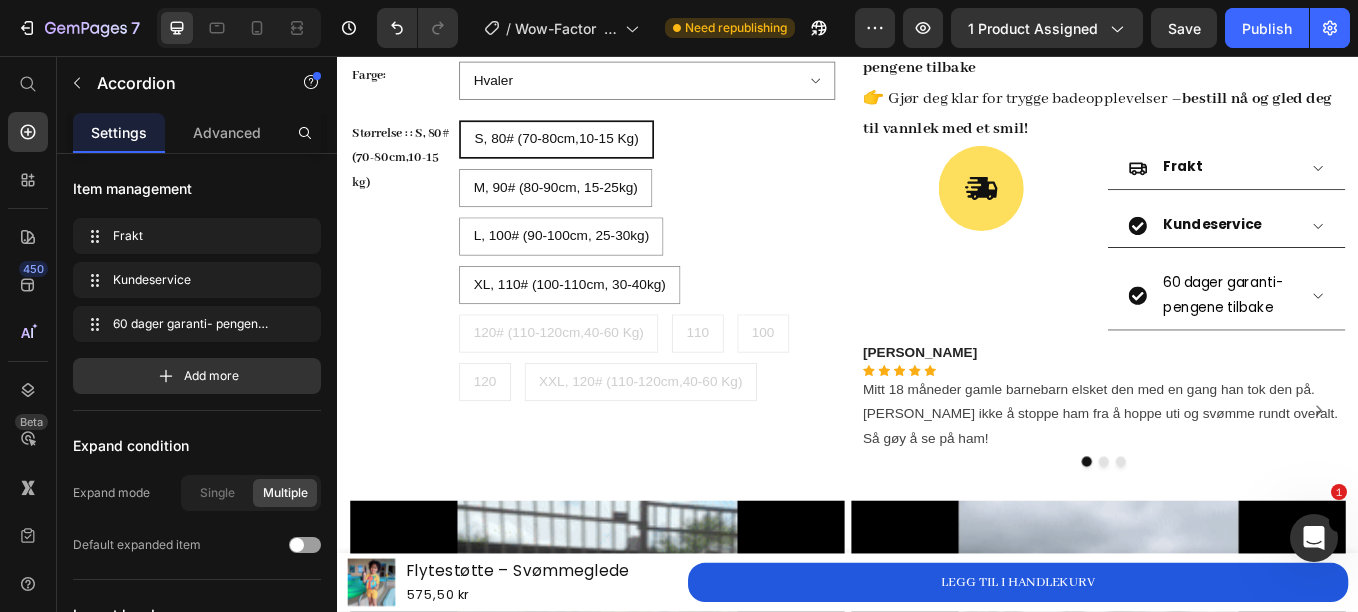 click 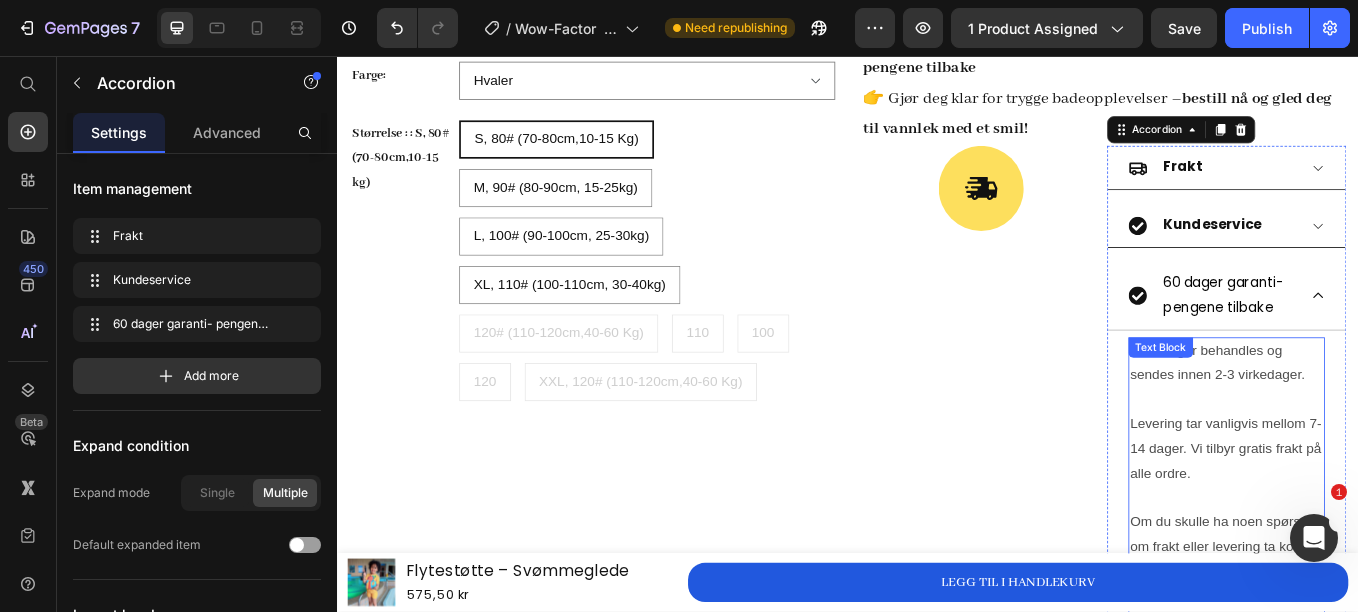 click on "Bestillinger behandles og sendes innen 2-3 virkedager." at bounding box center (1381, 432) 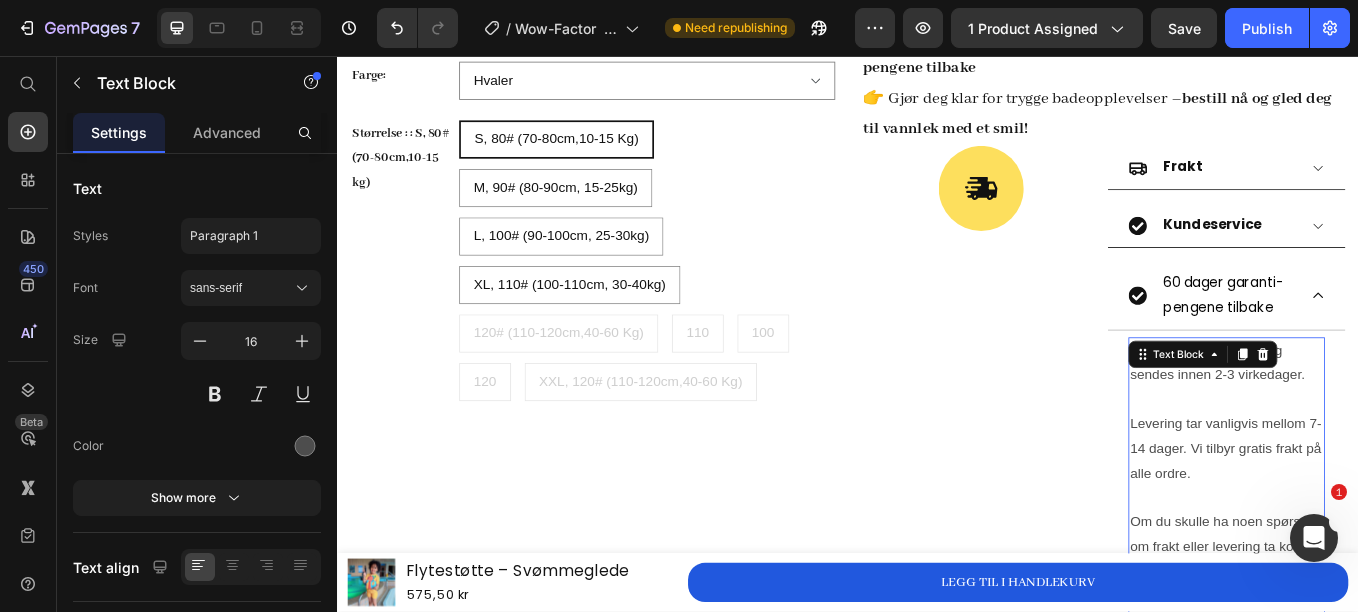 click on "Levering tar vanligvis mellom 7-14 dager. Vi tilbyr gratis frakt på alle ordre." at bounding box center (1381, 532) 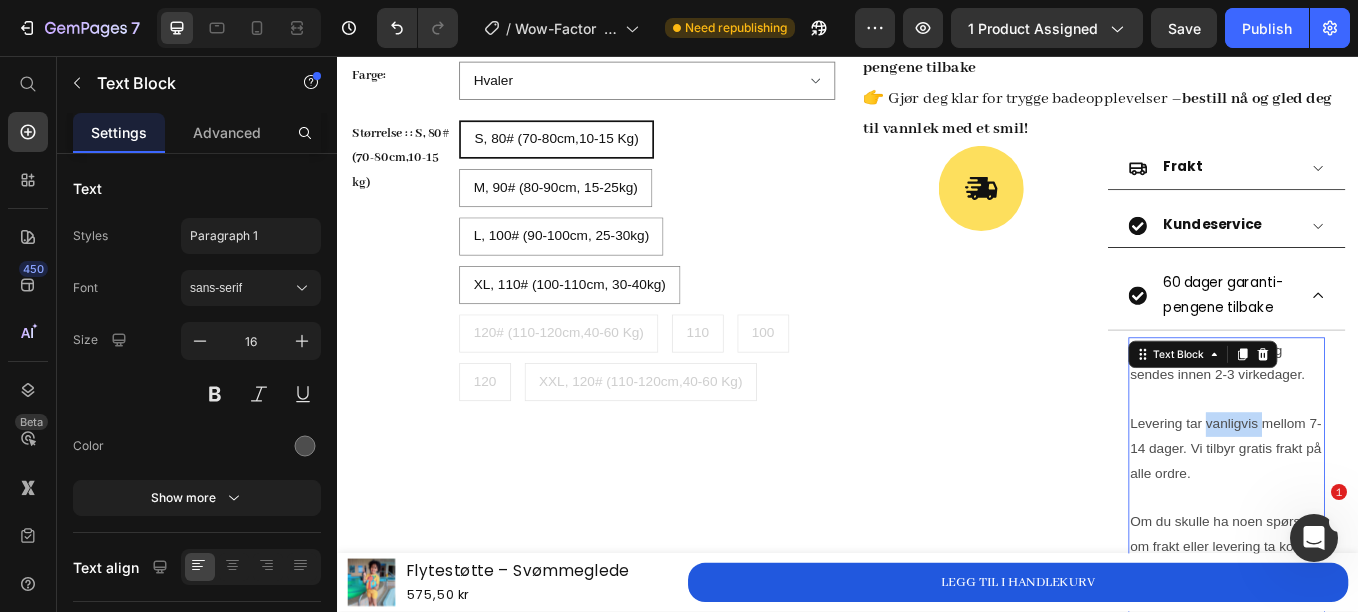 click on "Levering tar vanligvis mellom 7-14 dager. Vi tilbyr gratis frakt på alle ordre." at bounding box center [1381, 532] 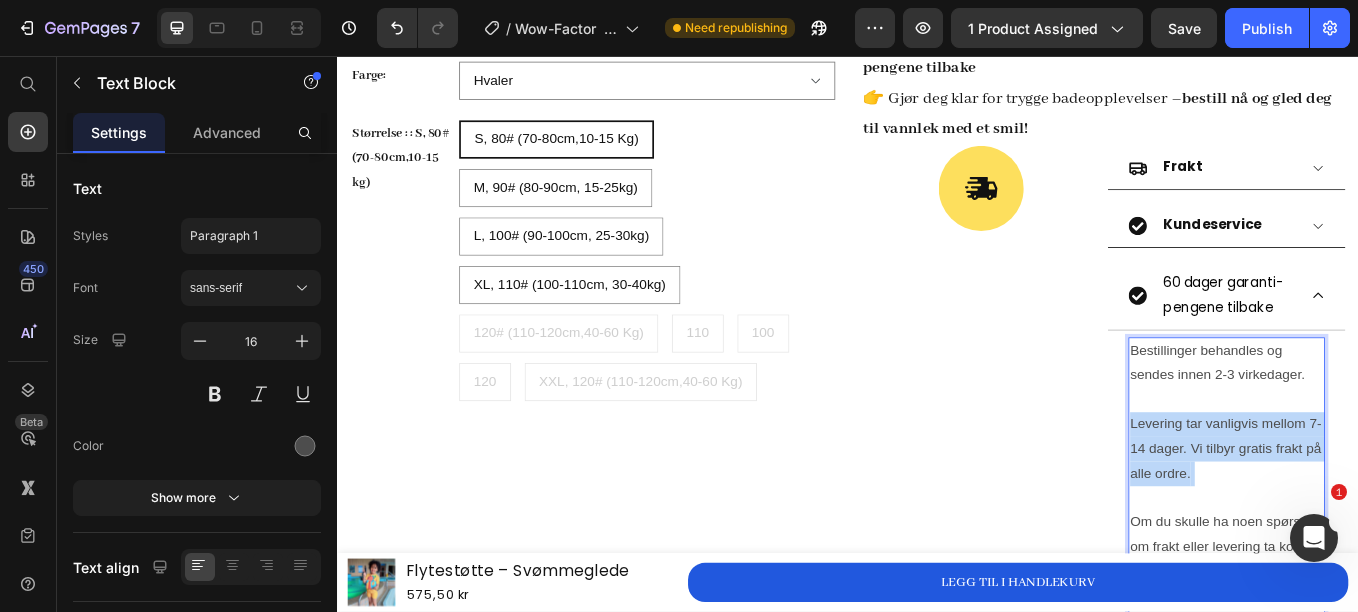 click on "Levering tar vanligvis mellom 7-14 dager. Vi tilbyr gratis frakt på alle ordre." at bounding box center (1381, 532) 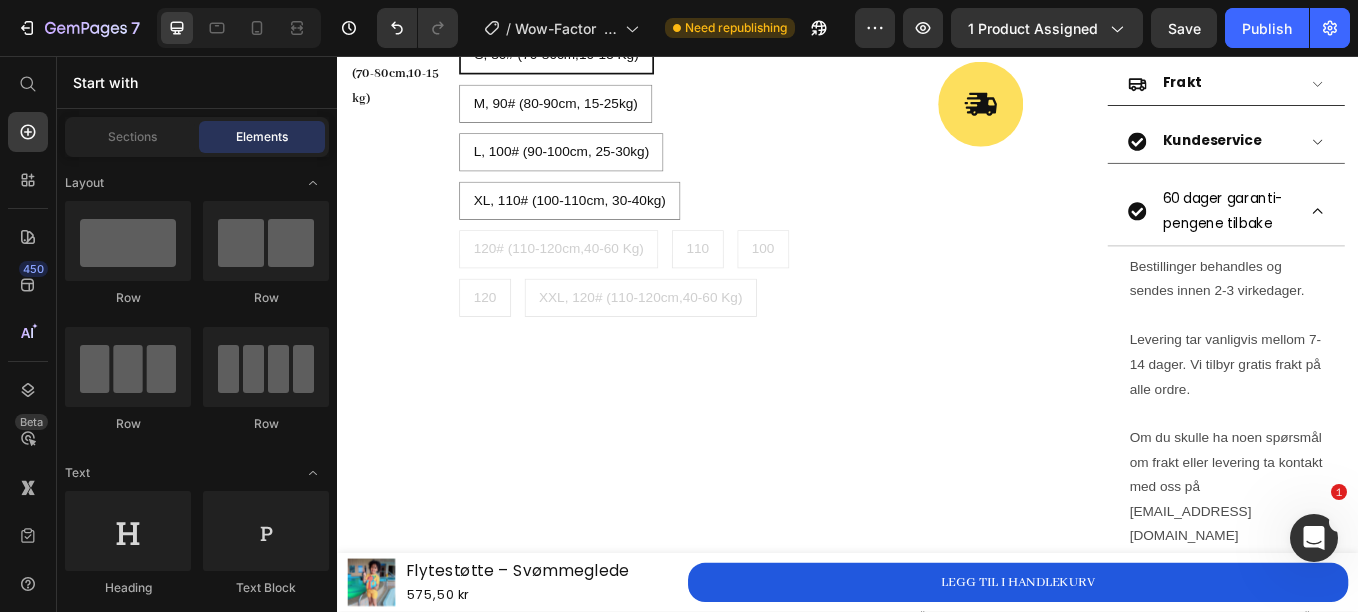 scroll, scrollTop: 1275, scrollLeft: 0, axis: vertical 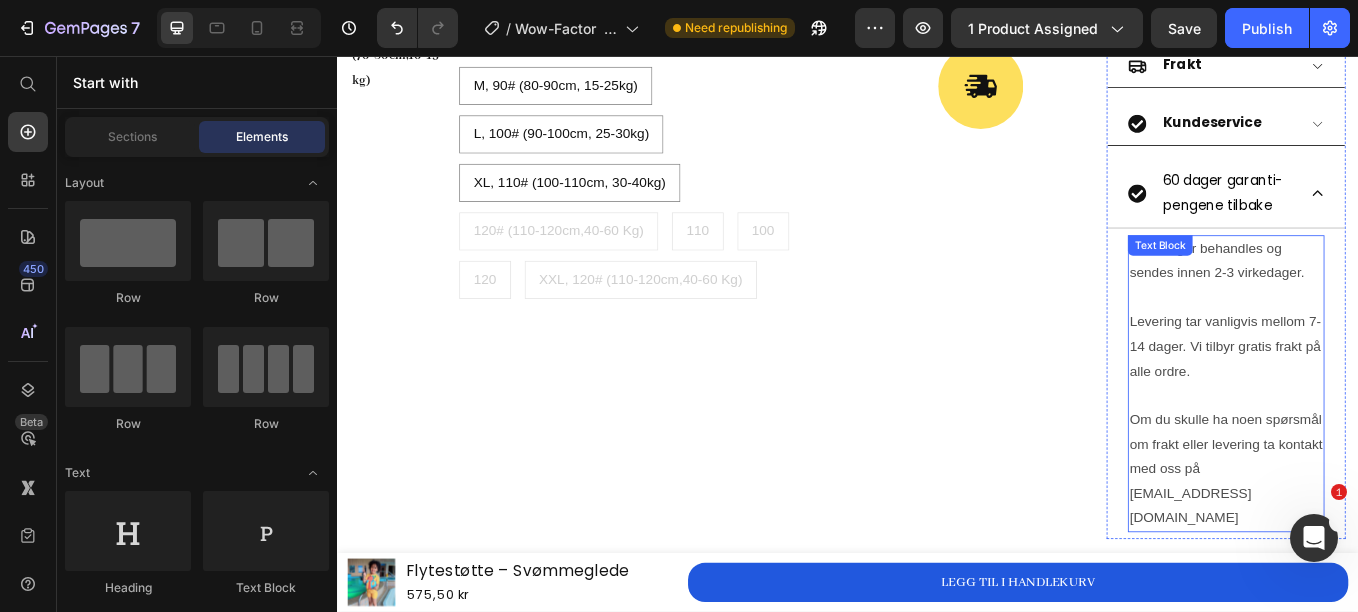 click on "Om du skulle ha noen spørsmål om frakt eller levering ta kontakt med oss på [EMAIL_ADDRESS][DOMAIN_NAME]" at bounding box center [1381, 542] 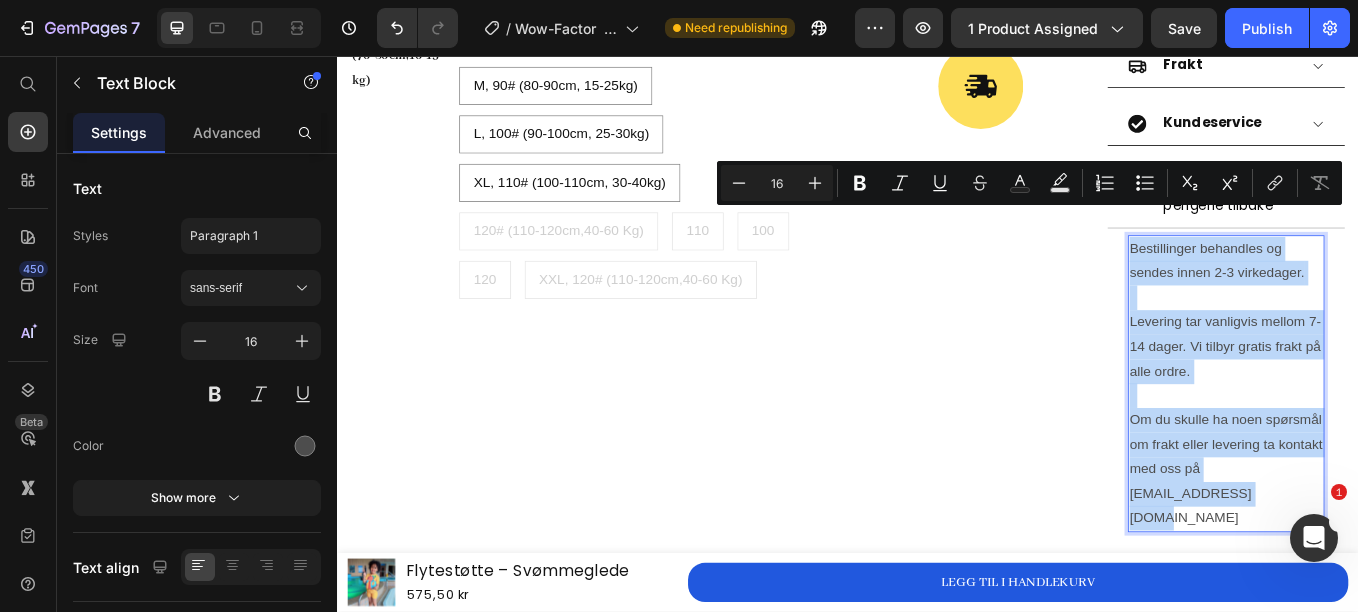 drag, startPoint x: 1431, startPoint y: 522, endPoint x: 1257, endPoint y: 246, distance: 326.26984 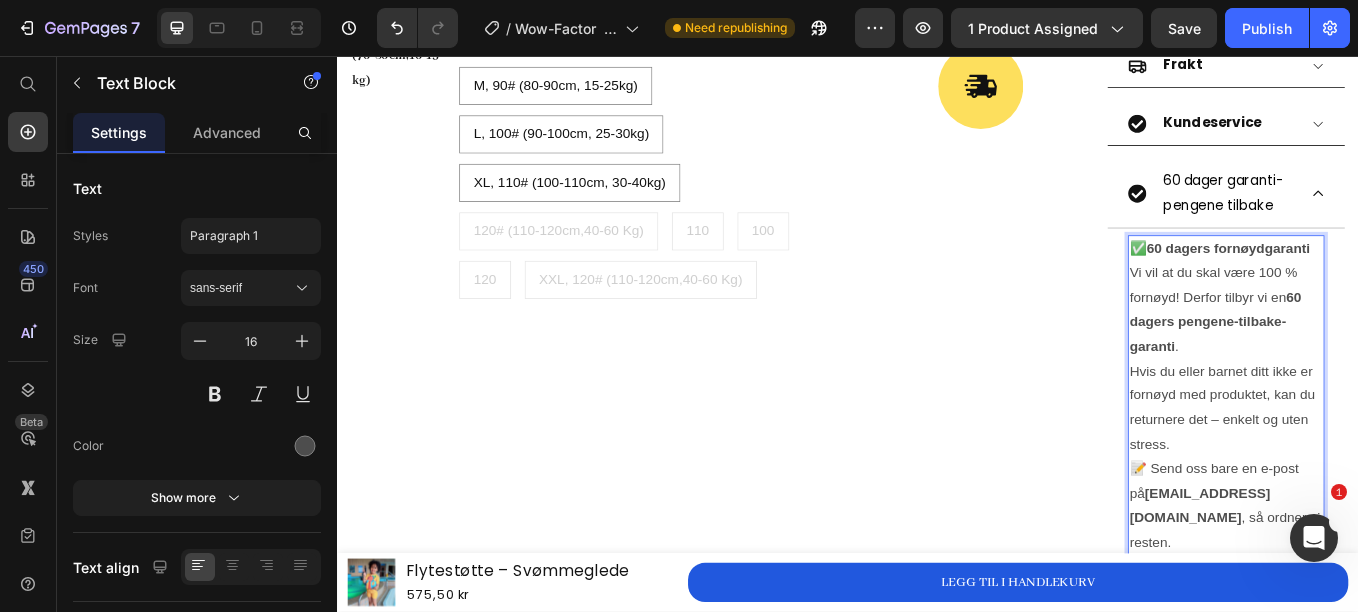 click on "60 dagers fornøydgaranti" at bounding box center [1384, 282] 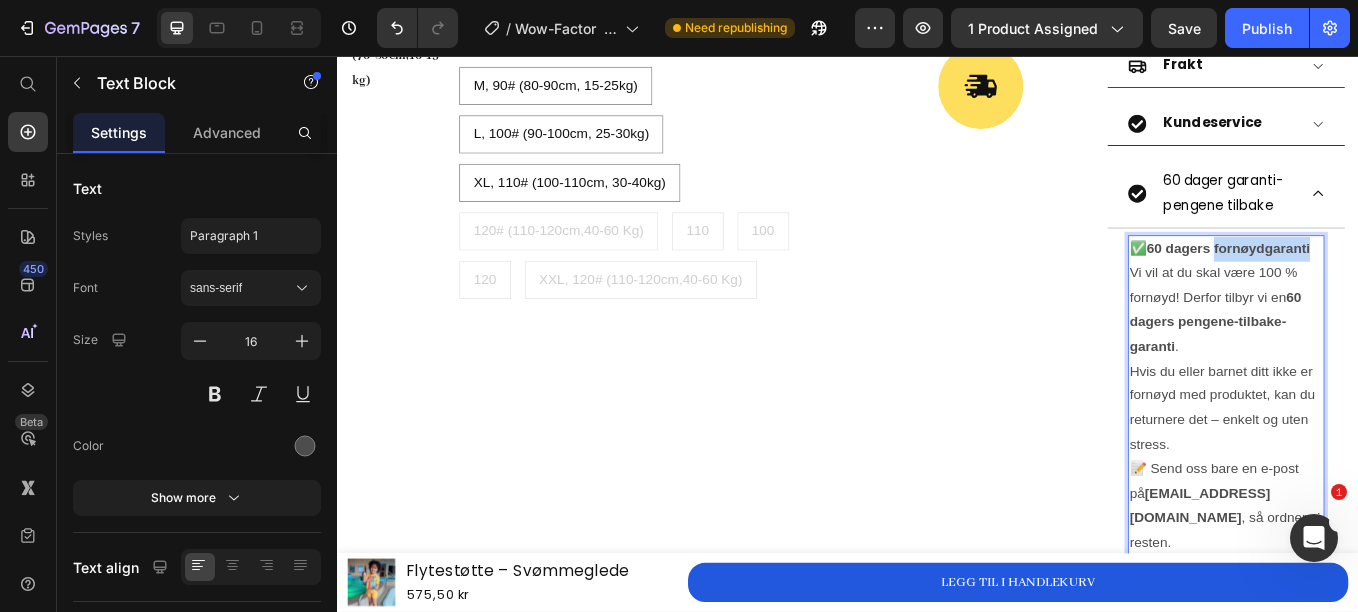 click on "60 dagers fornøydgaranti" at bounding box center (1384, 282) 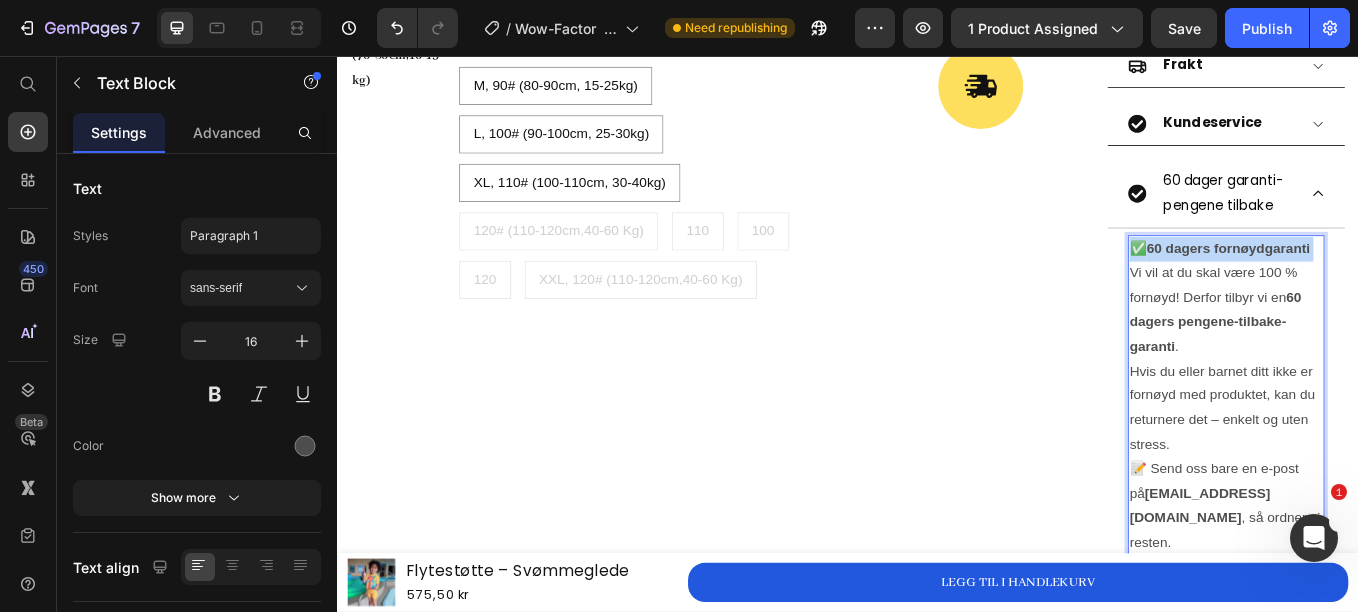 click on "60 dagers fornøydgaranti" at bounding box center (1384, 282) 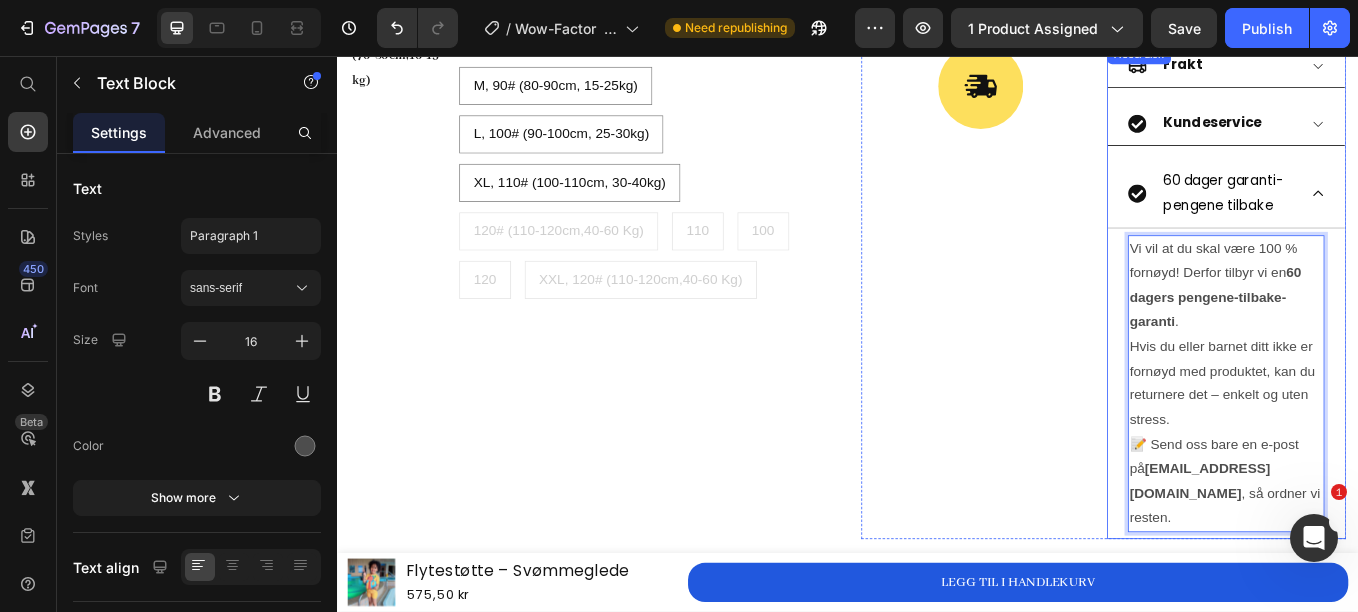 click on "60 dager garanti- pengene tilbake" at bounding box center (1377, 217) 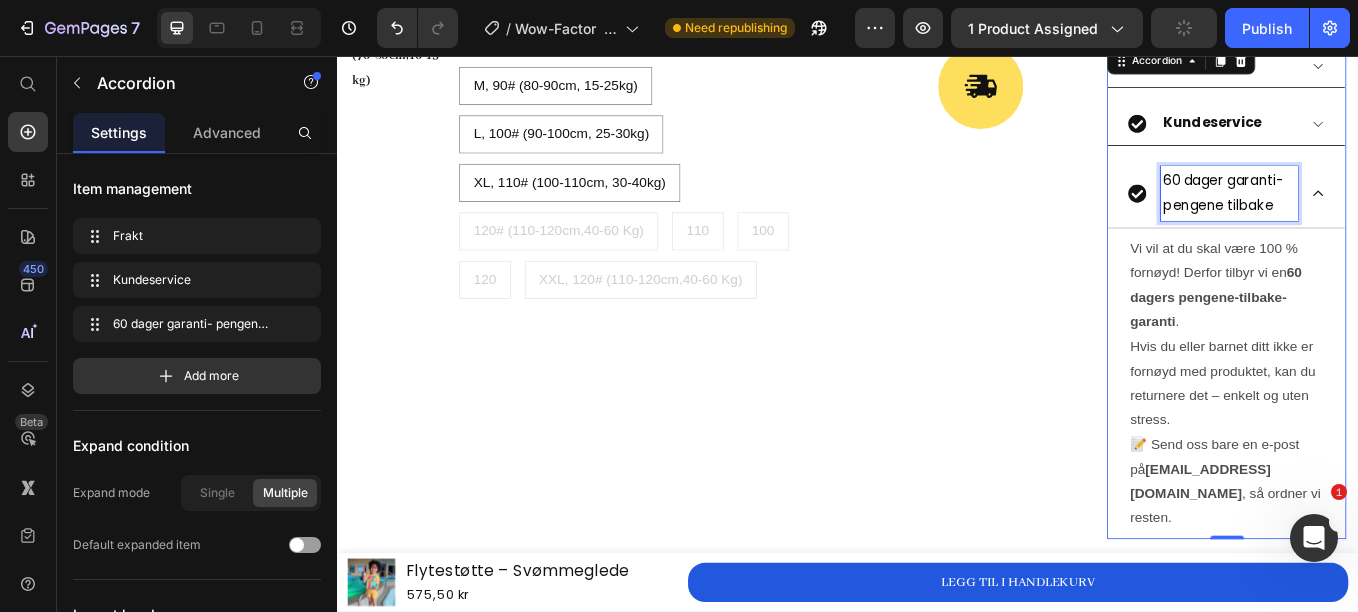 click on "60 dager garanti- pengene tilbake" at bounding box center [1377, 217] 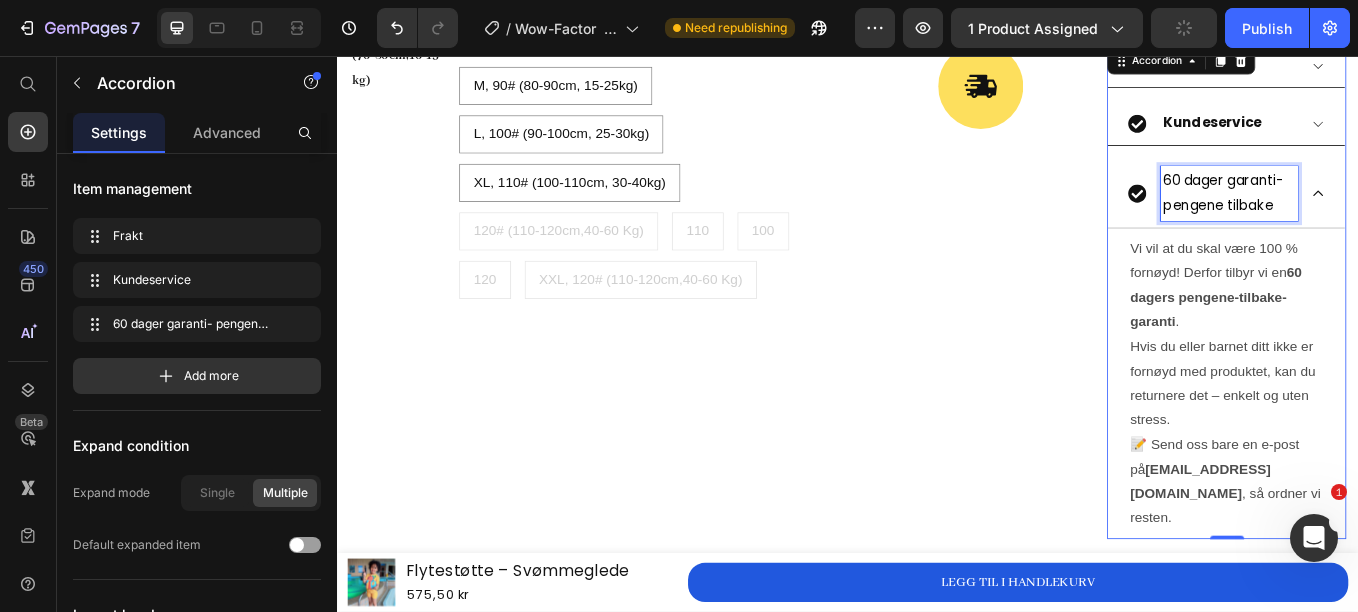 click on "60 dager garanti- pengene tilbake" at bounding box center (1377, 217) 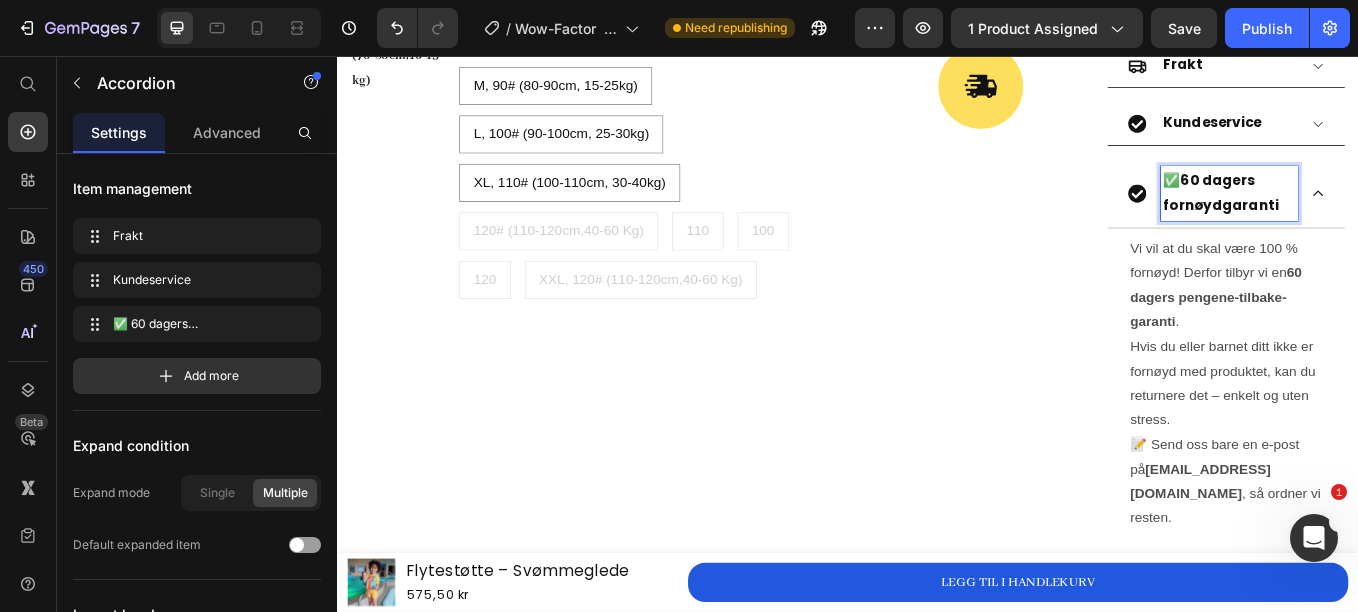 click on "60 dagers fornøydgaranti" at bounding box center [1375, 217] 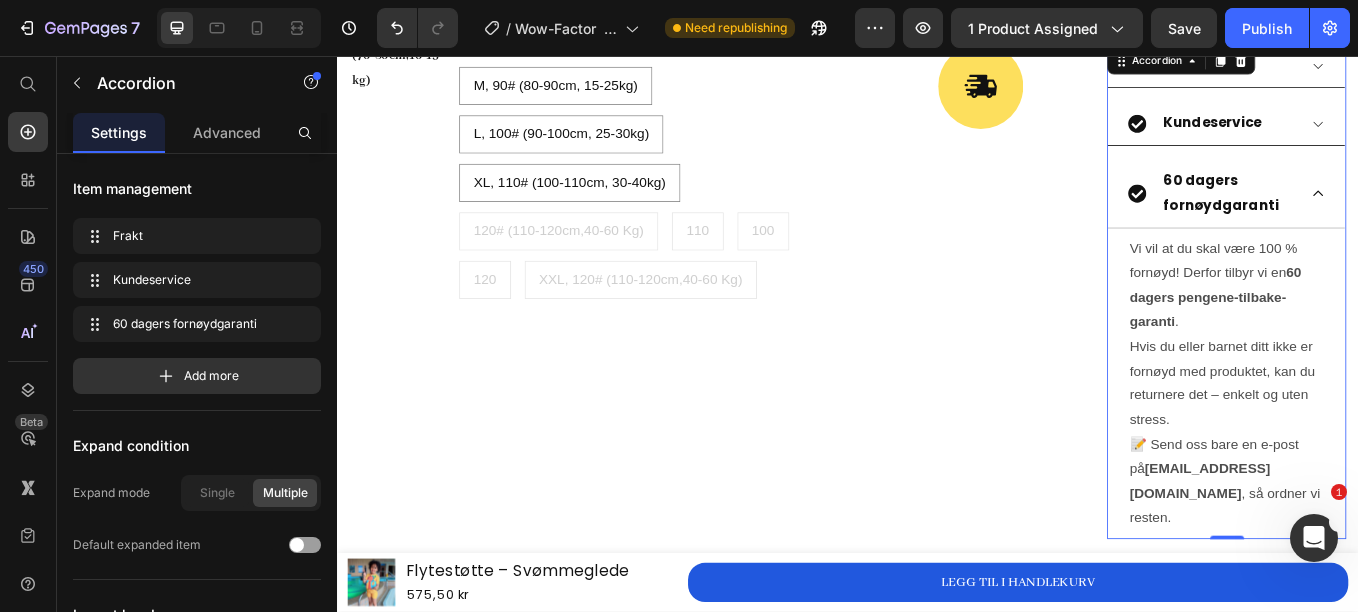 click 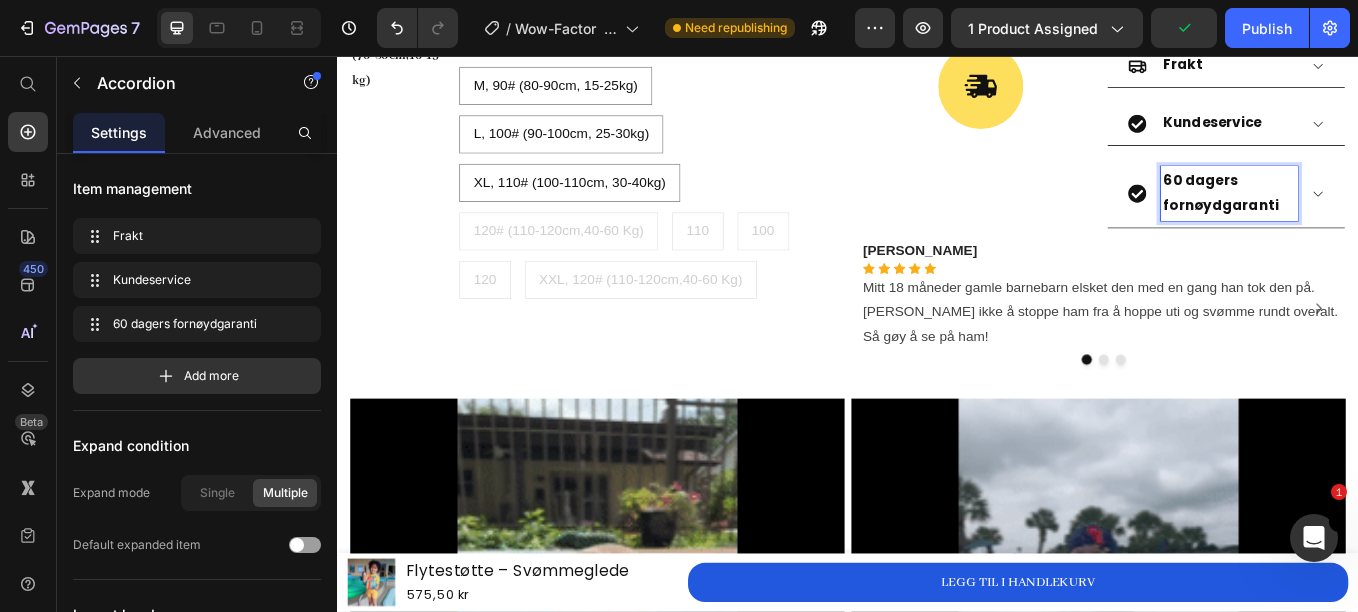 click on "60 dagers fornøydgaranti" at bounding box center (1375, 217) 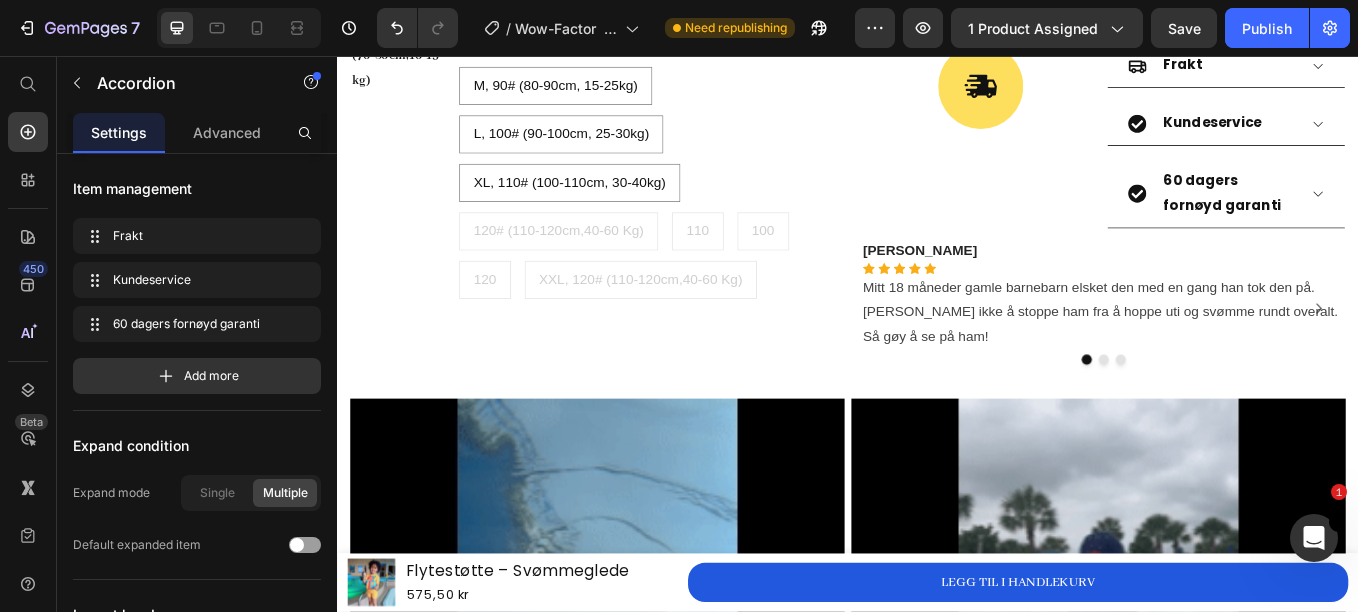 click 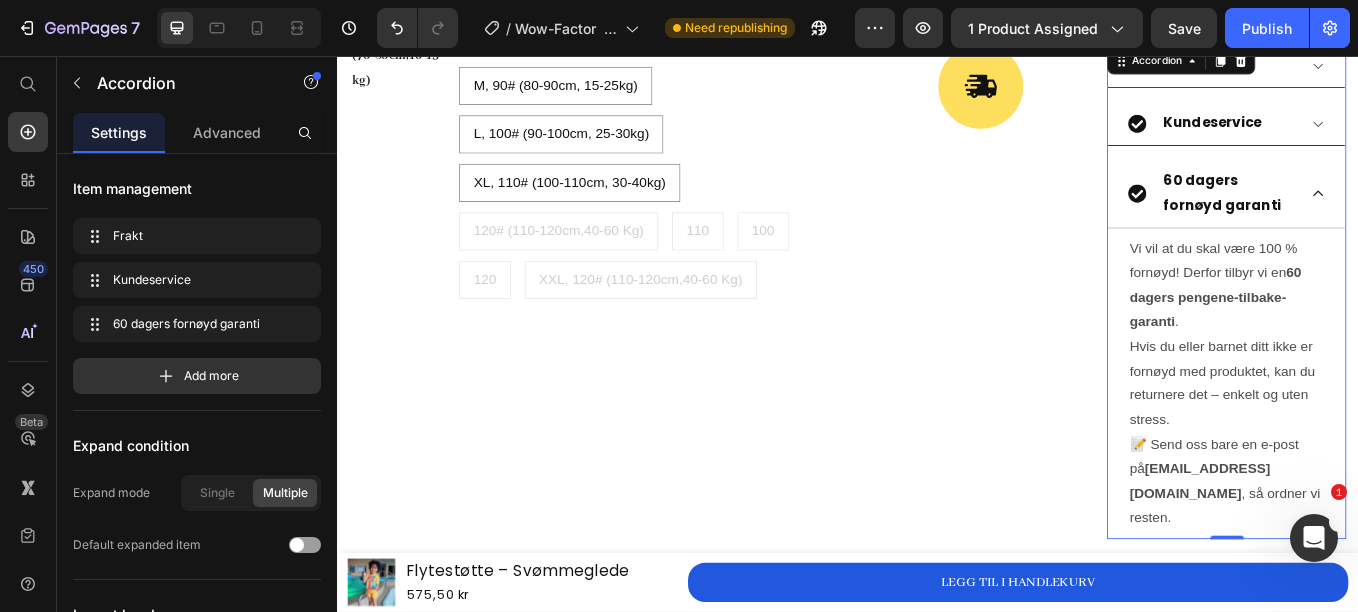 click 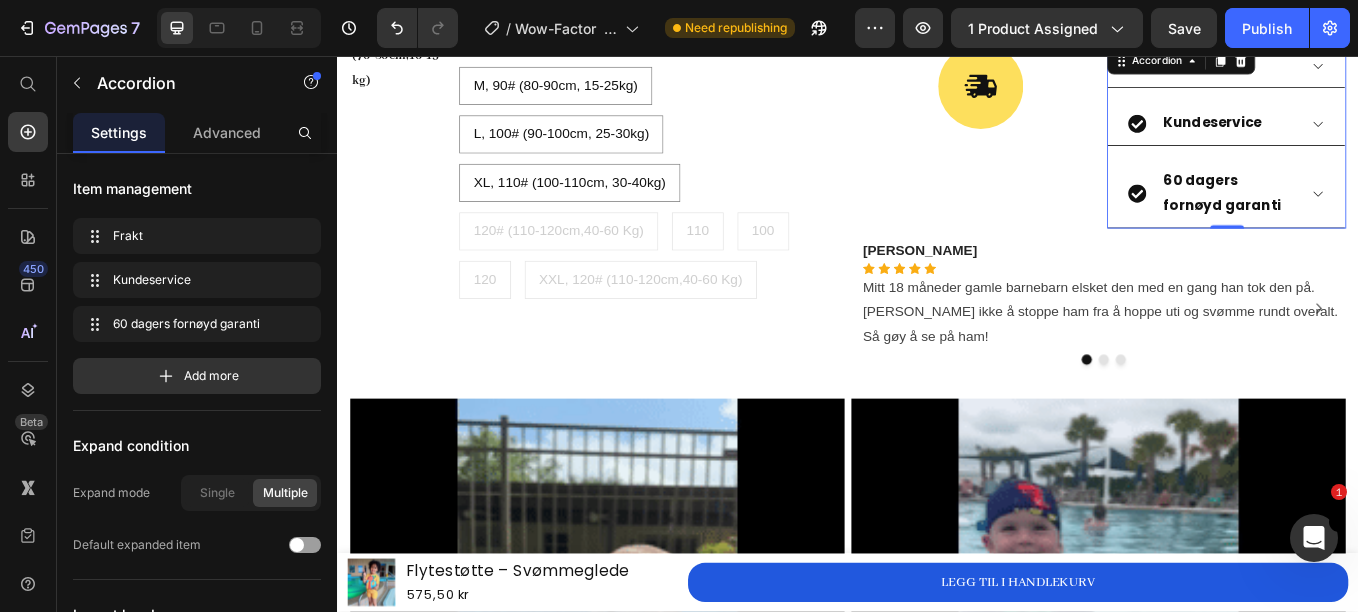 click 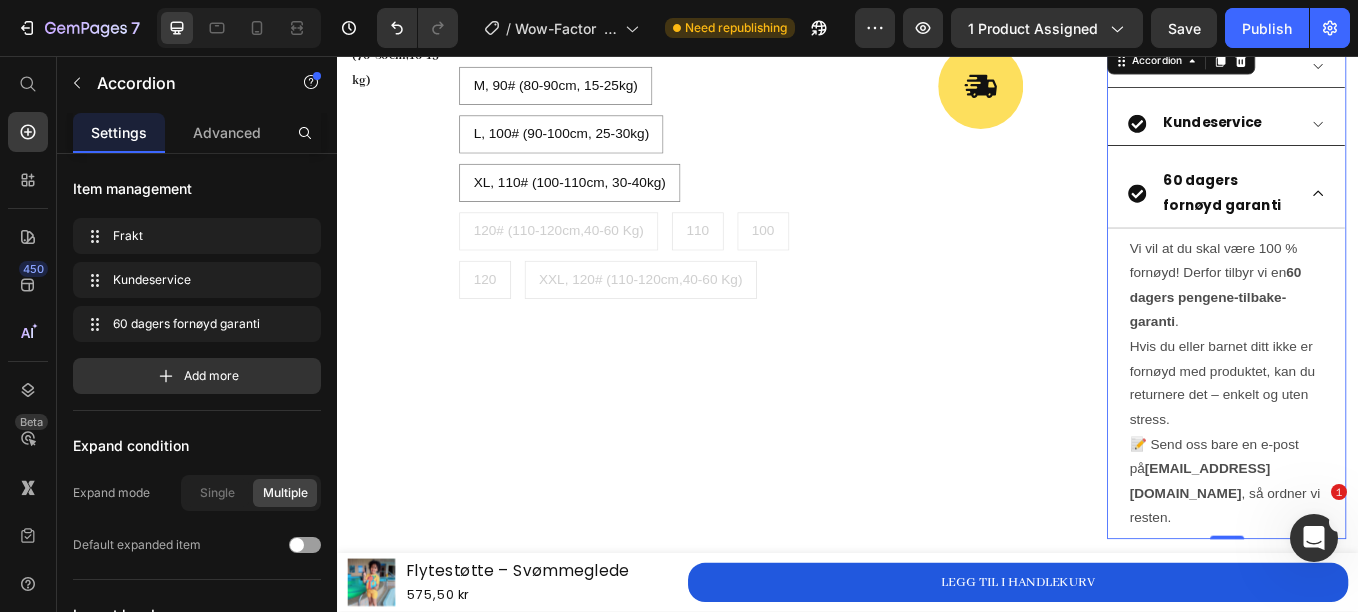 click 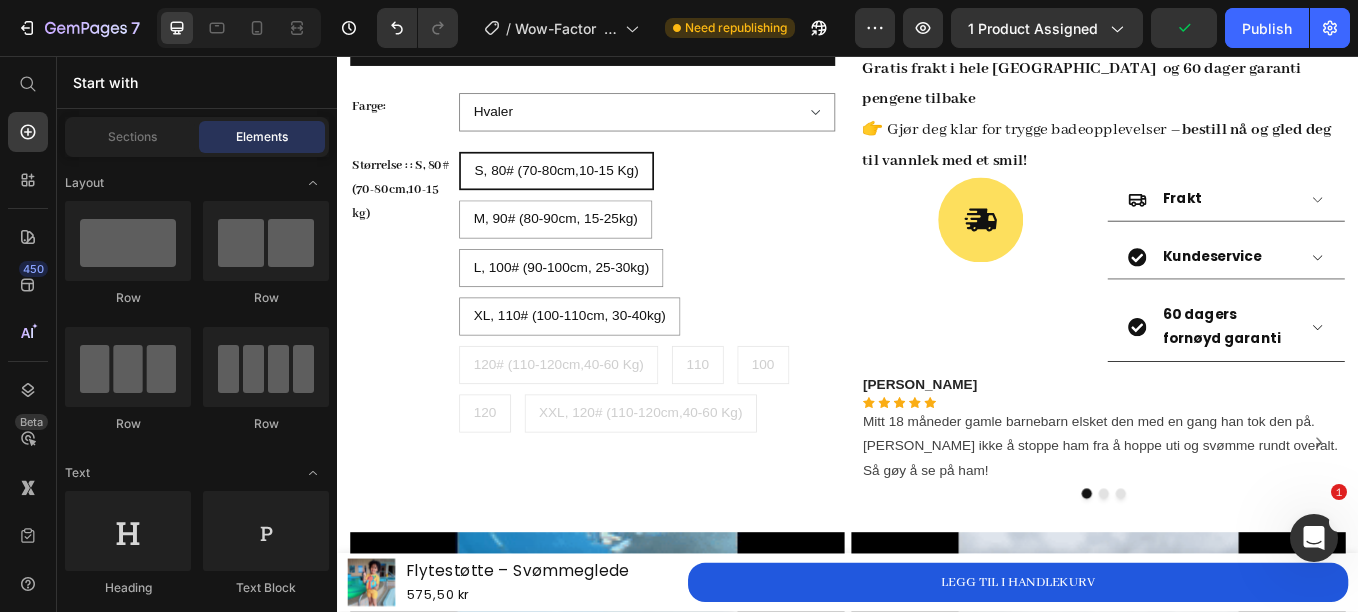 scroll, scrollTop: 1115, scrollLeft: 0, axis: vertical 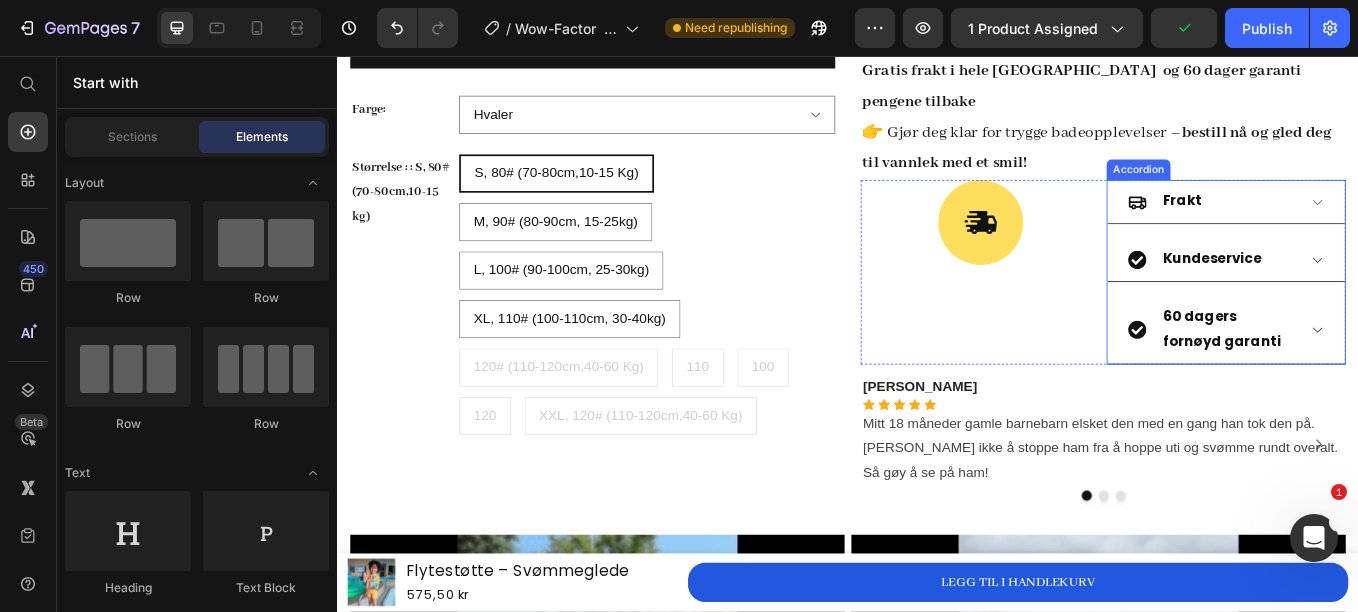 click 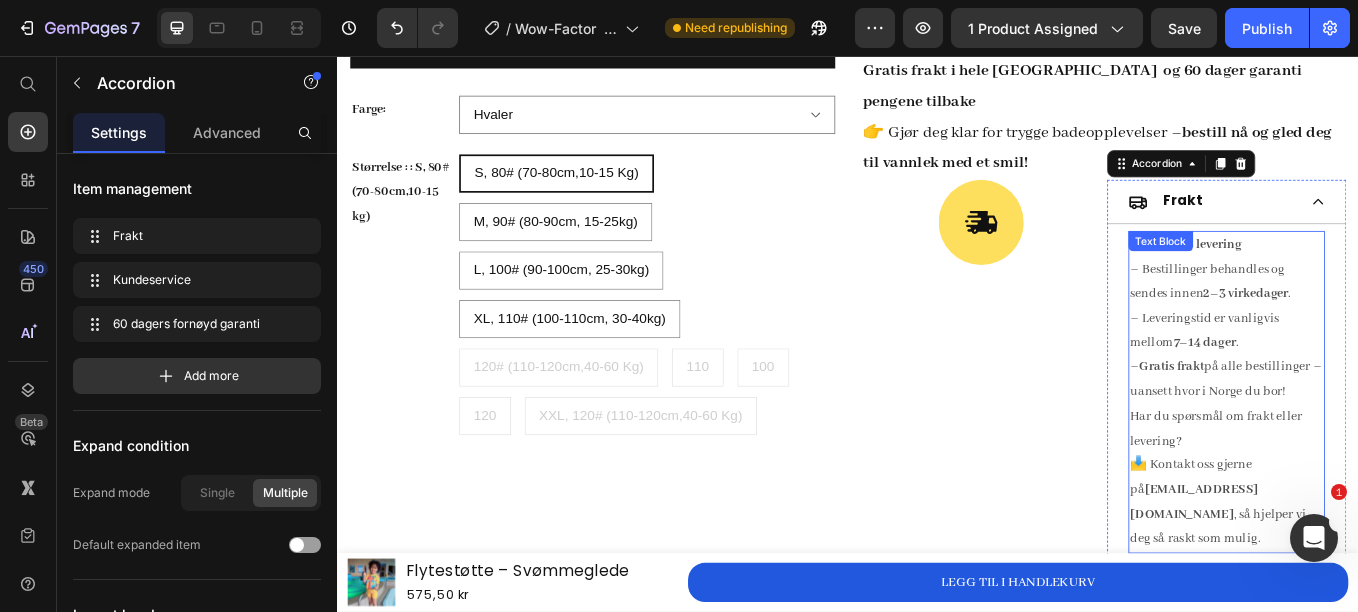 click on "2–3 virkedager" at bounding box center (1404, 336) 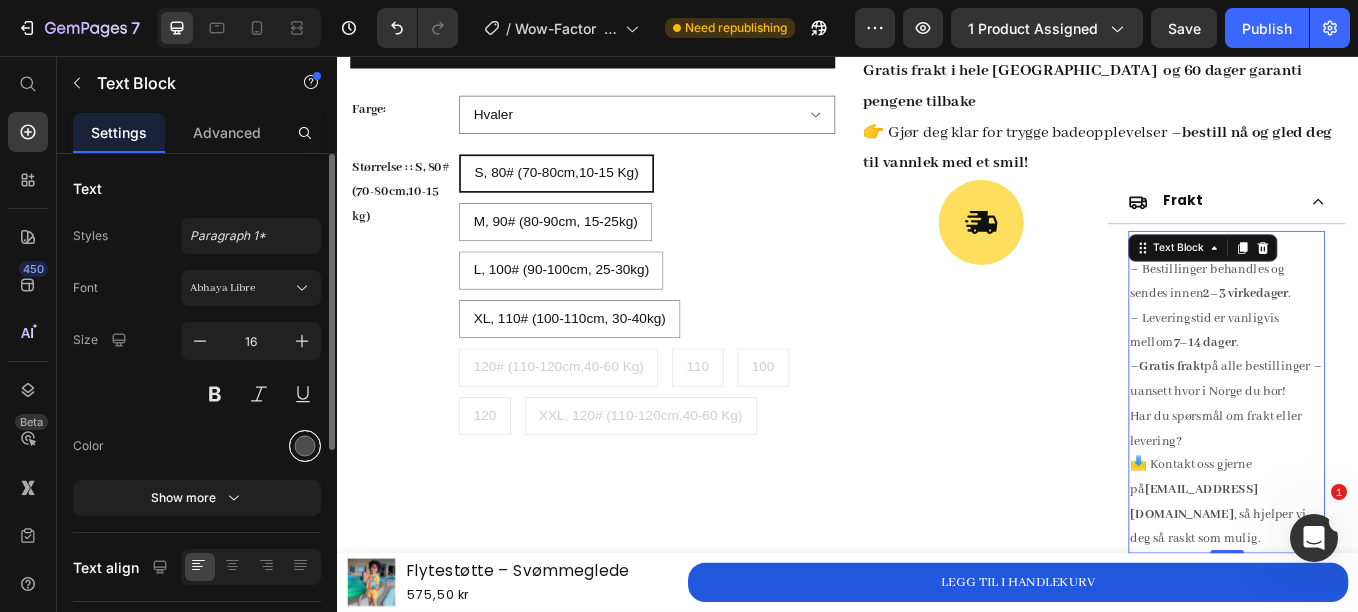 click at bounding box center [305, 446] 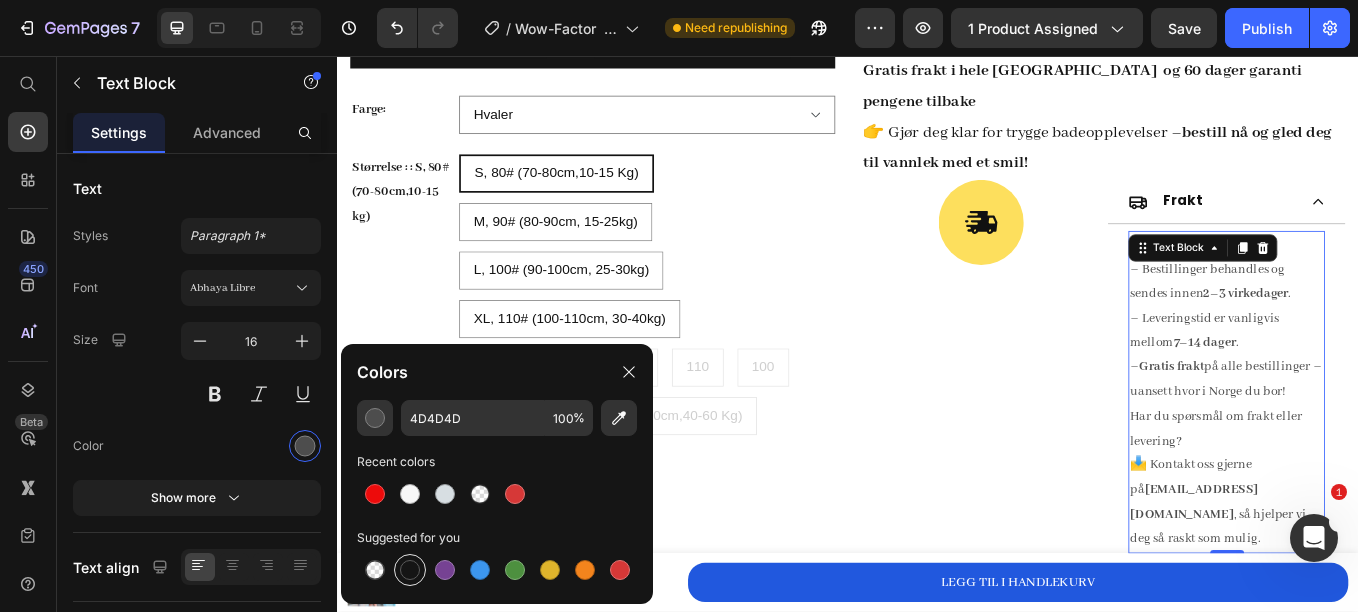 click at bounding box center [410, 570] 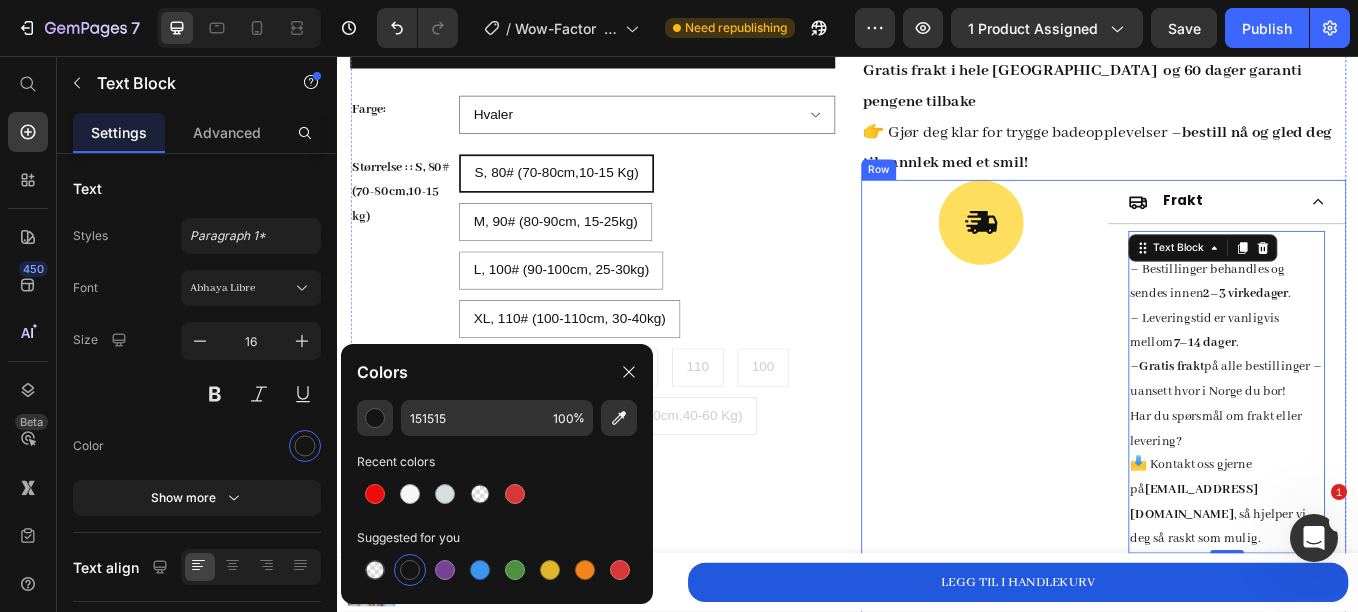 click on "Image" at bounding box center [1092, 507] 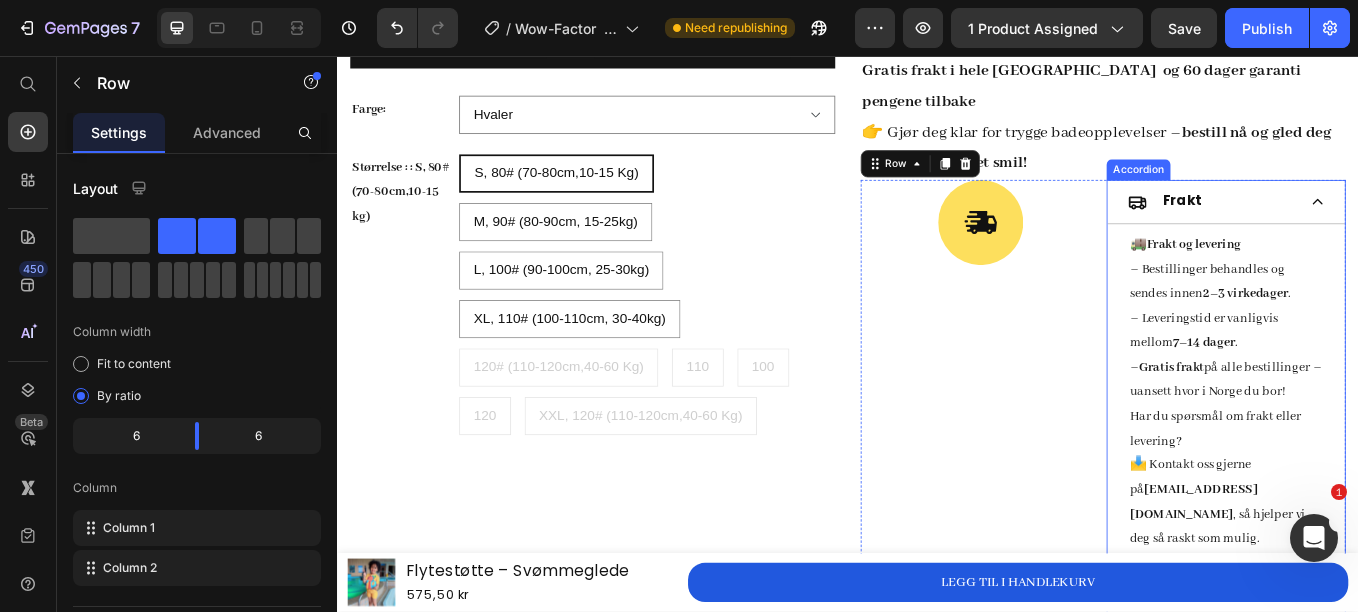 click 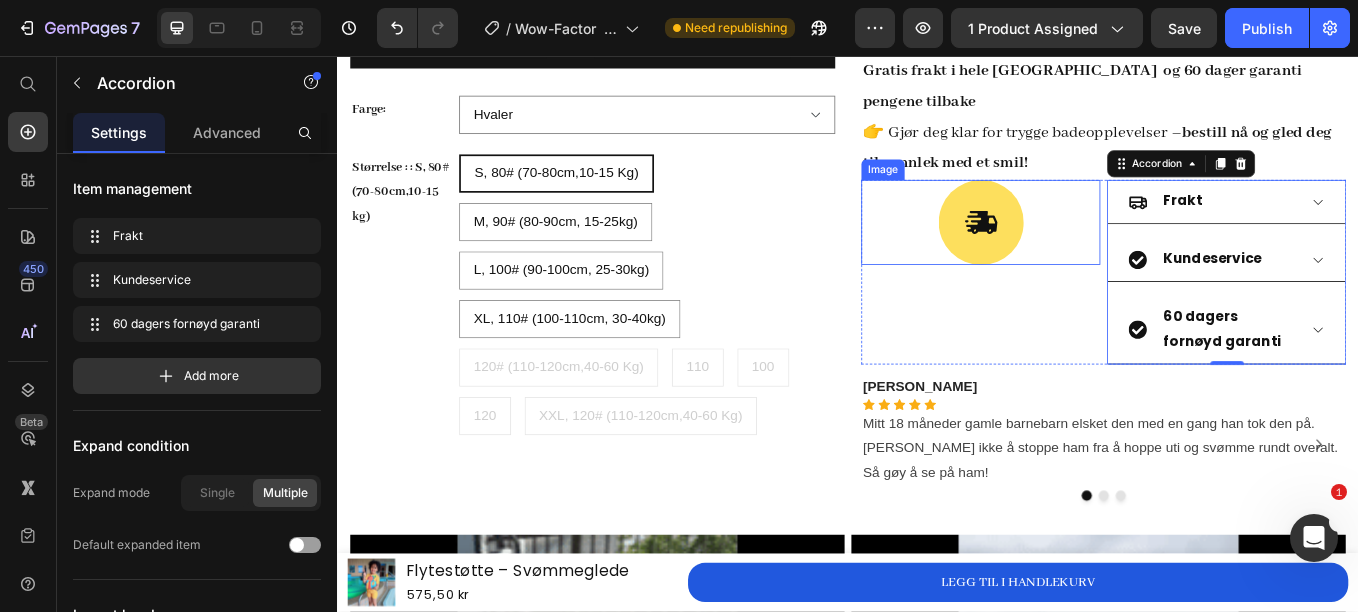 click at bounding box center (1092, 252) 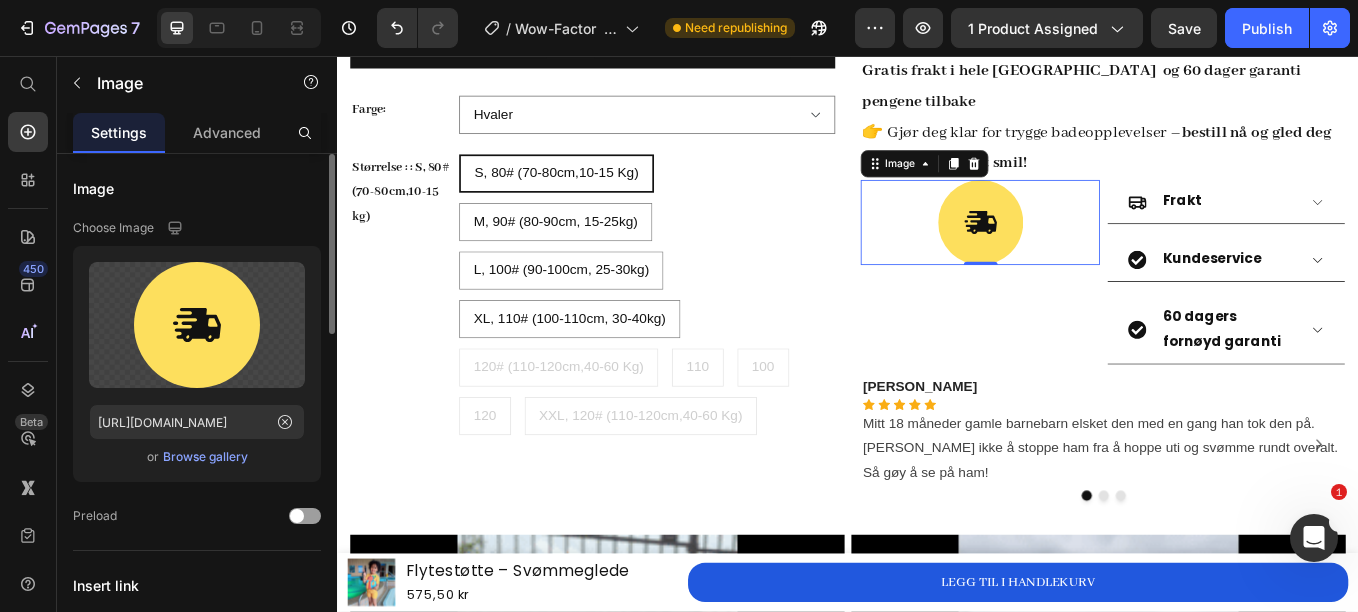 click on "Browse gallery" at bounding box center (205, 457) 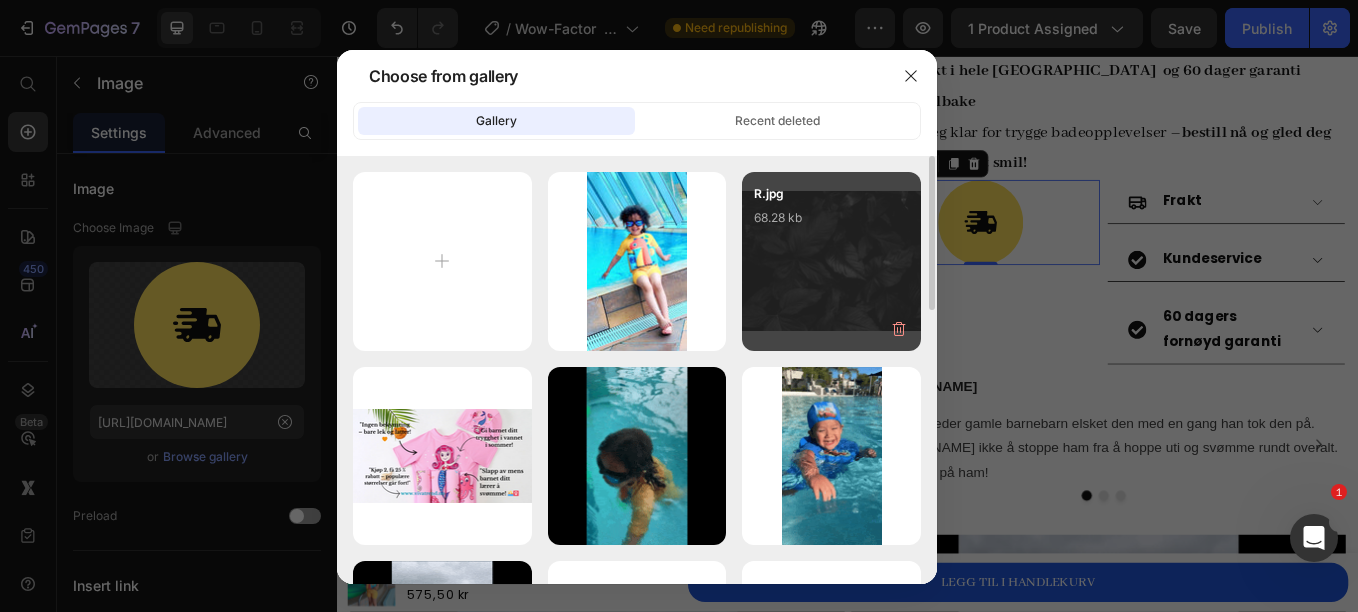 click on "R.jpg 68.28 kb" at bounding box center (831, 224) 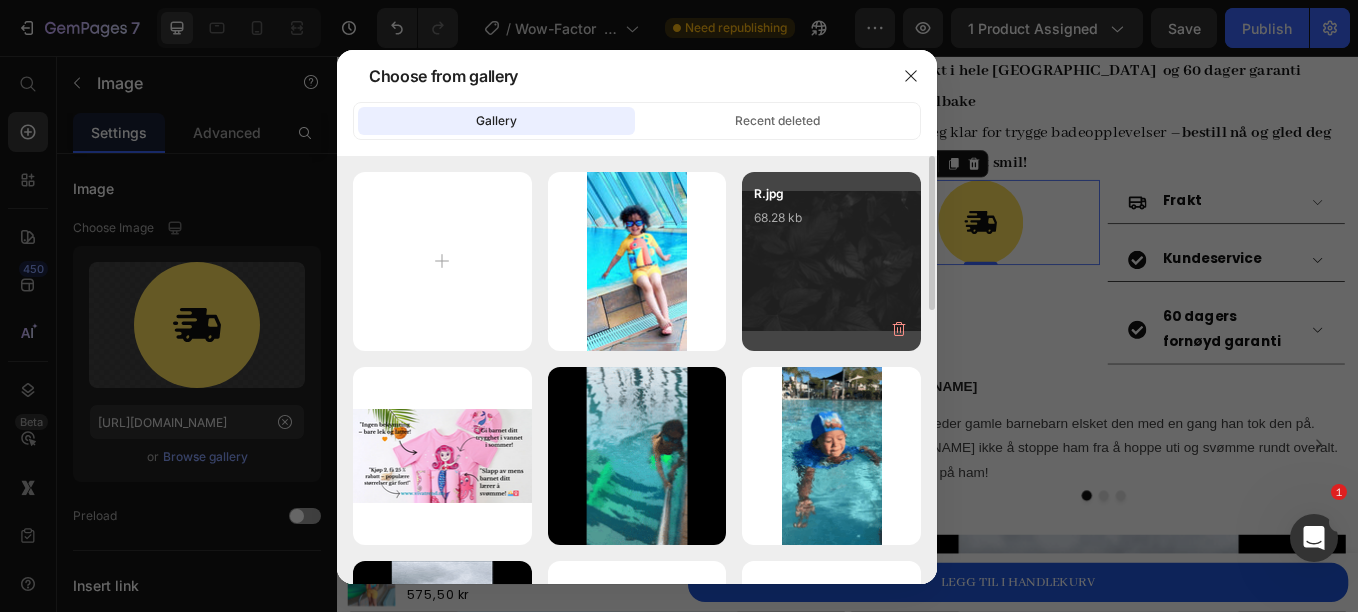 type on "[URL][DOMAIN_NAME]" 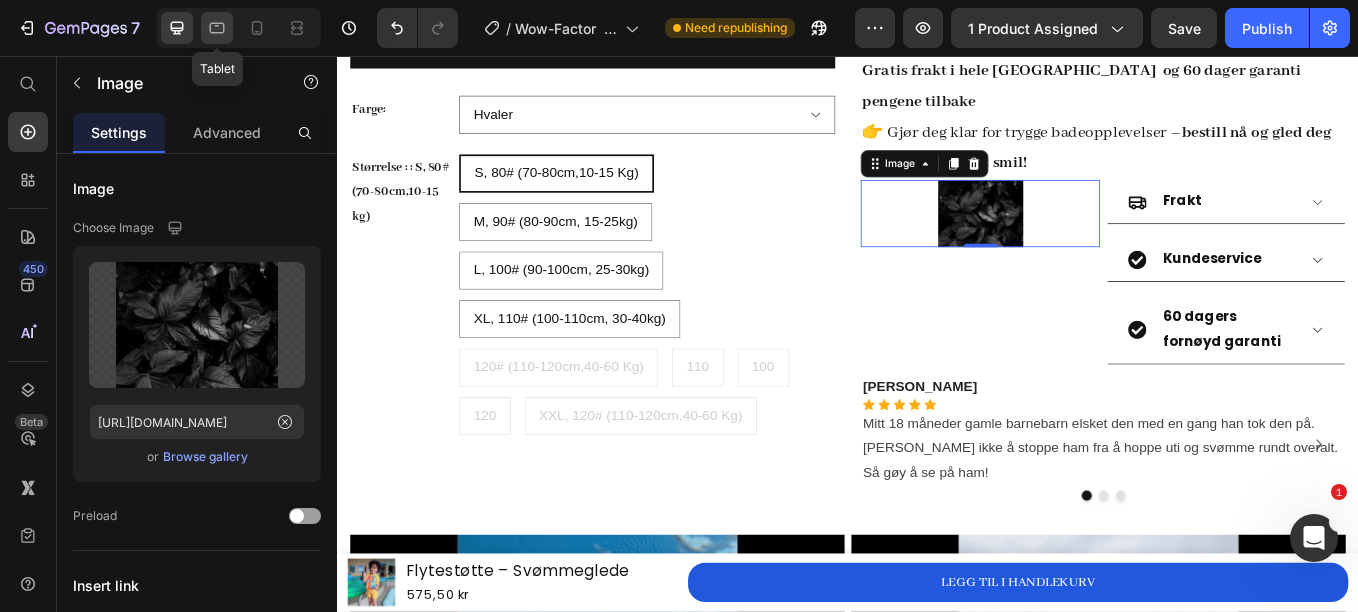 click 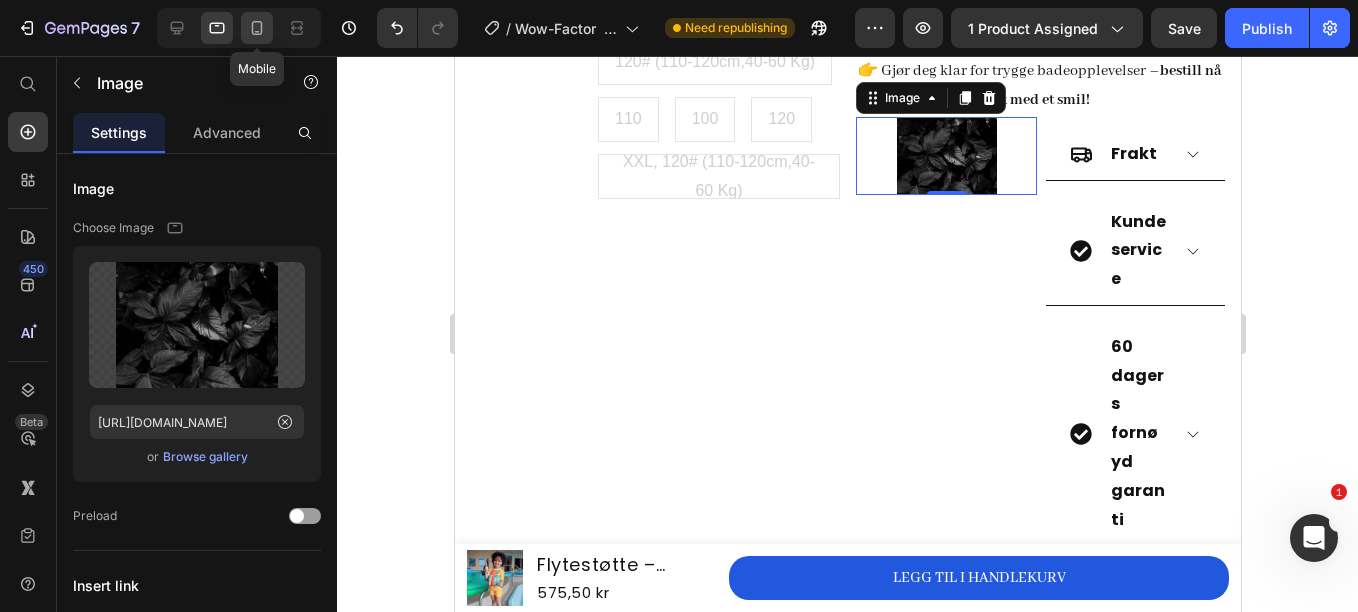 scroll, scrollTop: 1163, scrollLeft: 0, axis: vertical 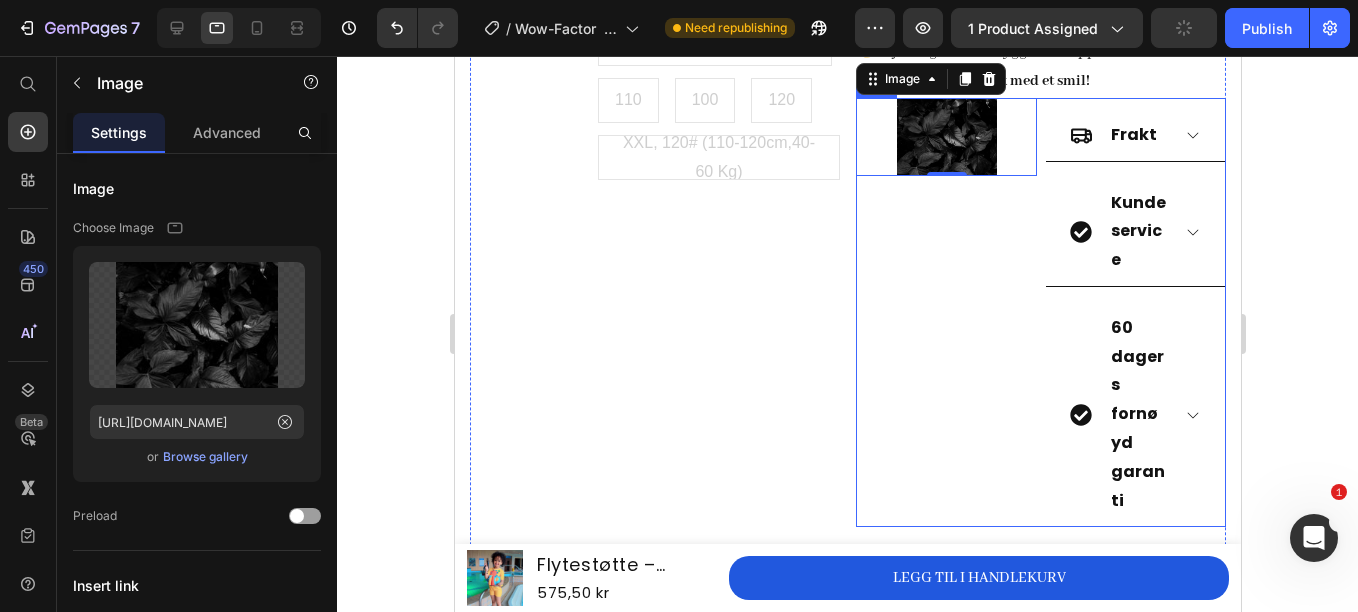 click on "Image   0" at bounding box center [945, 313] 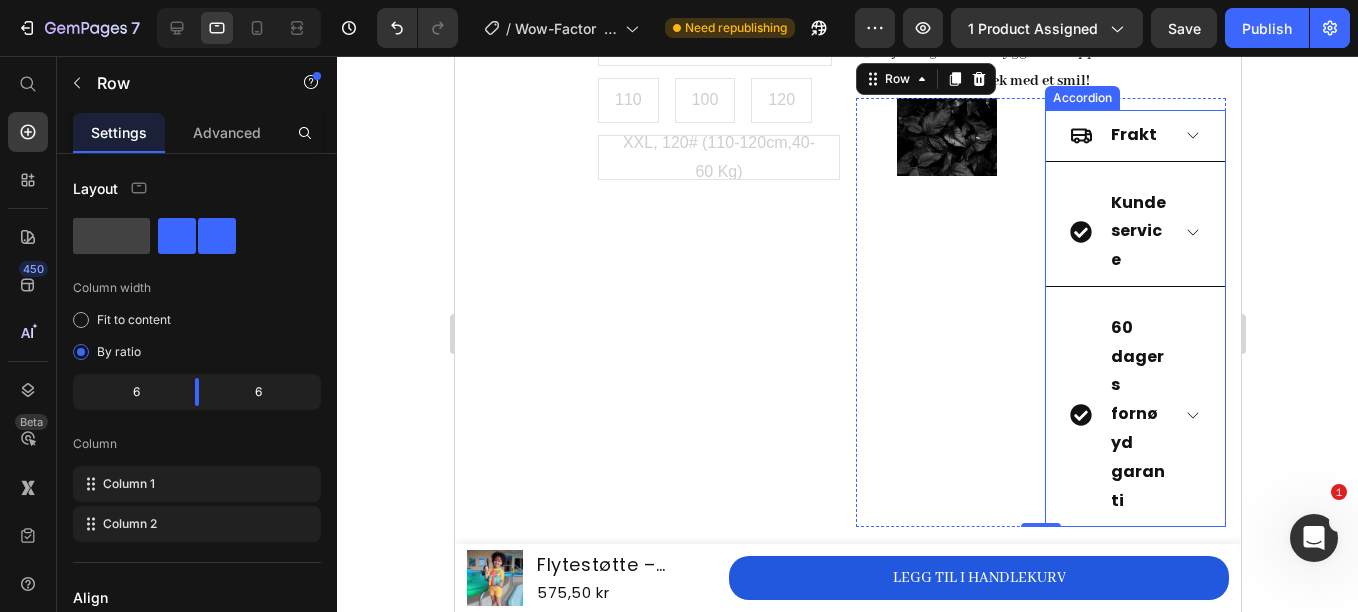click on "60 dagers fornøyd garanti" at bounding box center [1134, 415] 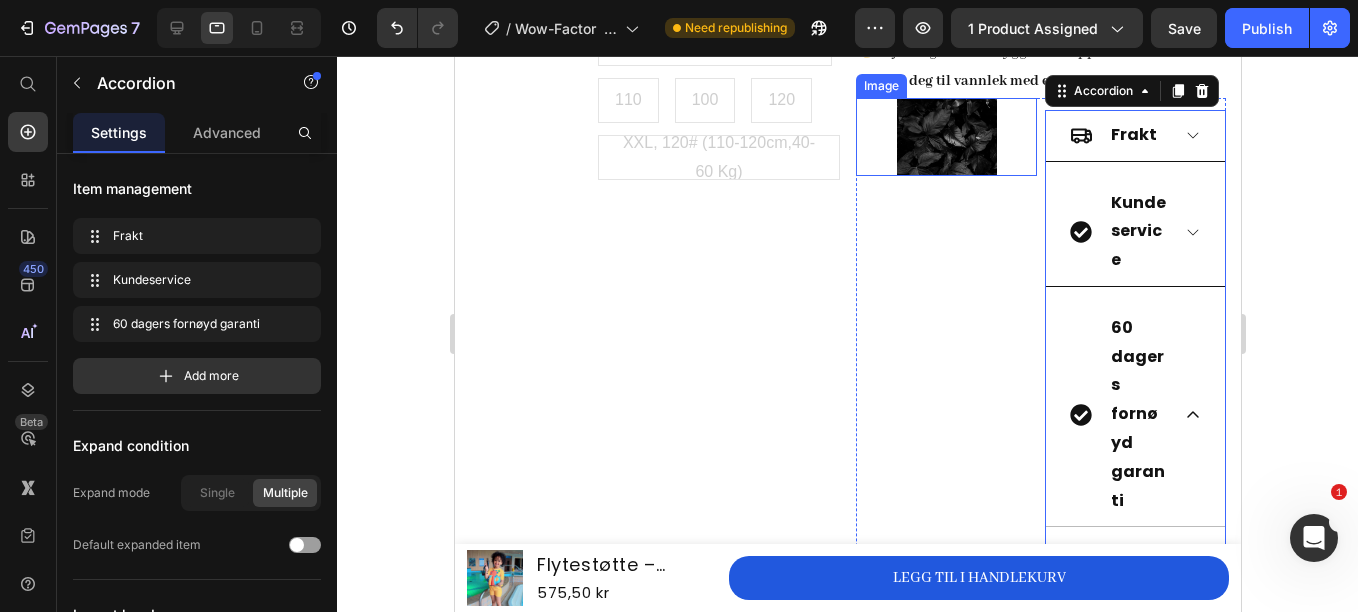 click at bounding box center (945, 137) 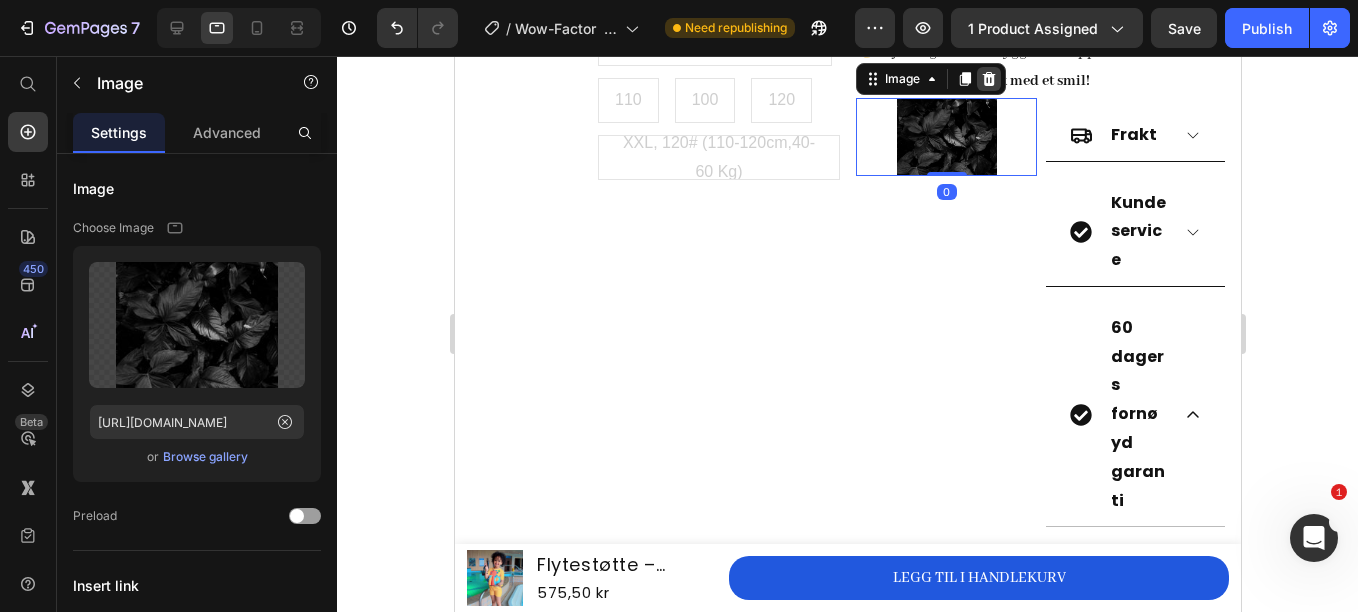 click 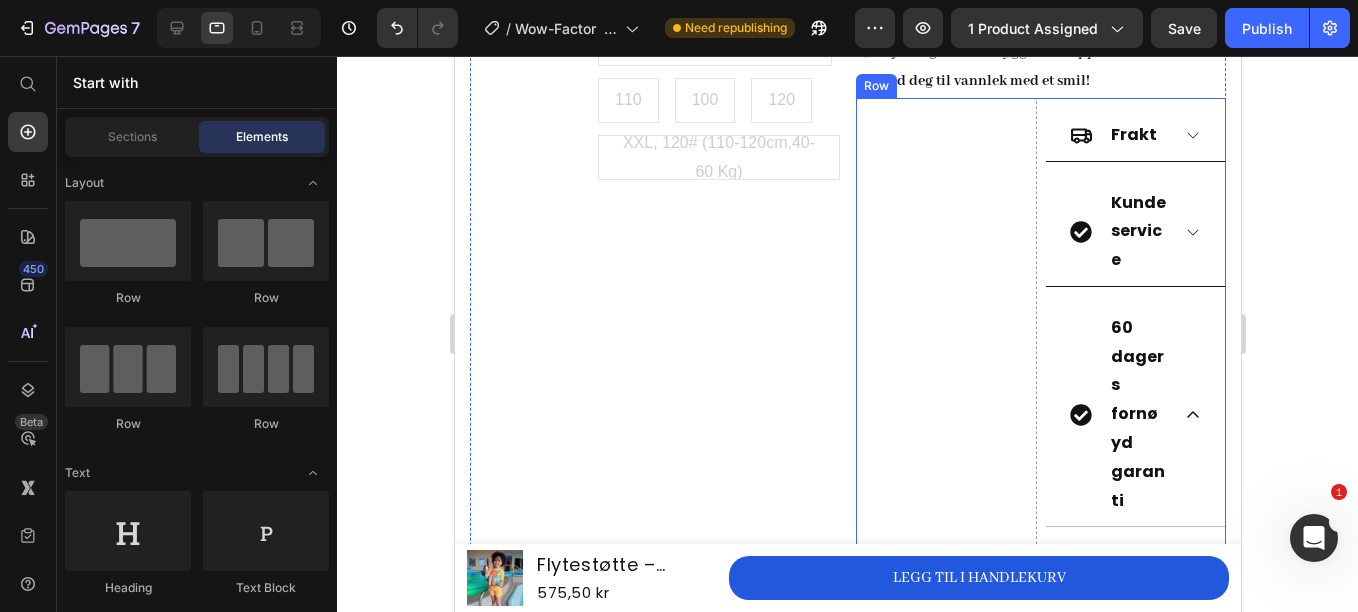 click on "Drop element here" at bounding box center (945, 625) 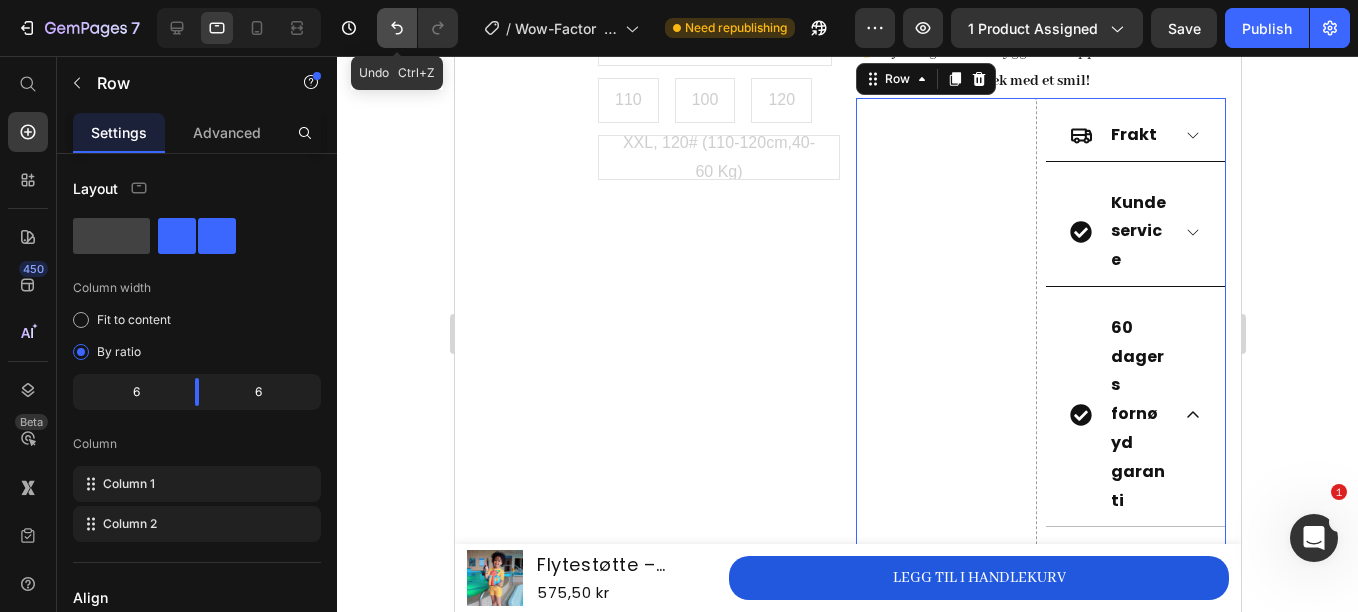 click 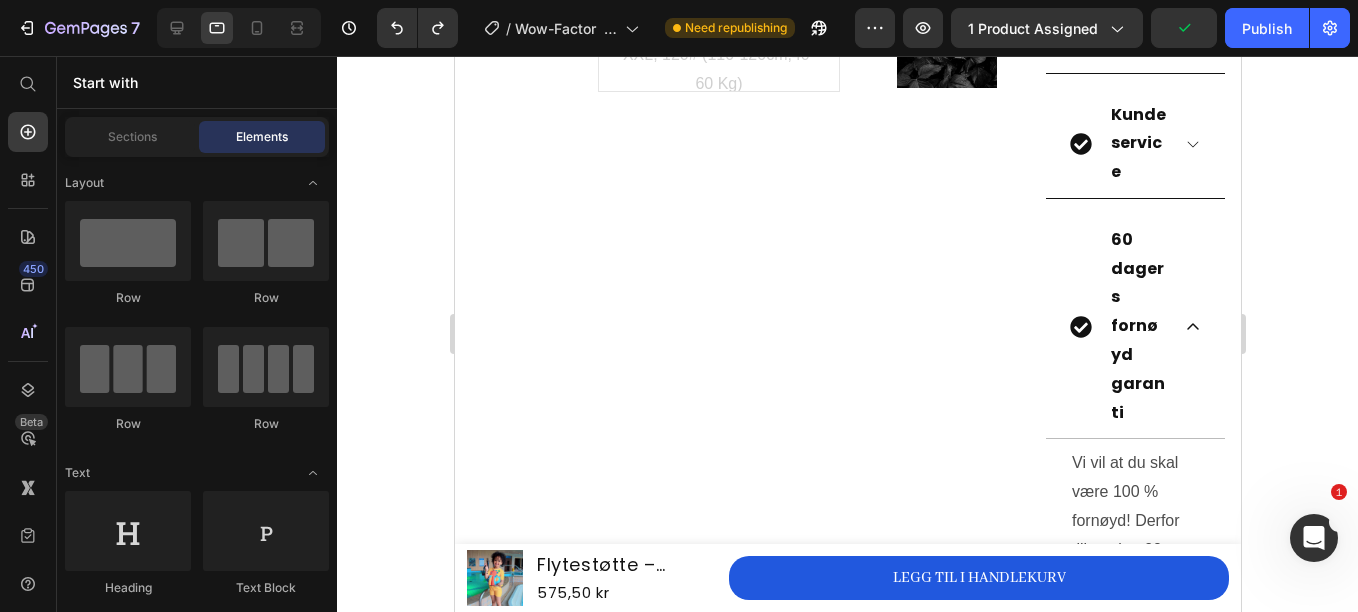scroll, scrollTop: 1234, scrollLeft: 0, axis: vertical 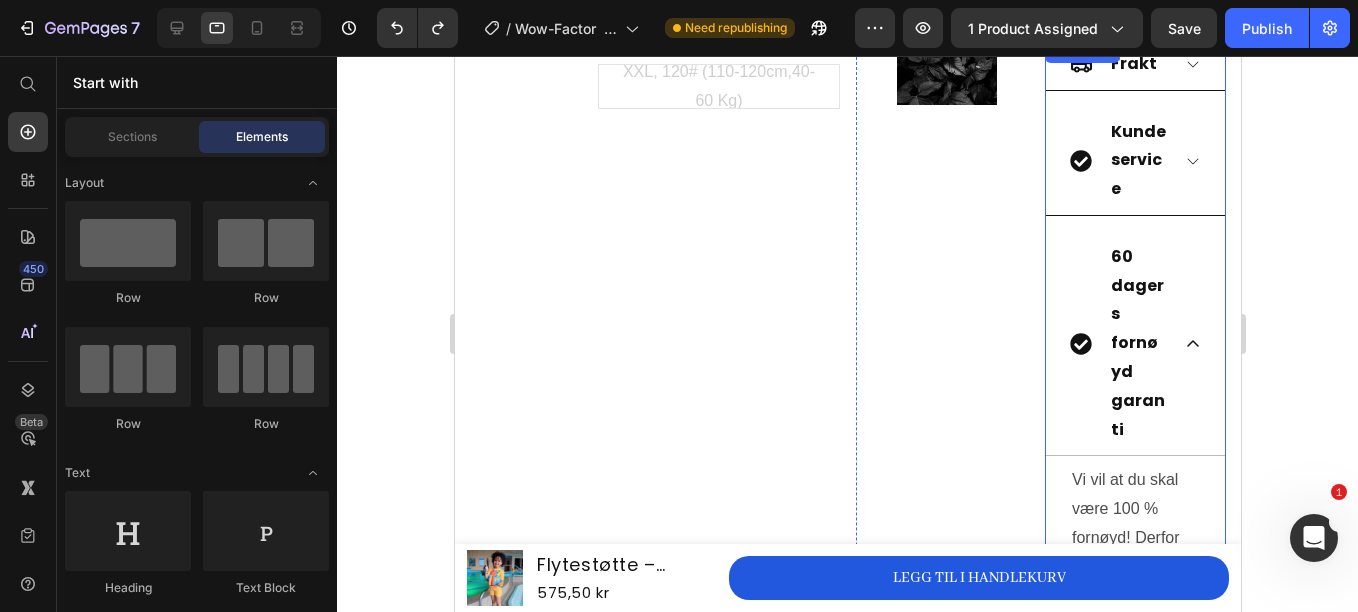 click 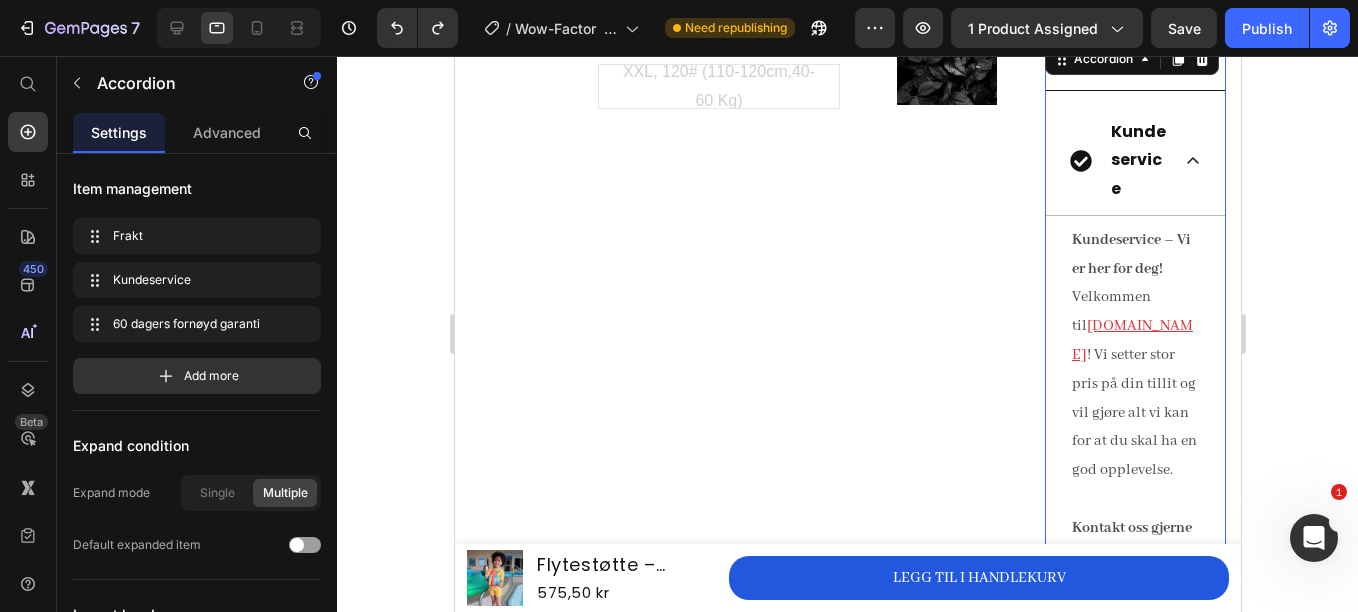 click 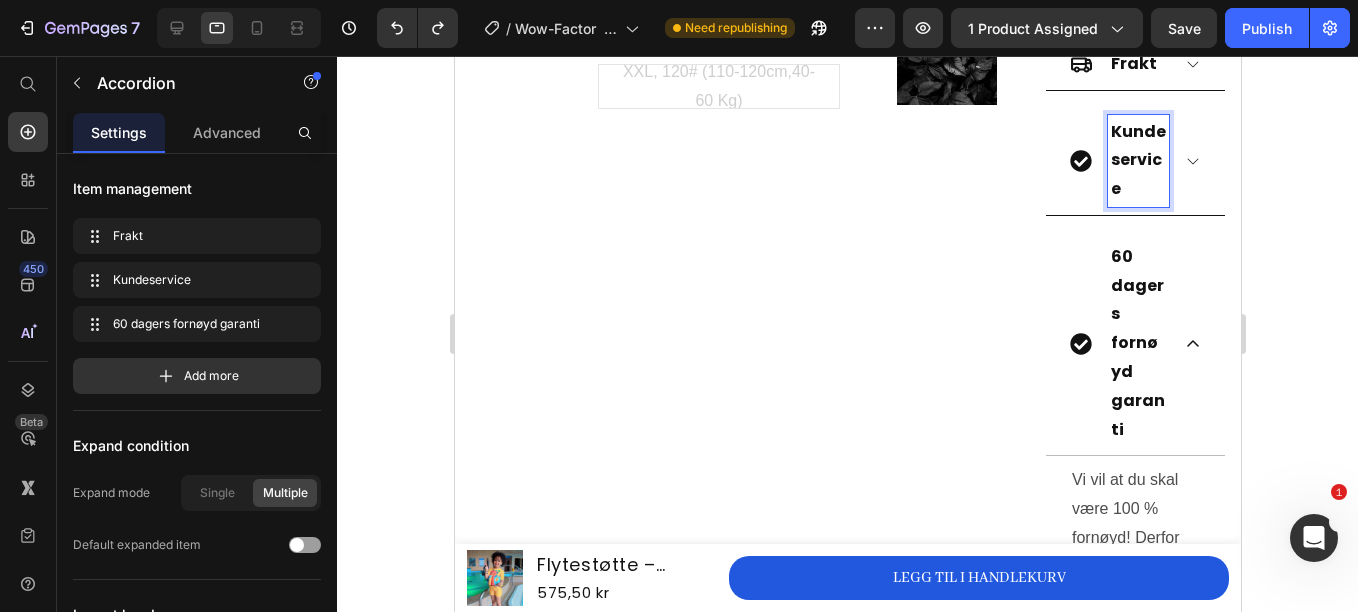 click on "Kundeservice" at bounding box center (1137, 160) 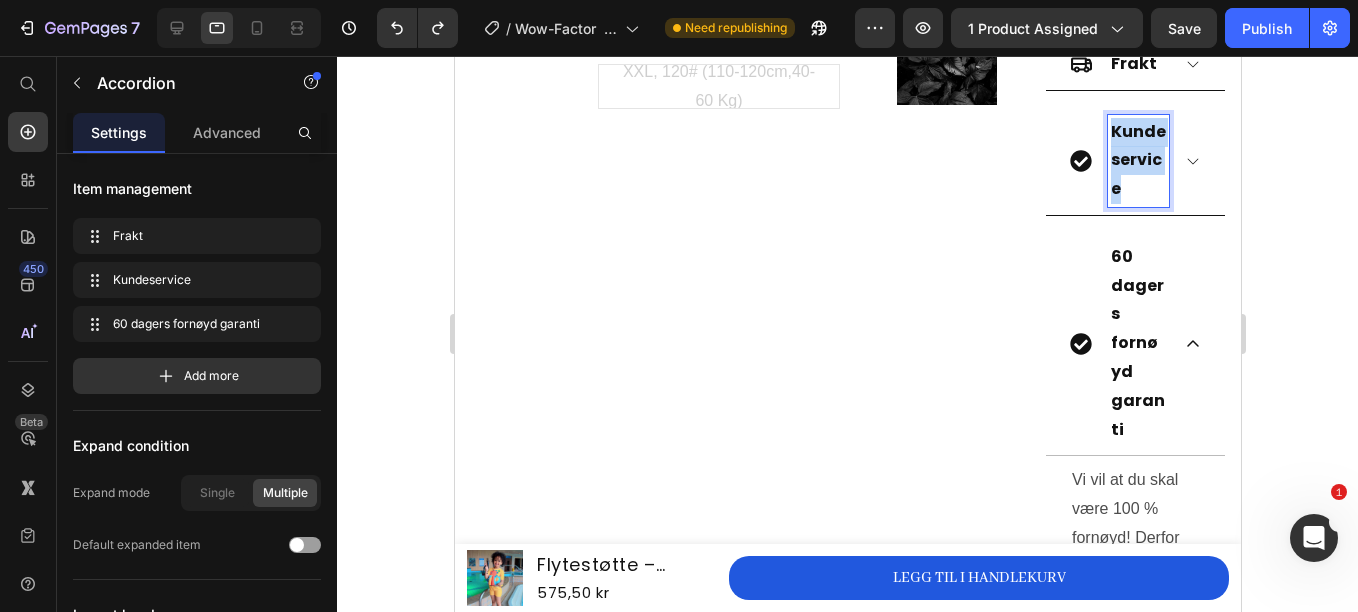 click on "Kundeservice" at bounding box center [1137, 160] 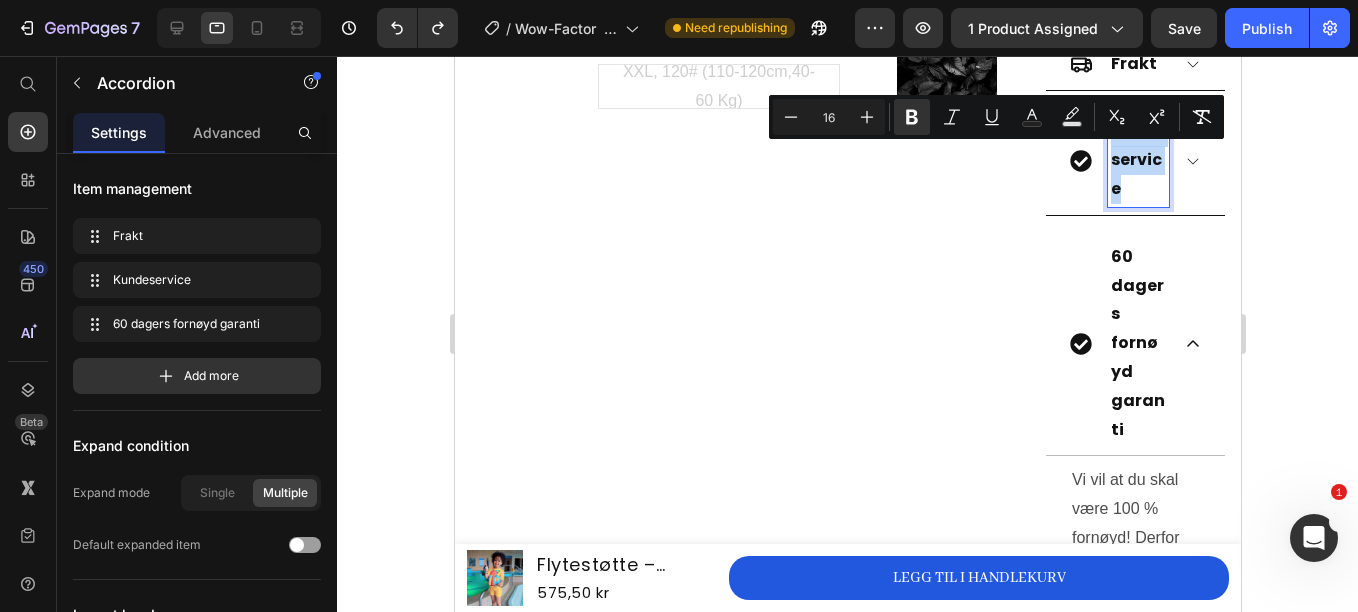 click on "Kundeservice" at bounding box center (1137, 160) 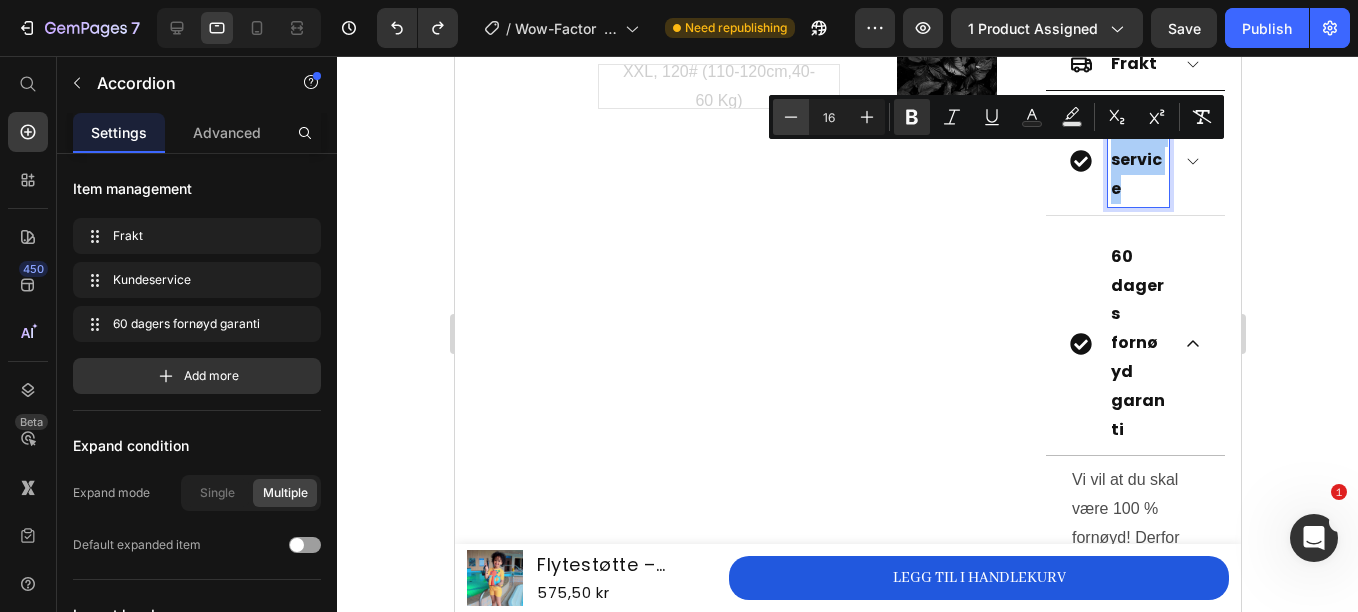 click 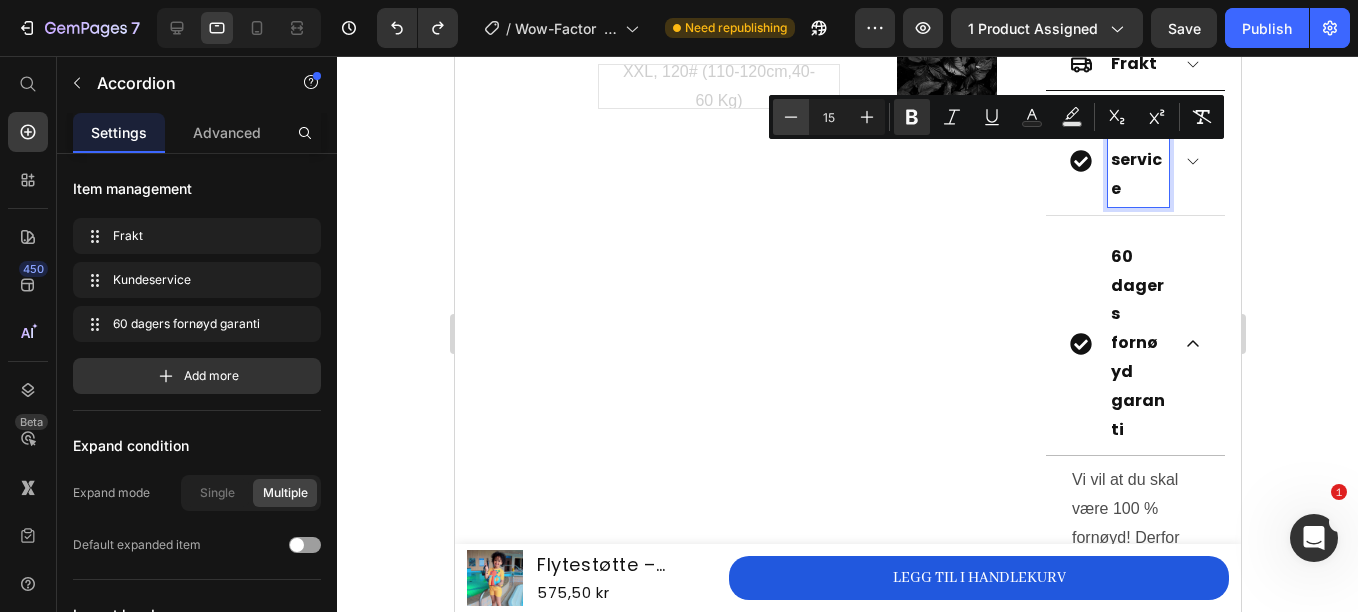 click 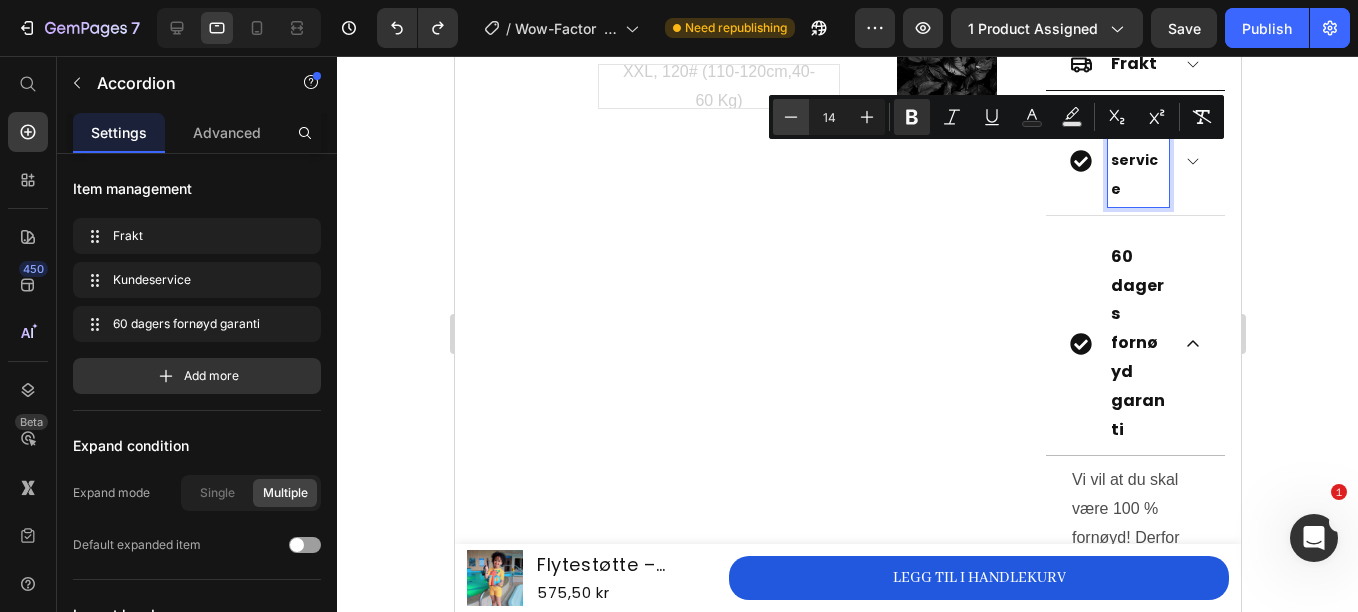 click 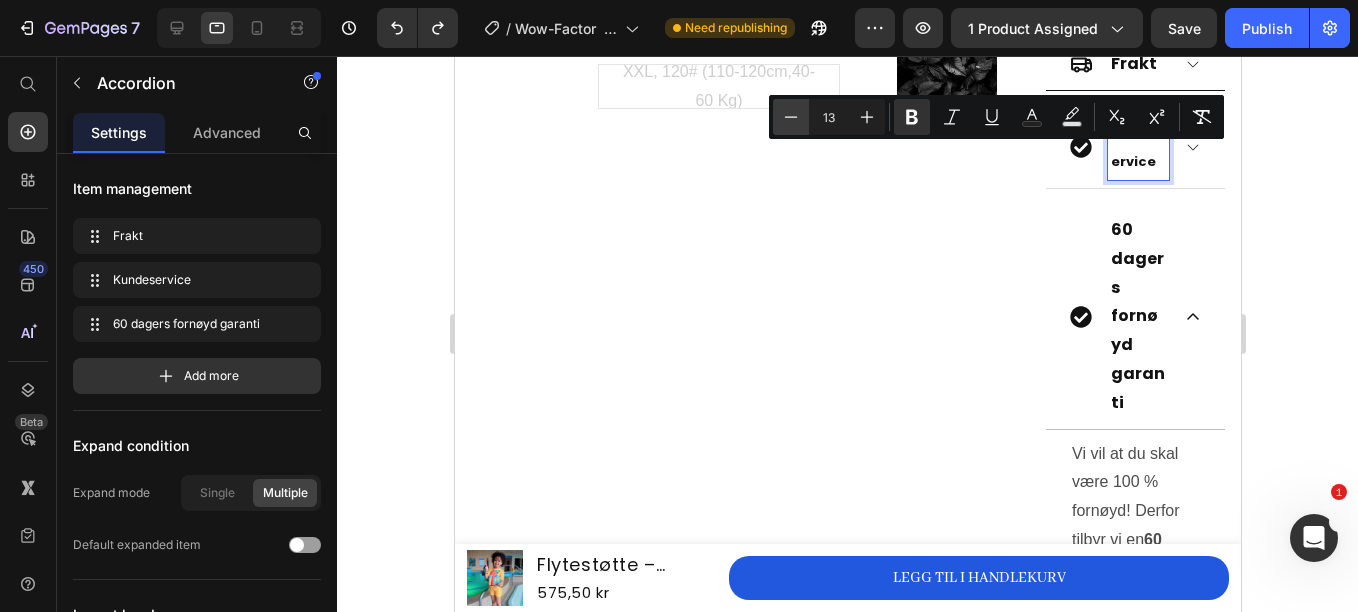 click 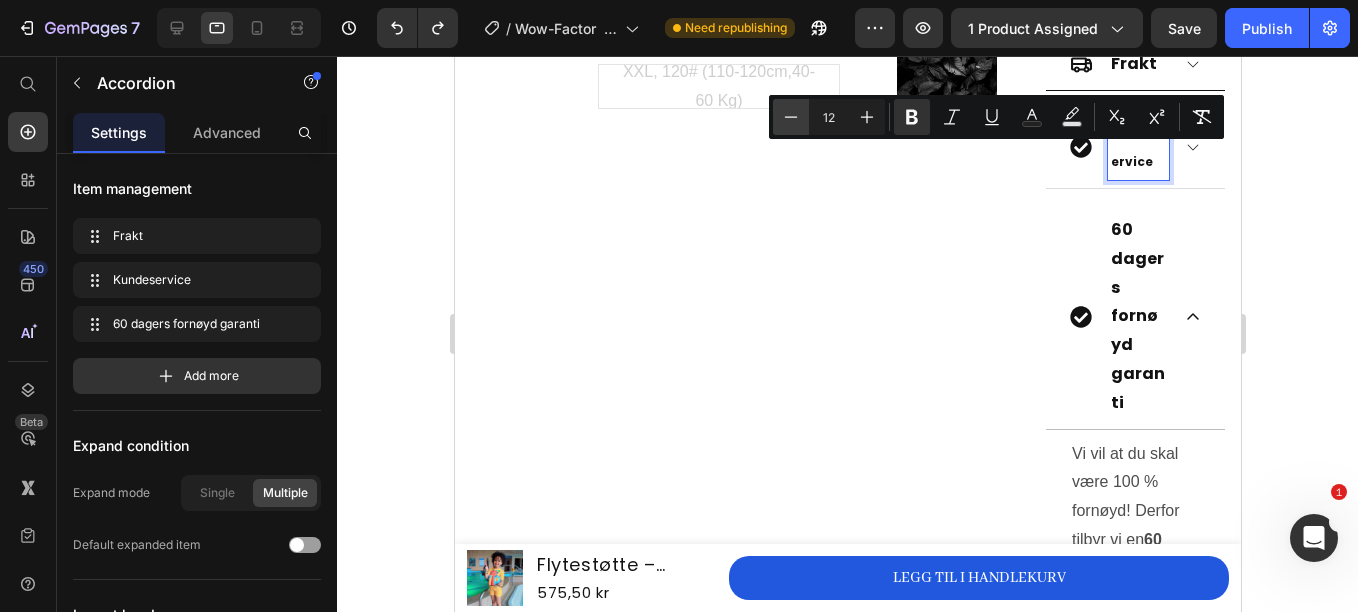 click 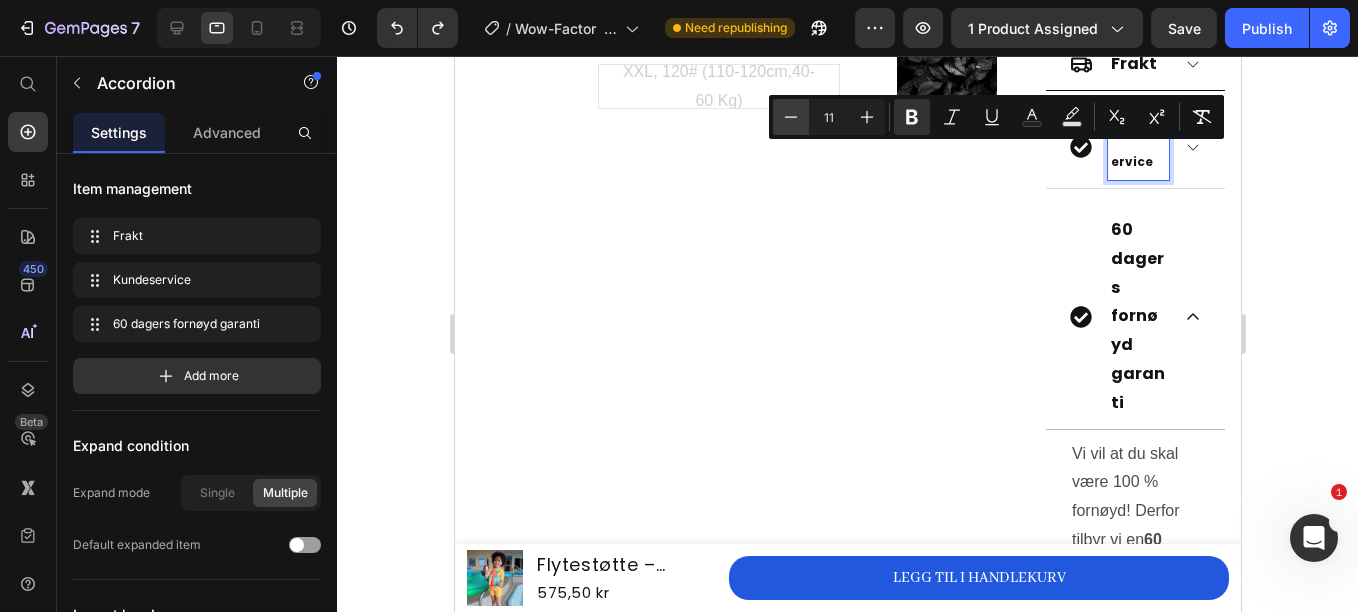 click 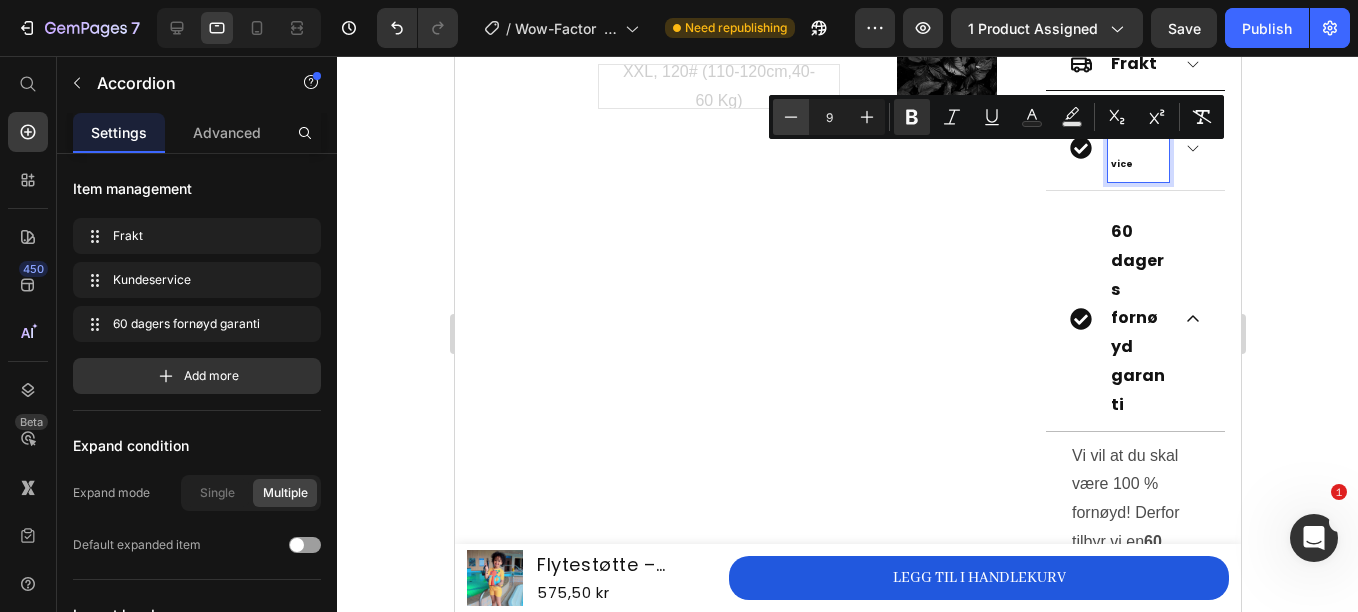click 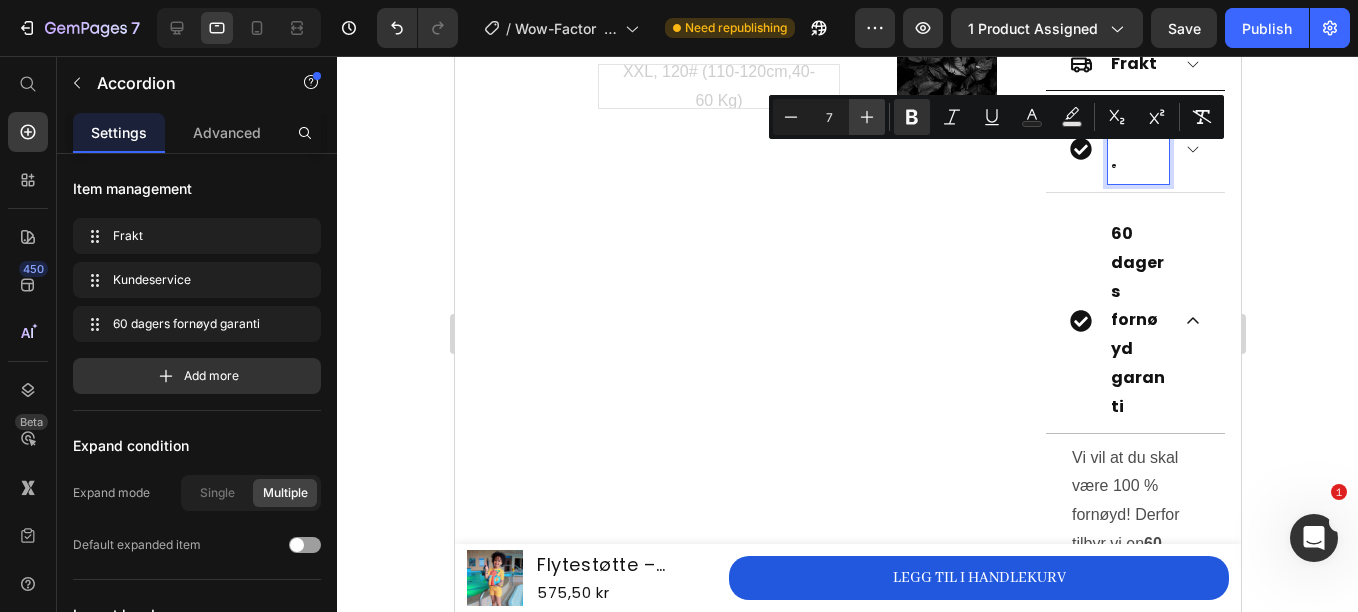 click 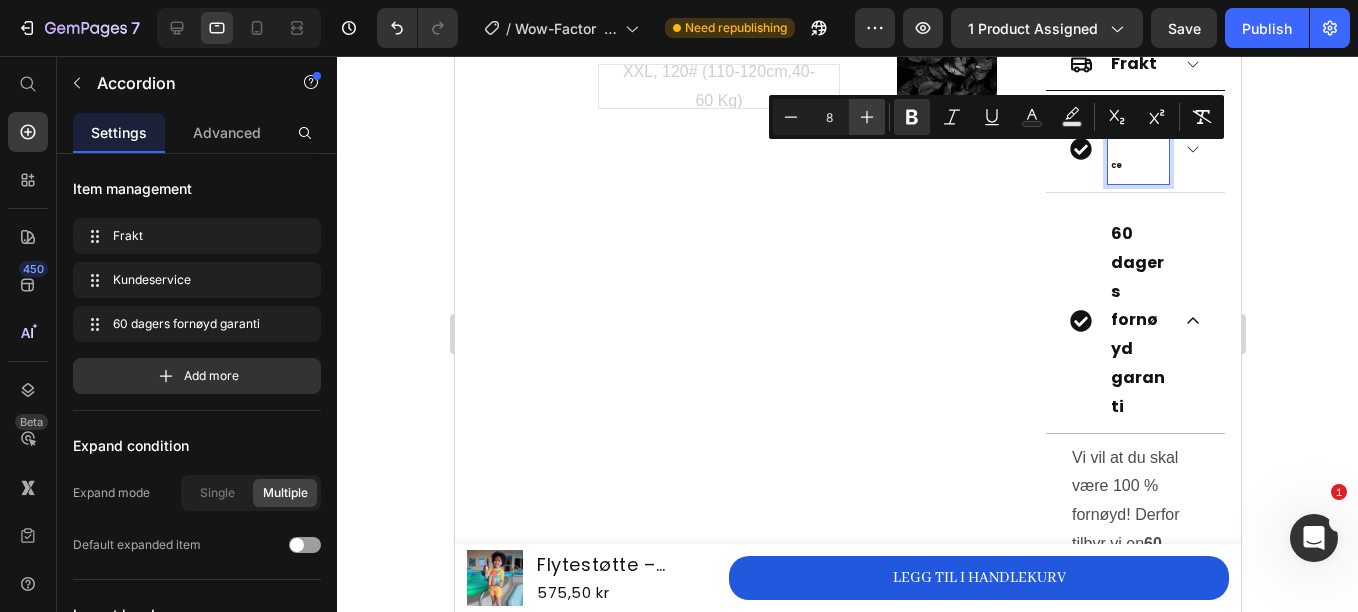 click 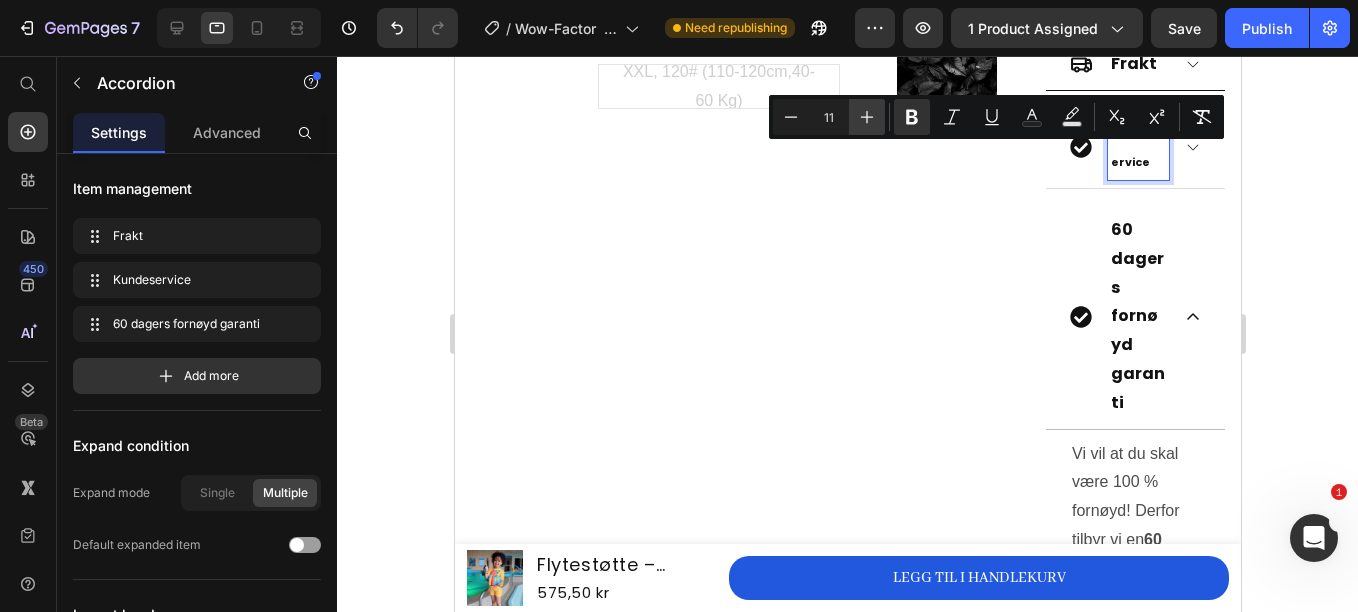 click 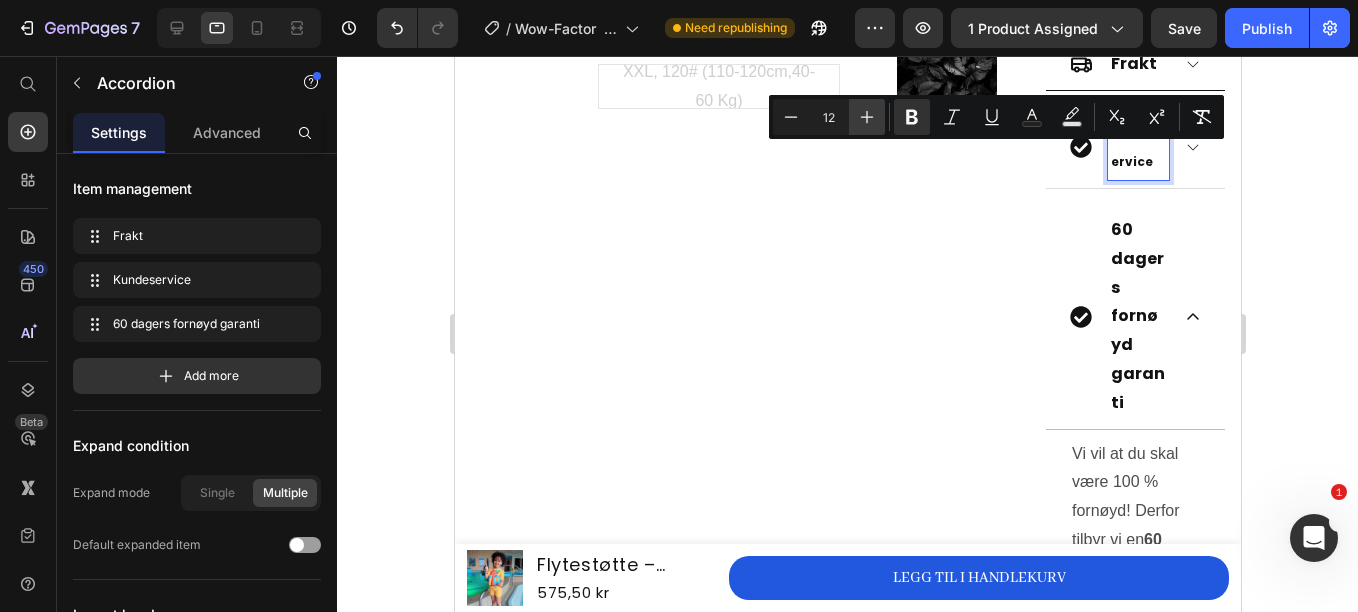 click 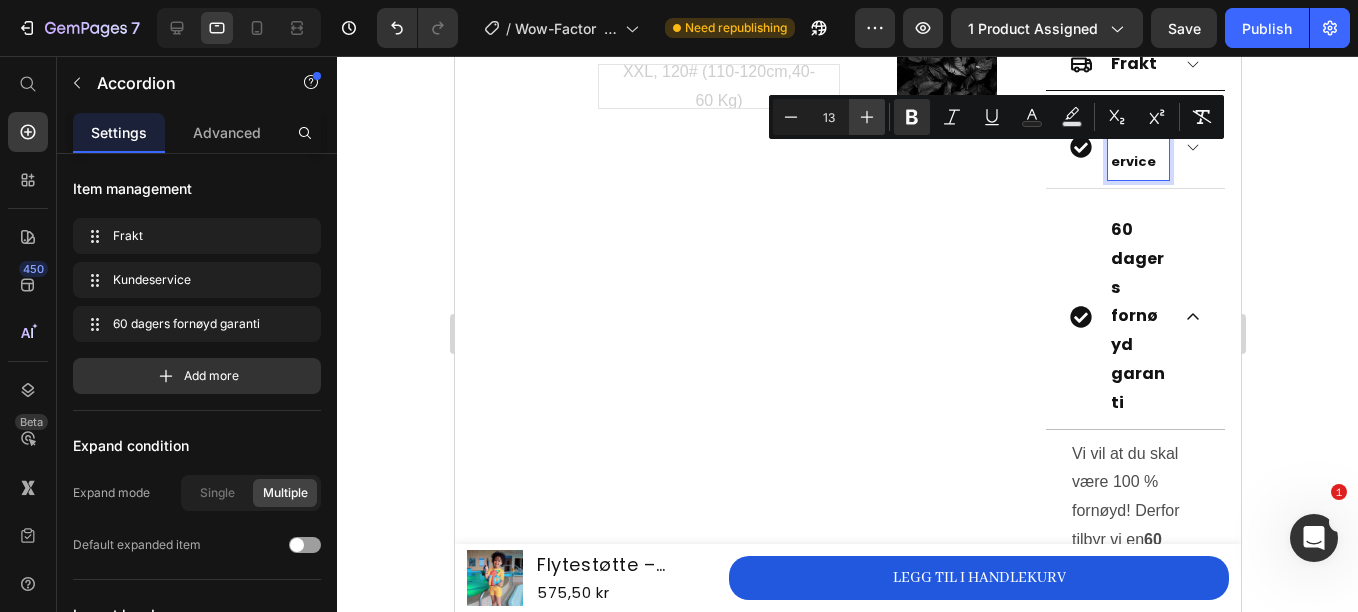 click 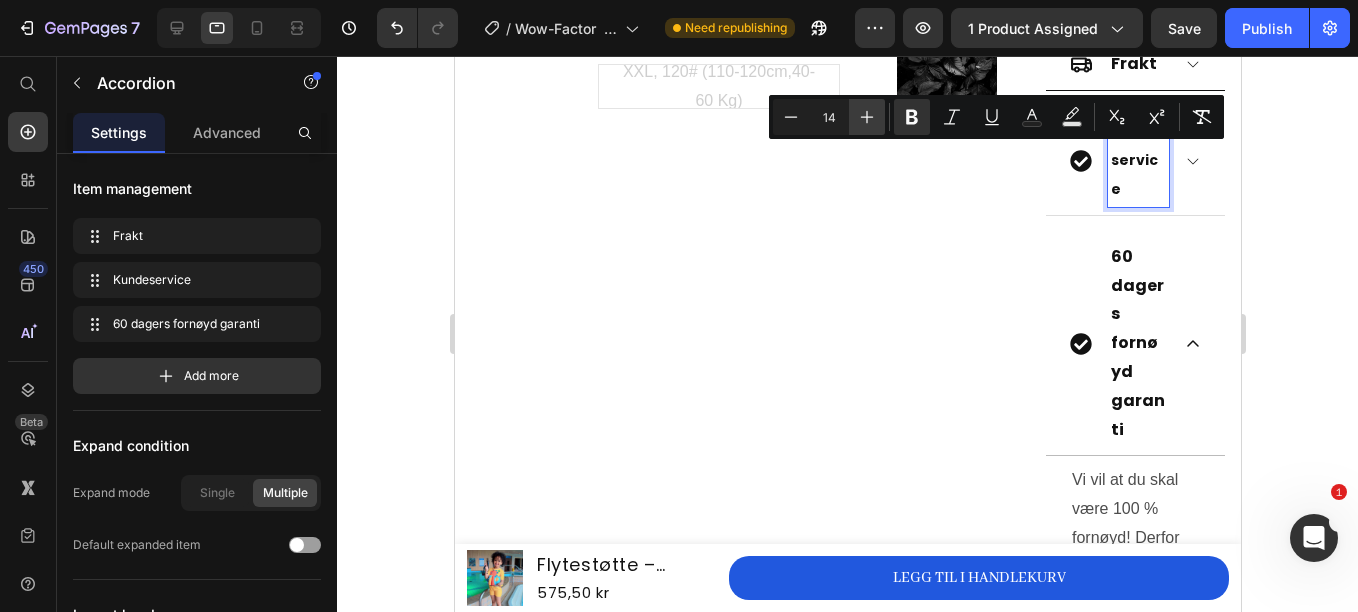 click 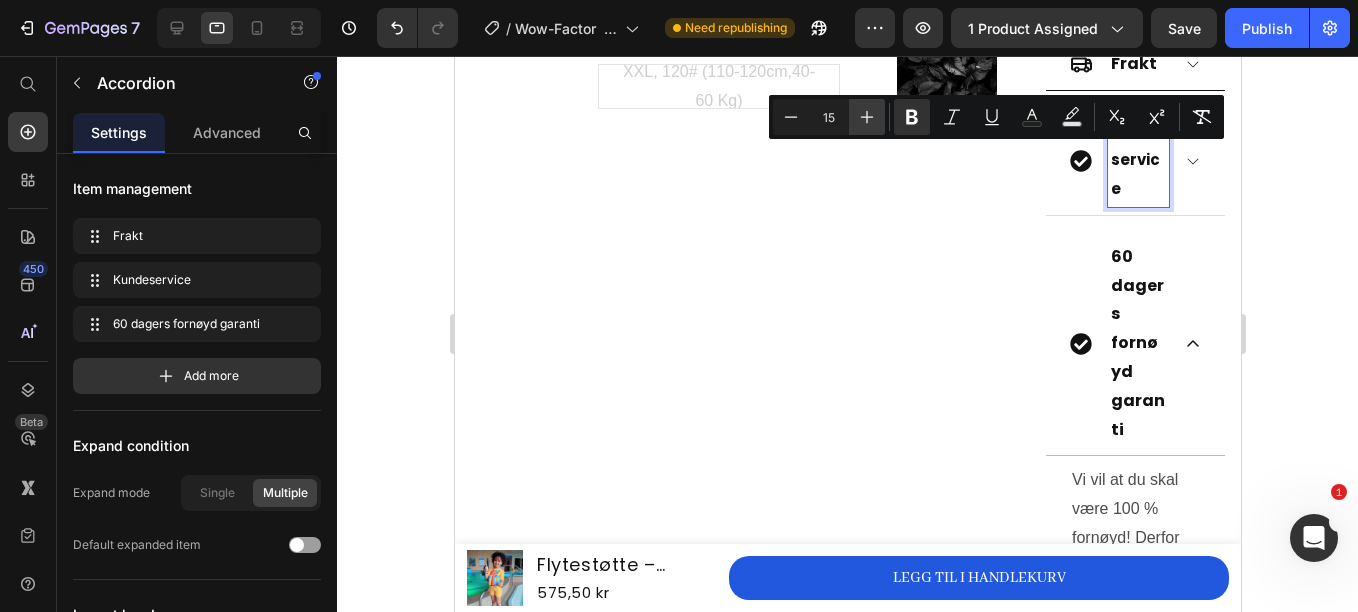 click 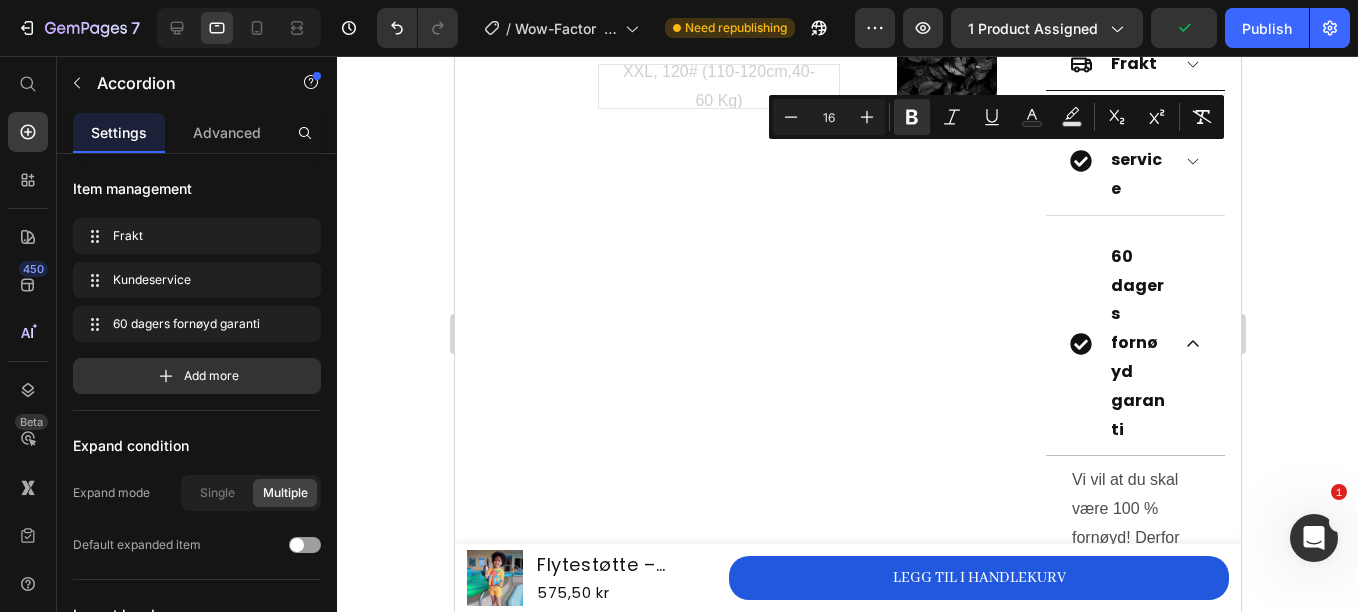 click 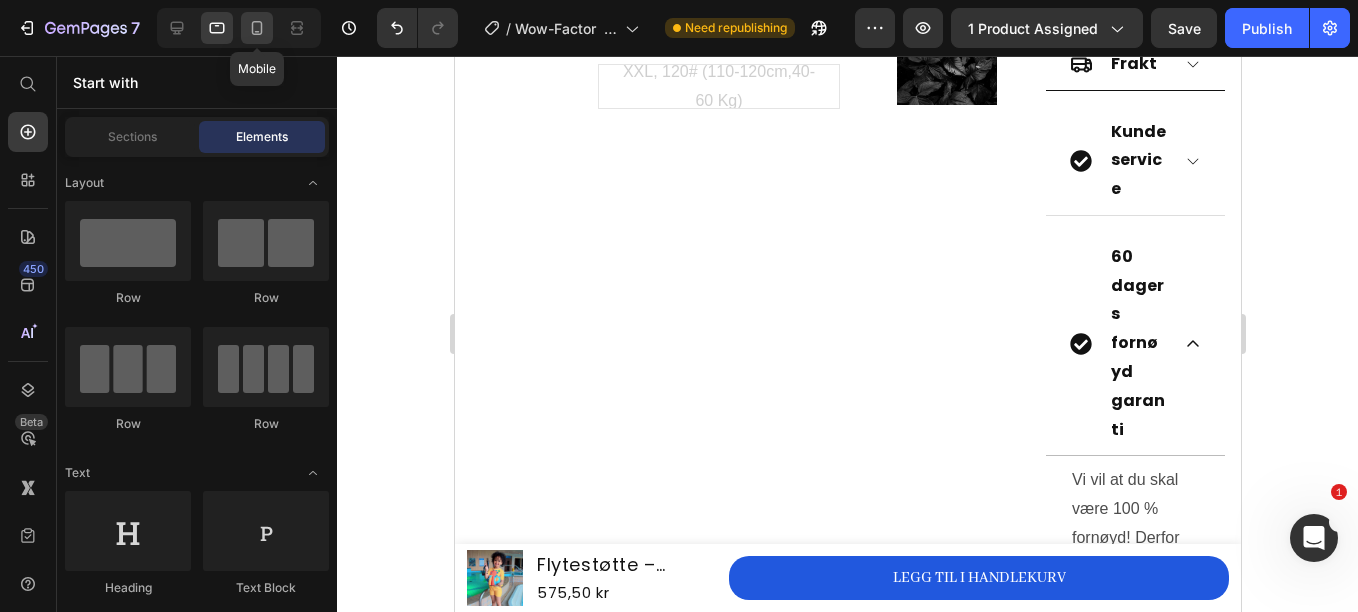 click 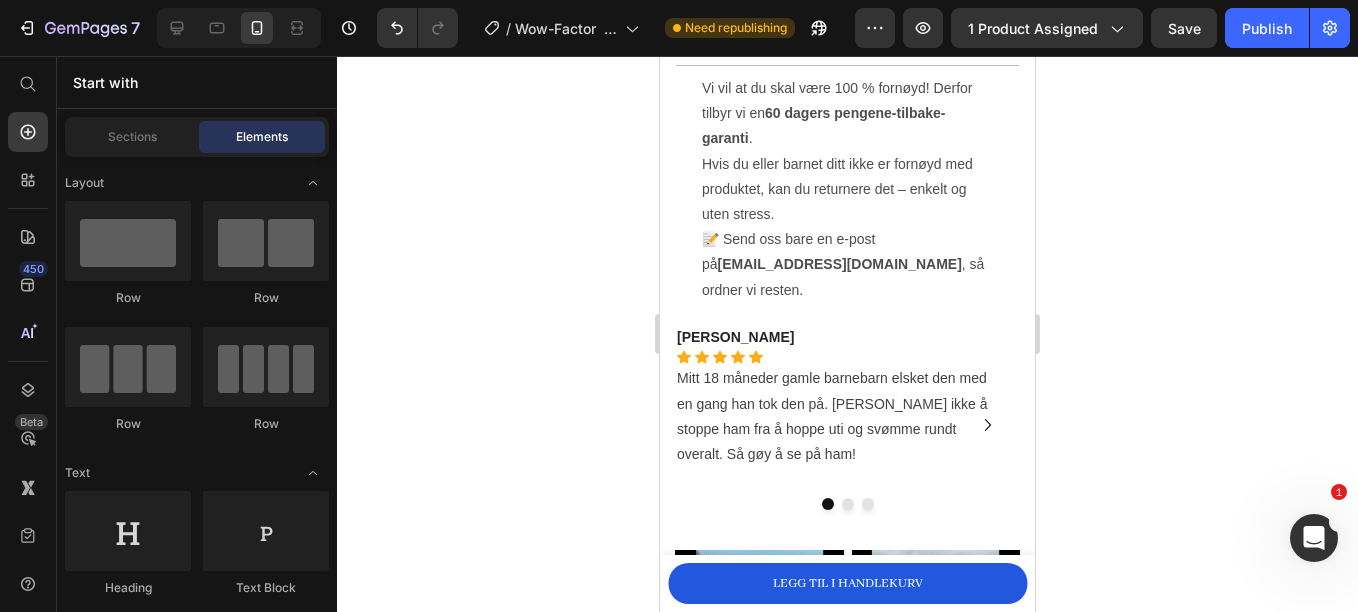 scroll, scrollTop: 2300, scrollLeft: 0, axis: vertical 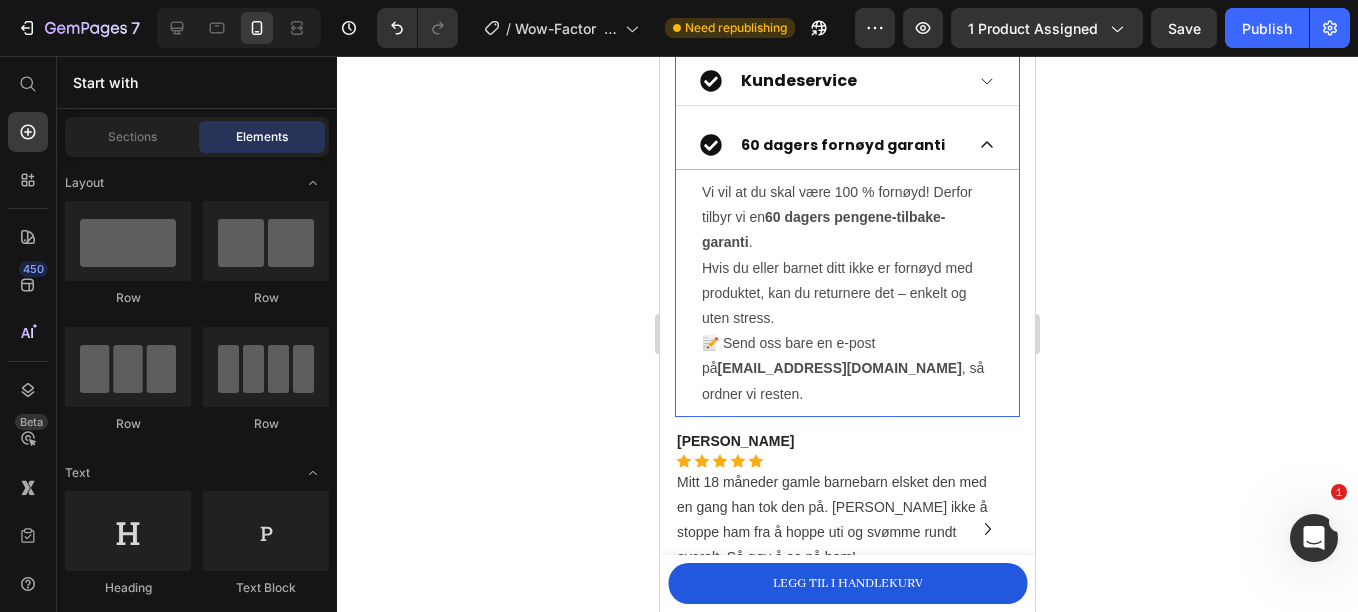 click 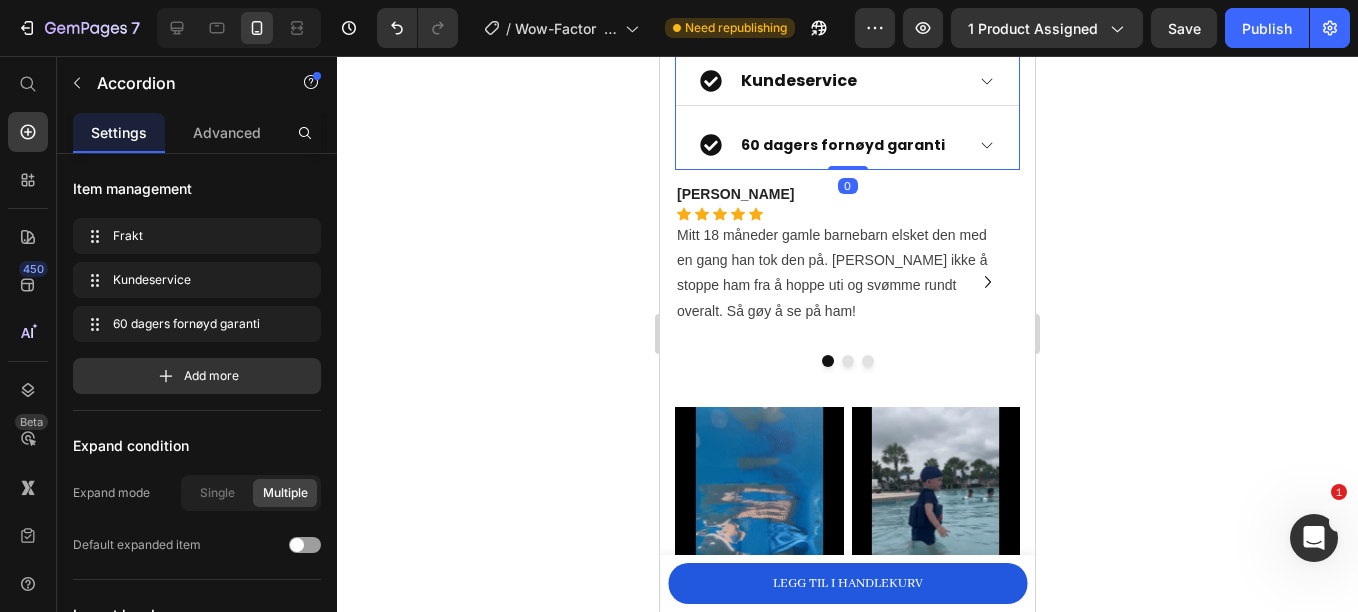drag, startPoint x: 844, startPoint y: 168, endPoint x: 845, endPoint y: 152, distance: 16.03122 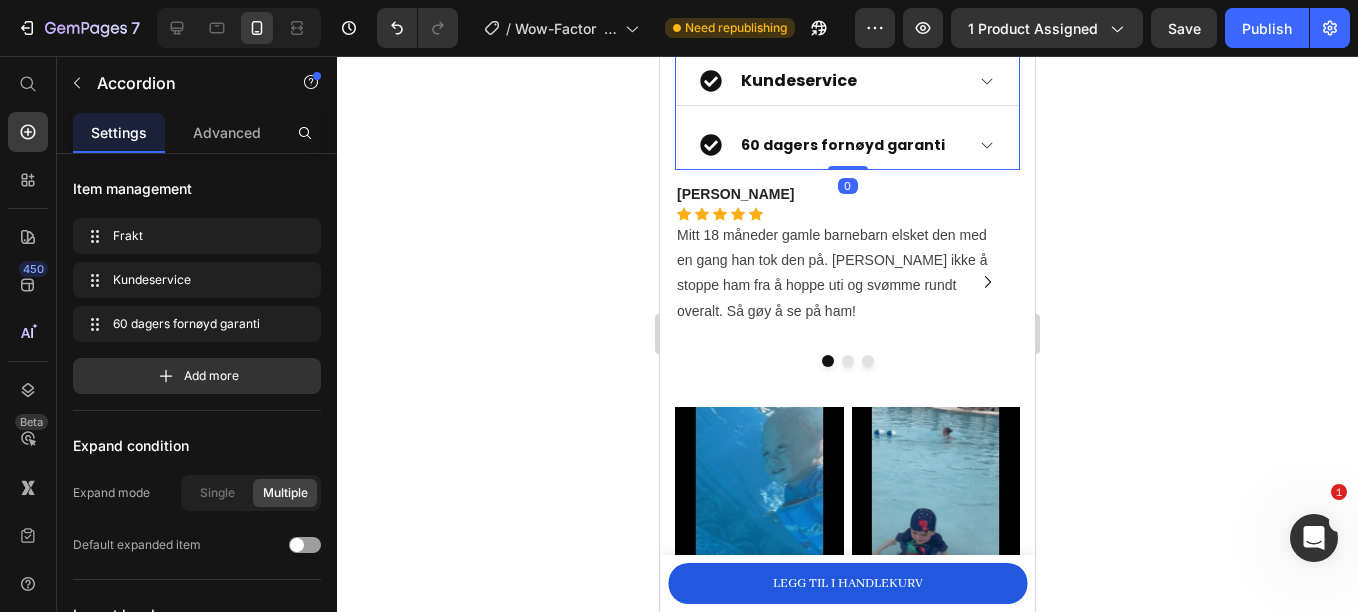 click on "Frakt
Kundeservice
60 dagers fornøyd garanti Accordion   0" at bounding box center [847, 81] 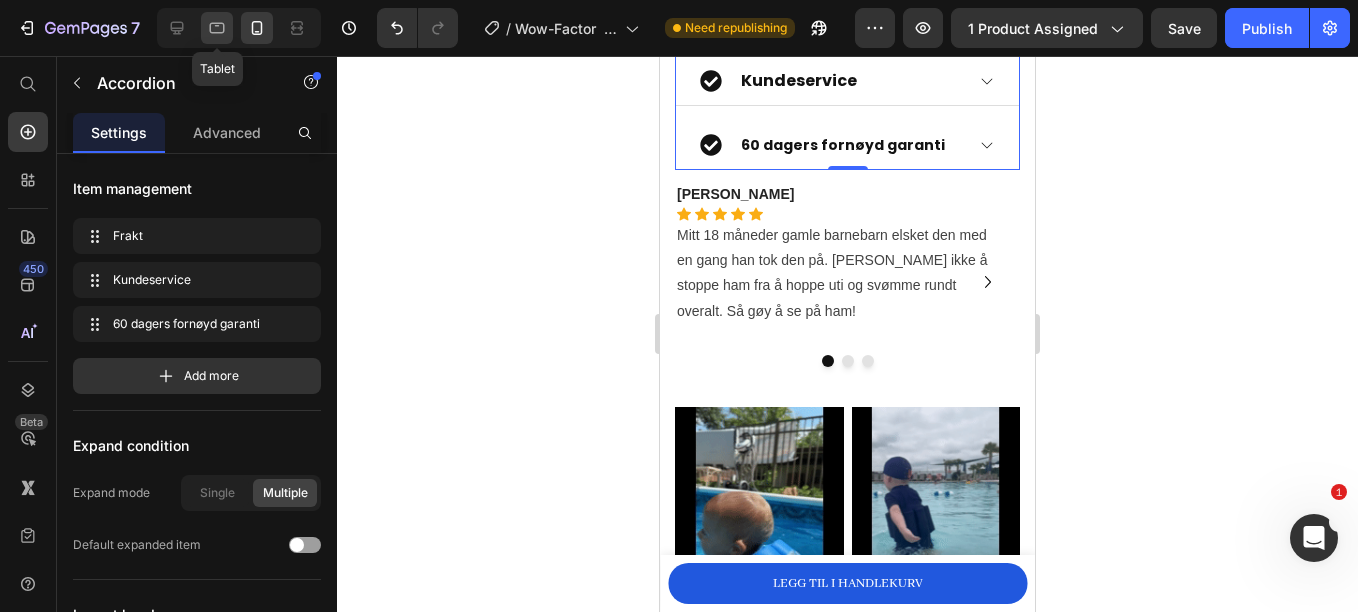click 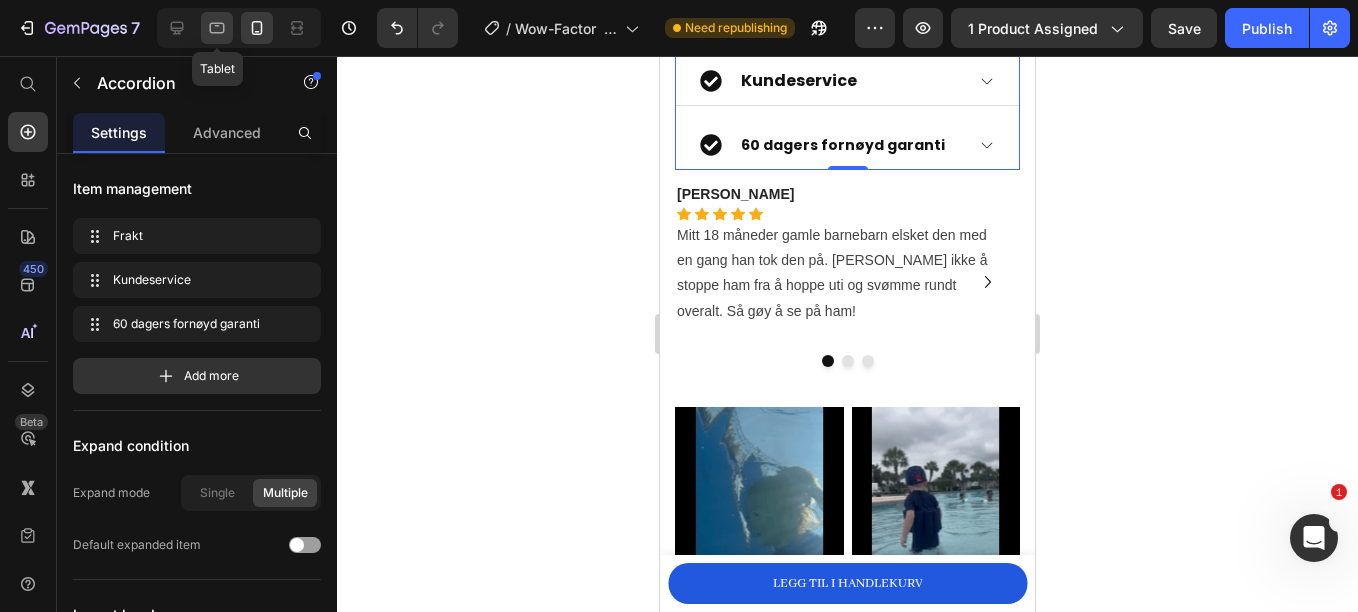 type on "16" 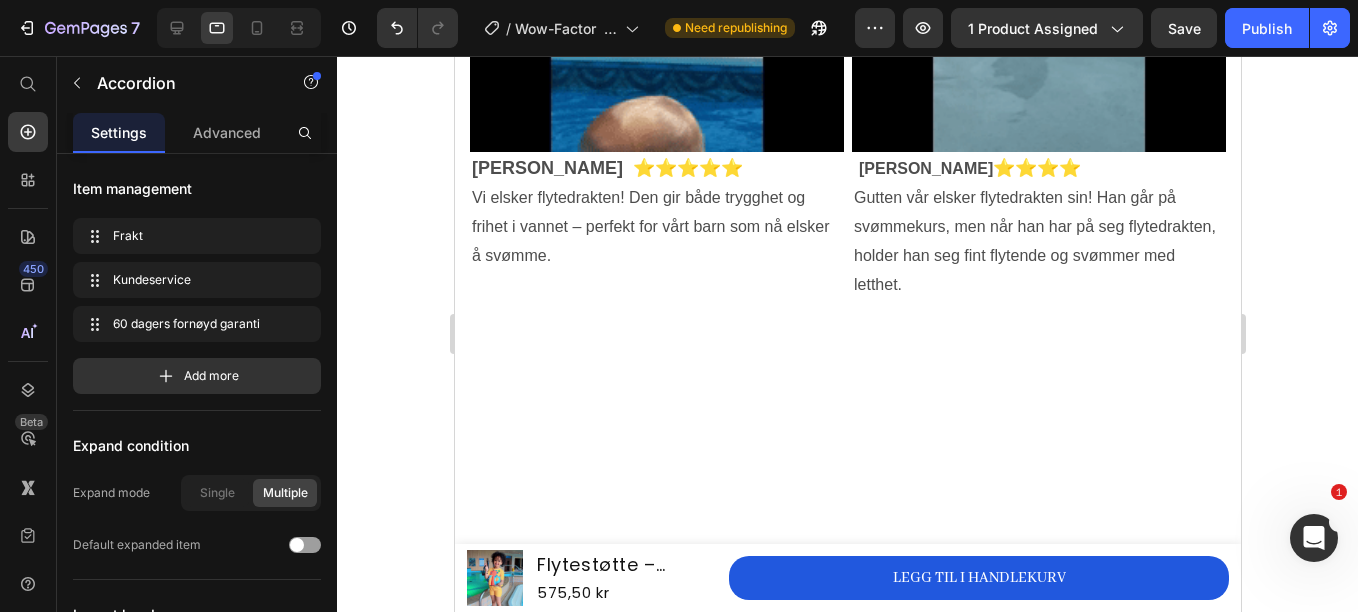 scroll, scrollTop: 1175, scrollLeft: 0, axis: vertical 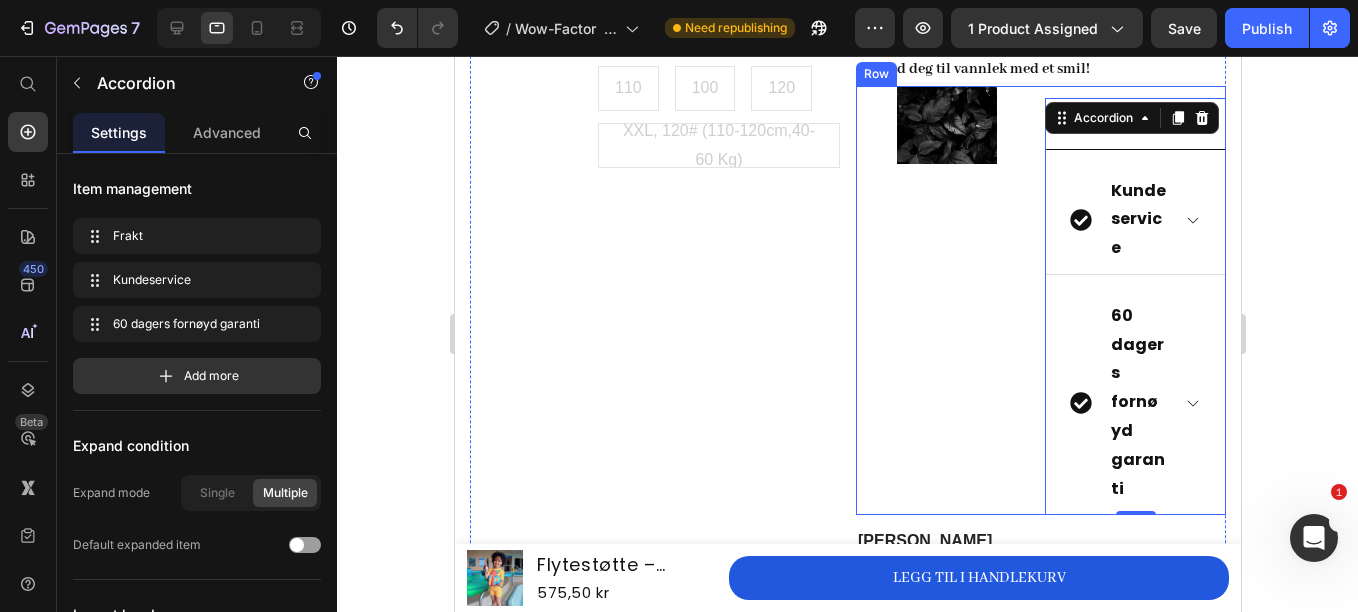 click on "Image" at bounding box center [945, 301] 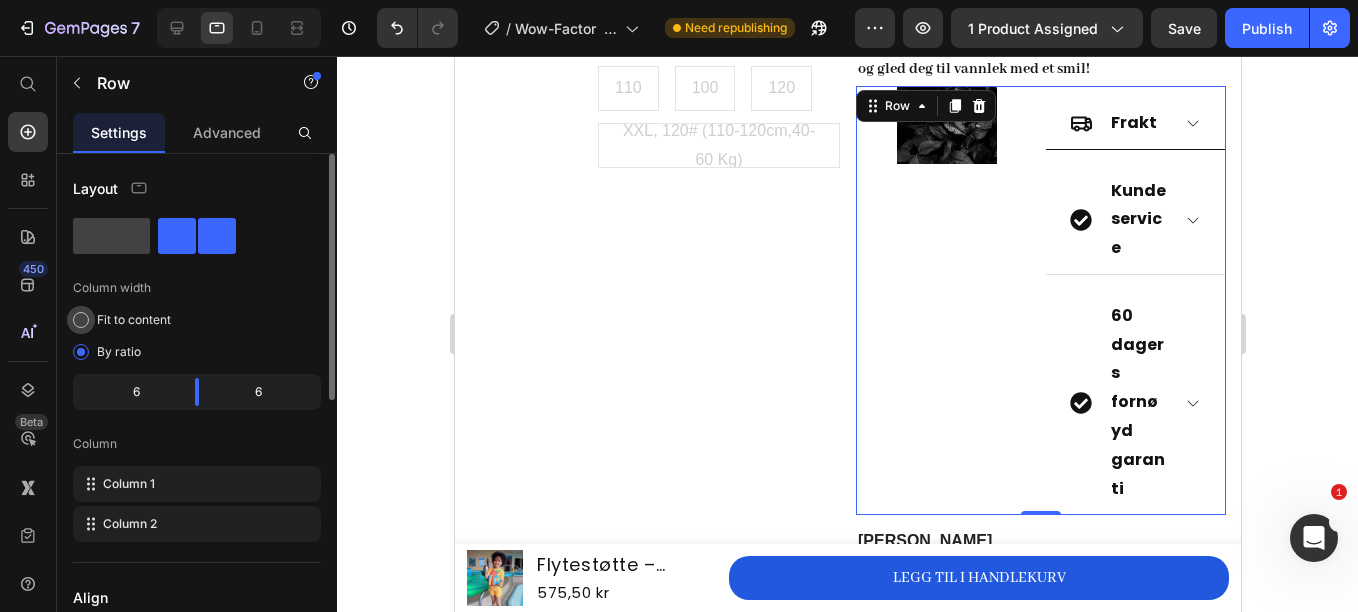 click on "Fit to content" at bounding box center (134, 320) 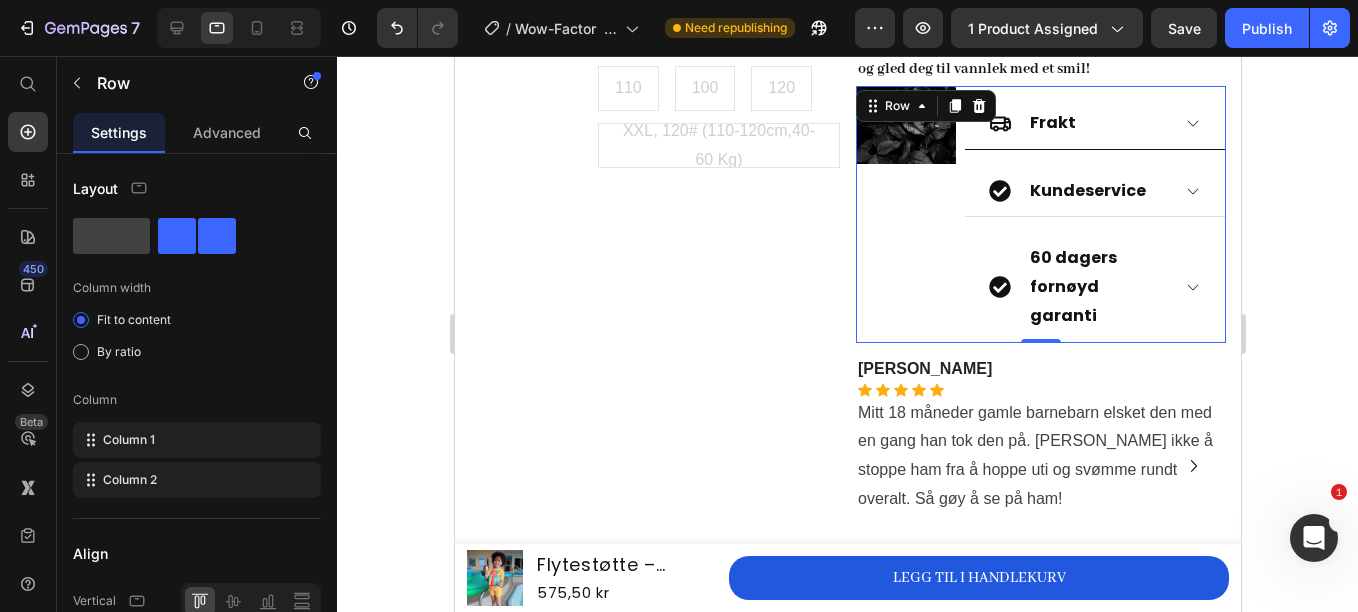 click 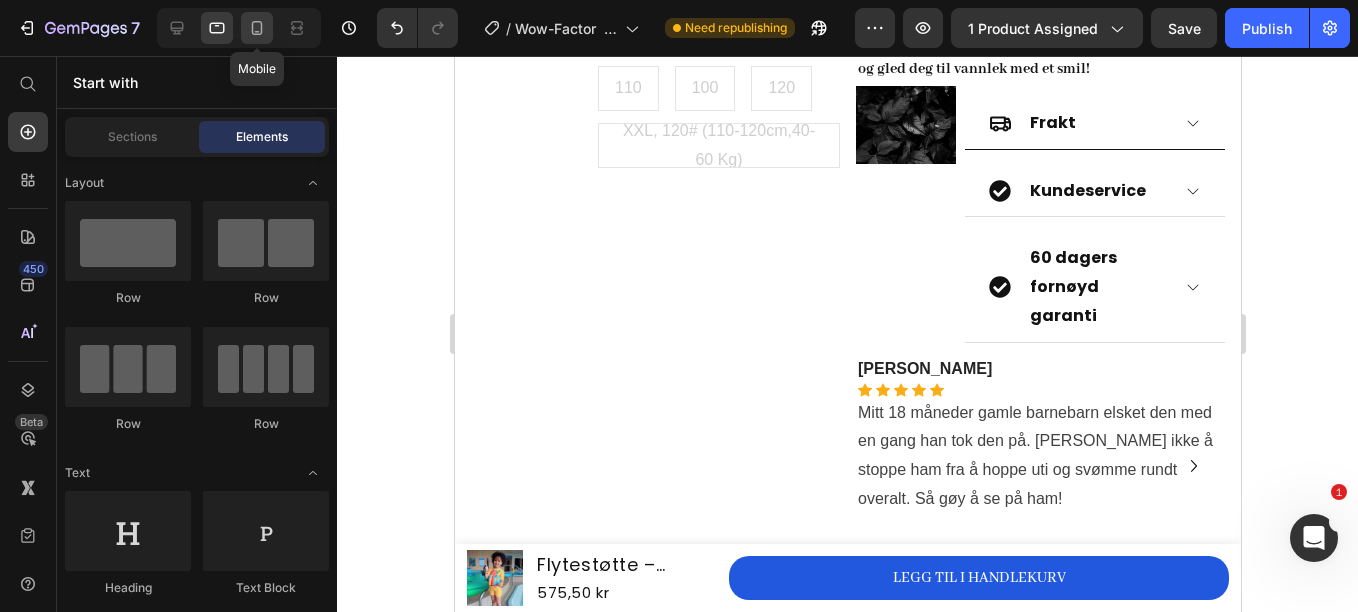 click 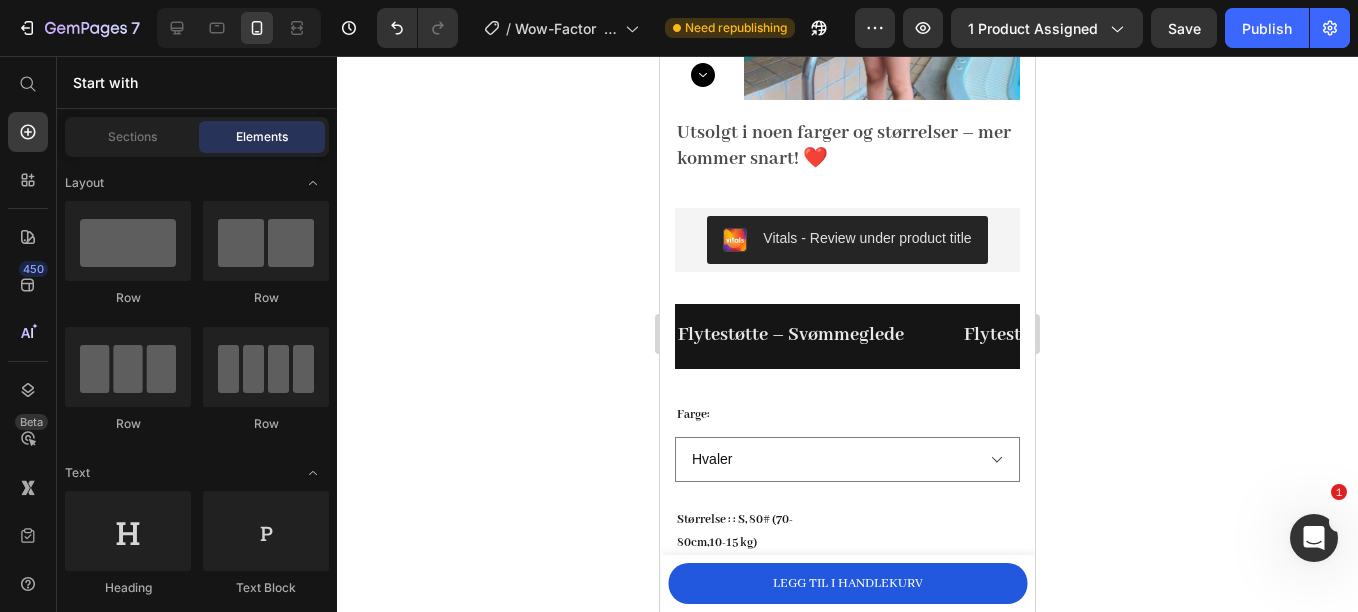 scroll, scrollTop: 351, scrollLeft: 0, axis: vertical 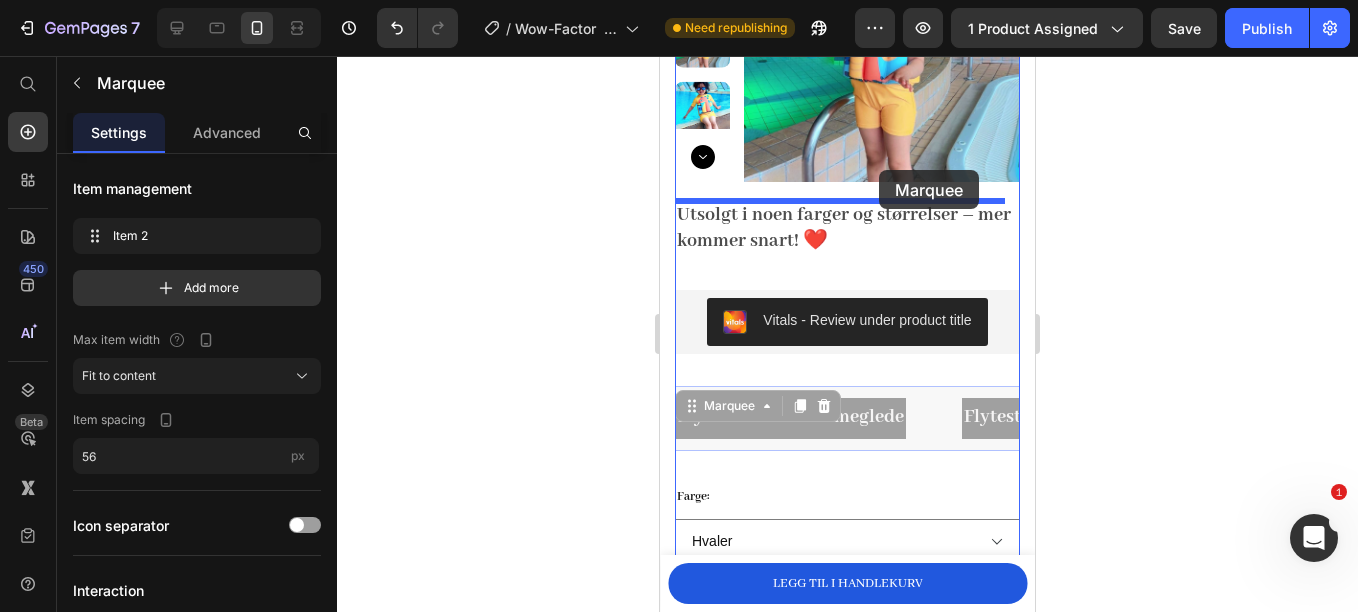 drag, startPoint x: 921, startPoint y: 397, endPoint x: 879, endPoint y: 170, distance: 230.85277 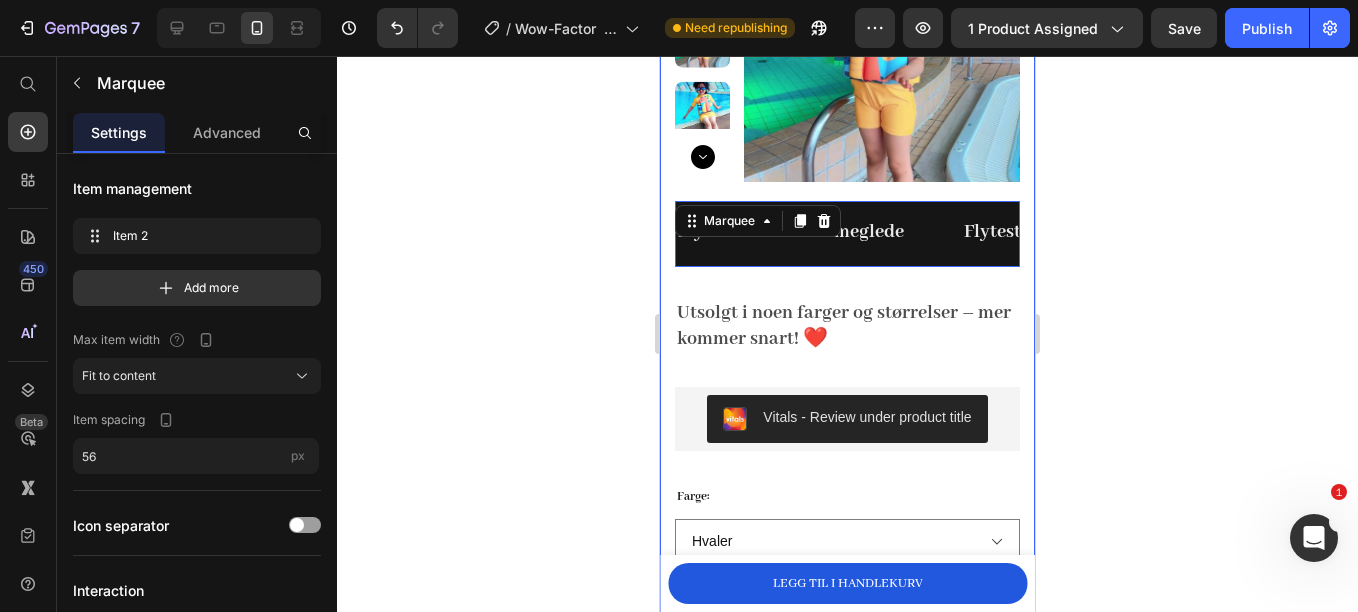 click 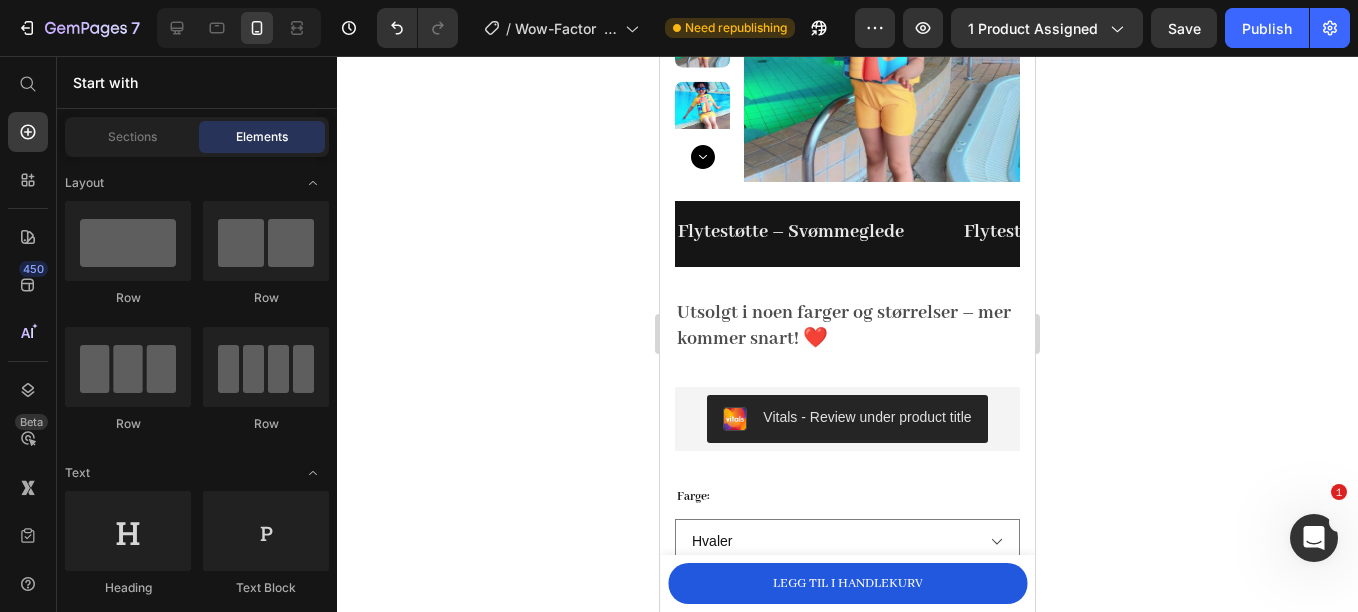 click 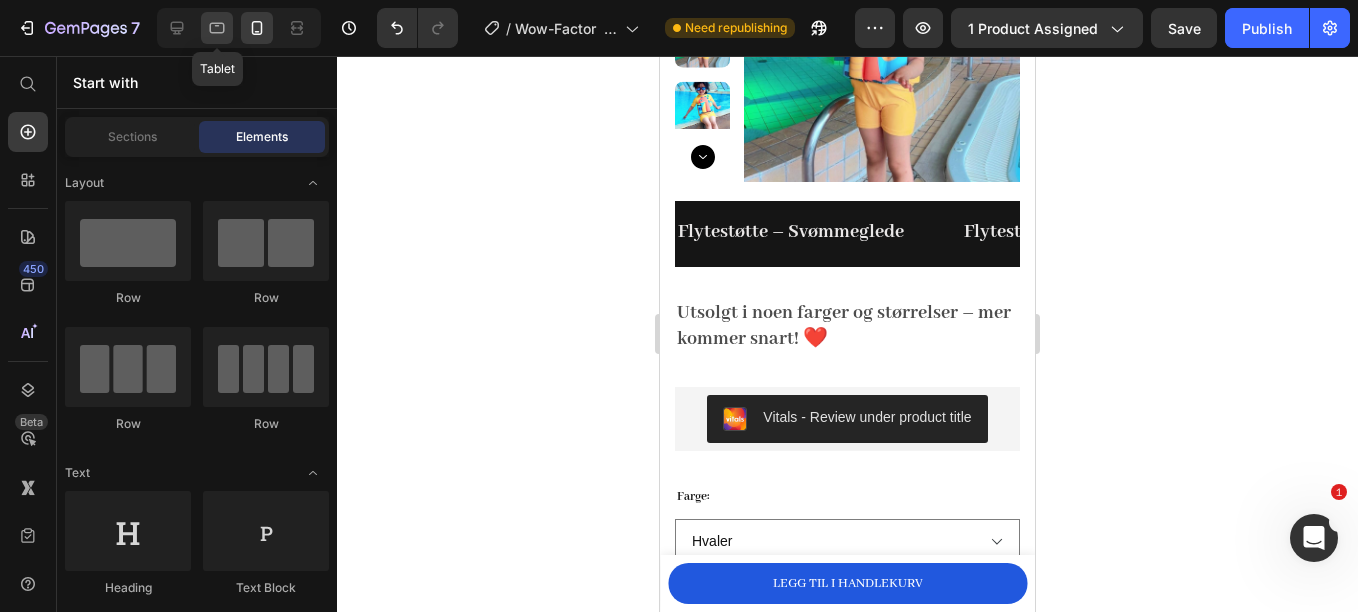 click 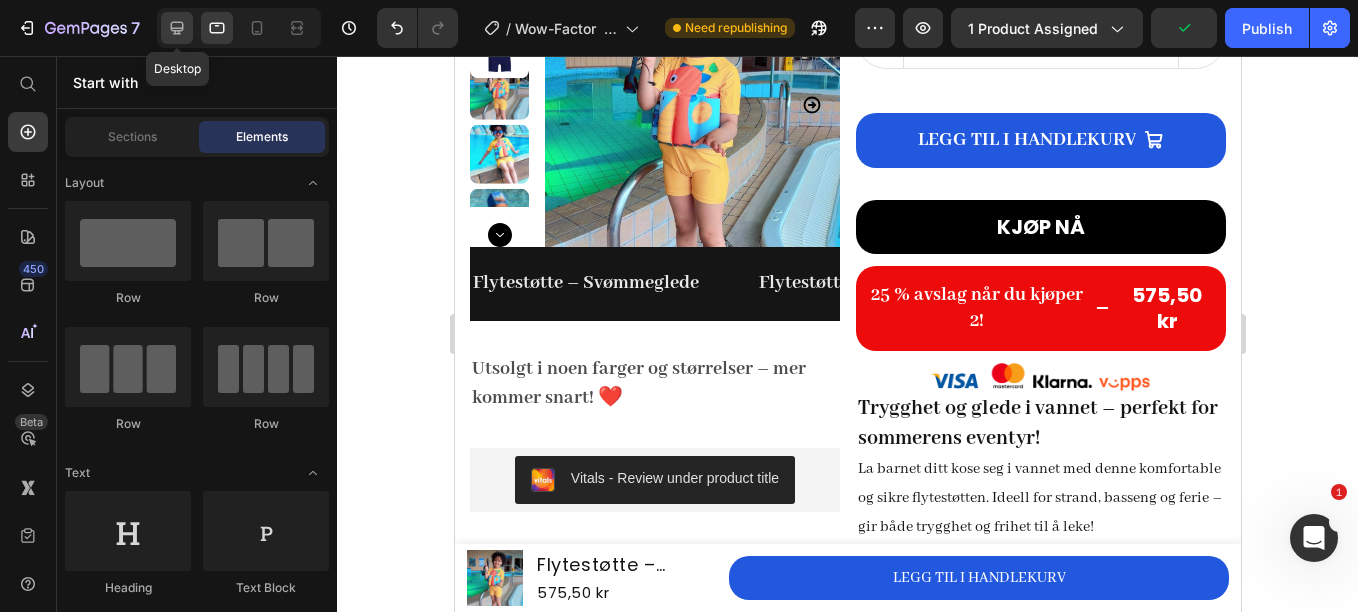 click 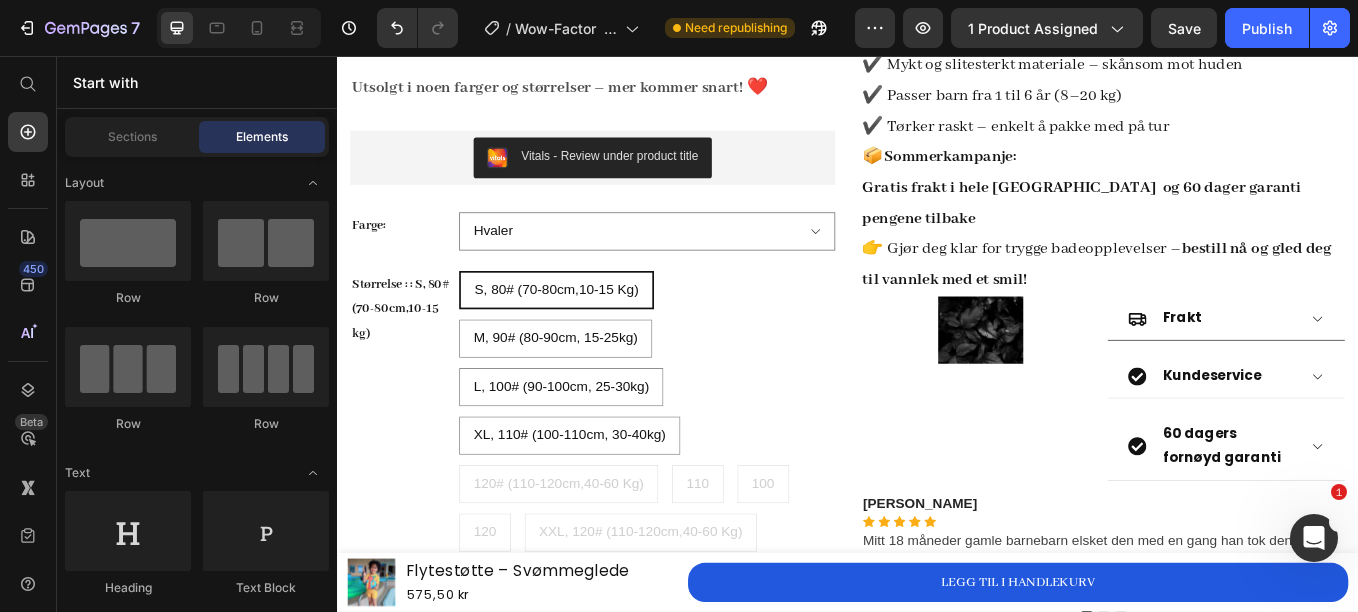 scroll, scrollTop: 1031, scrollLeft: 0, axis: vertical 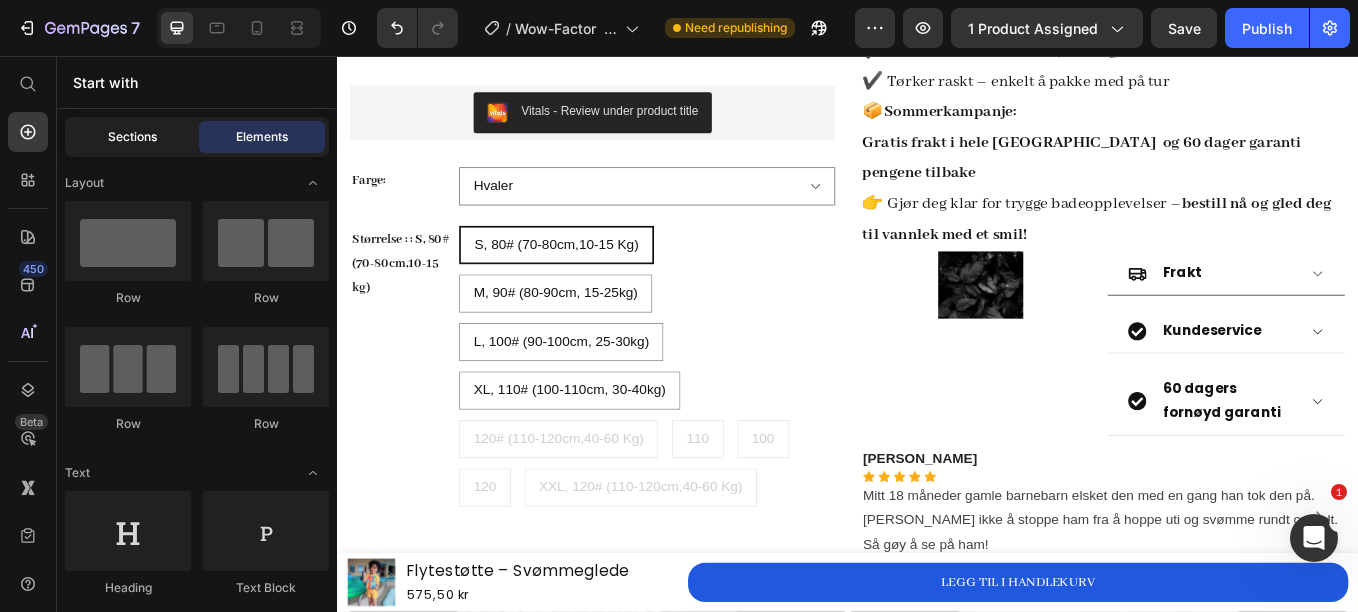 click on "Sections" at bounding box center [132, 137] 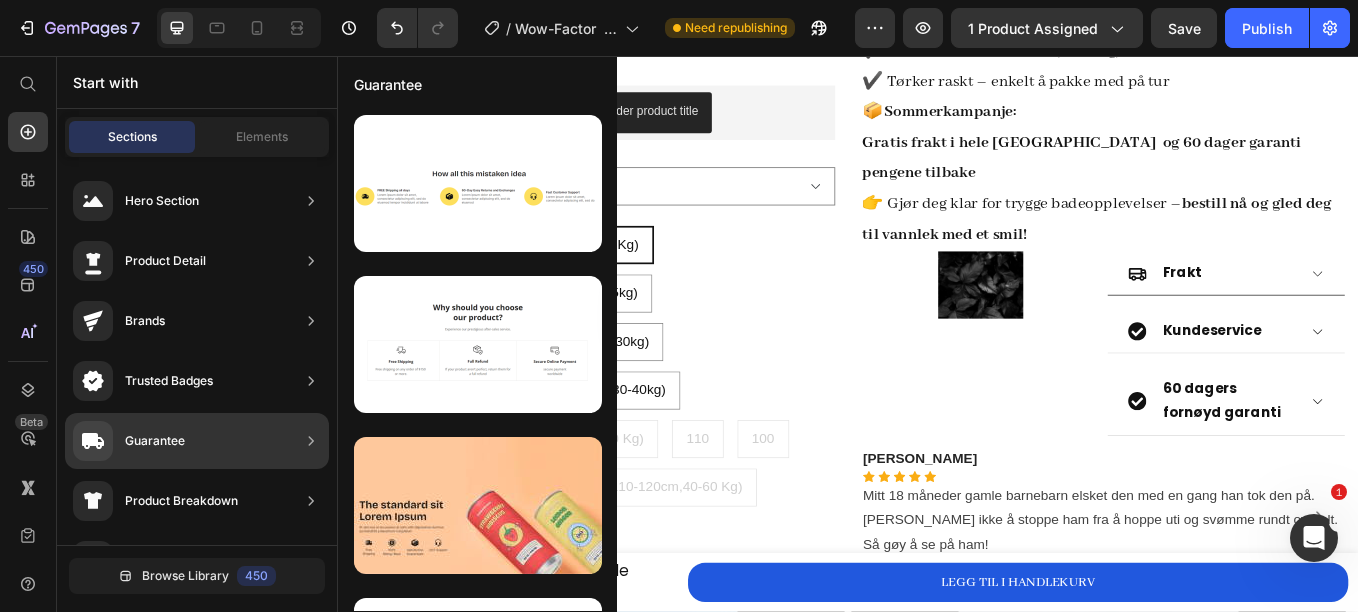 click on "Guarantee" at bounding box center [129, 441] 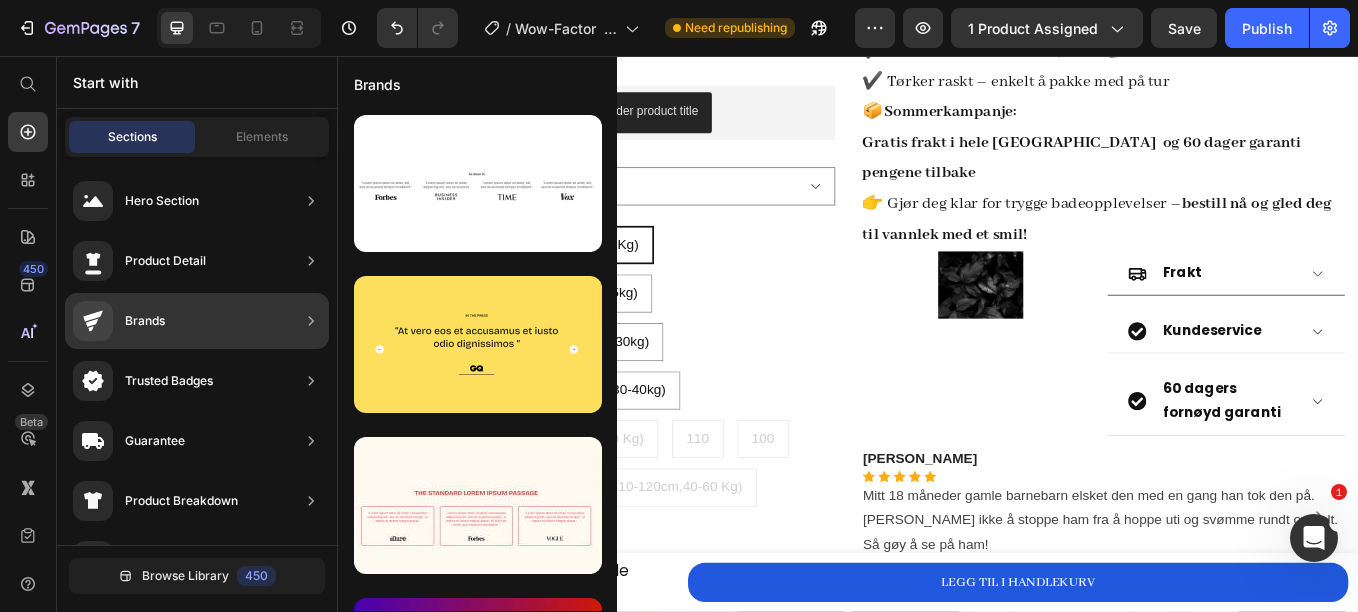 drag, startPoint x: 172, startPoint y: 426, endPoint x: 159, endPoint y: 333, distance: 93.904205 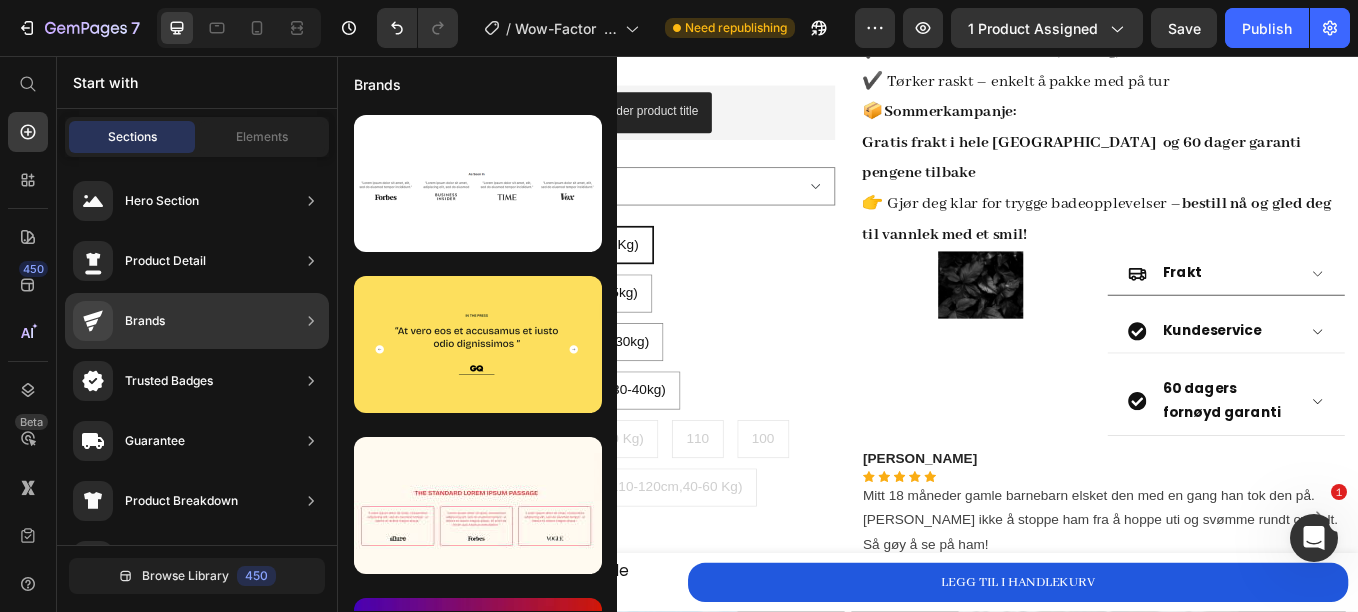 click on "Hero Section Product Detail Brands Trusted Badges Guarantee Product Breakdown How to use Testimonials Compare Bundle FAQs Social Proof Brand Story Product List Collection Blog List Contact Sticky Add to Cart Custom Footer" at bounding box center [197, 737] 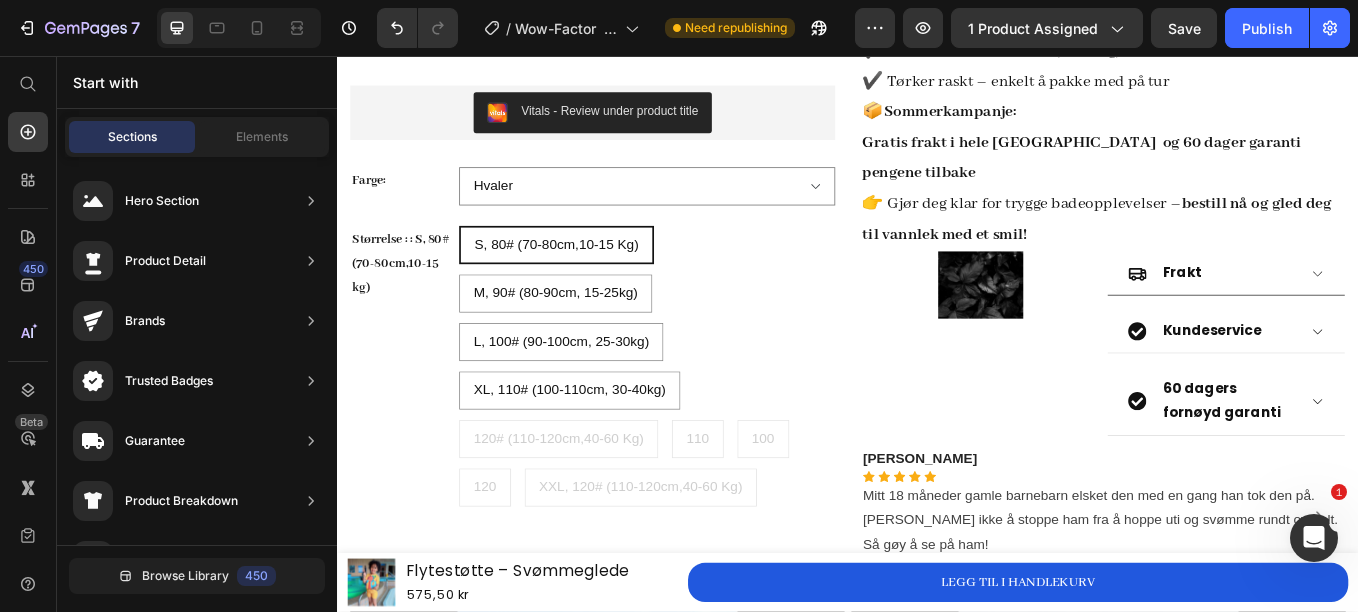 scroll, scrollTop: 0, scrollLeft: 0, axis: both 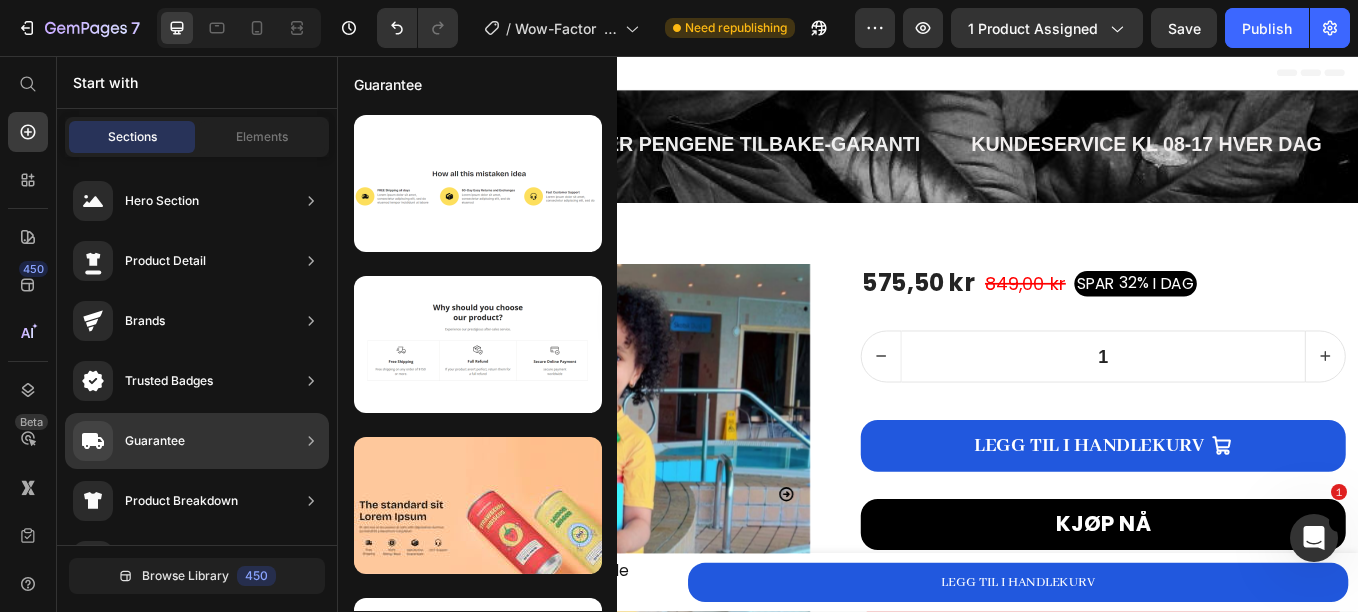 click on "Guarantee" at bounding box center (155, 441) 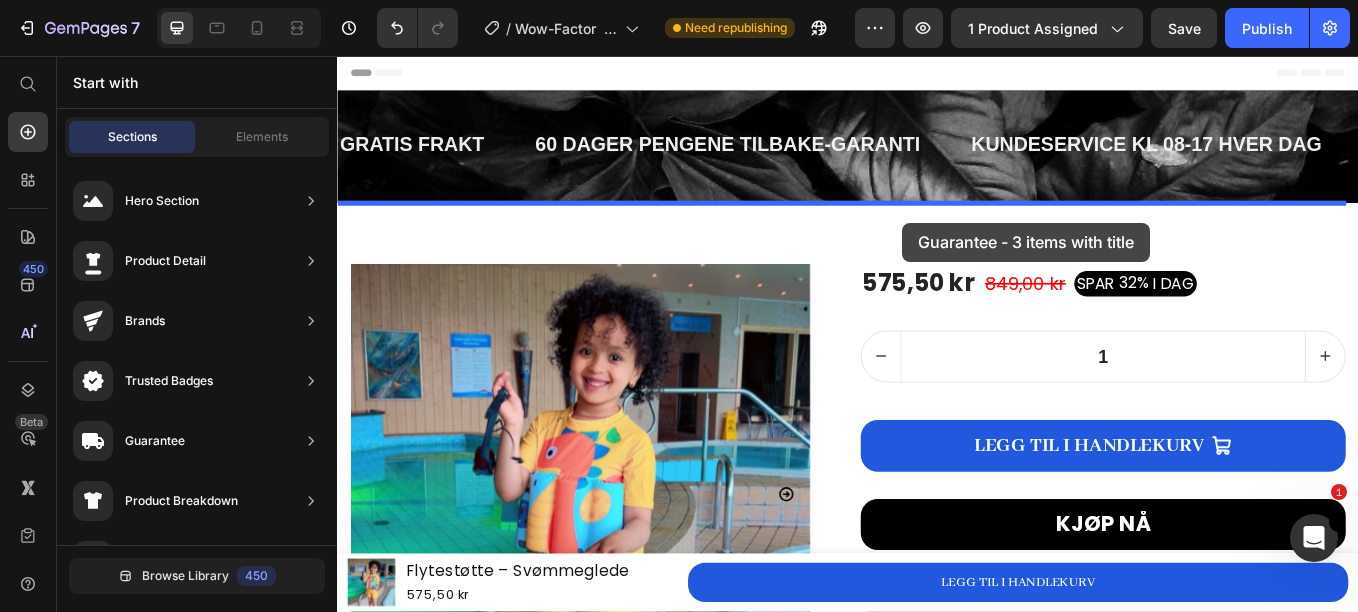 drag, startPoint x: 792, startPoint y: 255, endPoint x: 1001, endPoint y: 252, distance: 209.02153 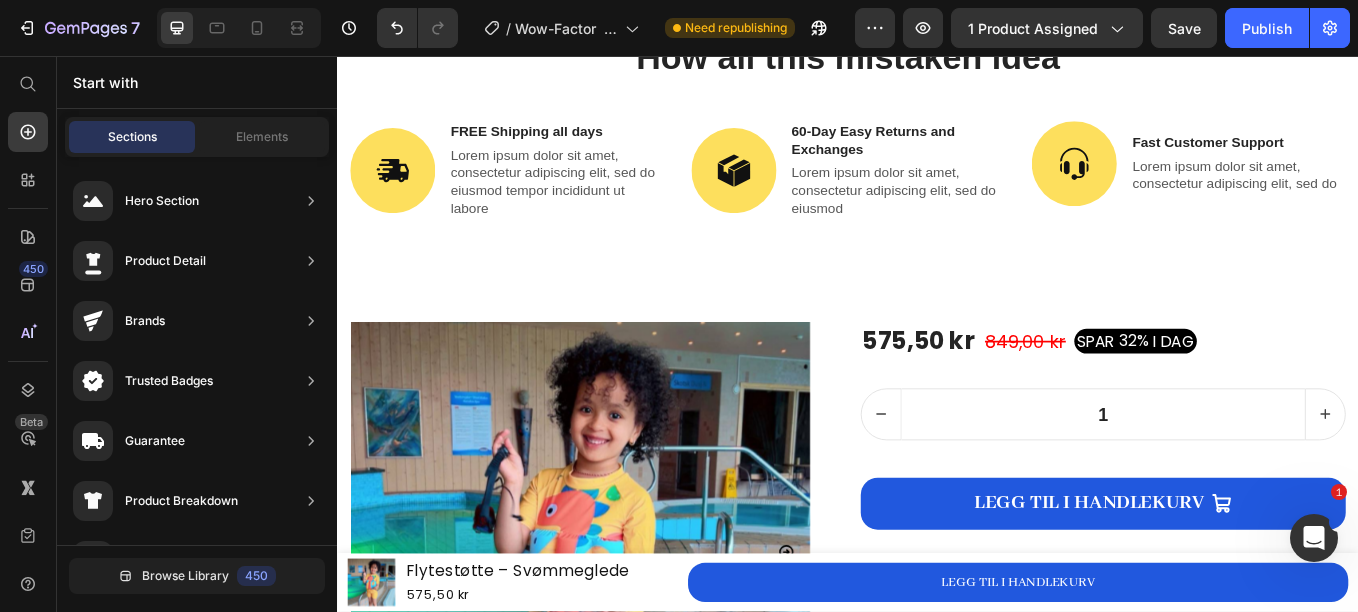 scroll, scrollTop: 267, scrollLeft: 0, axis: vertical 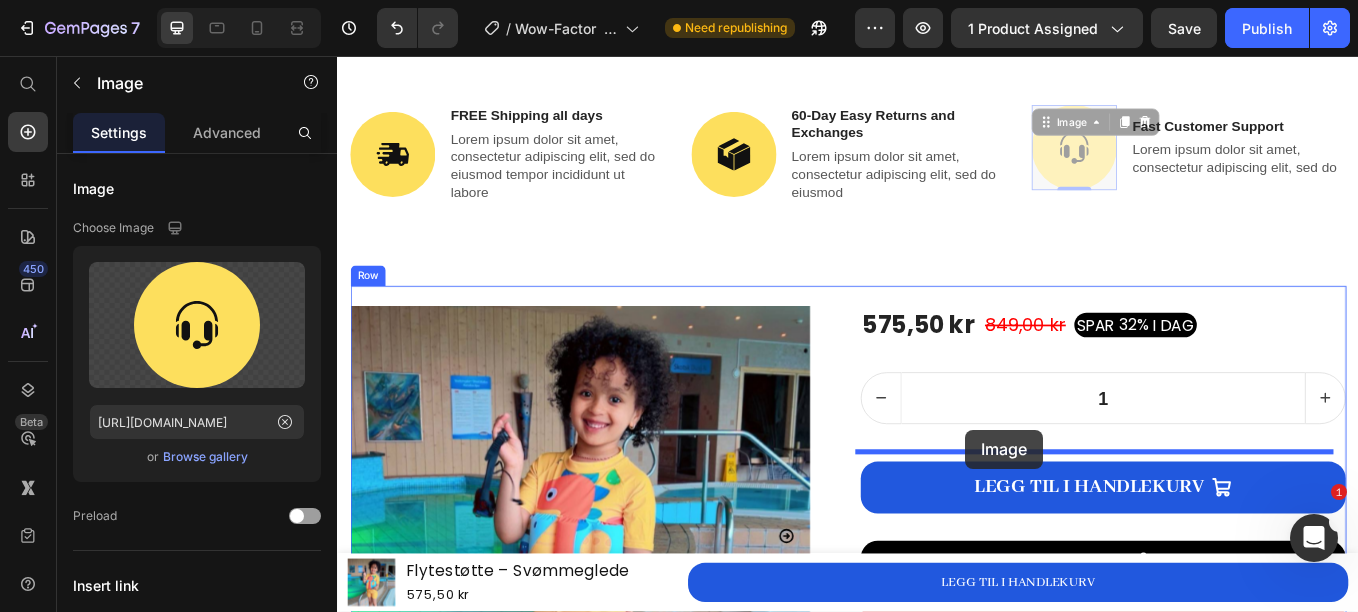drag, startPoint x: 1192, startPoint y: 152, endPoint x: 1075, endPoint y: 495, distance: 362.40585 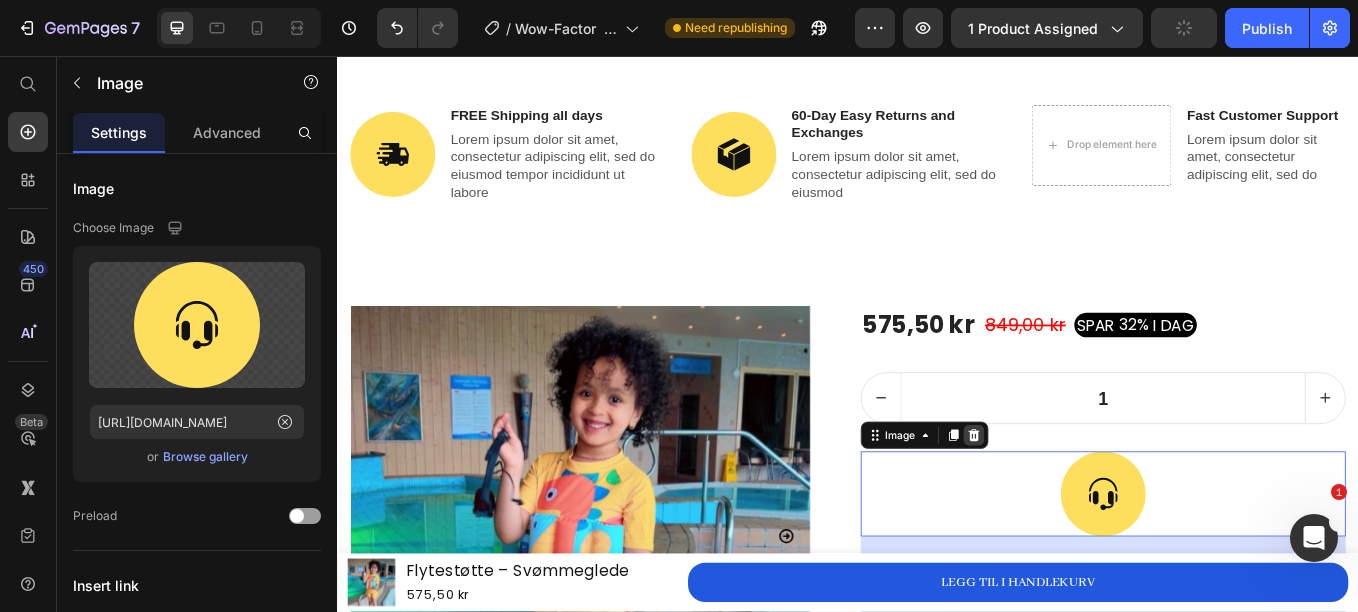 click 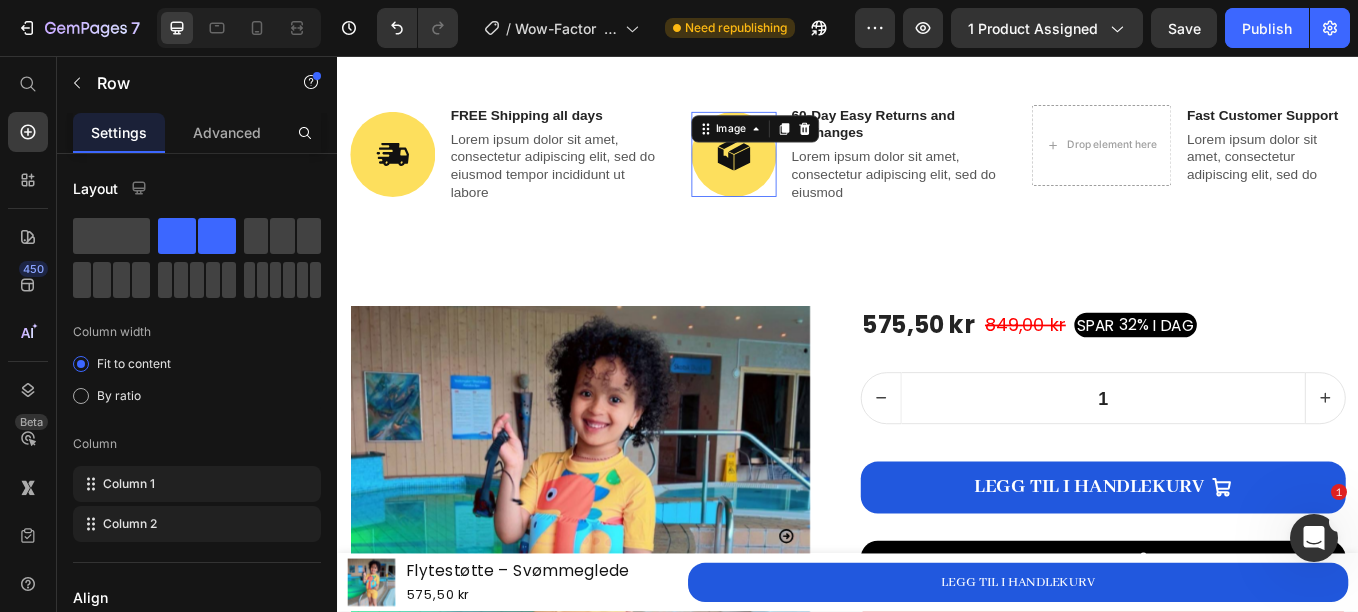 click at bounding box center (803, 172) 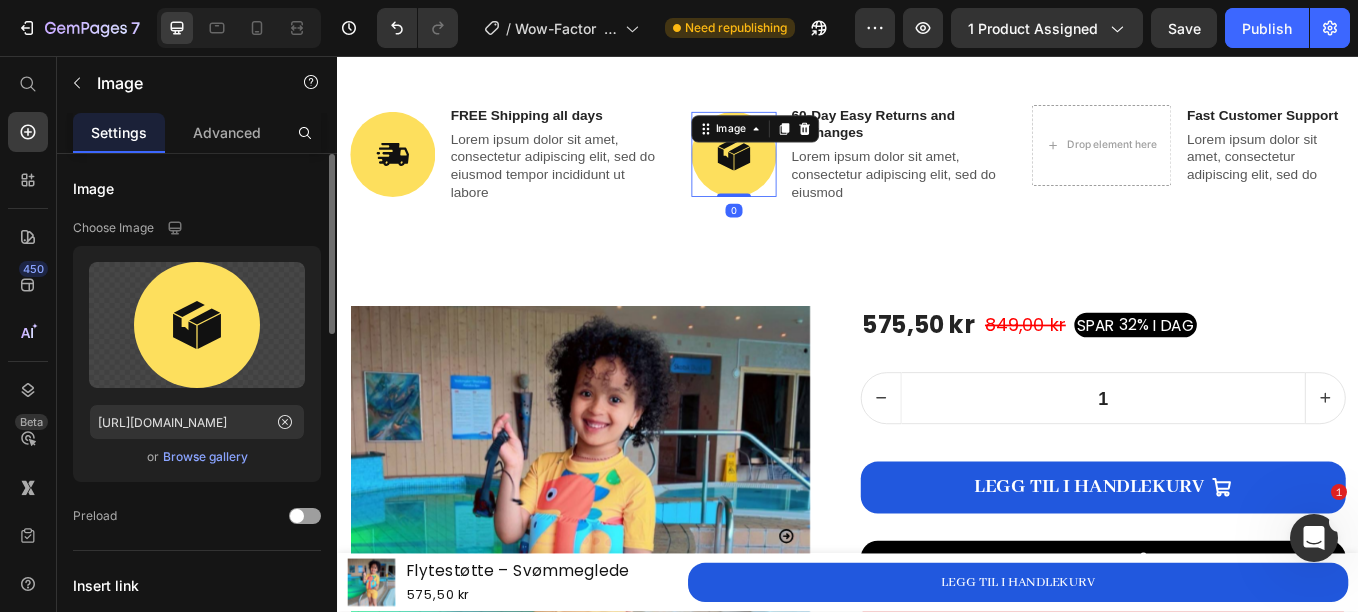 click on "Browse gallery" at bounding box center [205, 457] 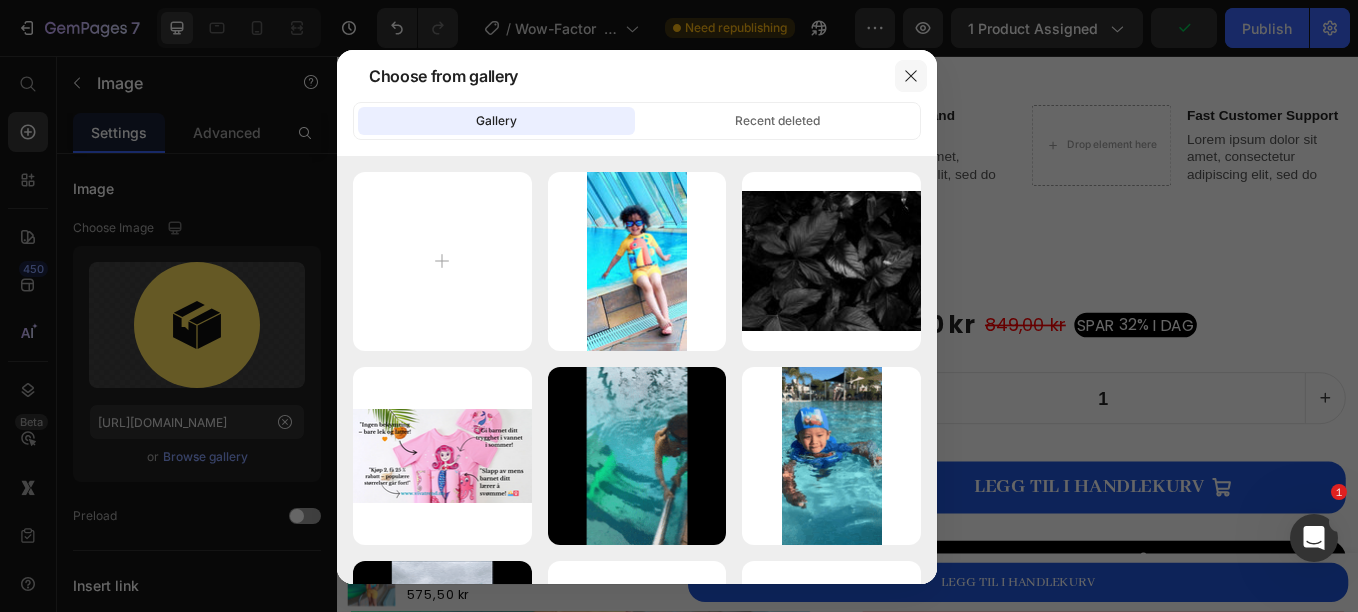 click 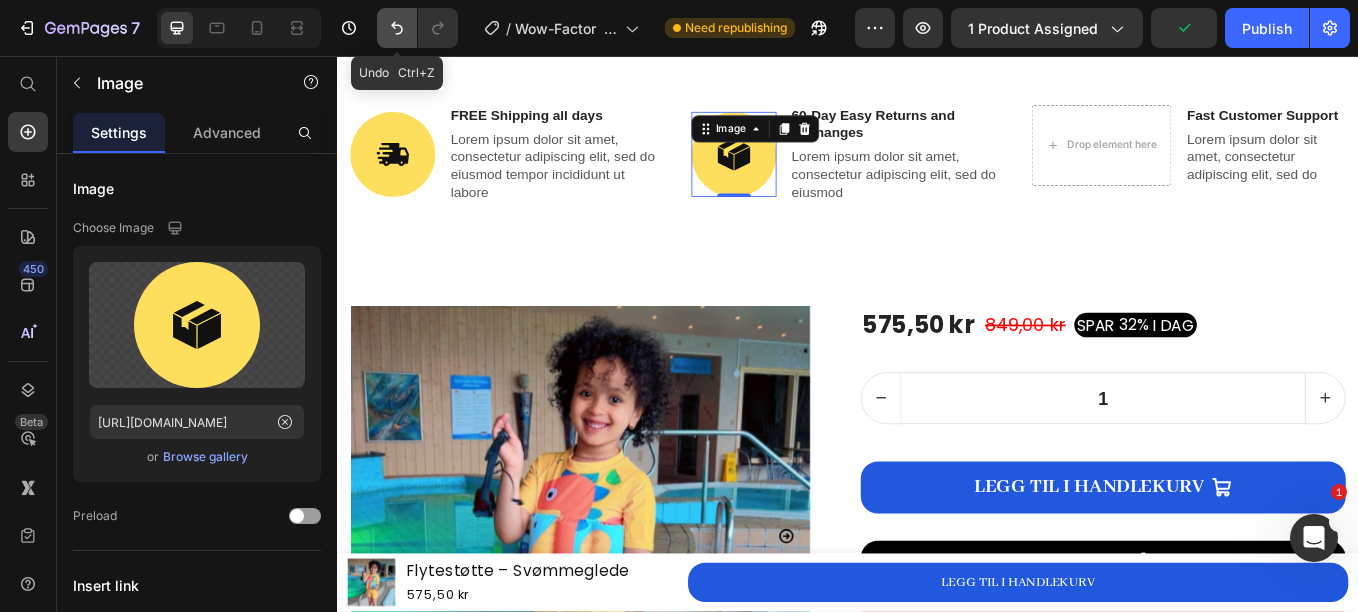 click 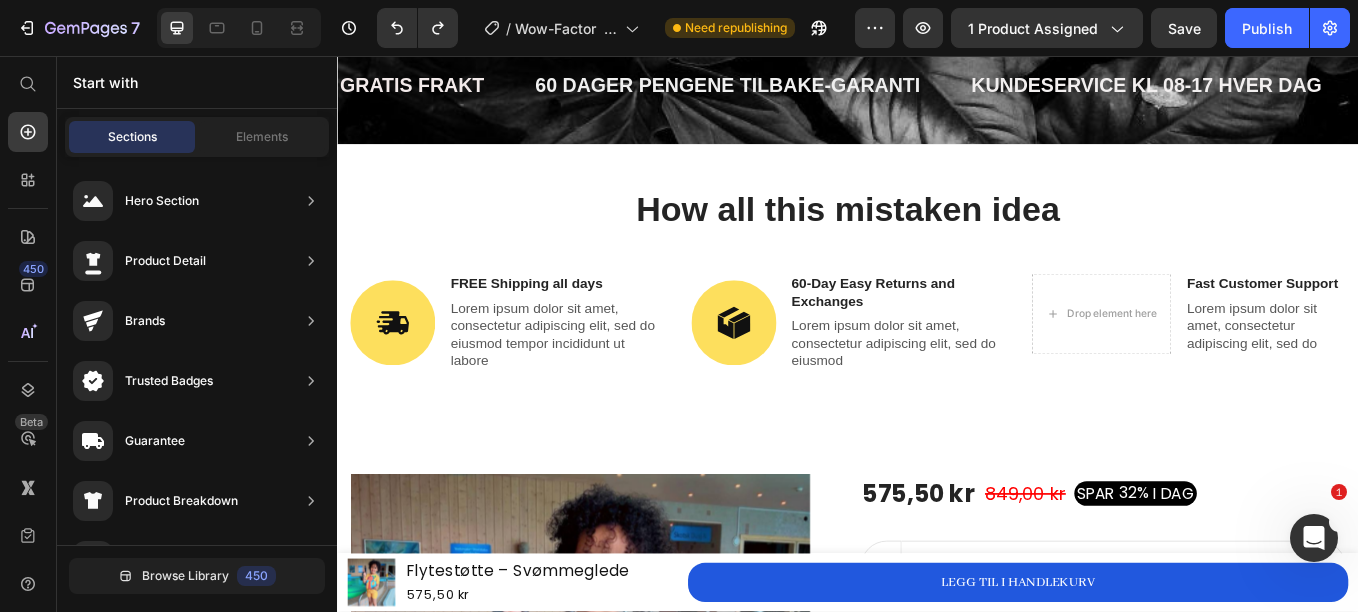 scroll, scrollTop: 67, scrollLeft: 0, axis: vertical 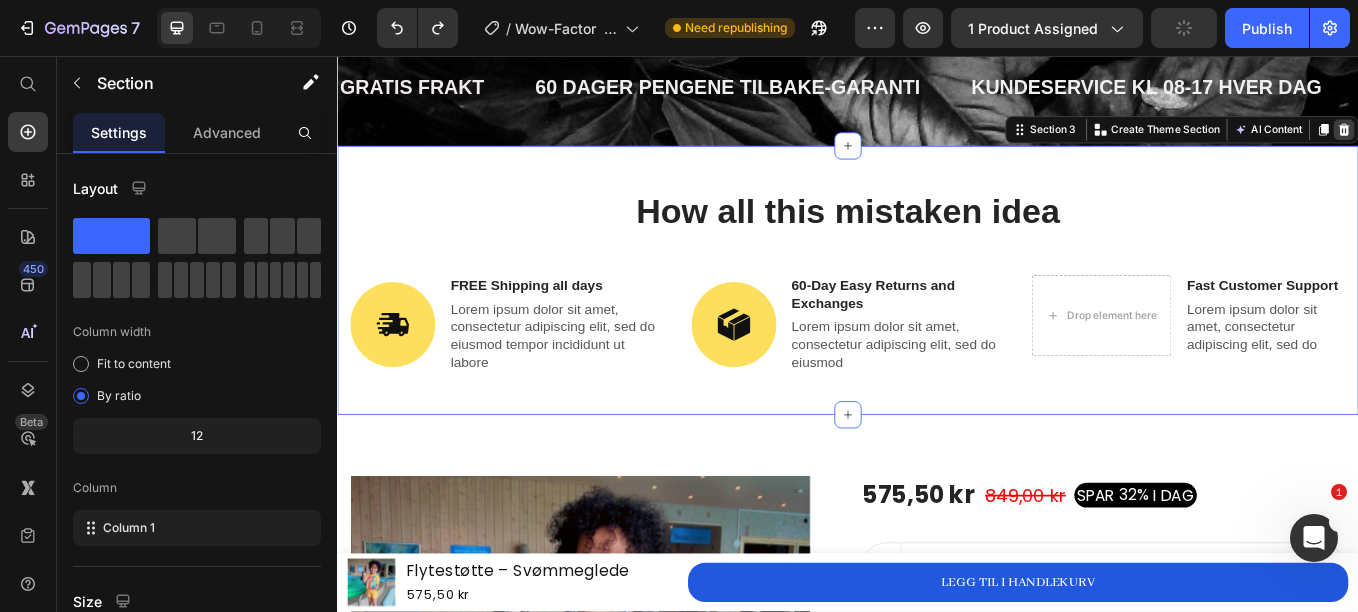 click at bounding box center (1520, 143) 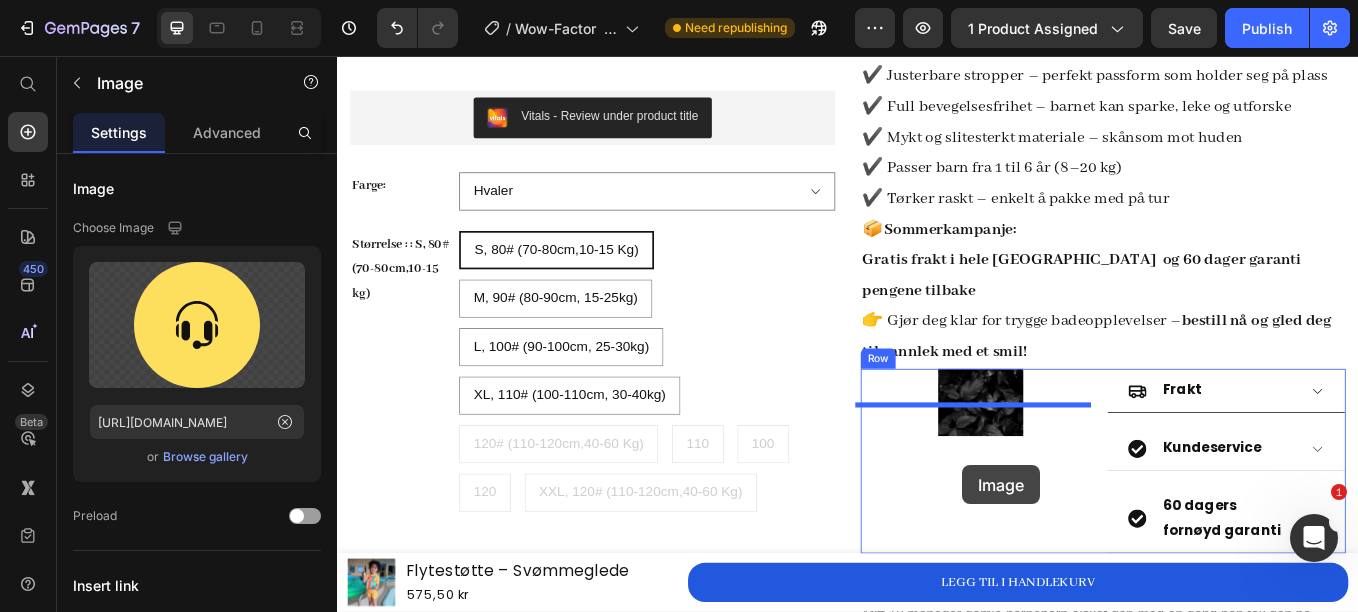 scroll, scrollTop: 1144, scrollLeft: 0, axis: vertical 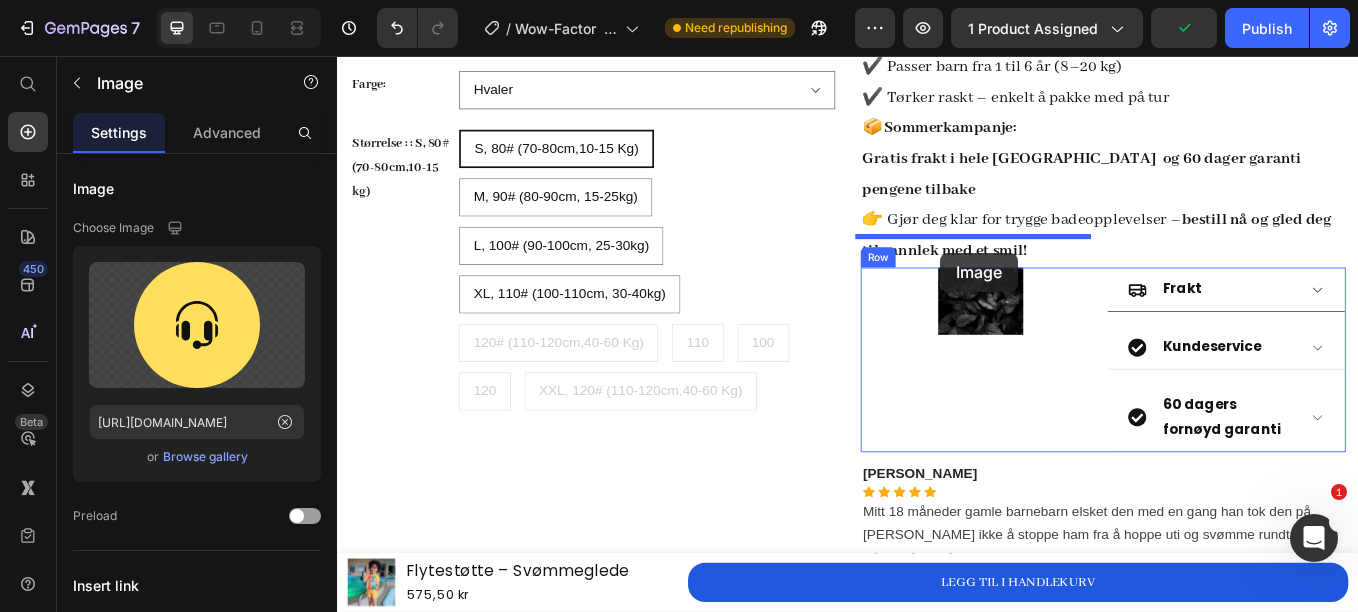 drag, startPoint x: 1226, startPoint y: 105, endPoint x: 1046, endPoint y: 287, distance: 255.97656 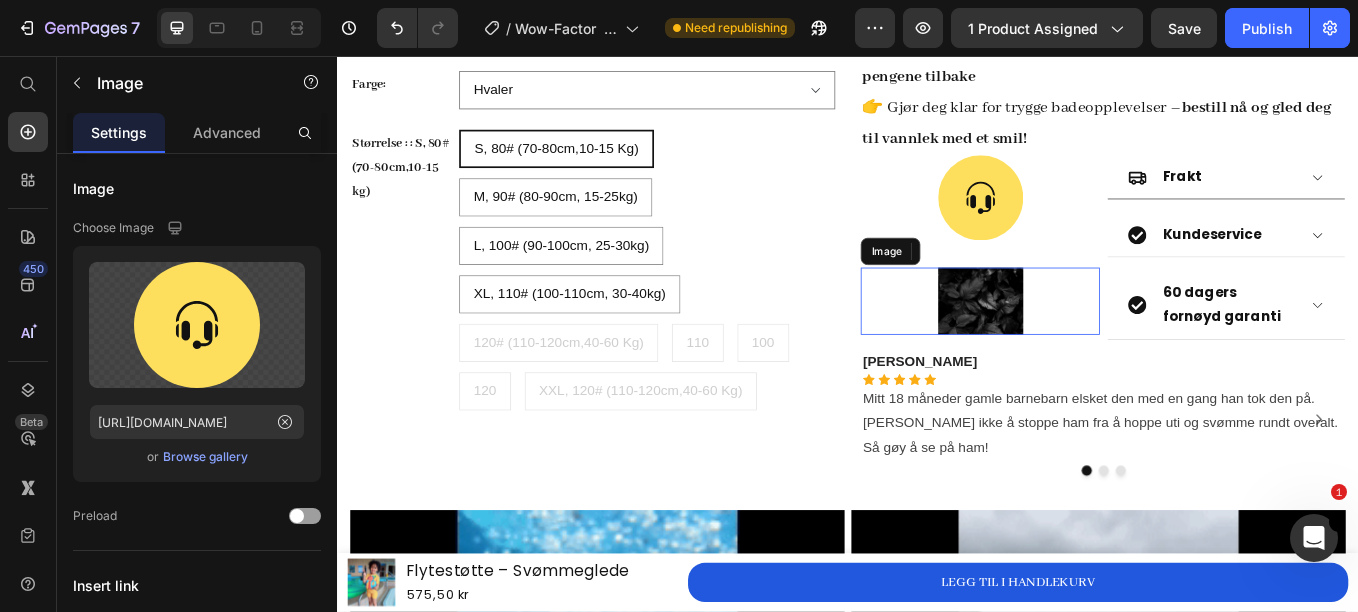 click at bounding box center (1092, 344) 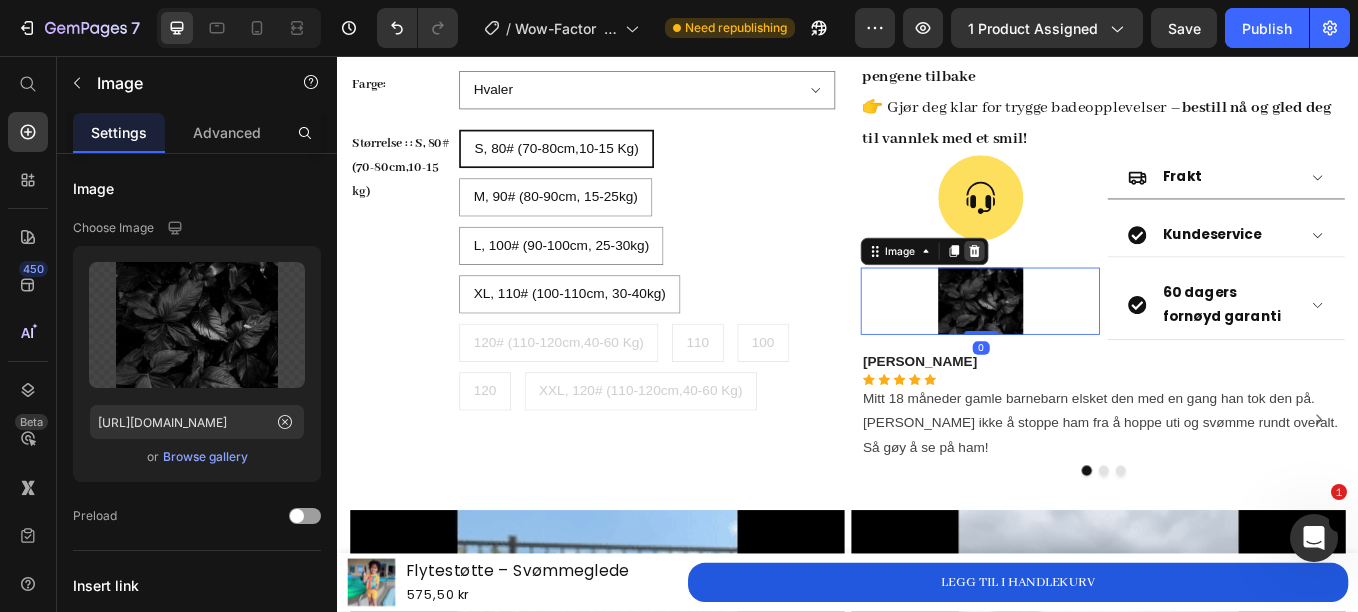click 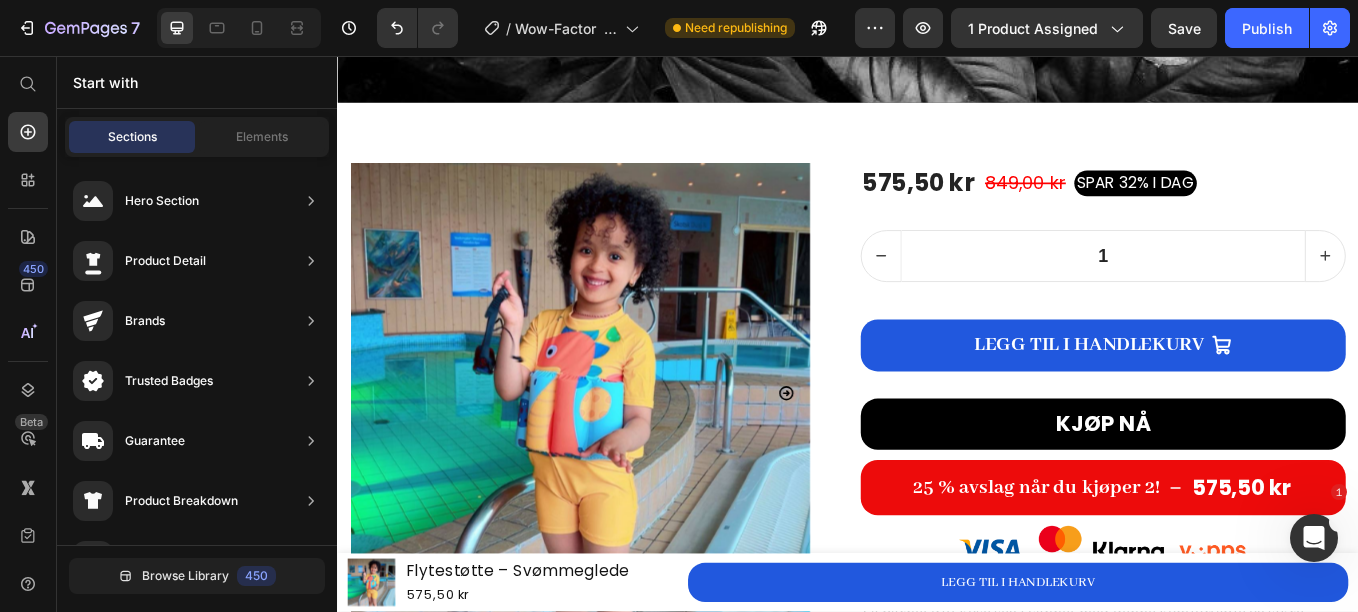 scroll, scrollTop: 91, scrollLeft: 0, axis: vertical 